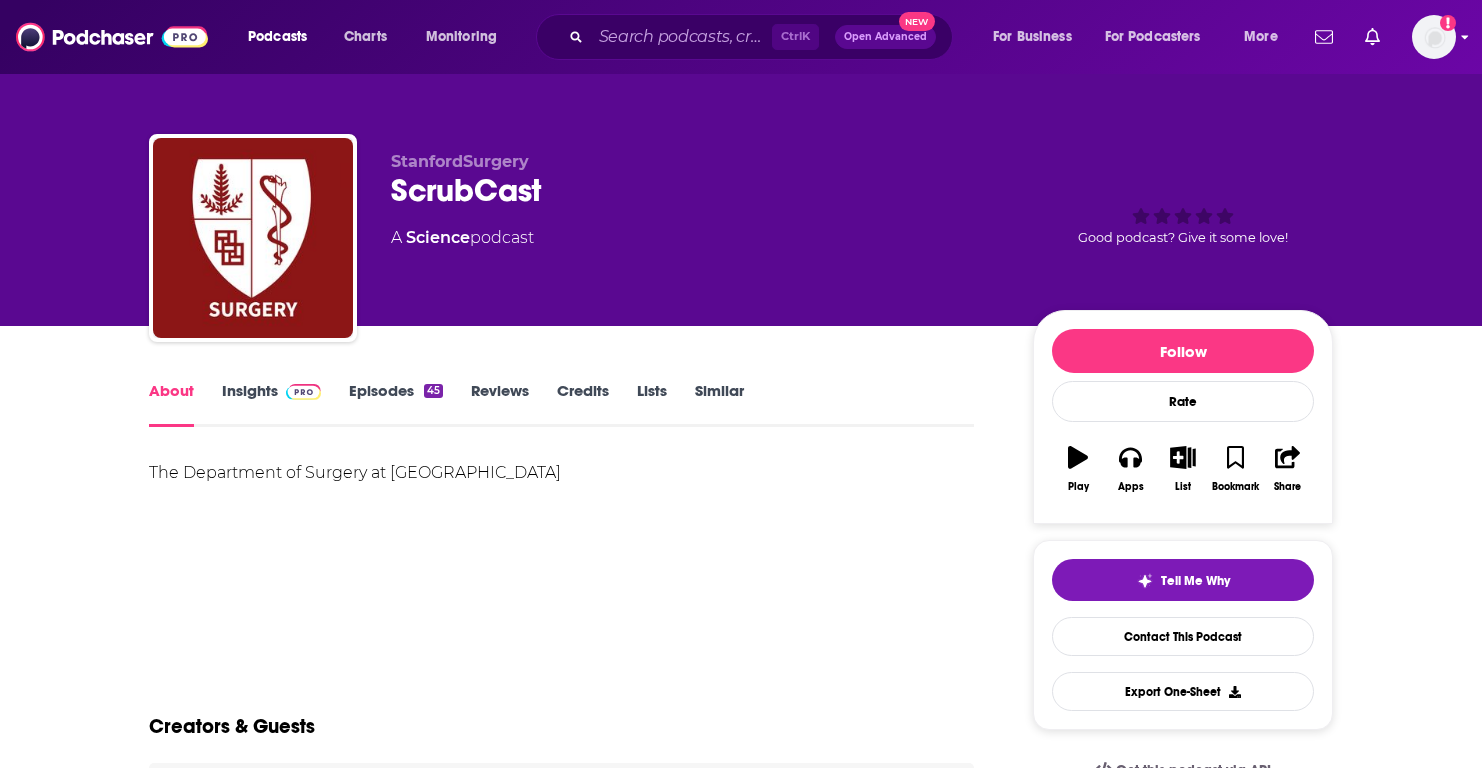 scroll, scrollTop: 0, scrollLeft: 0, axis: both 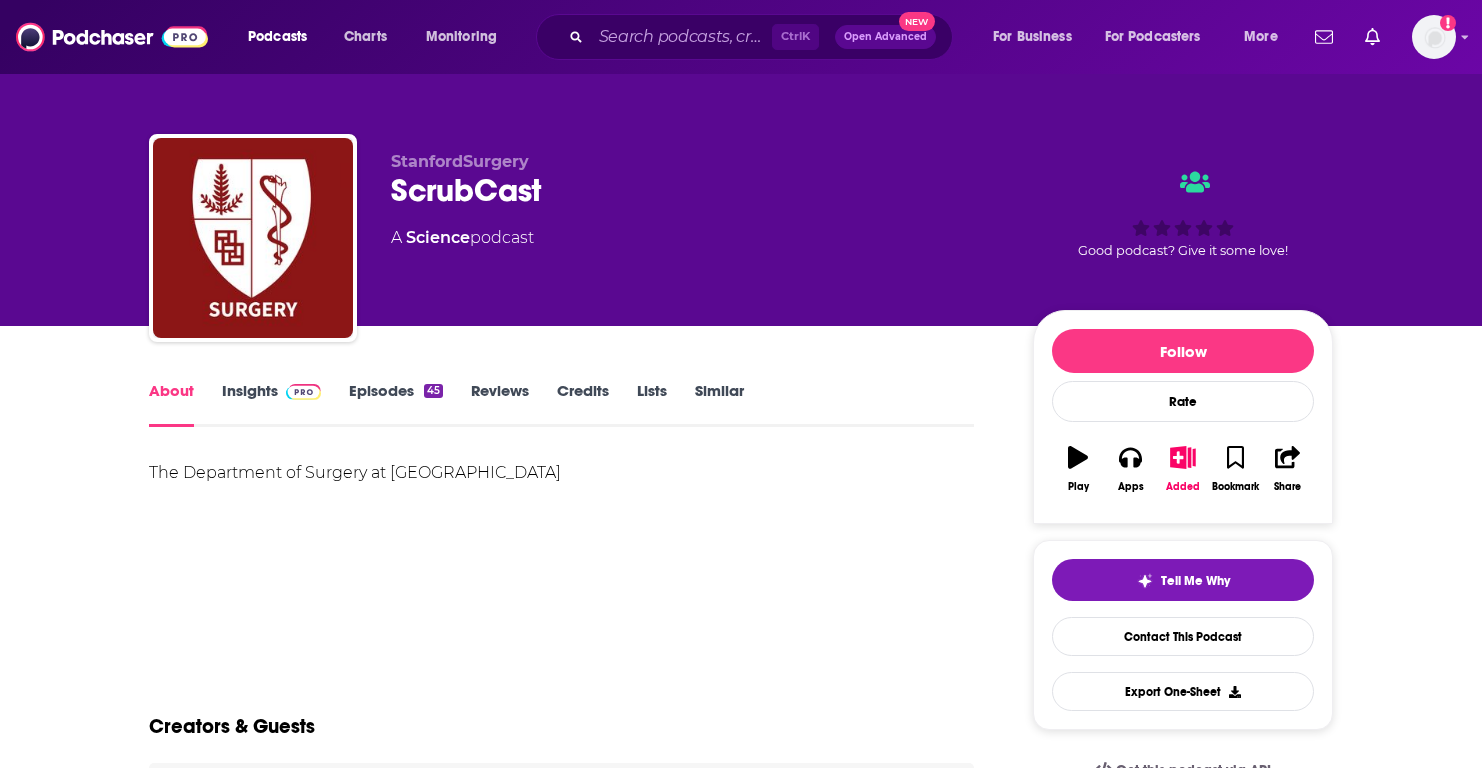 click on "Episodes 45" at bounding box center (396, 404) 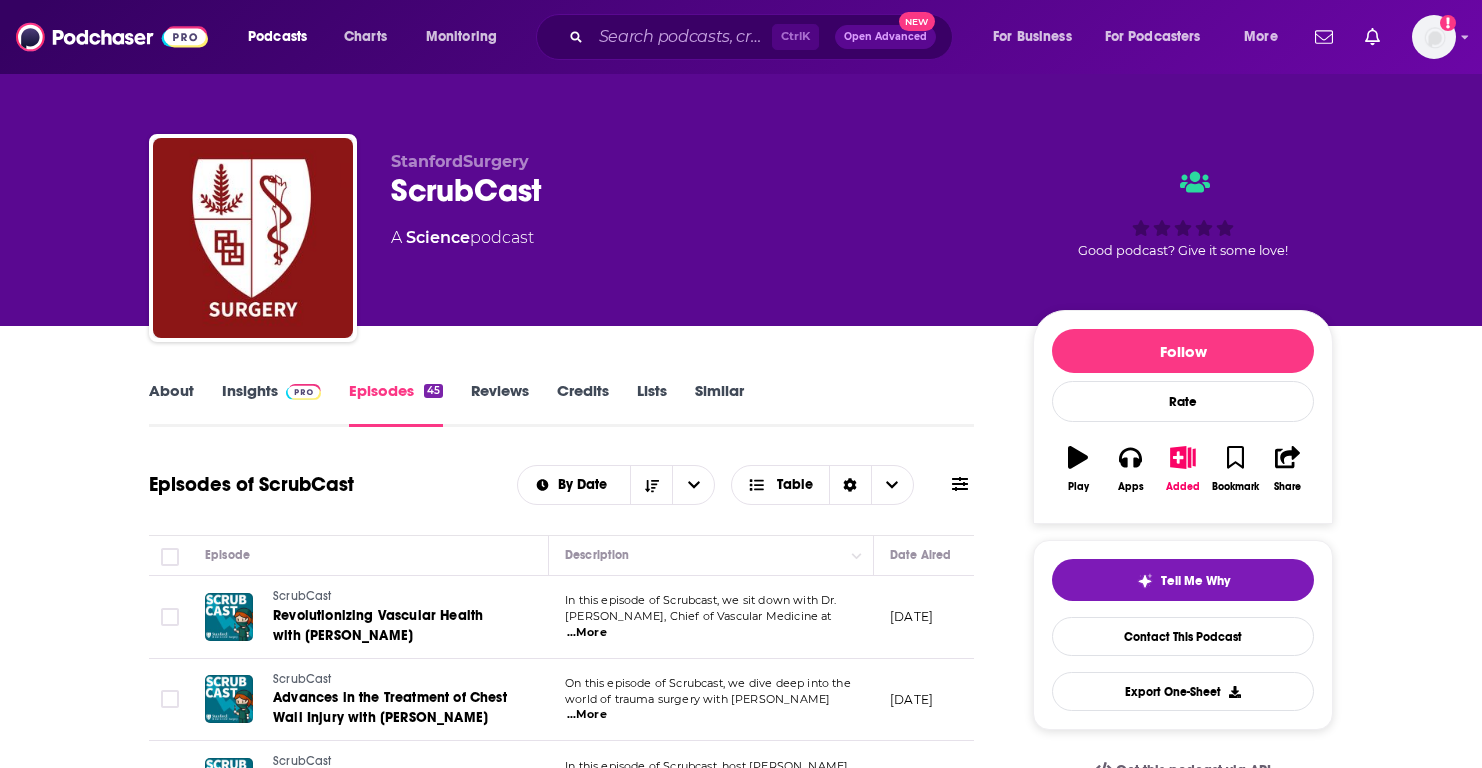 click on "...More" at bounding box center (587, 633) 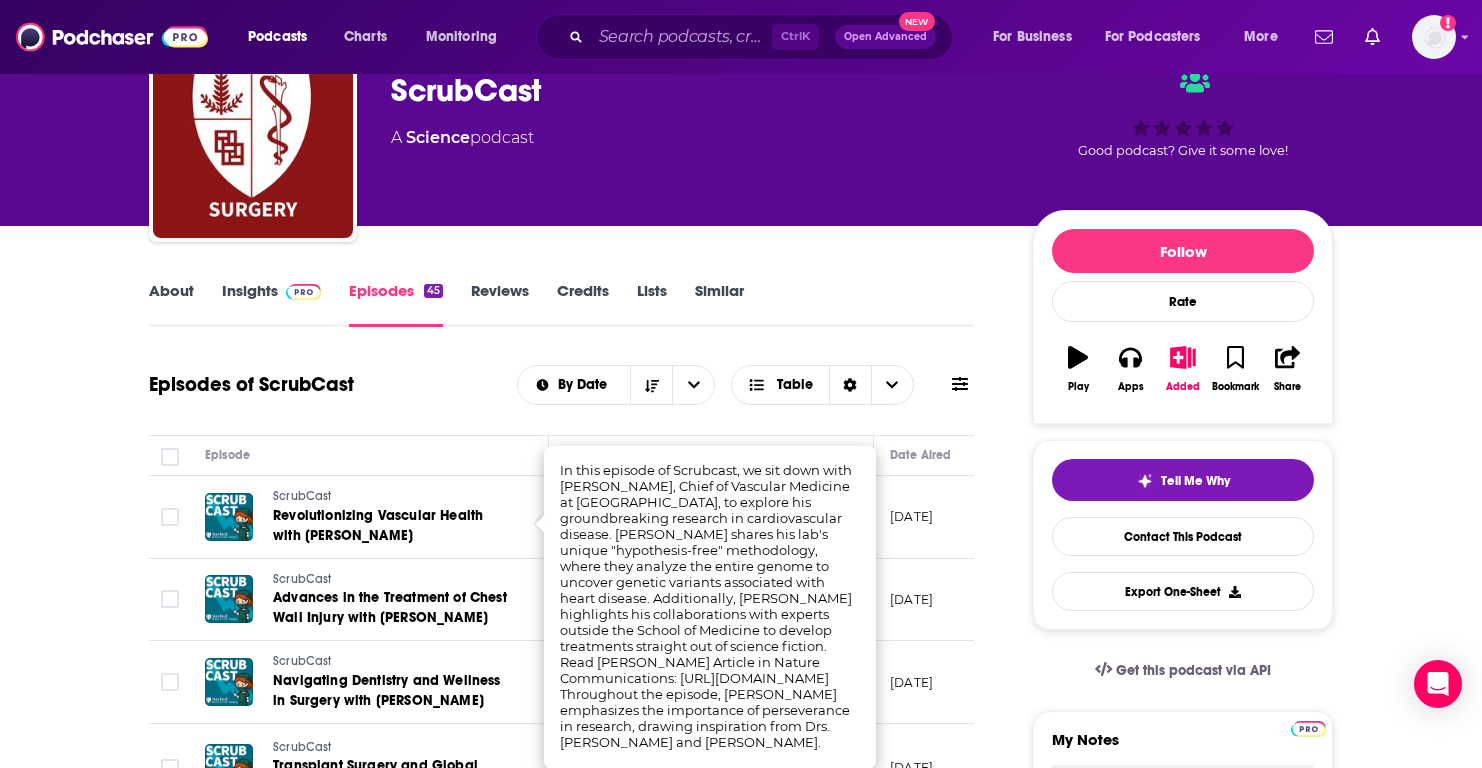 scroll, scrollTop: 200, scrollLeft: 0, axis: vertical 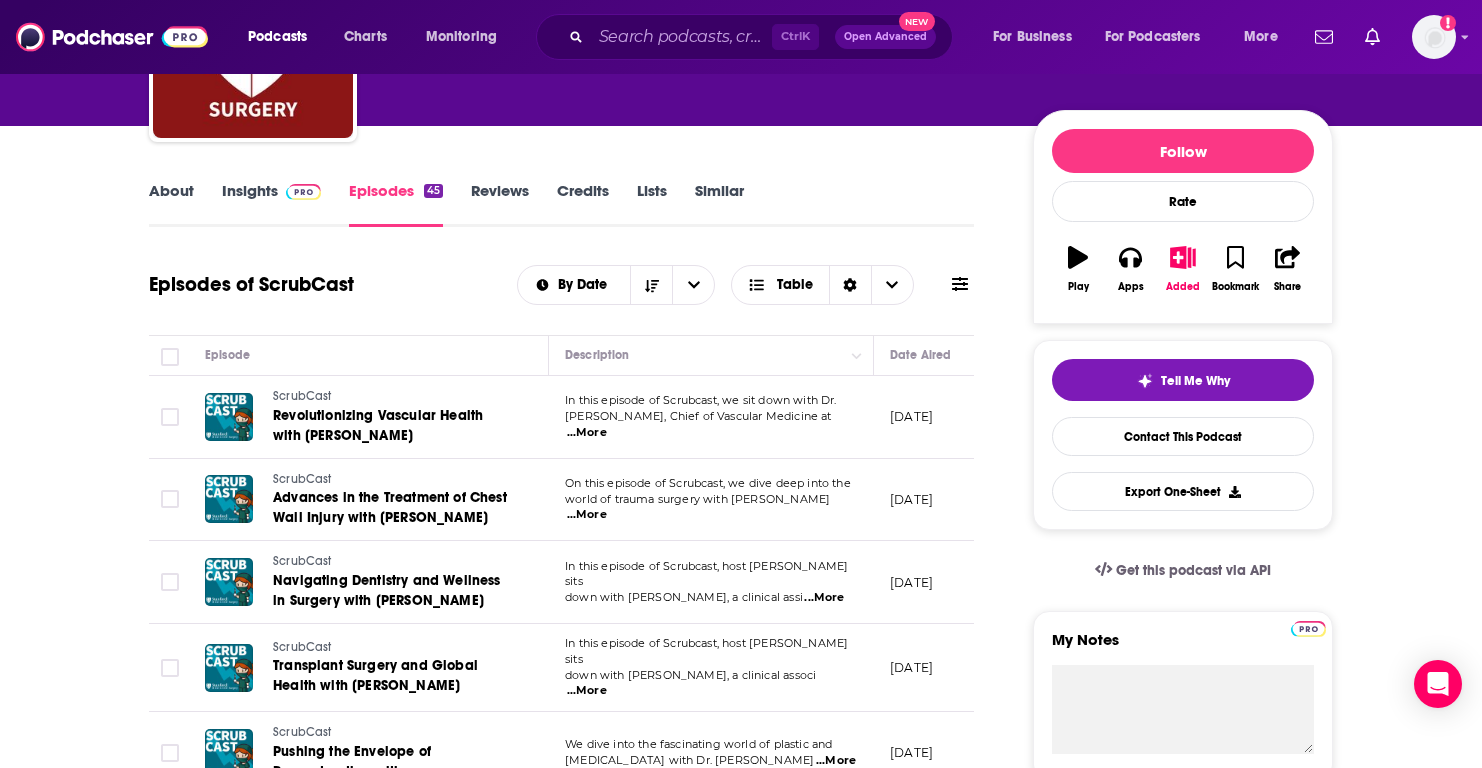 click on "Episodes of ScrubCast By Date Table" at bounding box center [561, 297] 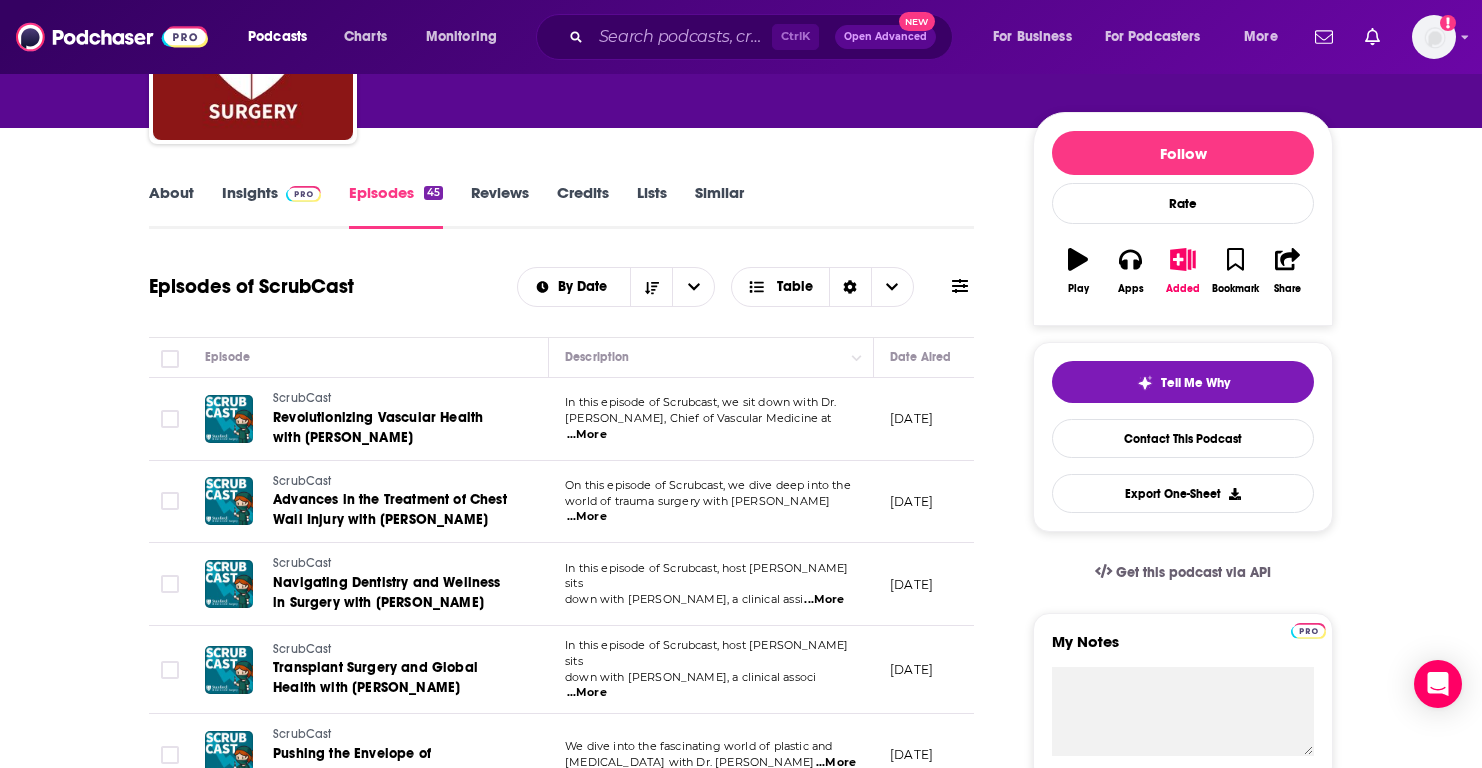 scroll, scrollTop: 0, scrollLeft: 0, axis: both 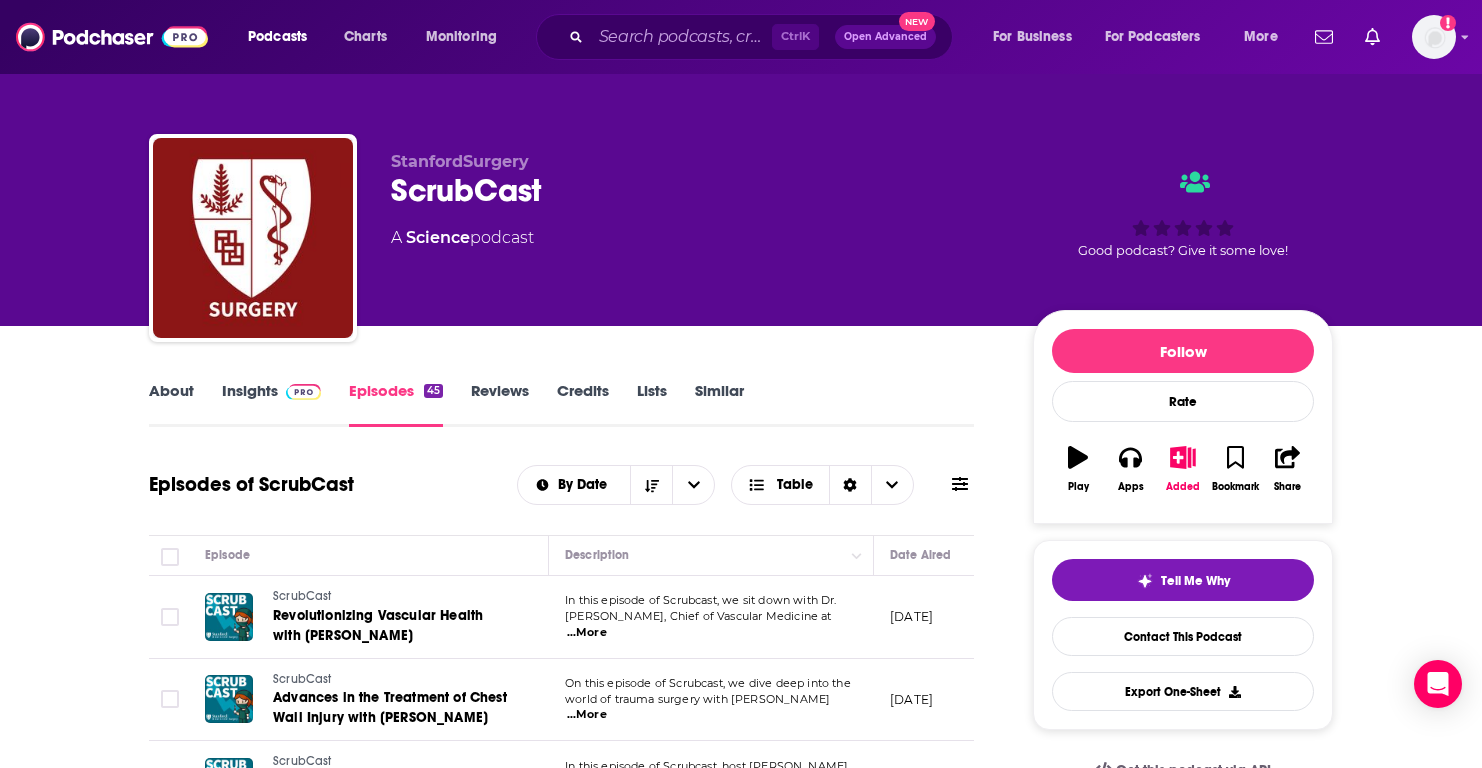 click on "About" at bounding box center (171, 404) 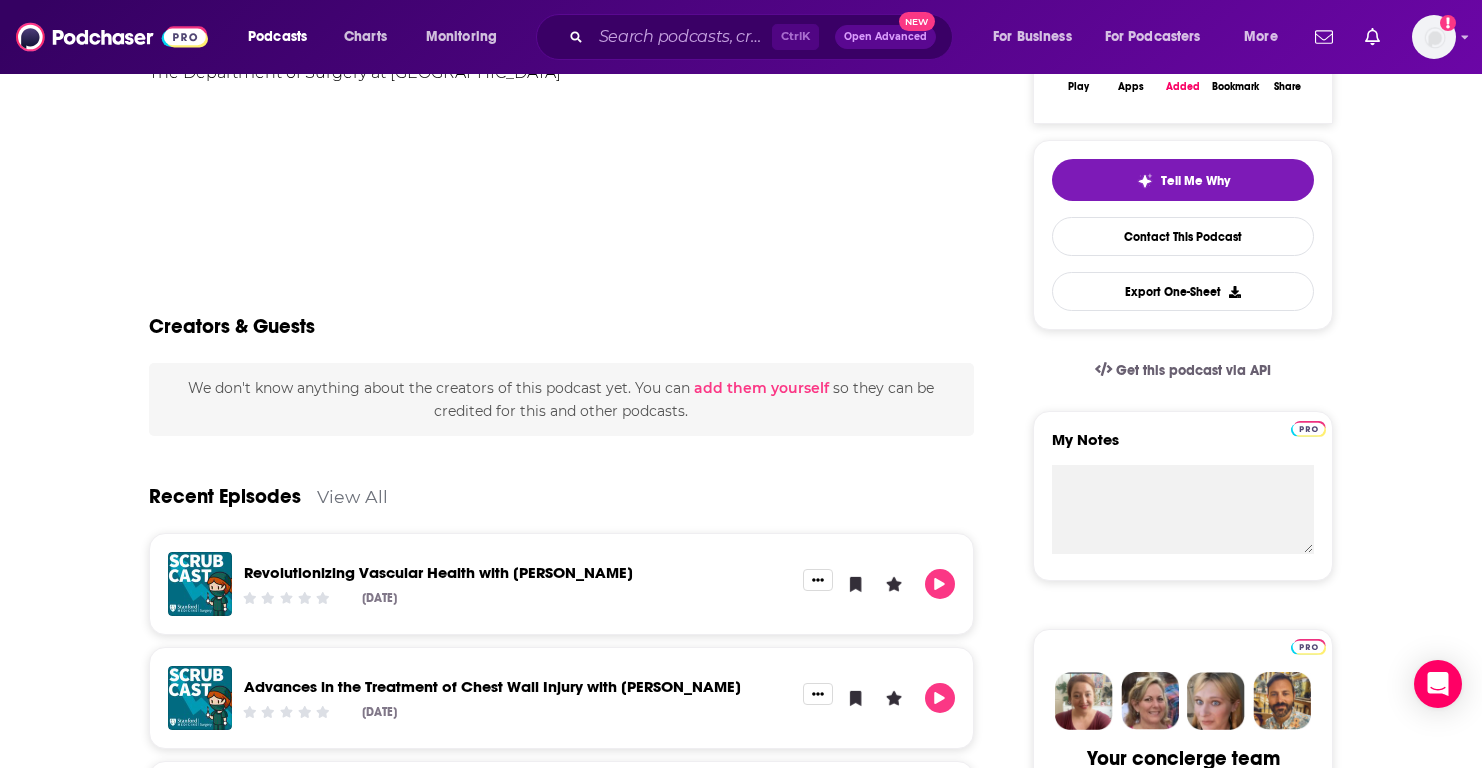 scroll, scrollTop: 100, scrollLeft: 0, axis: vertical 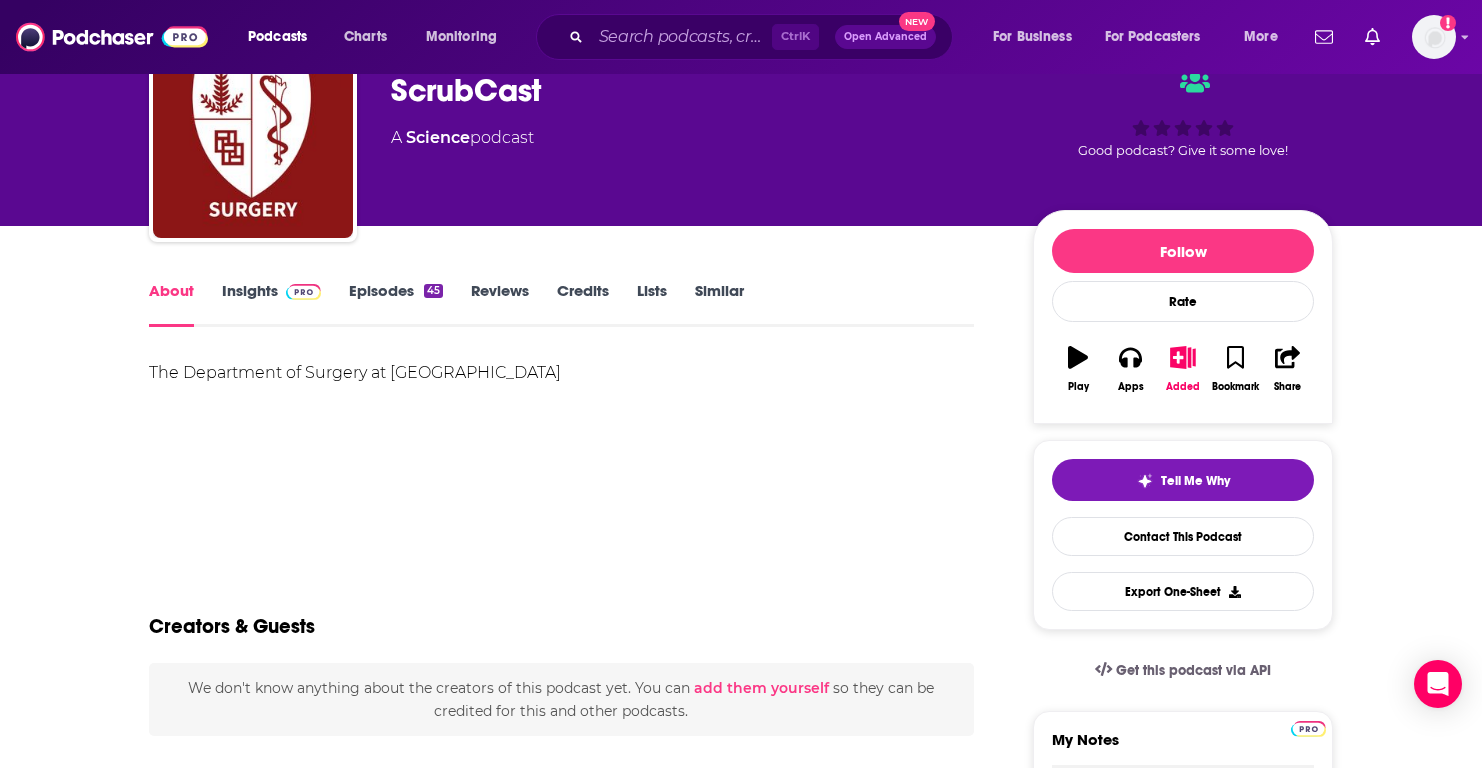click on "Insights" at bounding box center (271, 304) 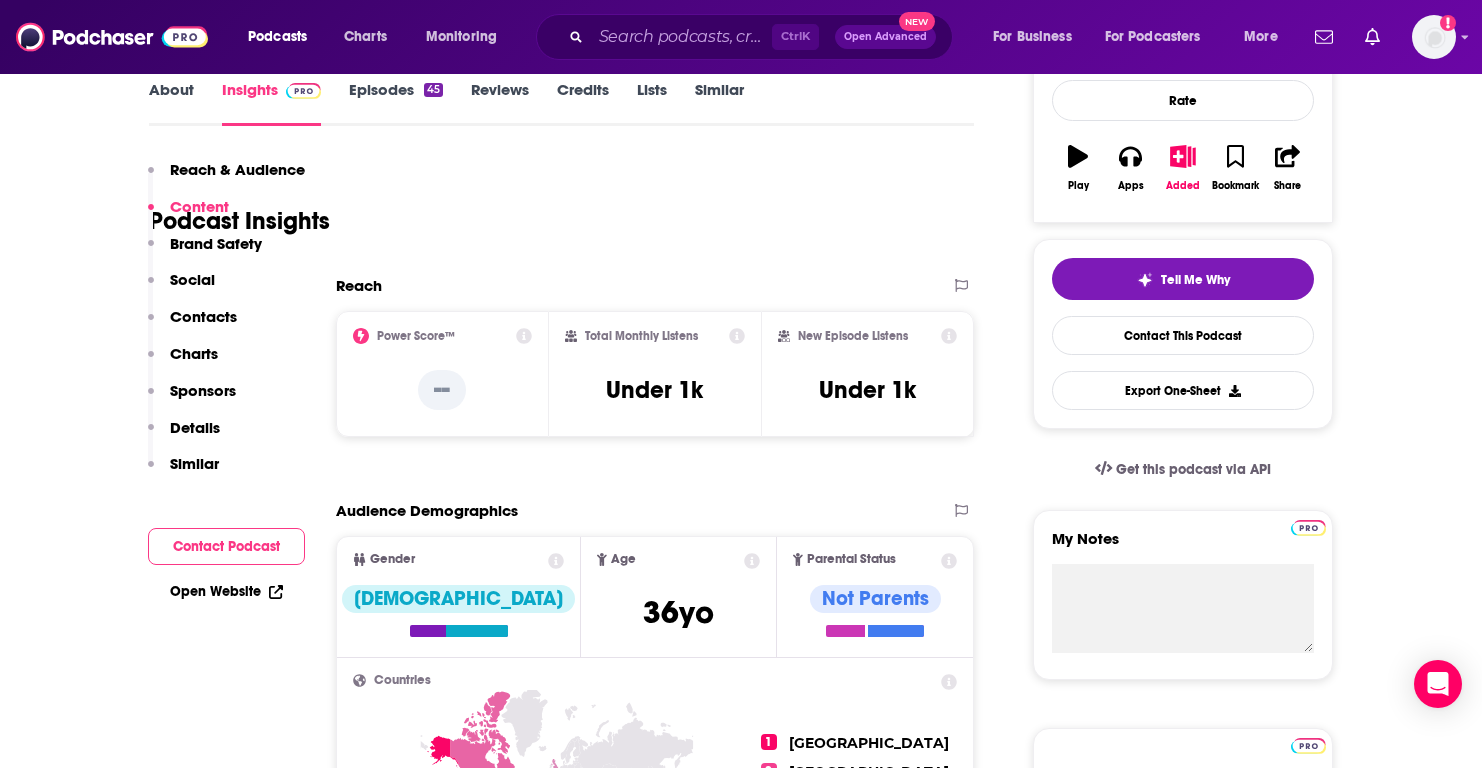 scroll, scrollTop: 0, scrollLeft: 0, axis: both 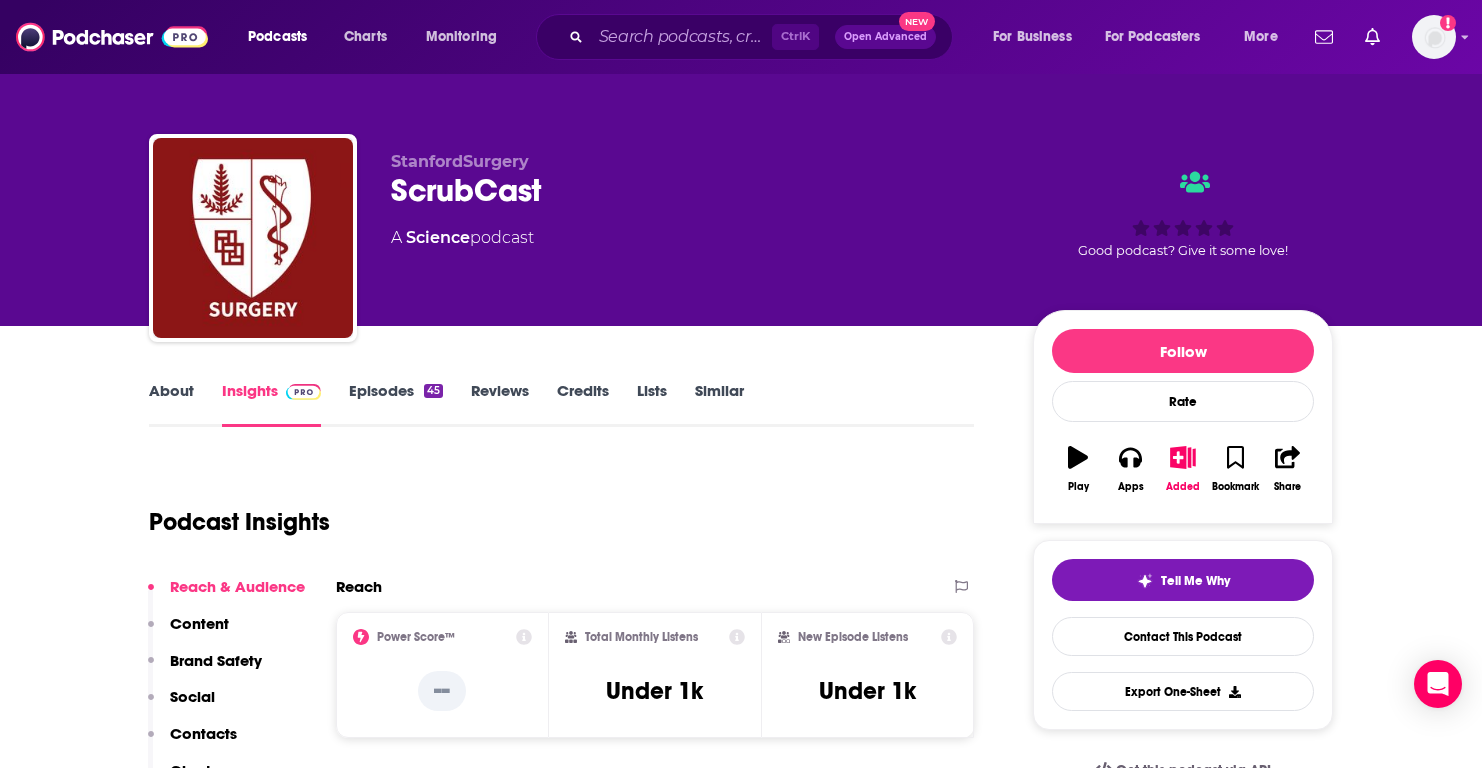 click on "Reviews" at bounding box center (500, 404) 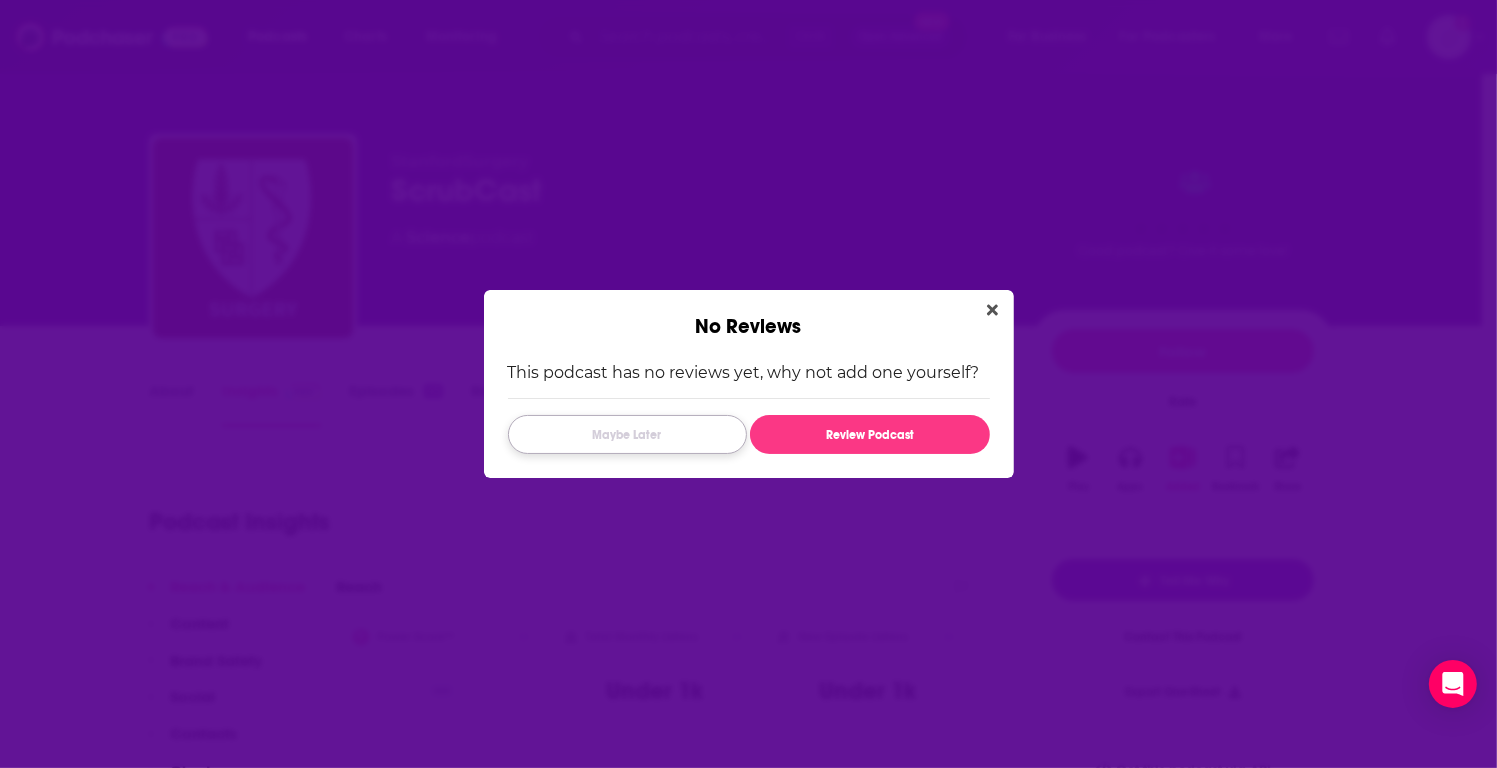 click on "Maybe Later" at bounding box center [627, 434] 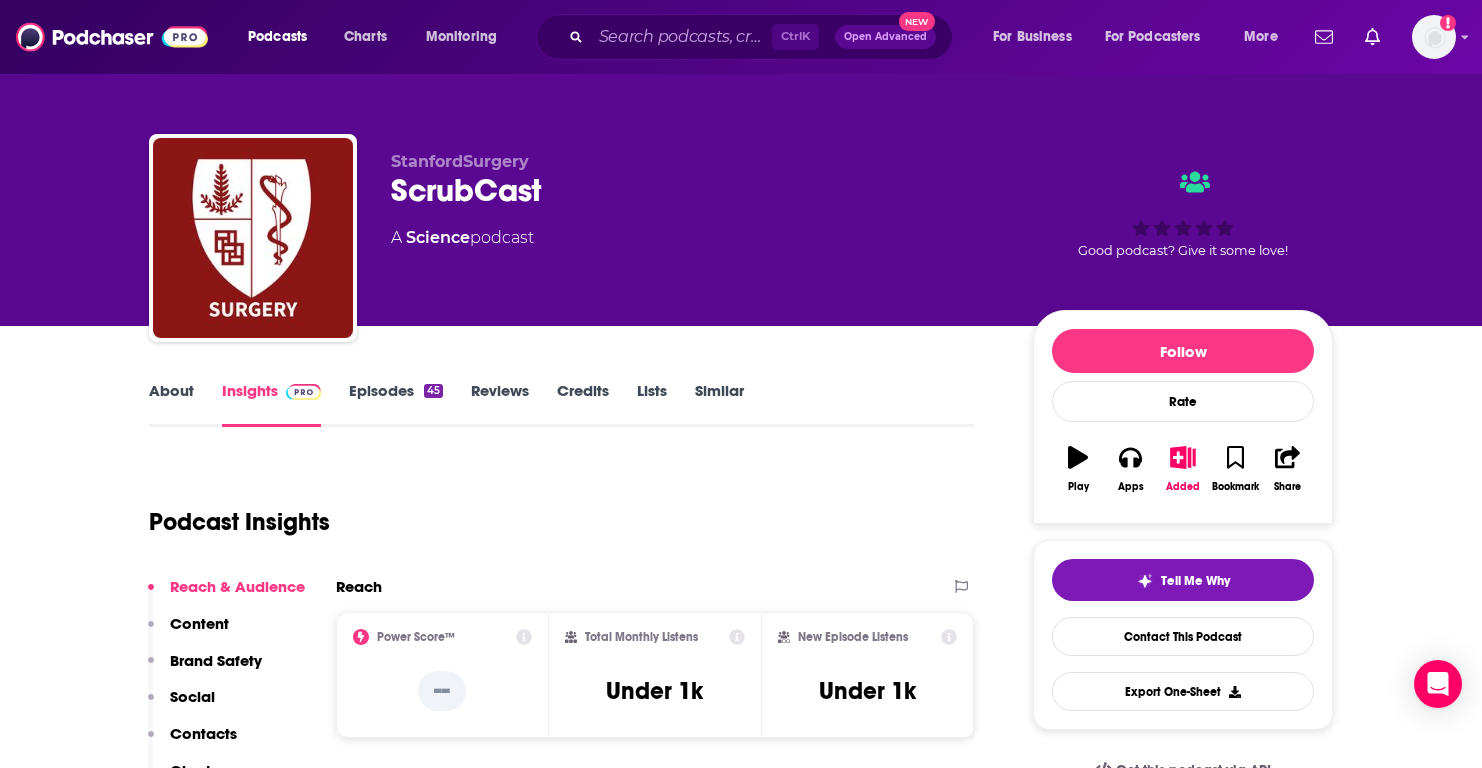 click on "Credits" at bounding box center (583, 404) 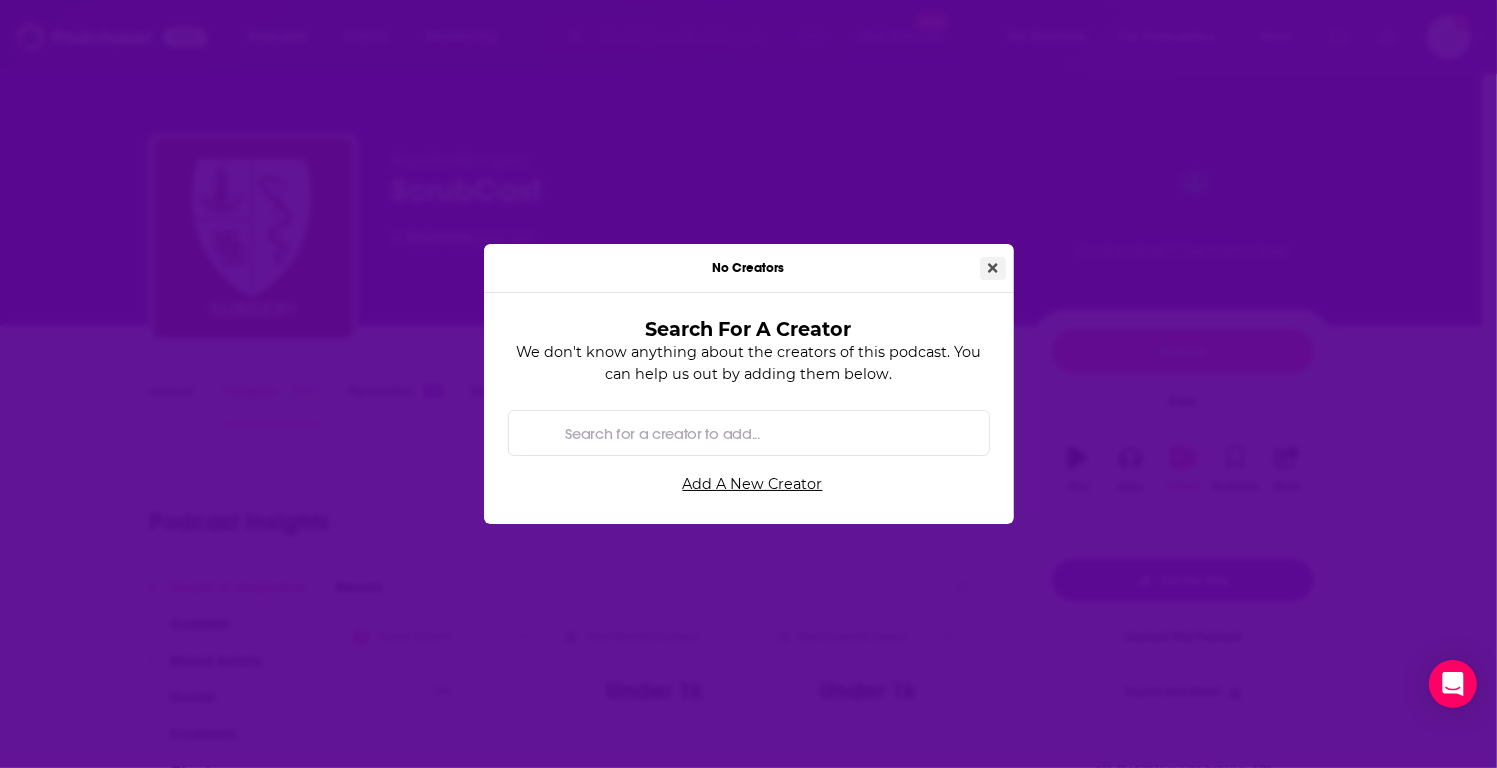 click at bounding box center [993, 268] 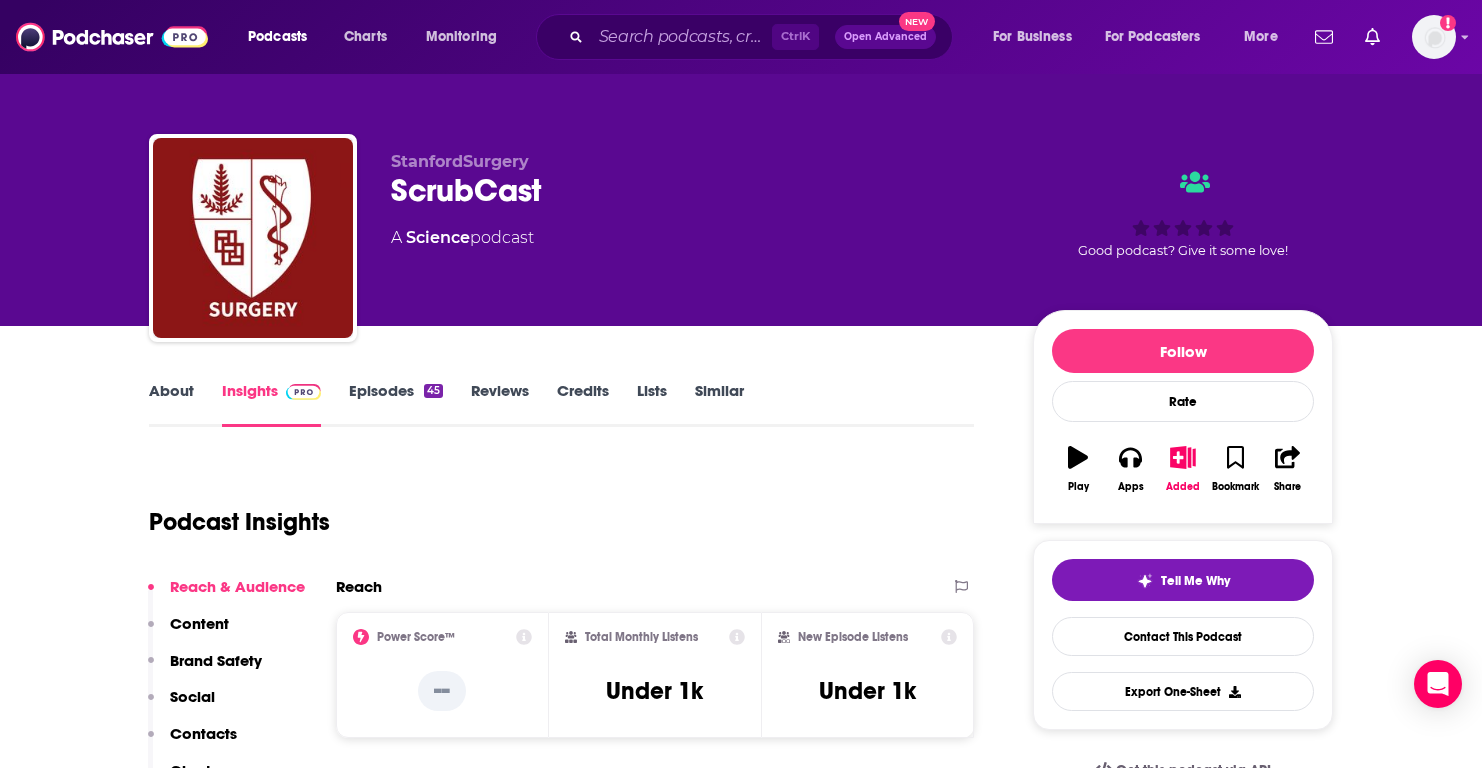 click on "Lists" at bounding box center [652, 404] 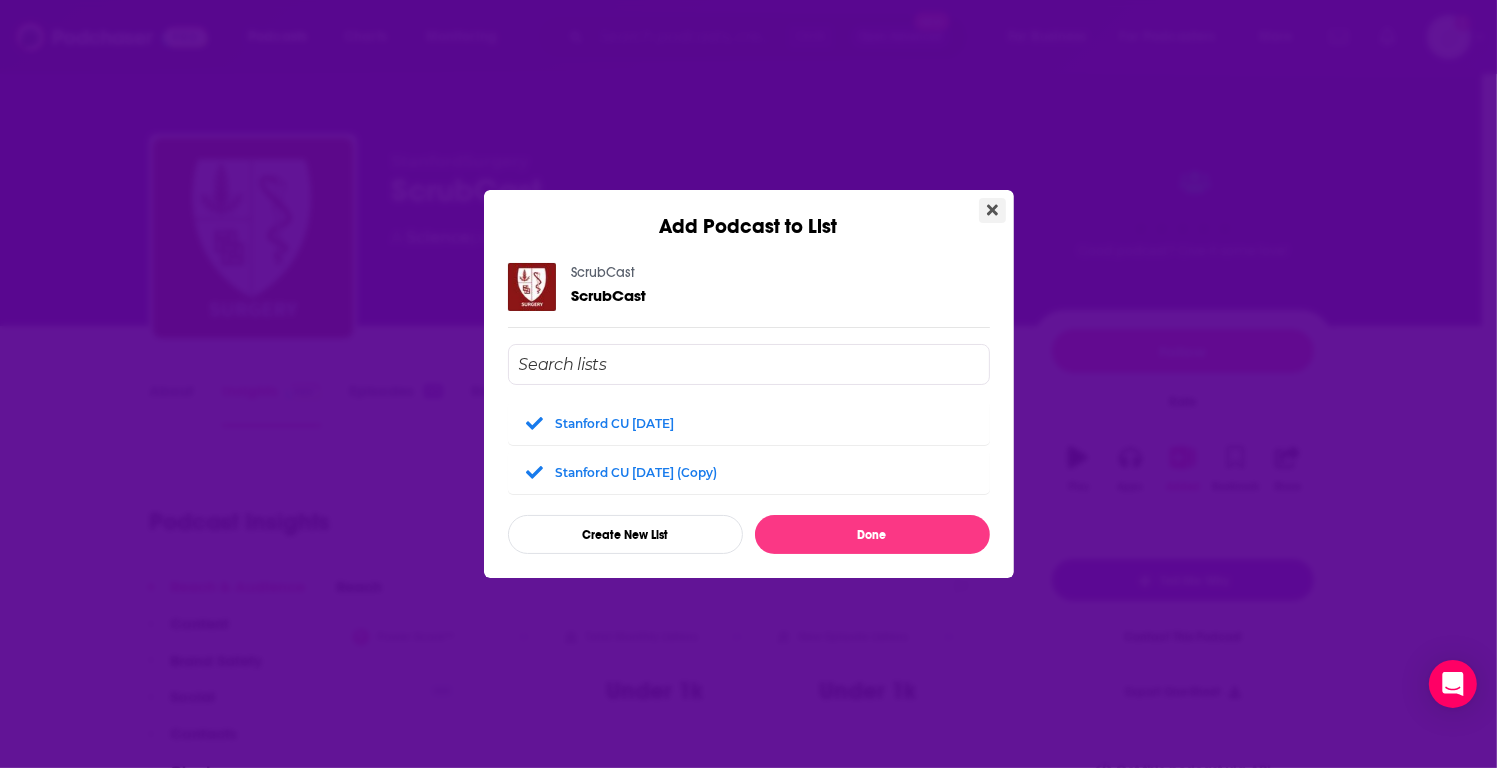 click 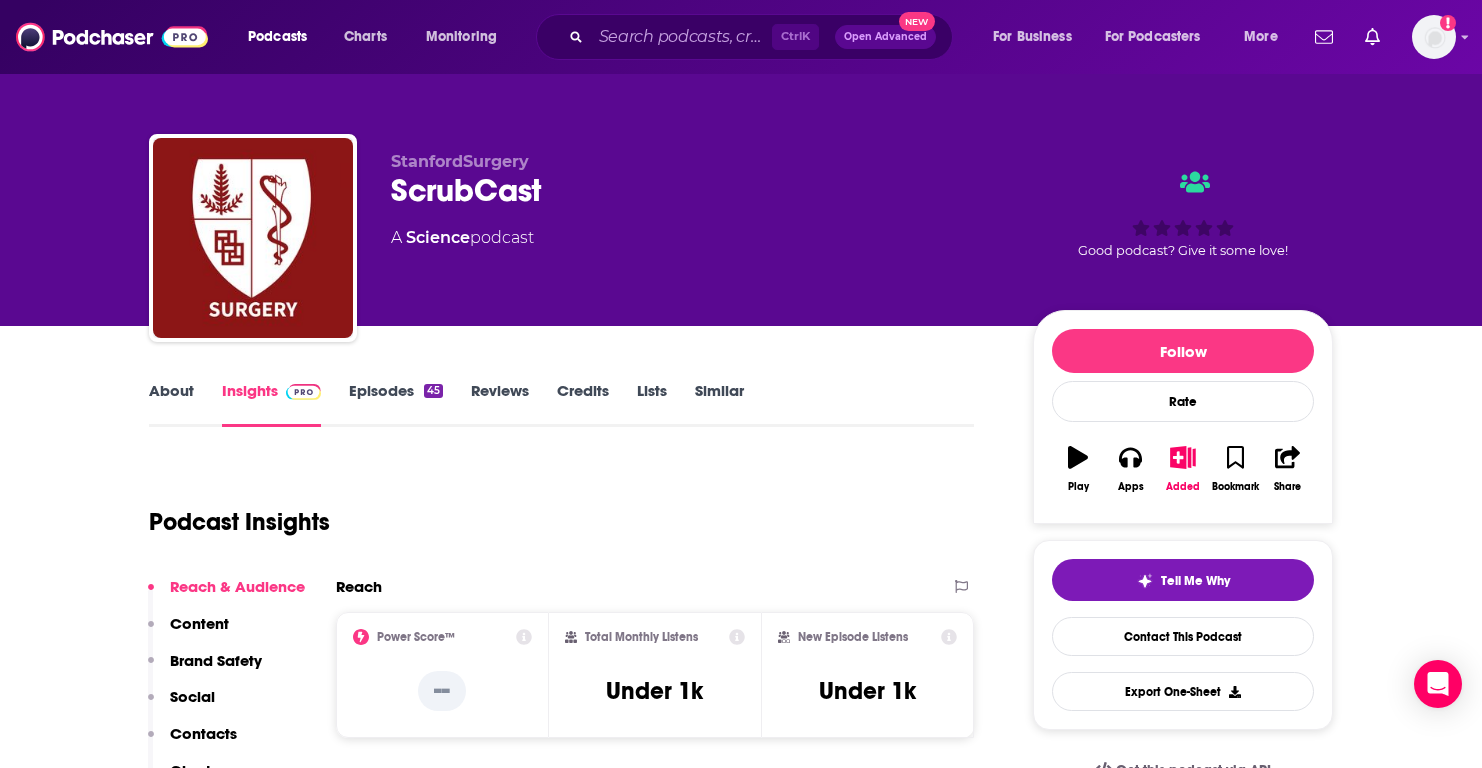 click on "Episodes 45" at bounding box center [396, 404] 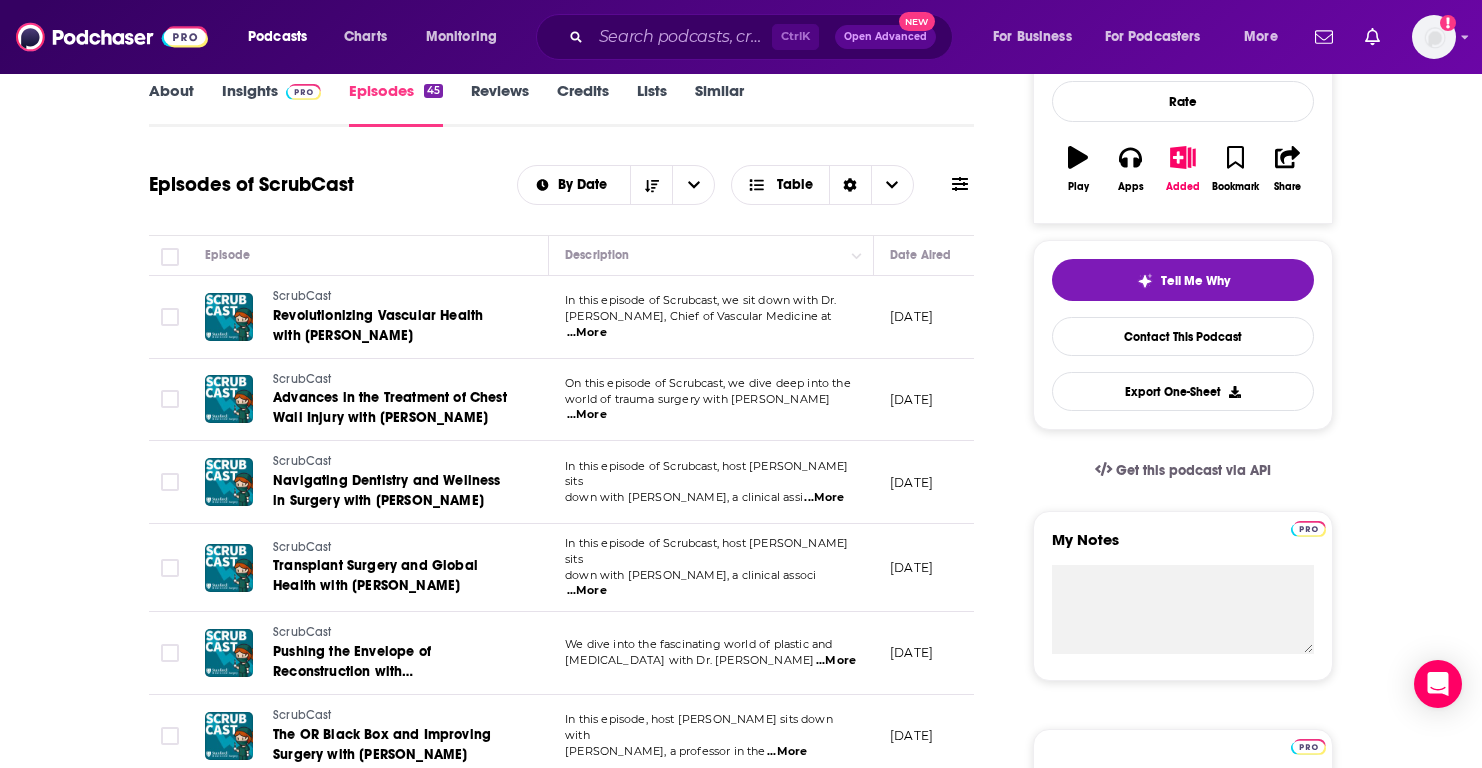 scroll, scrollTop: 200, scrollLeft: 0, axis: vertical 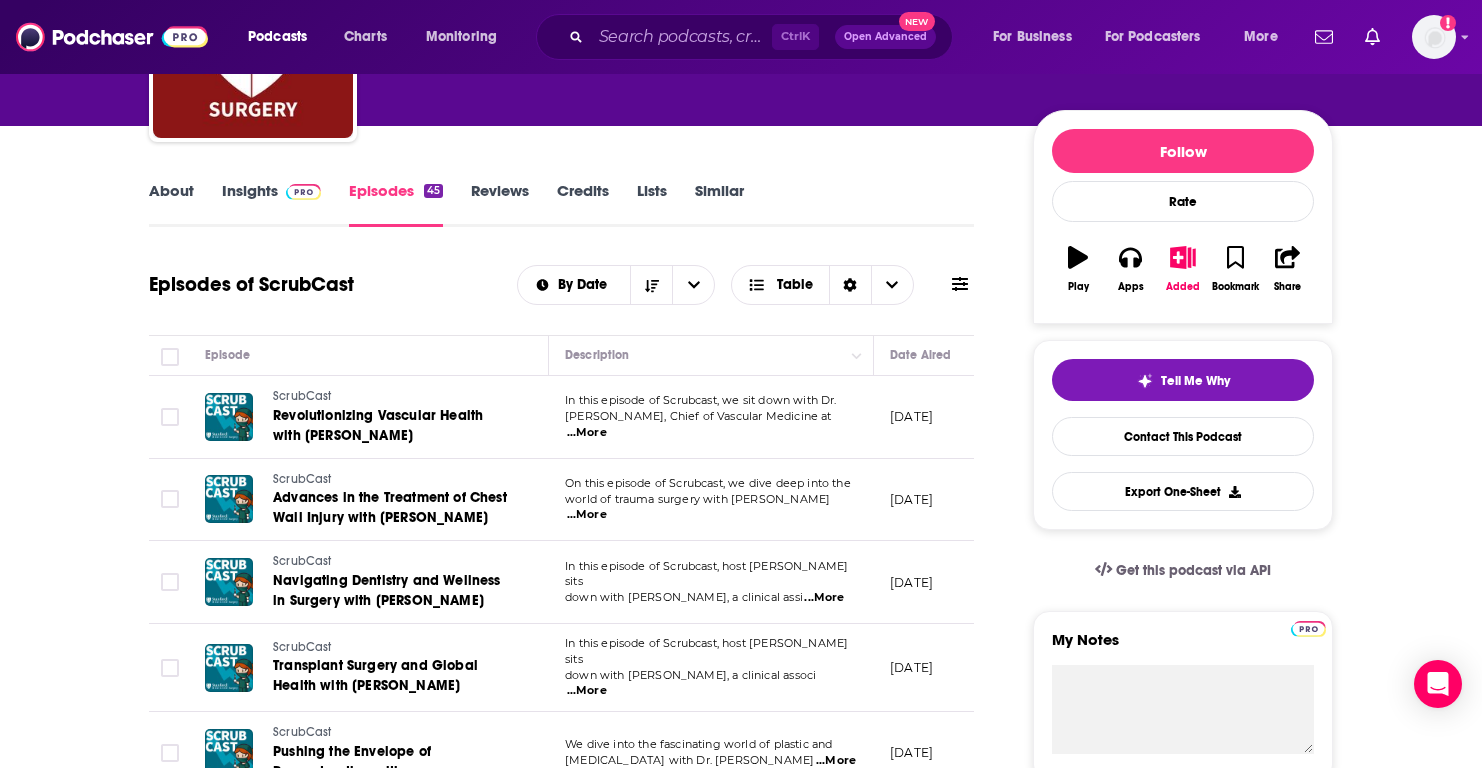 click 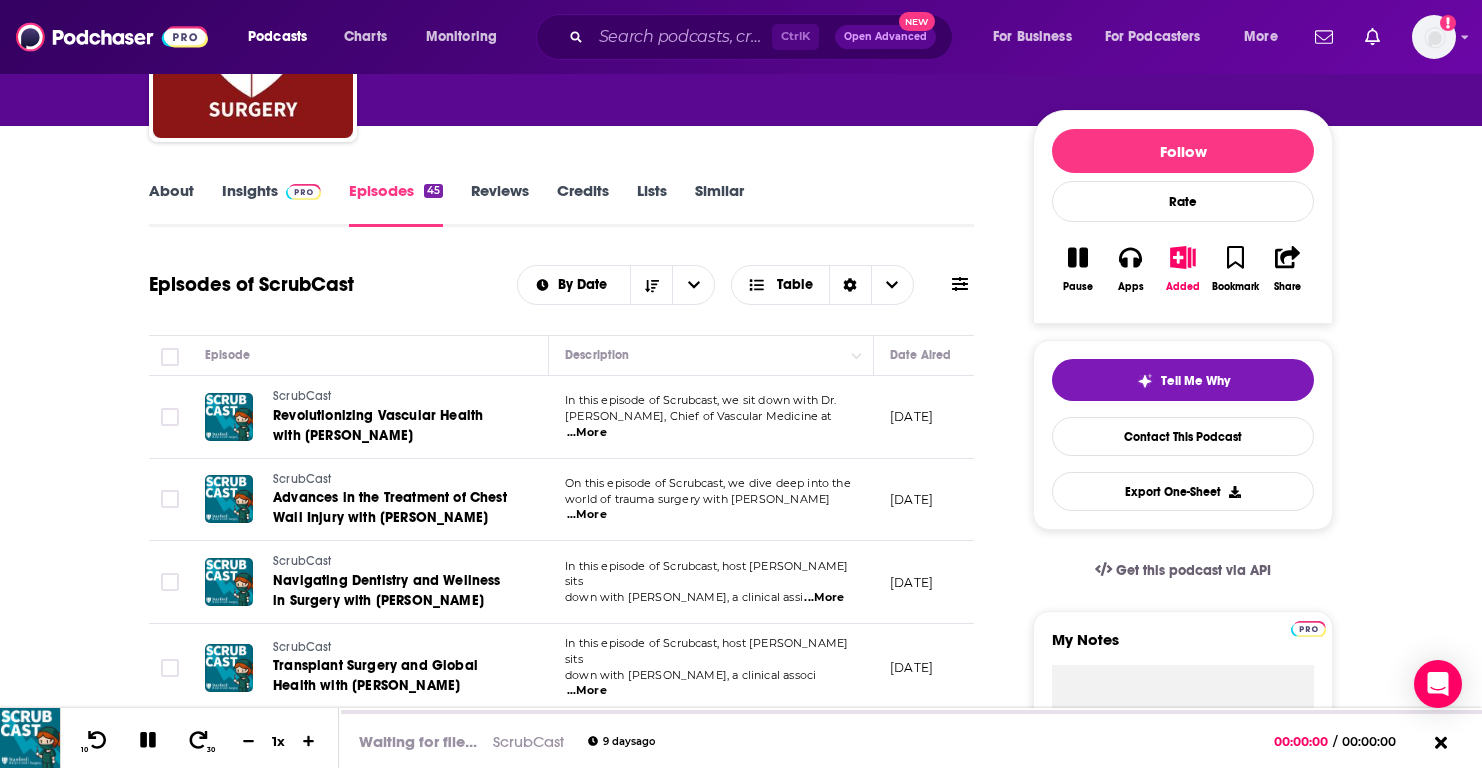 click on "...More" at bounding box center (587, 433) 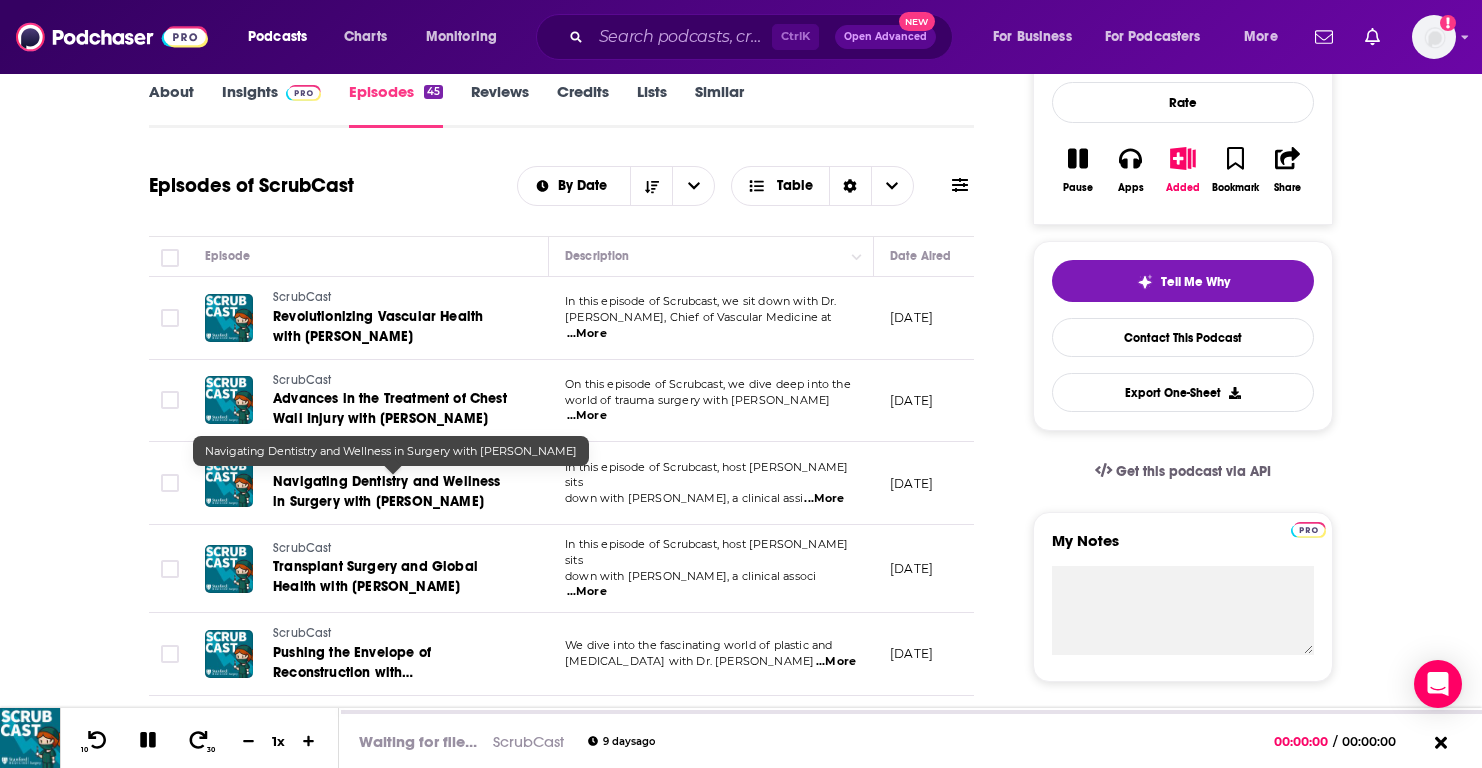 scroll, scrollTop: 400, scrollLeft: 0, axis: vertical 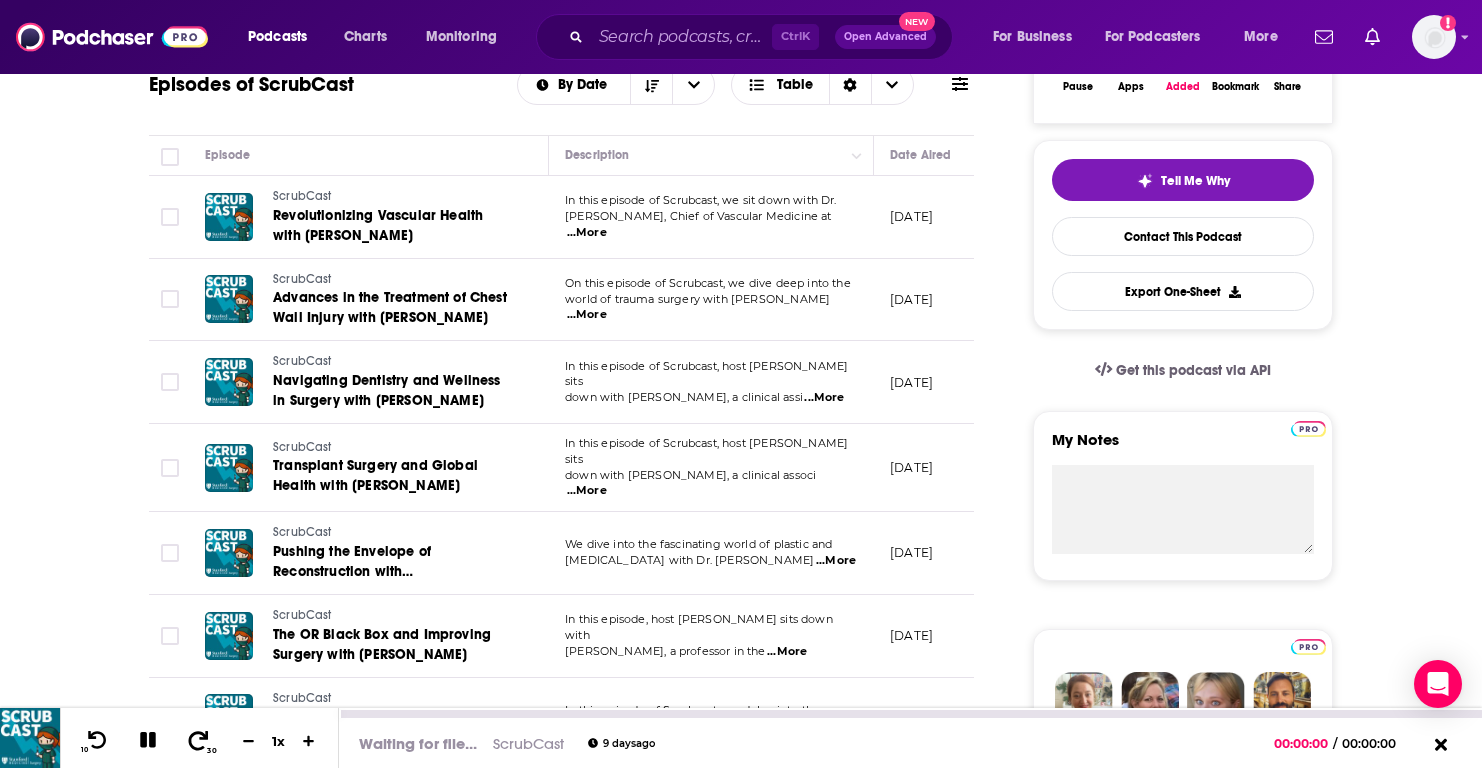 click 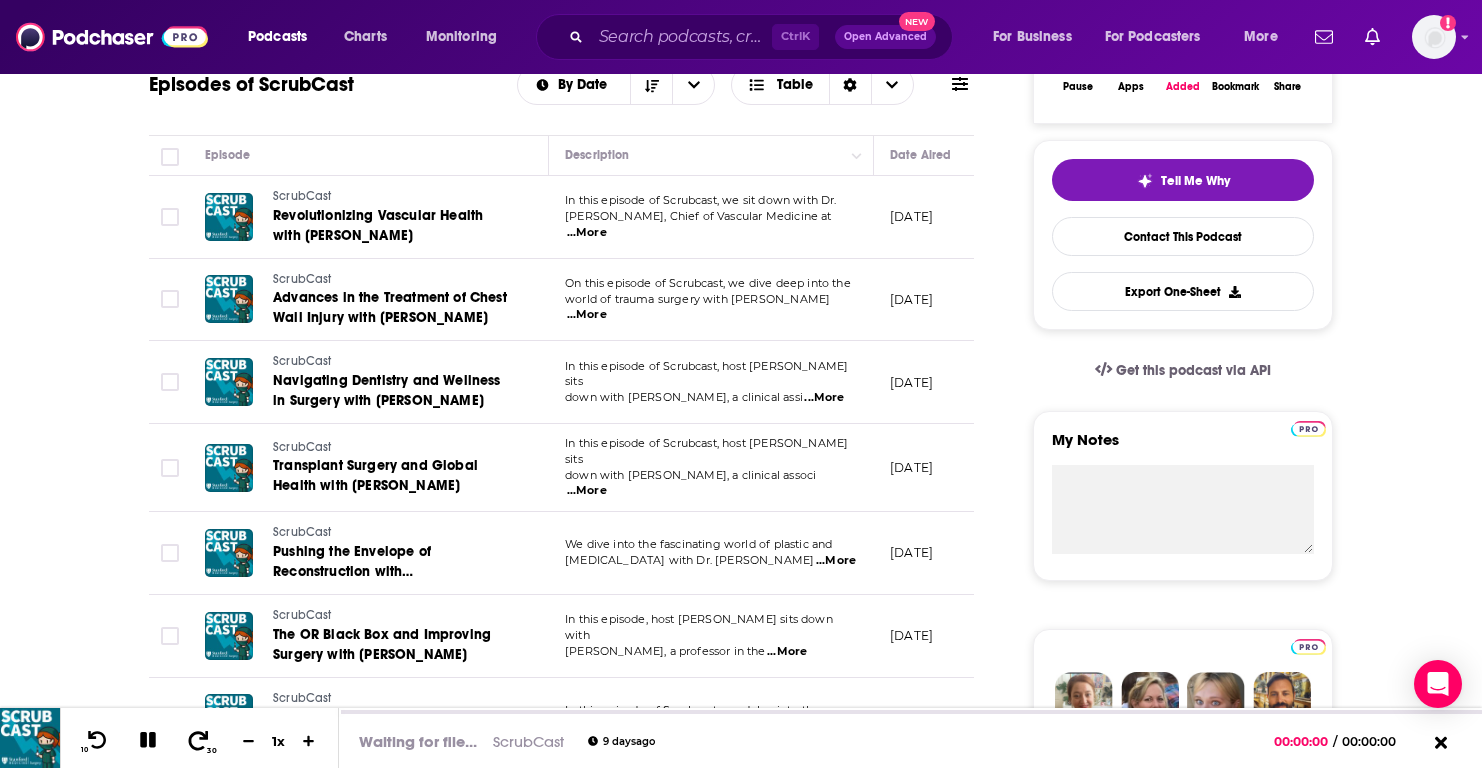 scroll, scrollTop: 300, scrollLeft: 0, axis: vertical 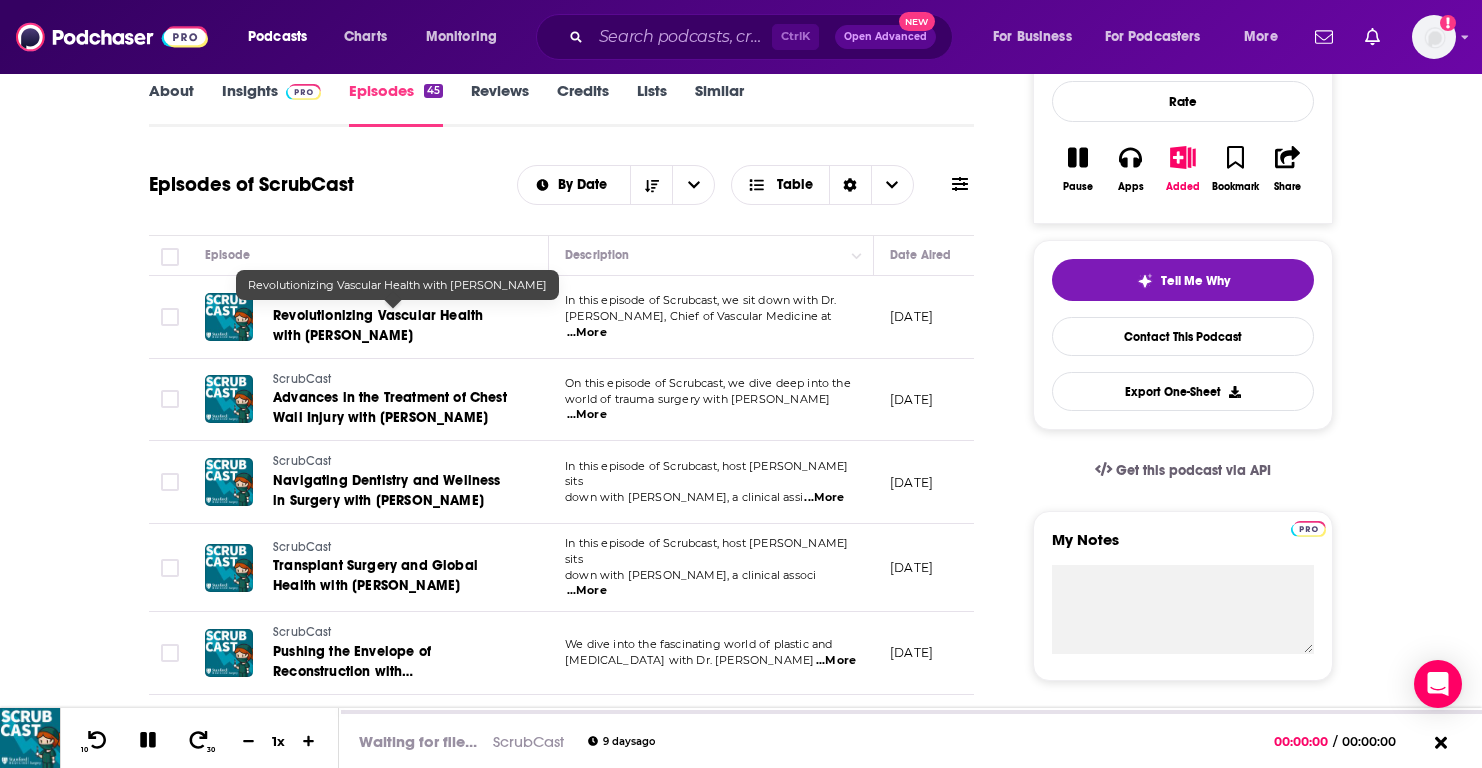 click on "Revolutionizing Vascular Health with Dr. Nick Leeper" at bounding box center (378, 325) 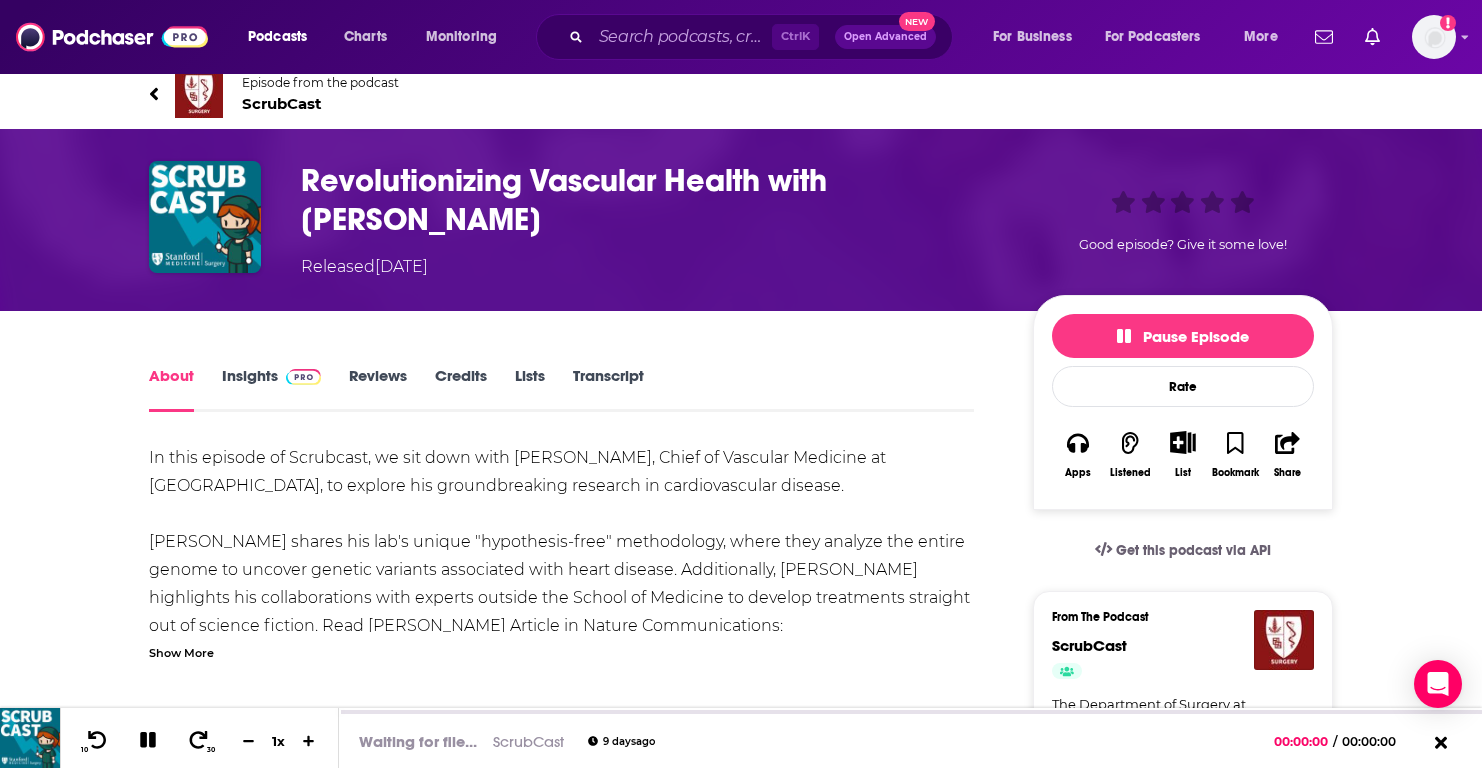 scroll, scrollTop: 0, scrollLeft: 0, axis: both 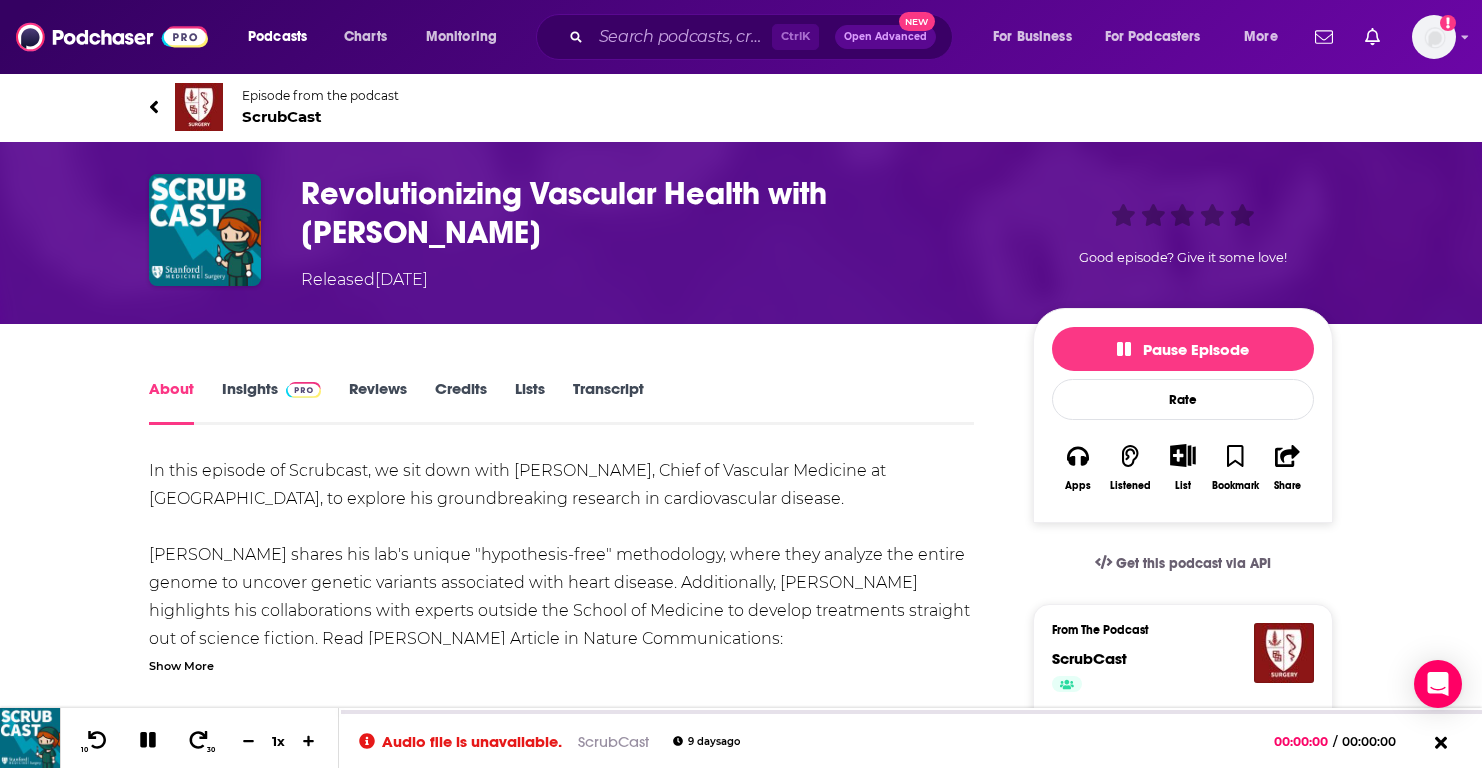 click on "Insights" at bounding box center [271, 402] 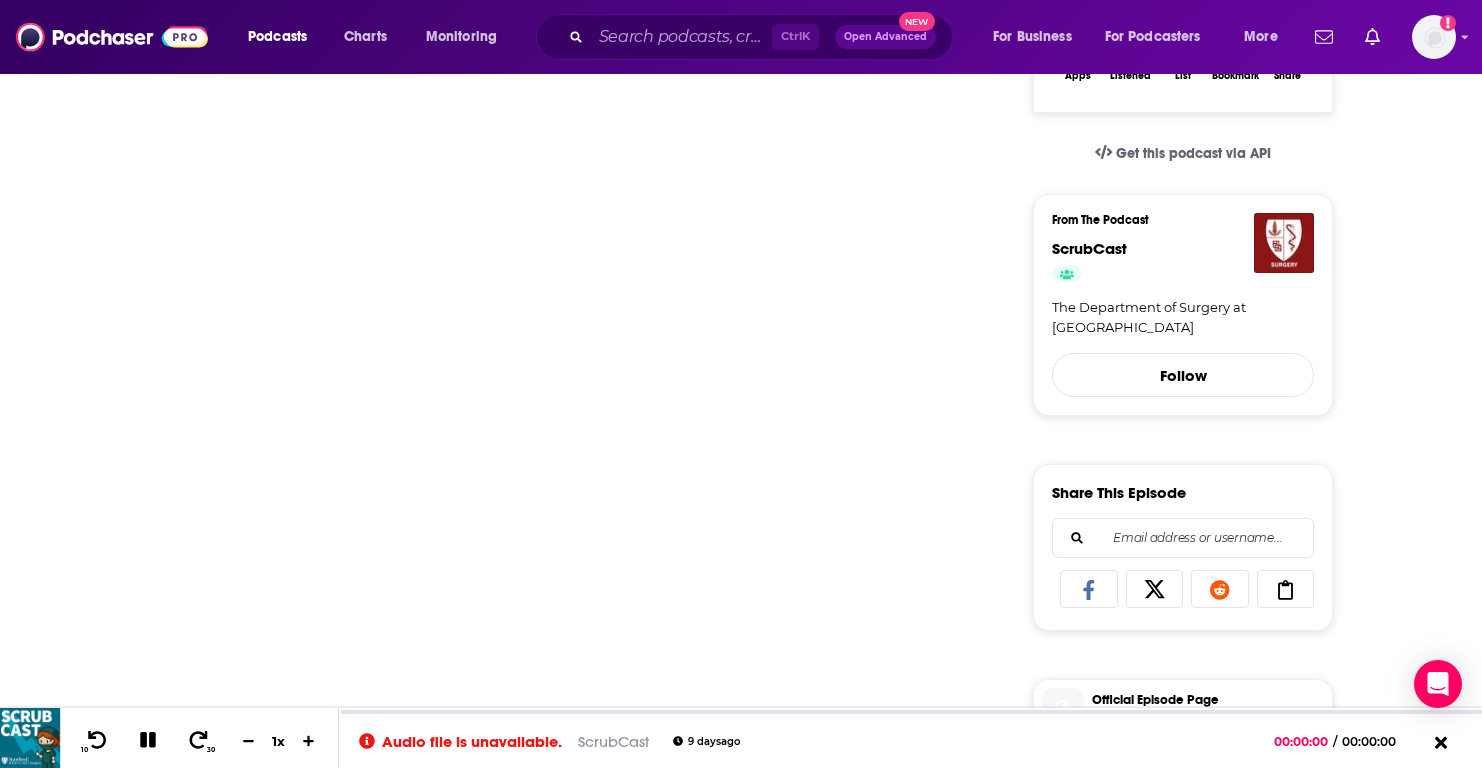 scroll, scrollTop: 300, scrollLeft: 0, axis: vertical 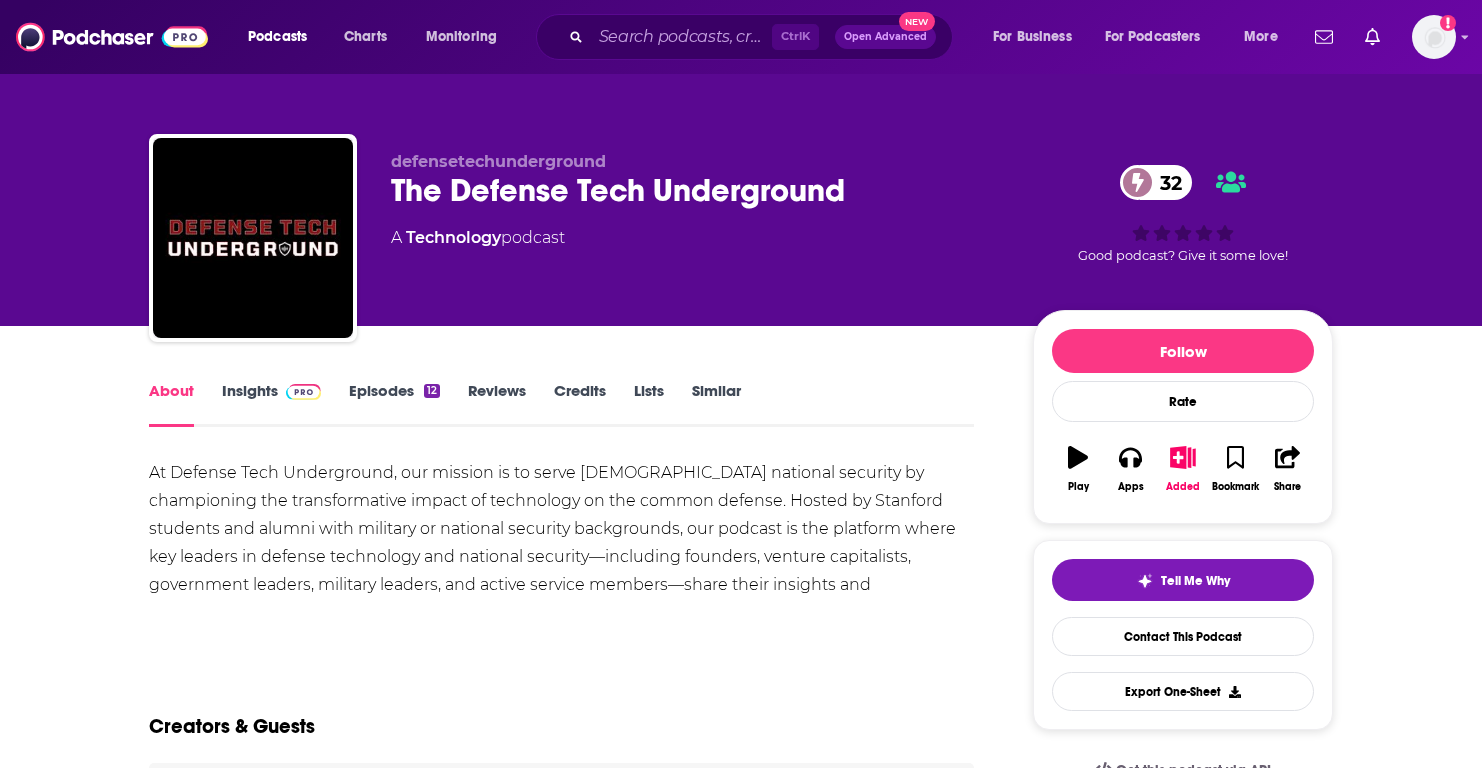 click on "Insights" at bounding box center [271, 404] 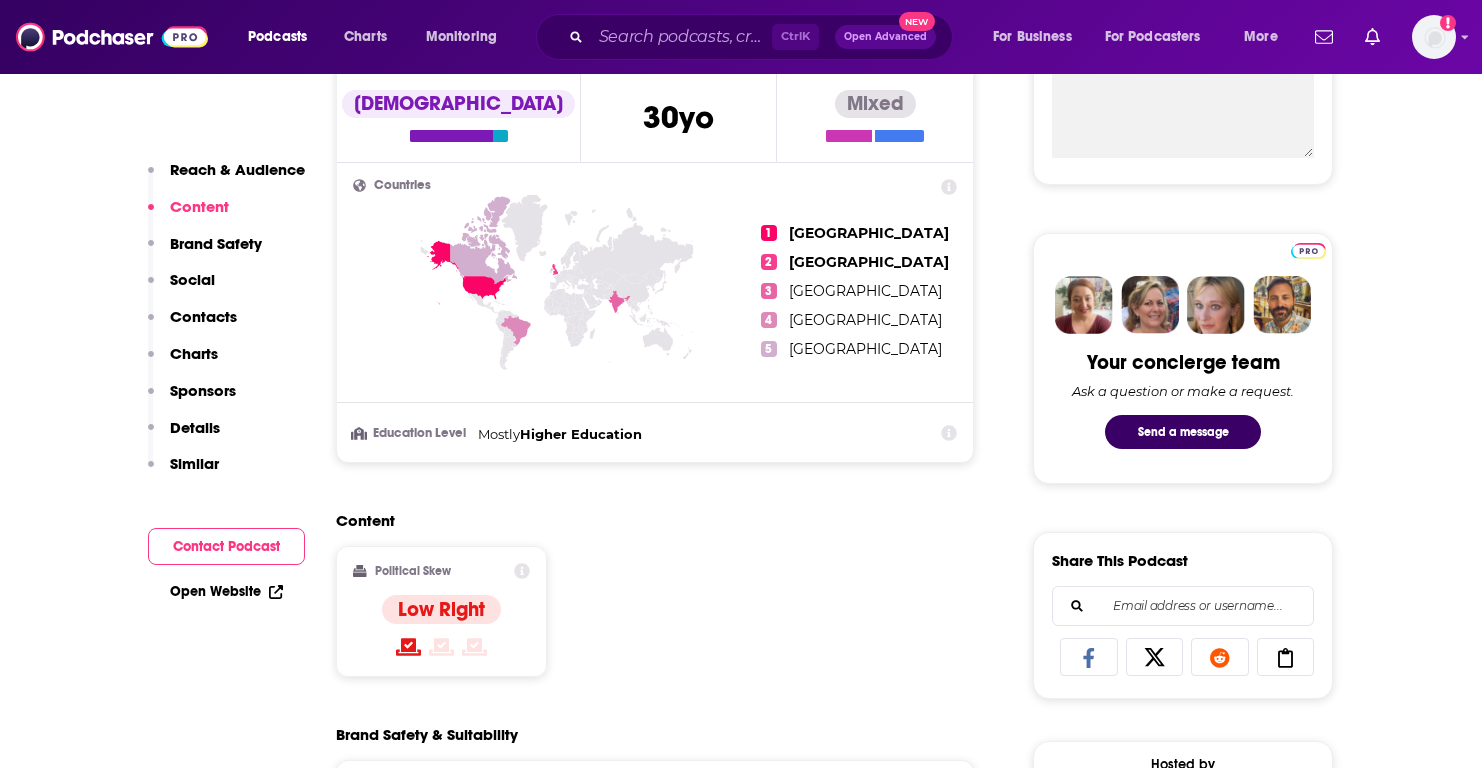 scroll, scrollTop: 1000, scrollLeft: 0, axis: vertical 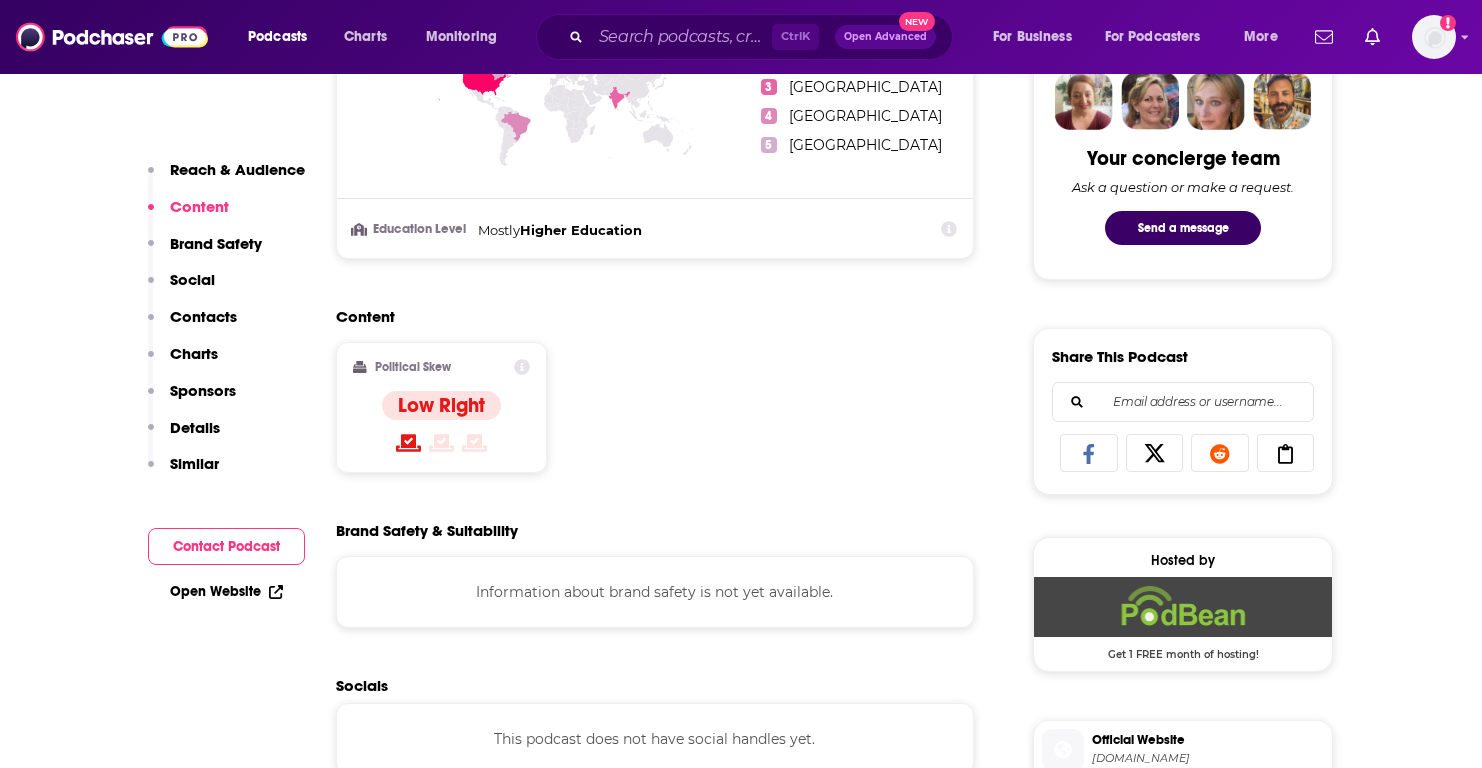click 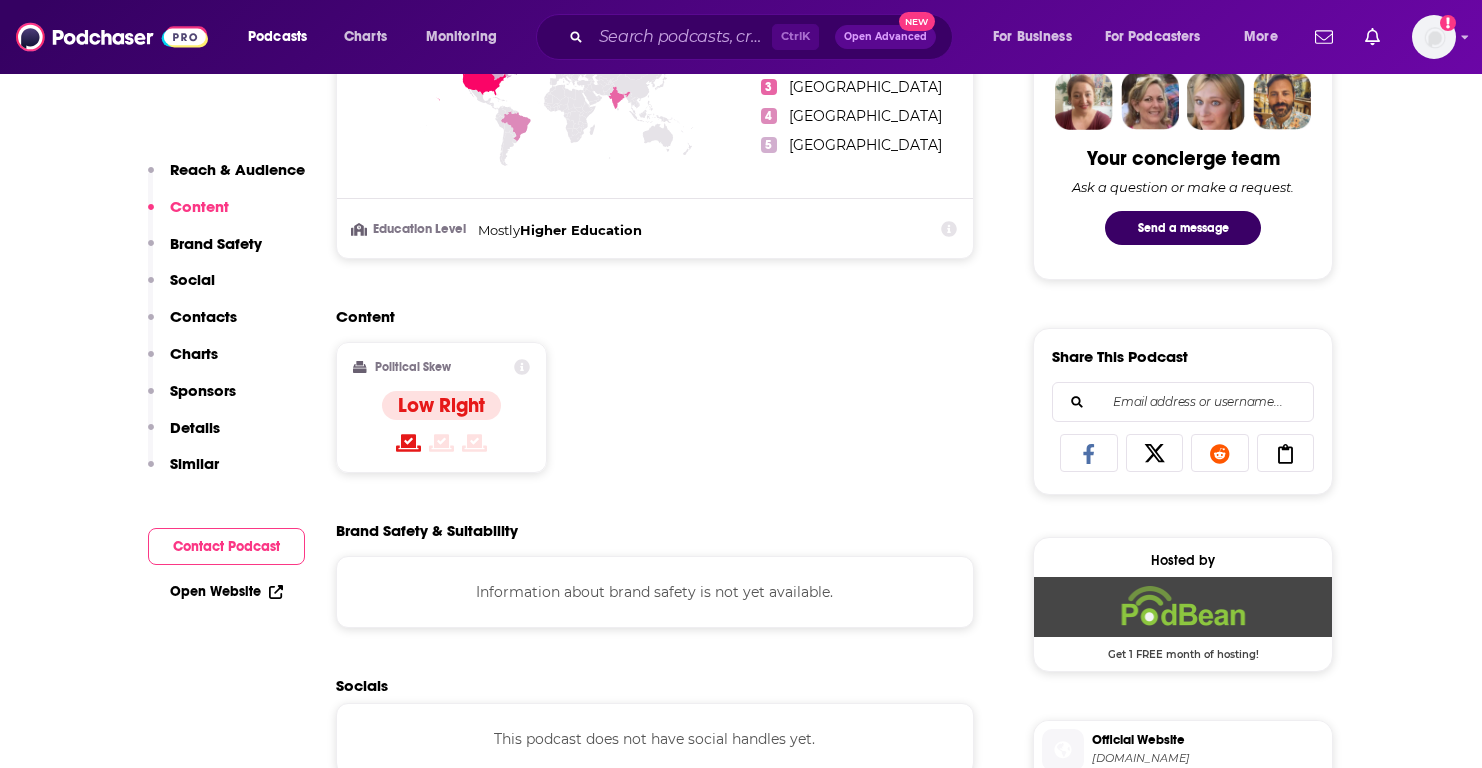 click on "Content Political Skew Low Right" at bounding box center (655, 398) 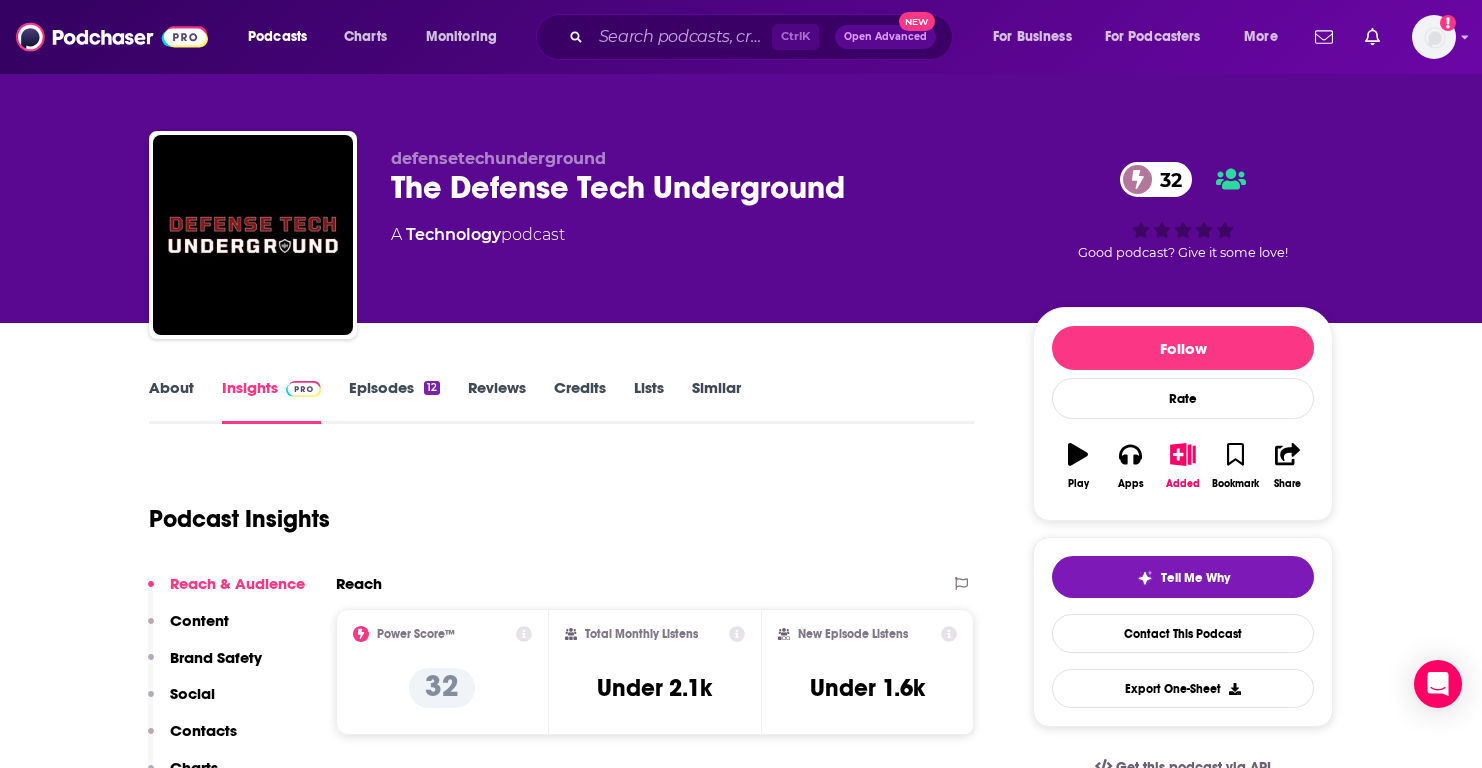 scroll, scrollTop: 0, scrollLeft: 0, axis: both 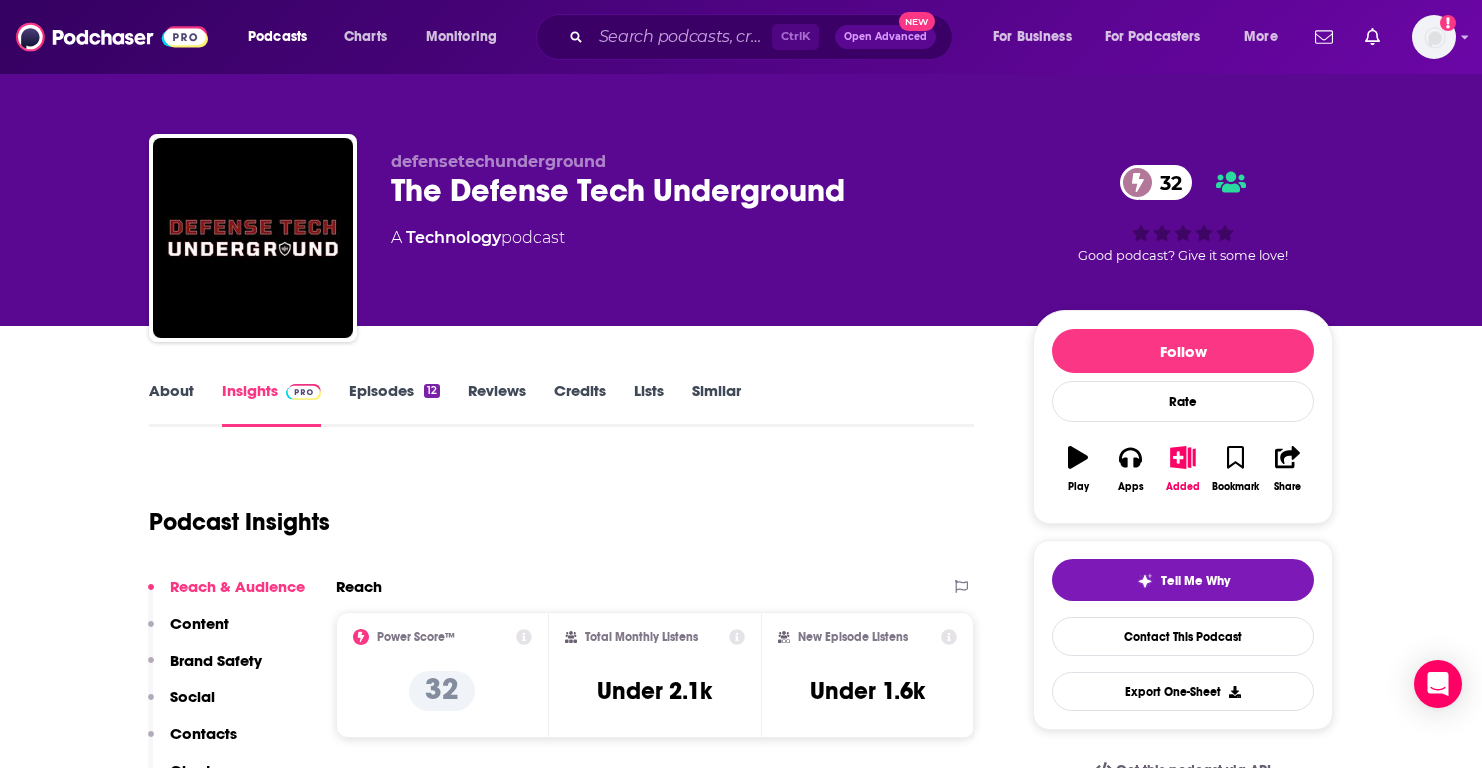 click on "Episodes 12" at bounding box center [394, 404] 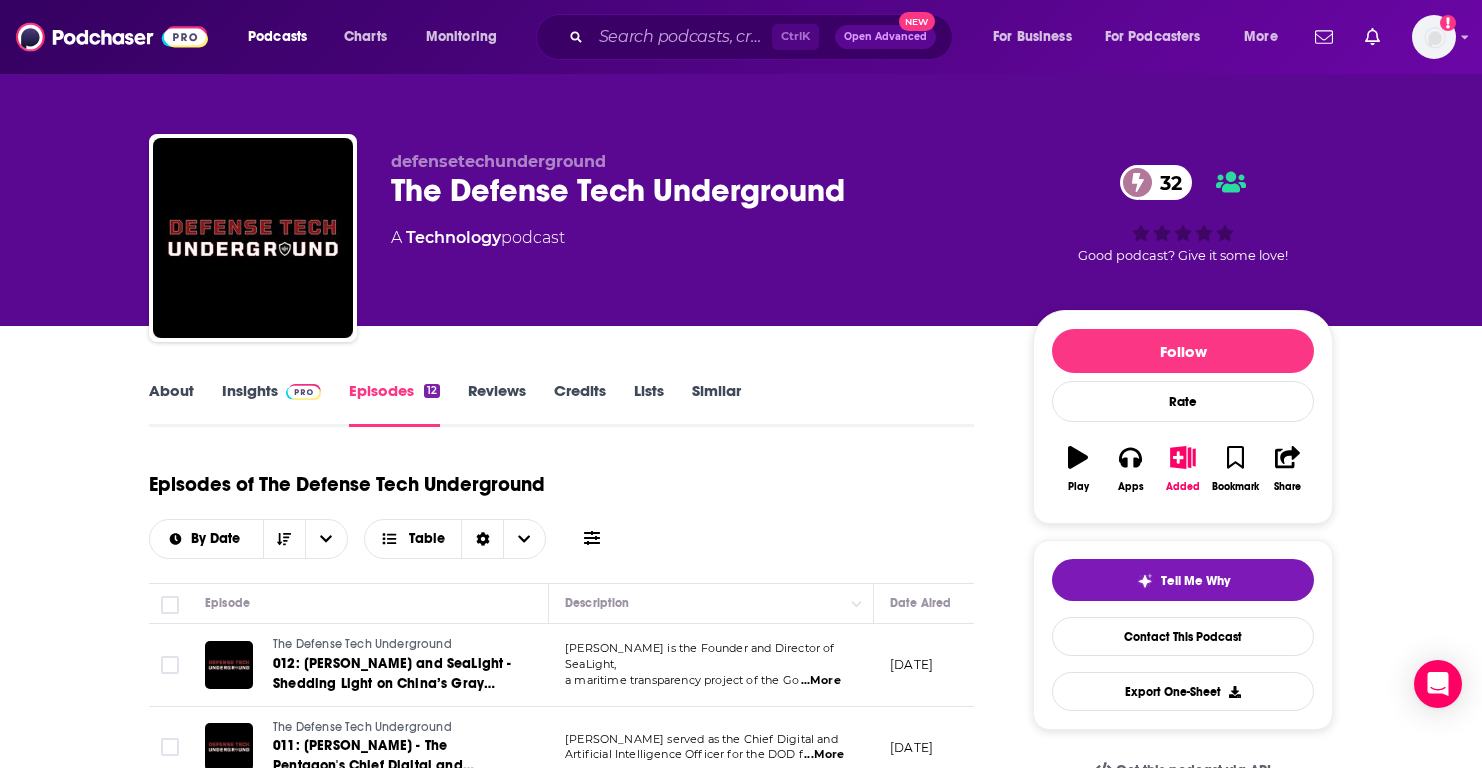 click on "Reviews" at bounding box center (497, 404) 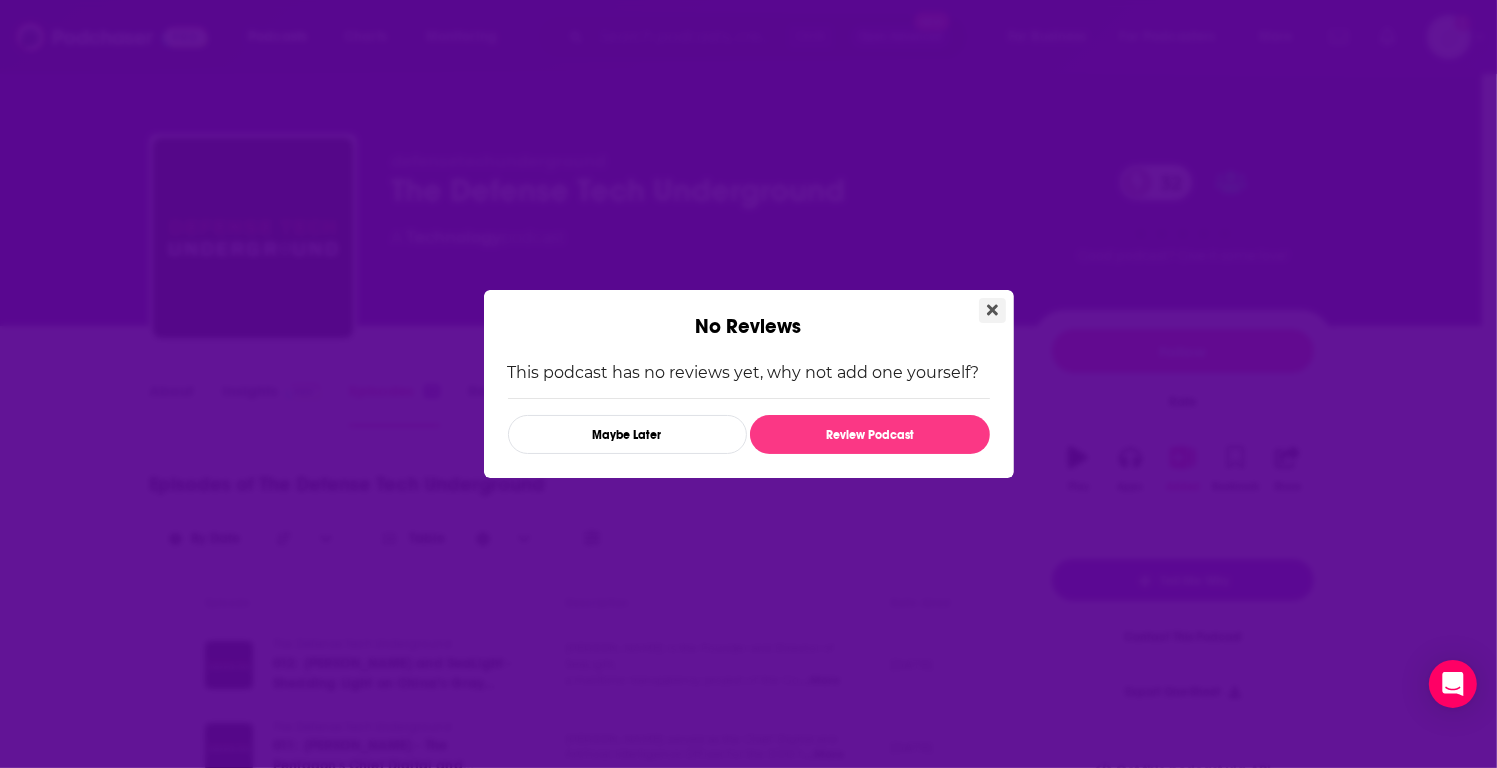 click at bounding box center [992, 310] 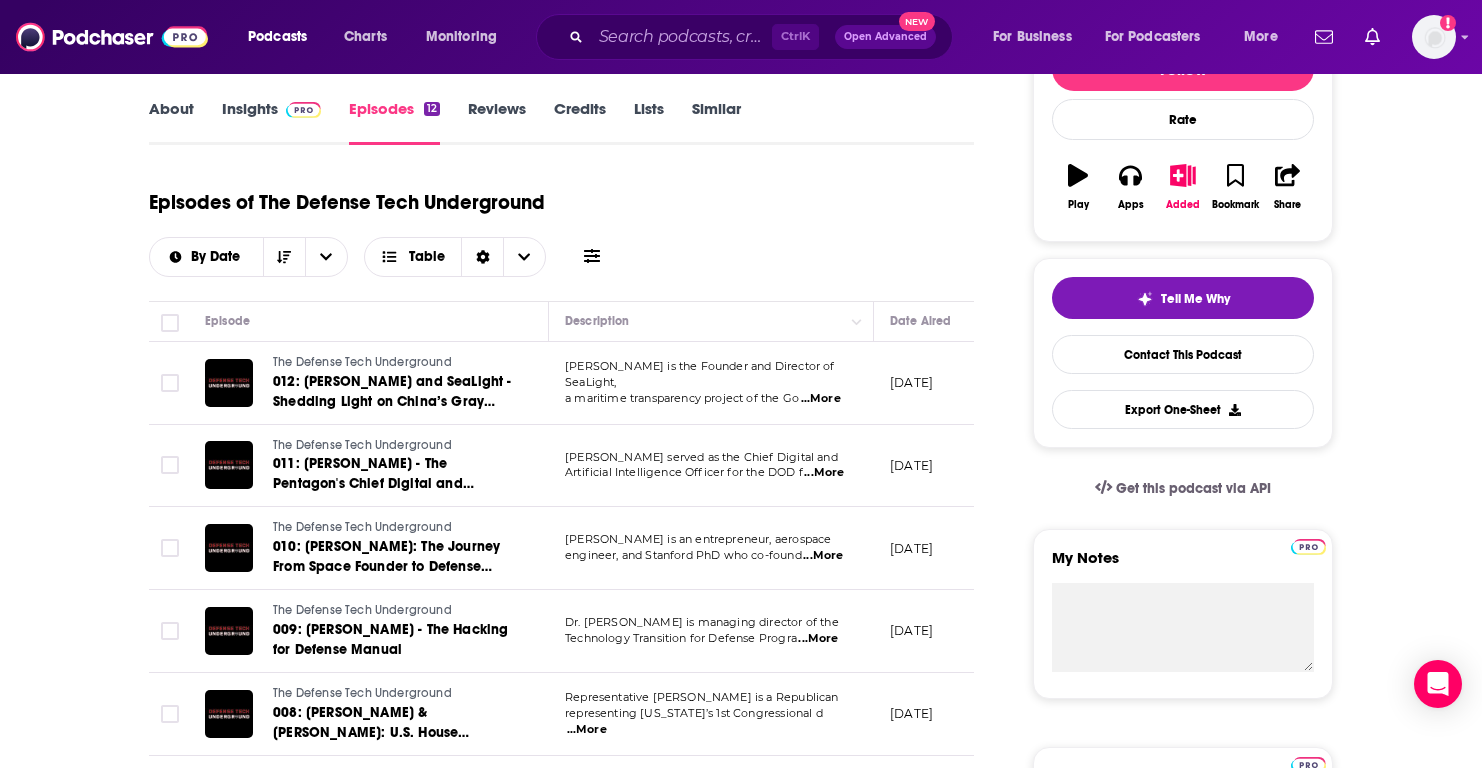 scroll, scrollTop: 300, scrollLeft: 0, axis: vertical 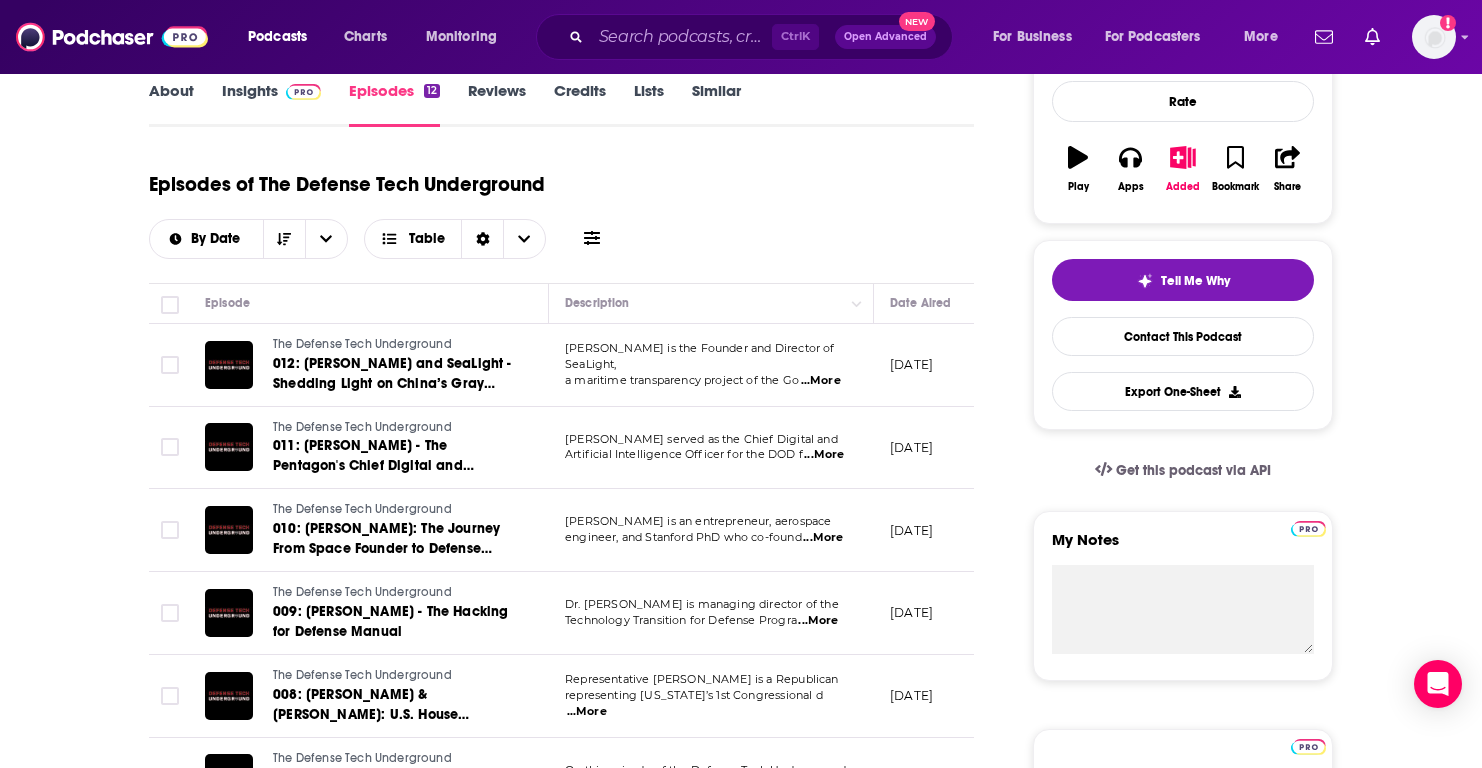 click on "...More" at bounding box center (821, 381) 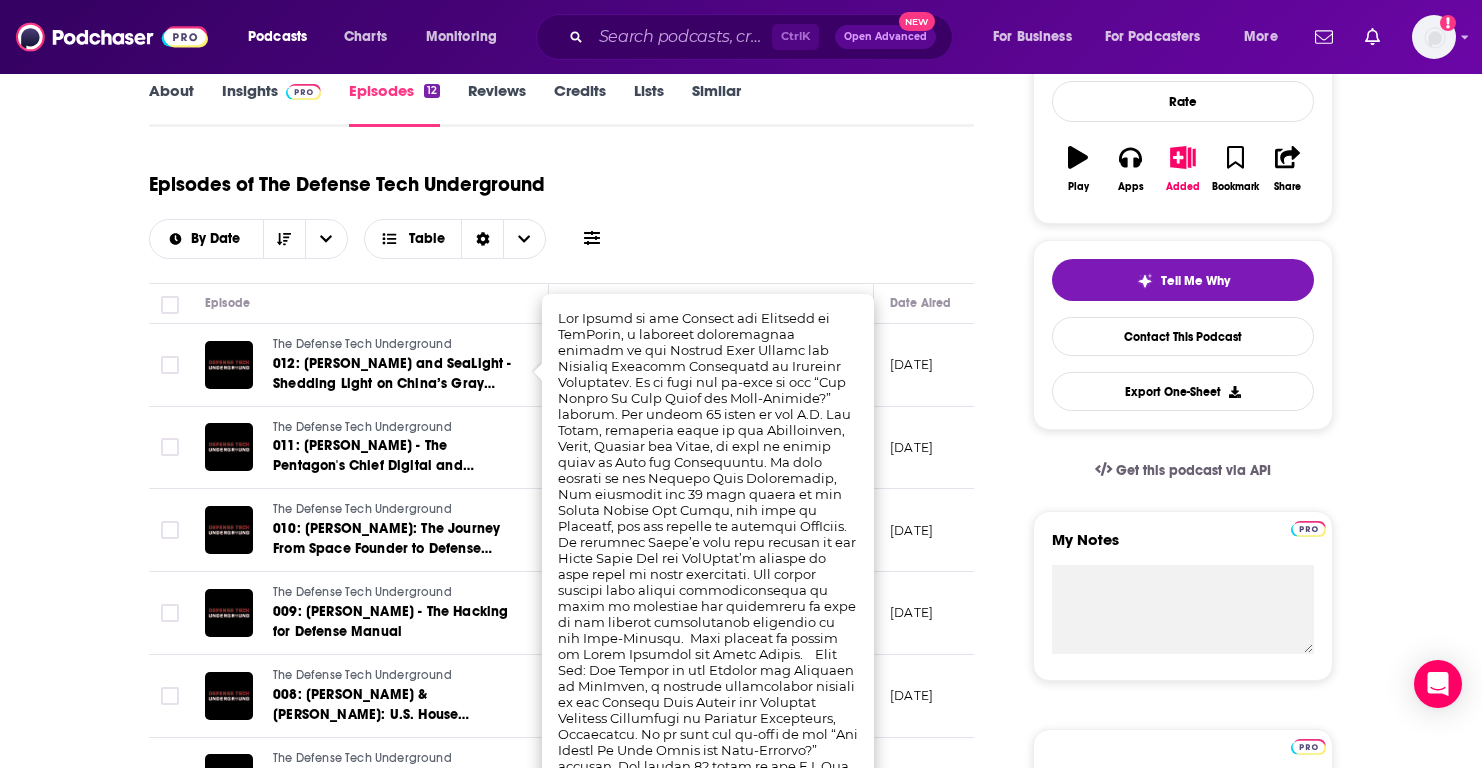 click on "Episodes of The Defense Tech Underground By Date Table" at bounding box center (561, 209) 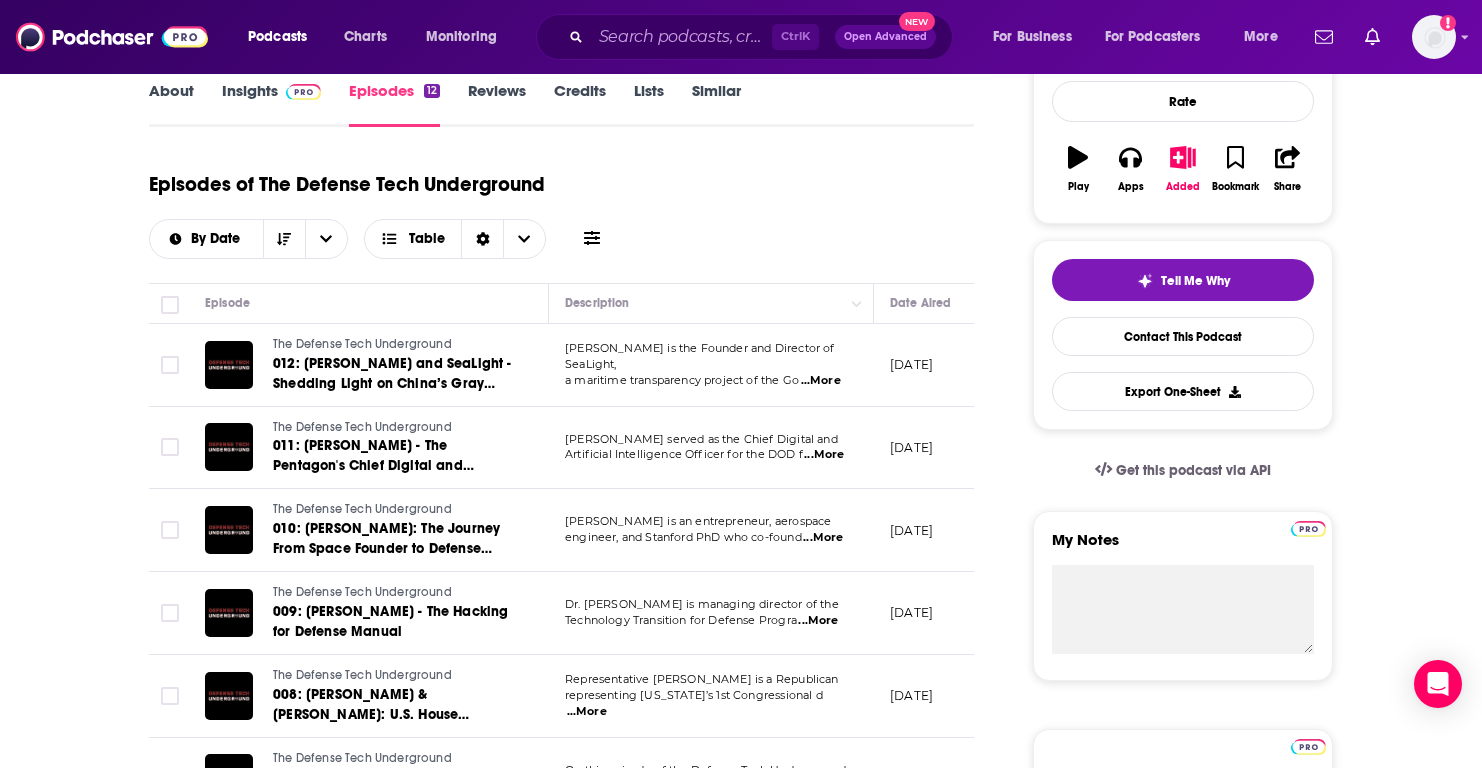 click on "Insights" at bounding box center [271, 104] 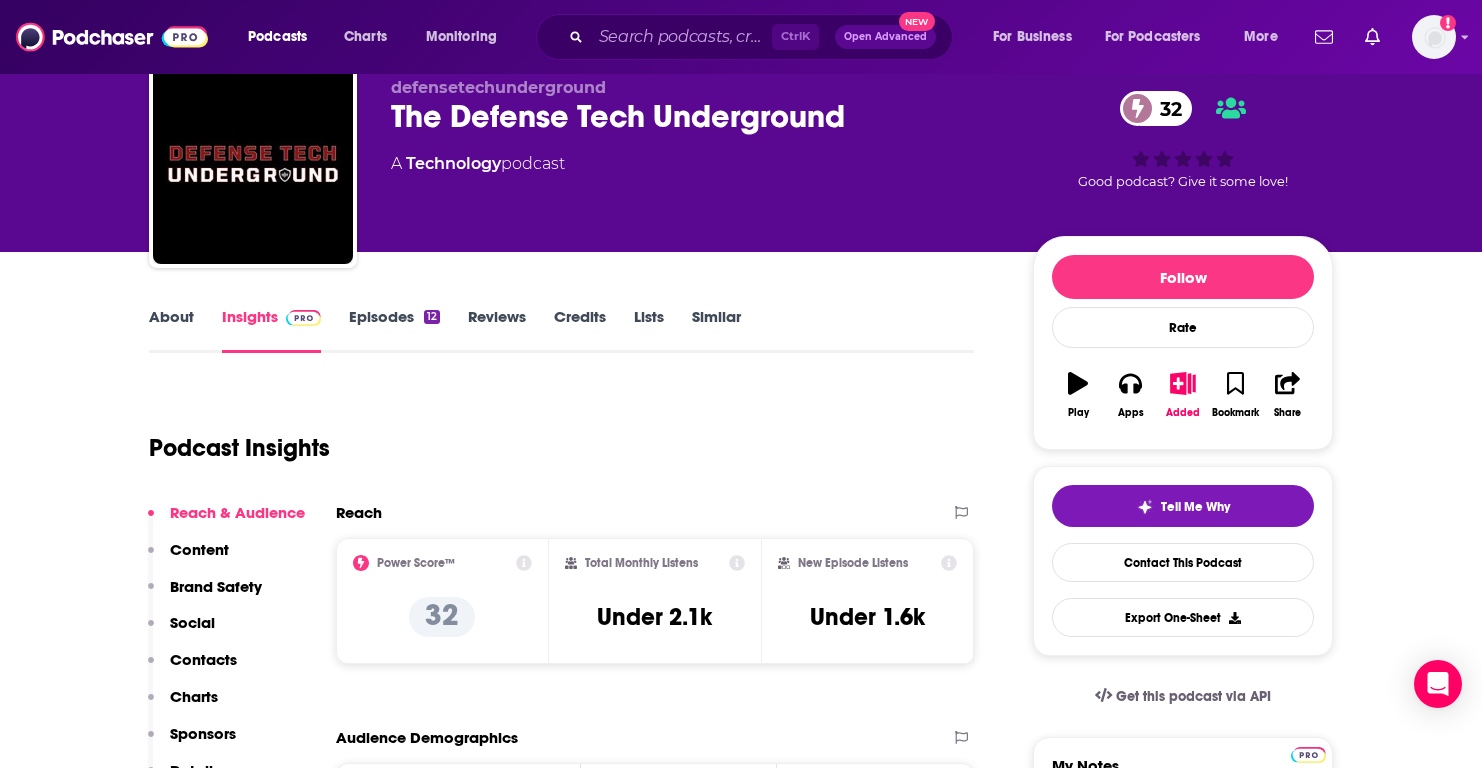 scroll, scrollTop: 100, scrollLeft: 0, axis: vertical 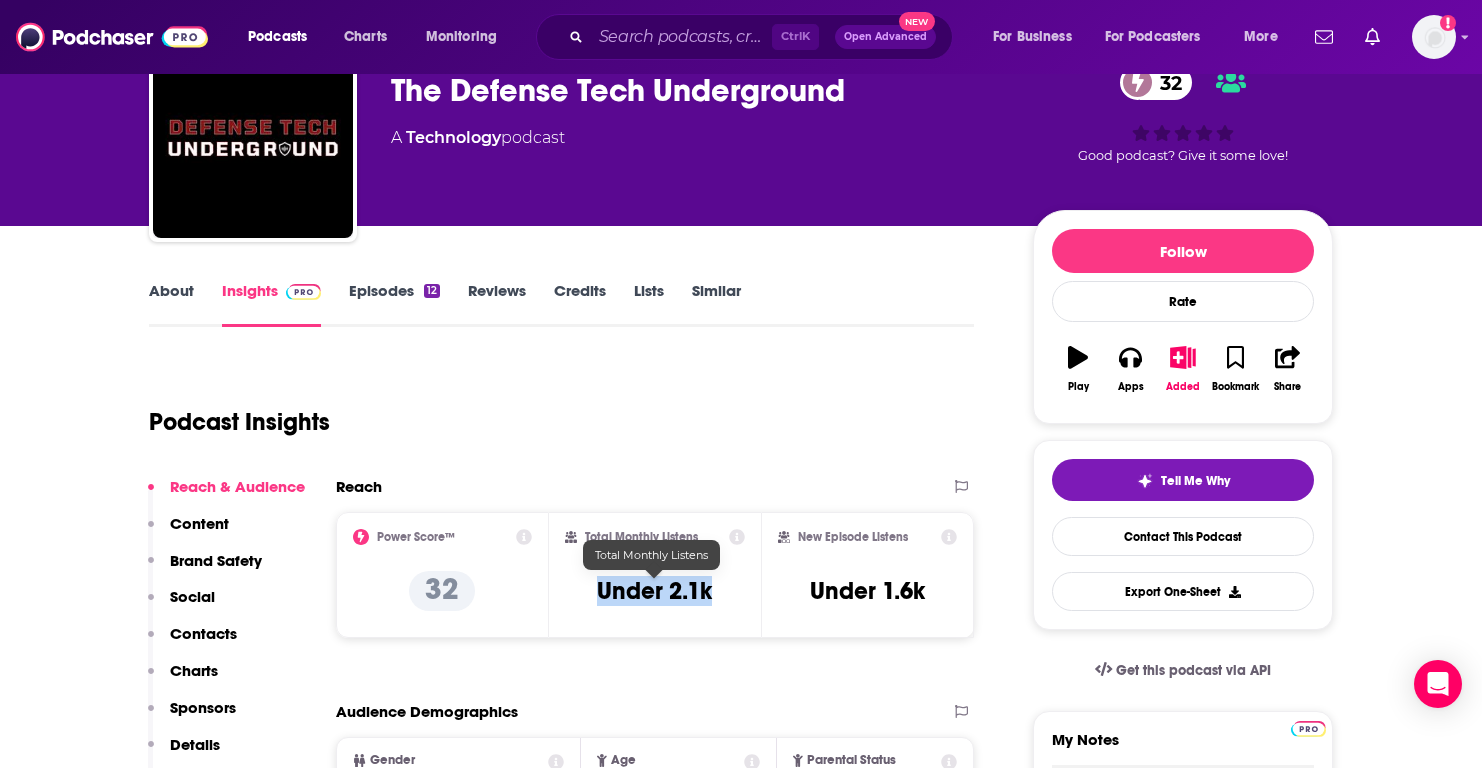 drag, startPoint x: 598, startPoint y: 589, endPoint x: 708, endPoint y: 593, distance: 110.0727 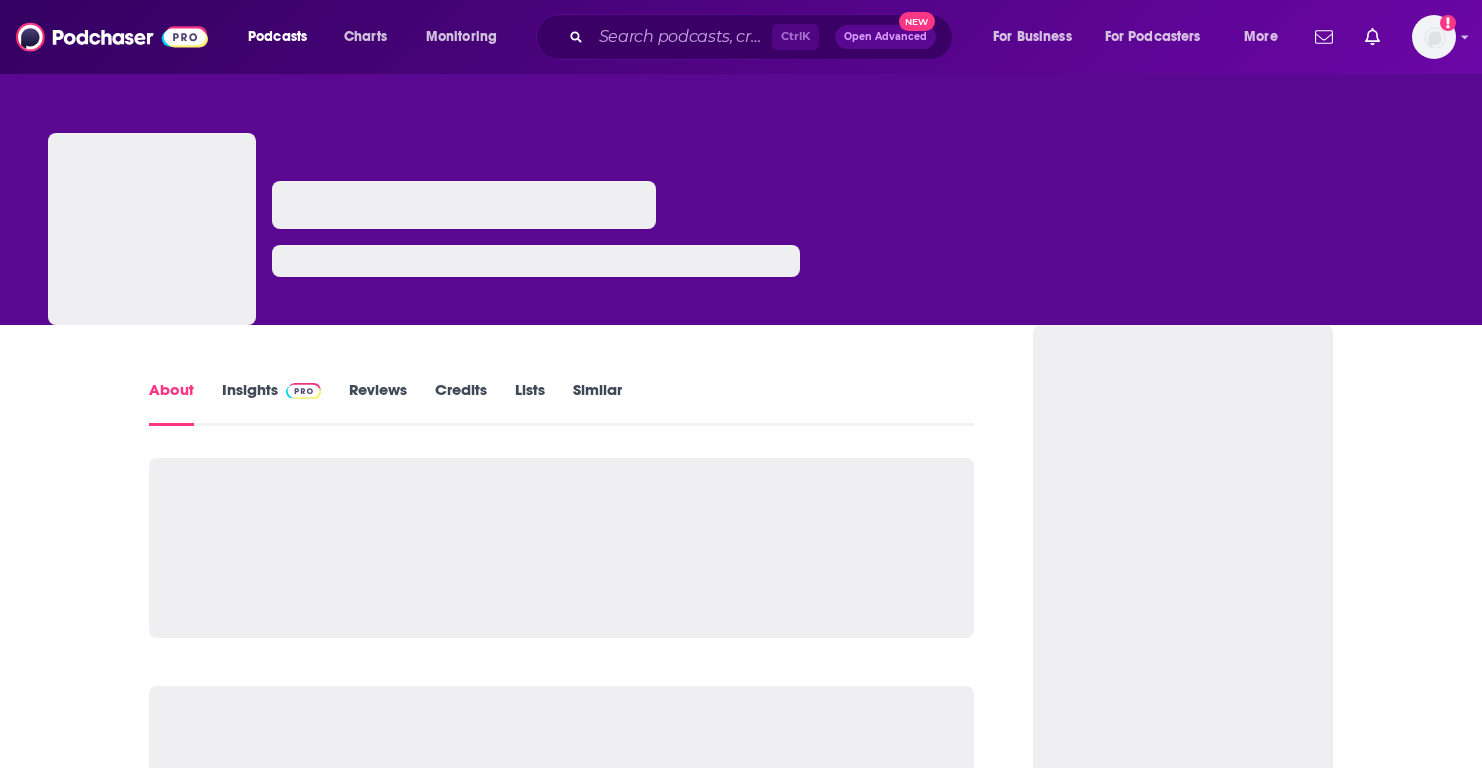 scroll, scrollTop: 0, scrollLeft: 0, axis: both 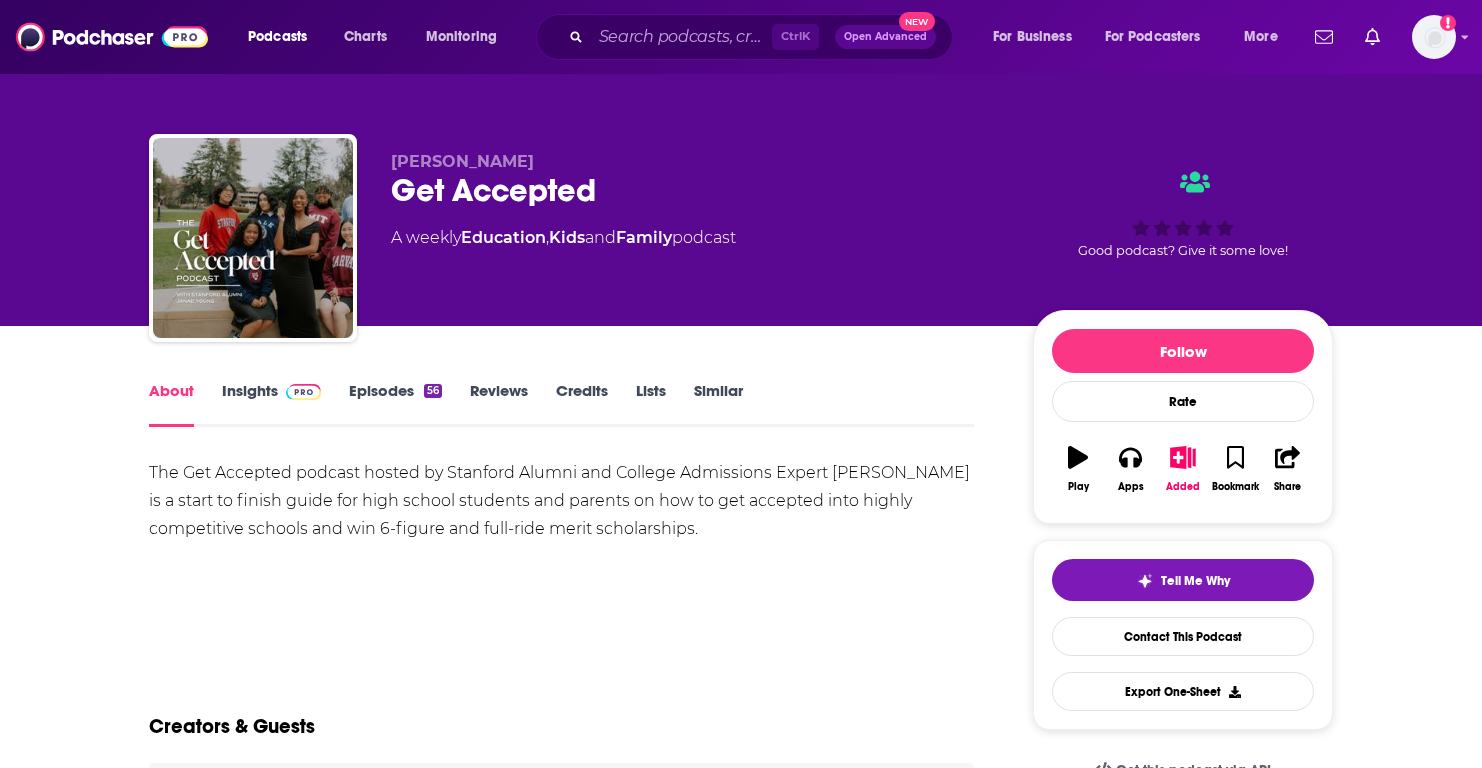 click on "Insights" at bounding box center [271, 404] 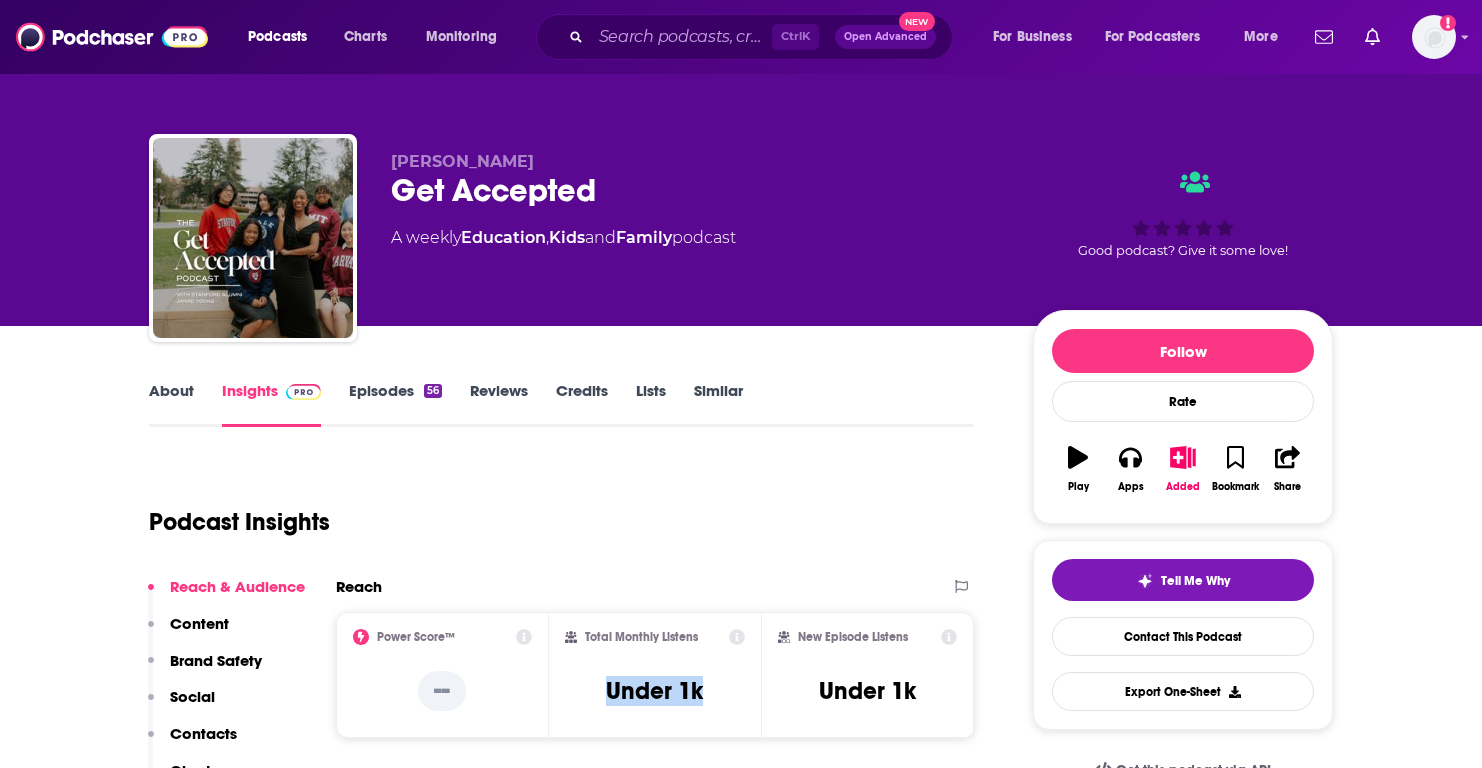 drag, startPoint x: 606, startPoint y: 690, endPoint x: 717, endPoint y: 691, distance: 111.0045 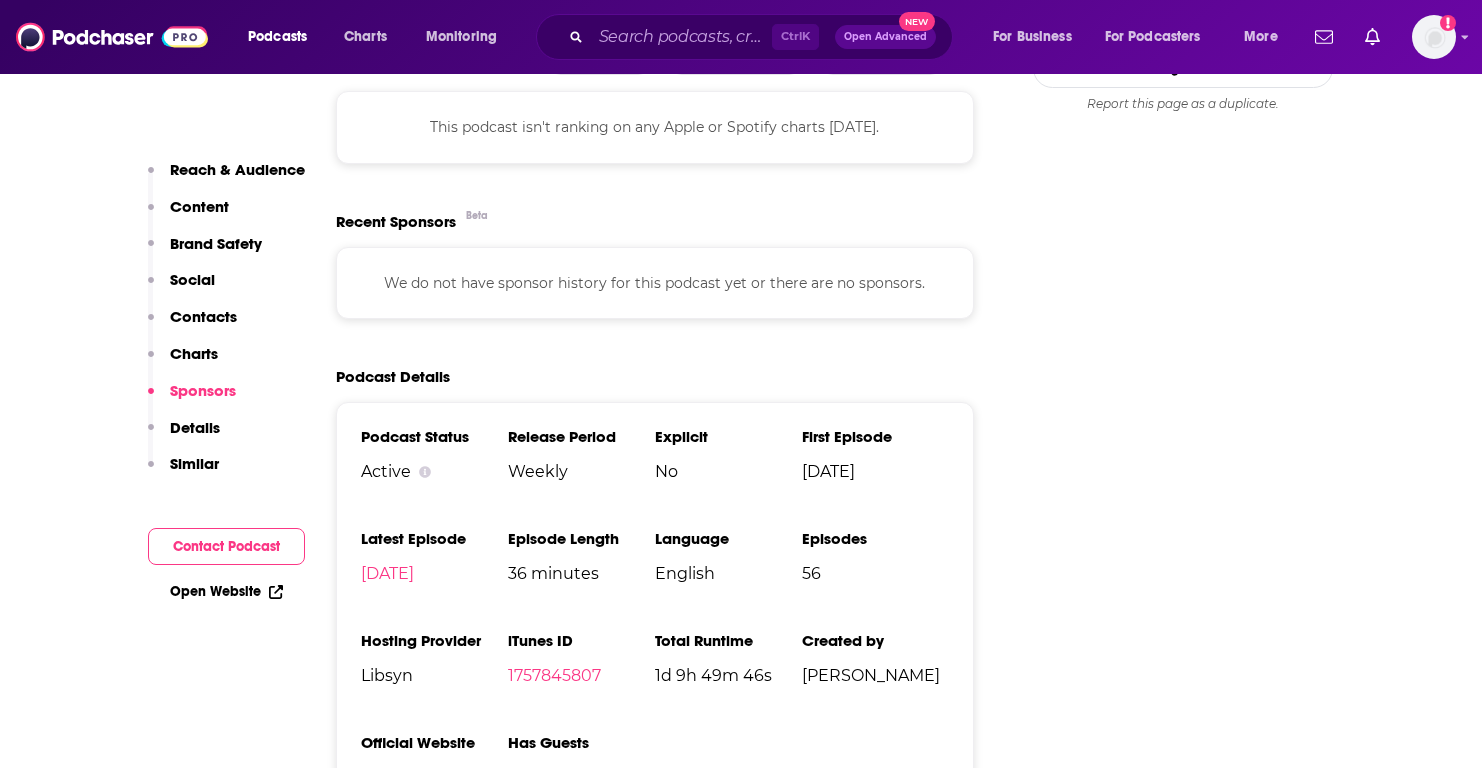 scroll, scrollTop: 2100, scrollLeft: 0, axis: vertical 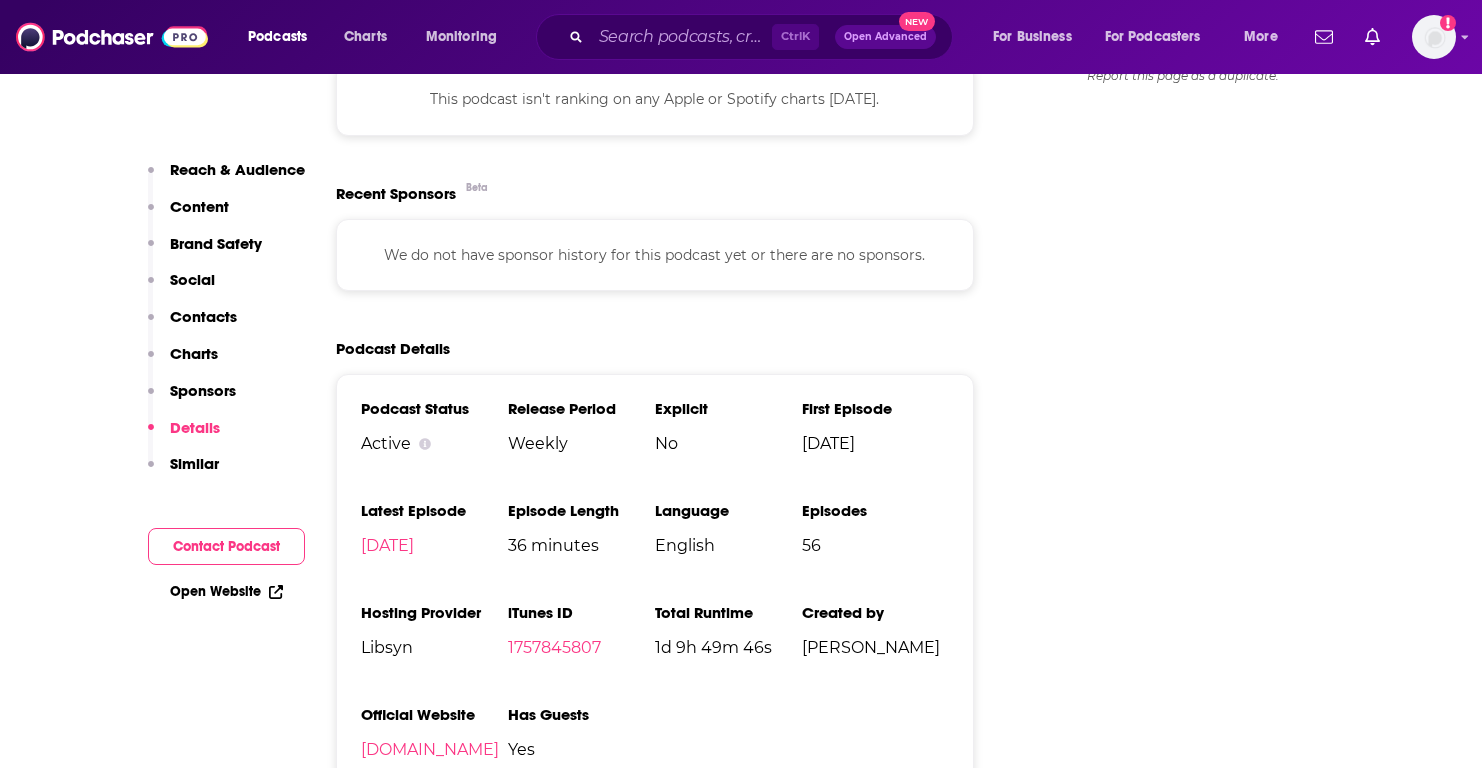 click on "Charts" at bounding box center [194, 353] 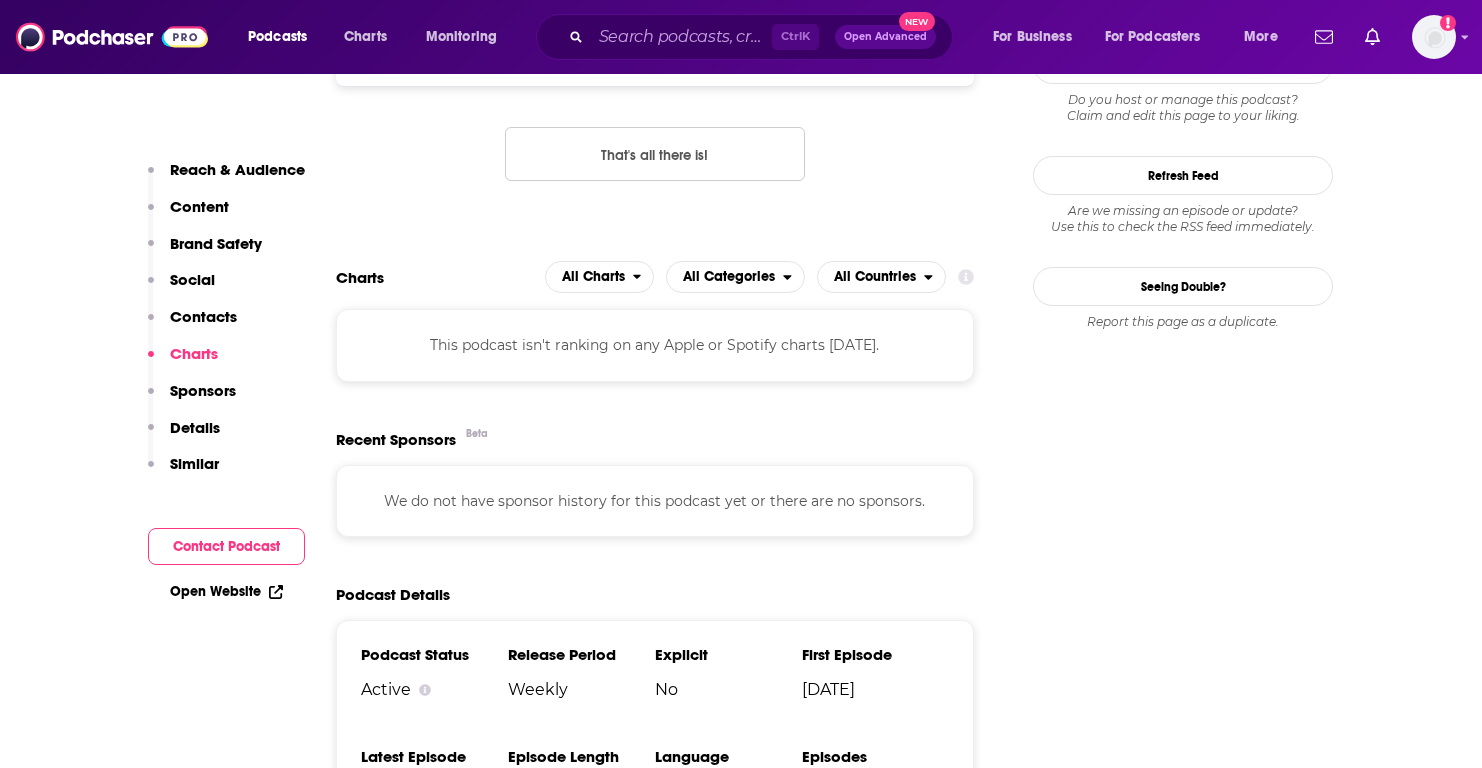 scroll, scrollTop: 1837, scrollLeft: 0, axis: vertical 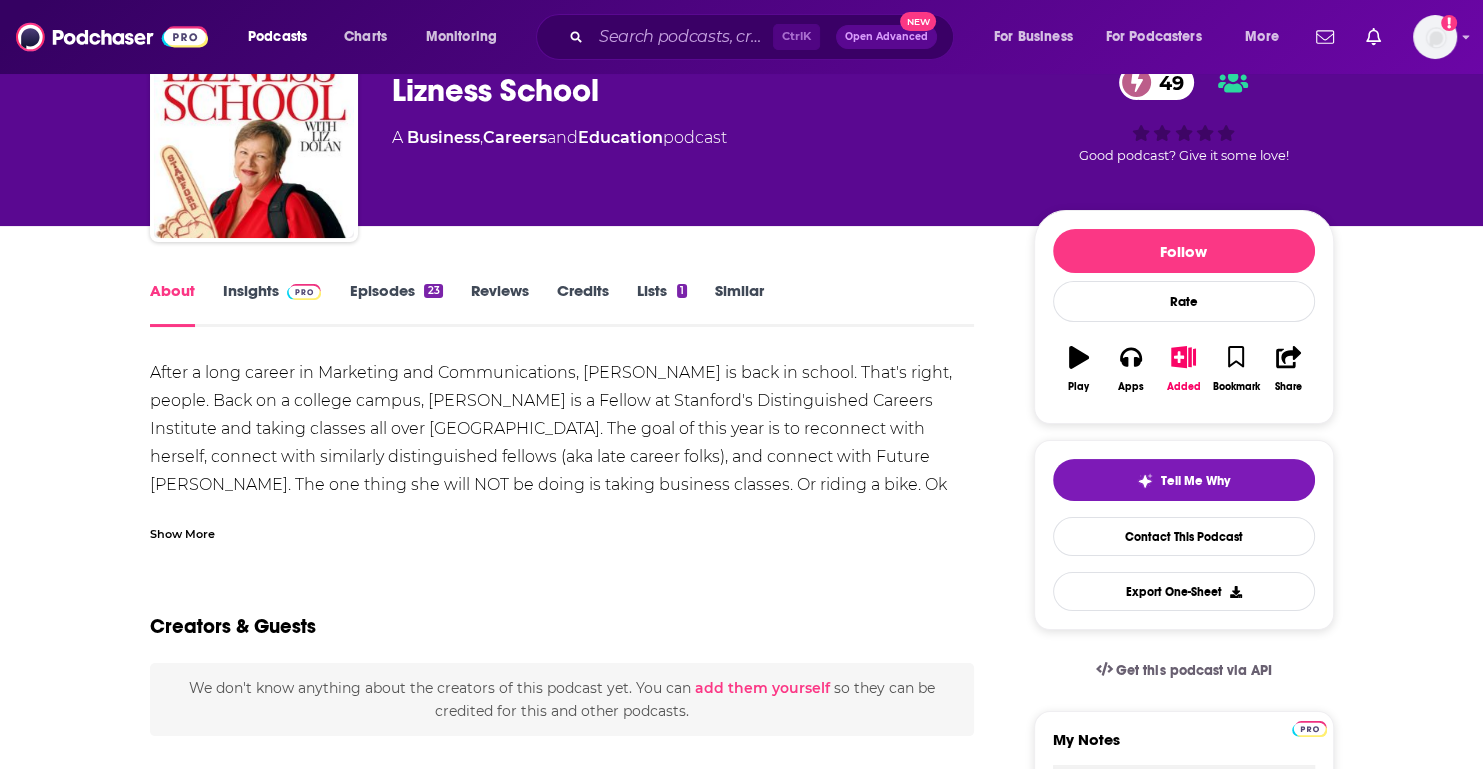 click on "Show More" at bounding box center (182, 532) 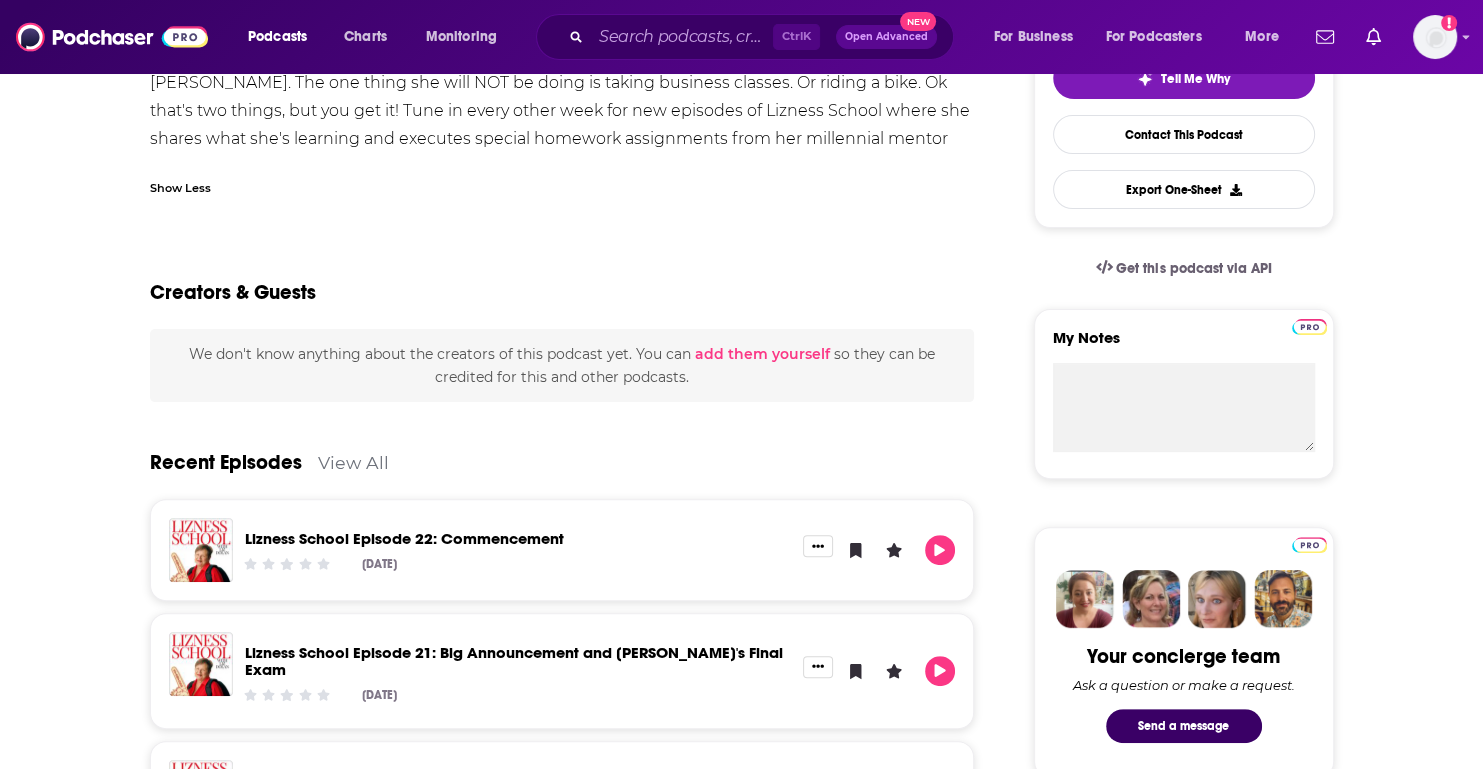 scroll, scrollTop: 0, scrollLeft: 0, axis: both 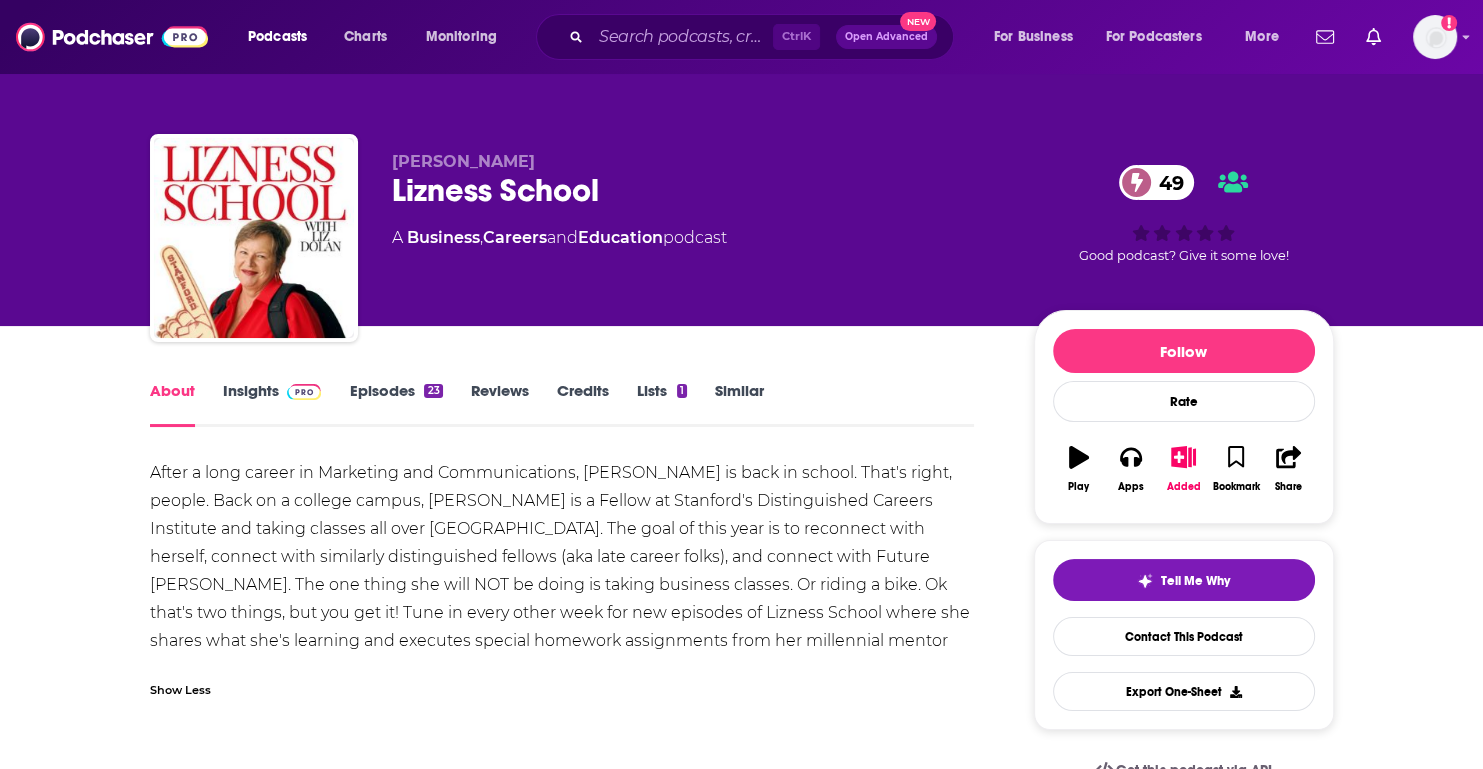 click on "Insights" at bounding box center (272, 404) 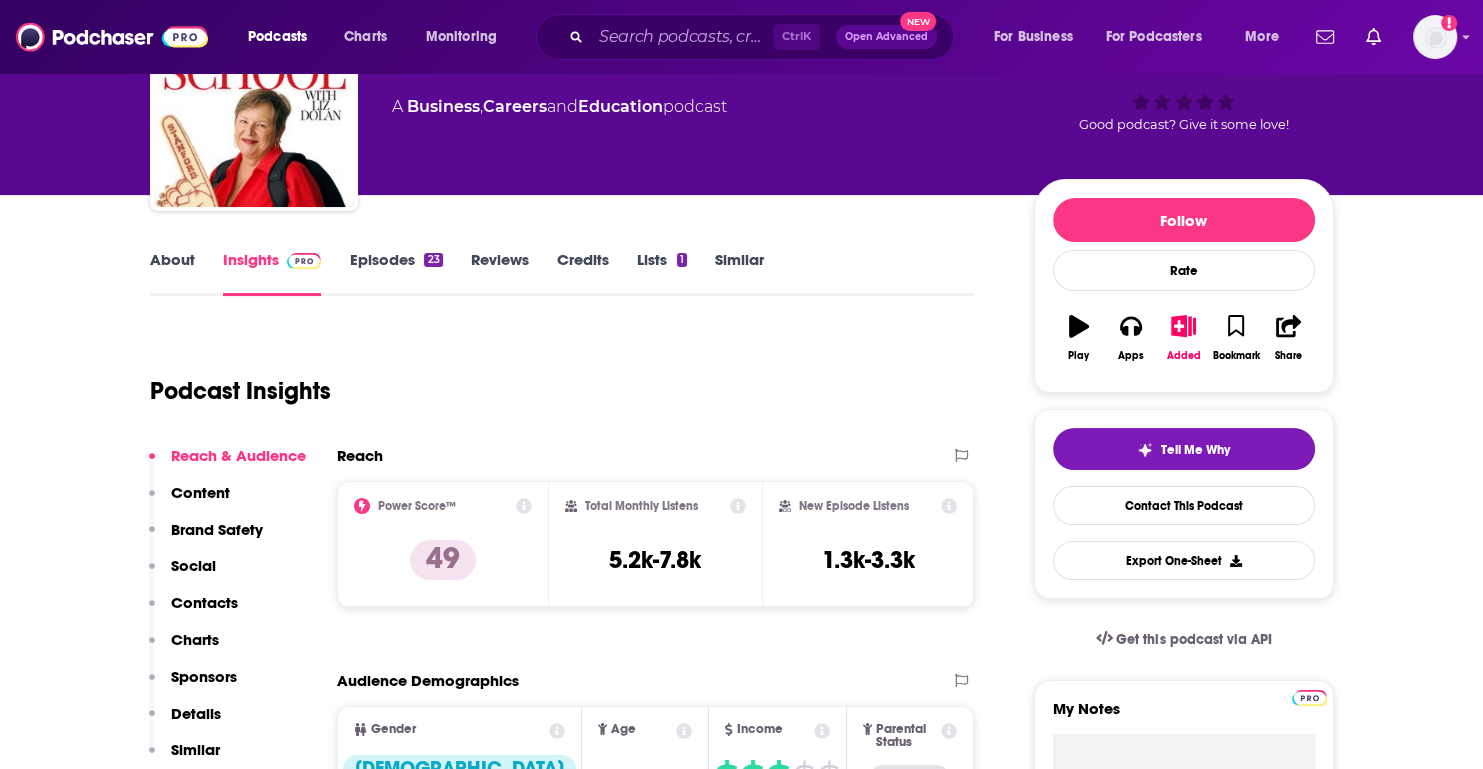 scroll, scrollTop: 400, scrollLeft: 0, axis: vertical 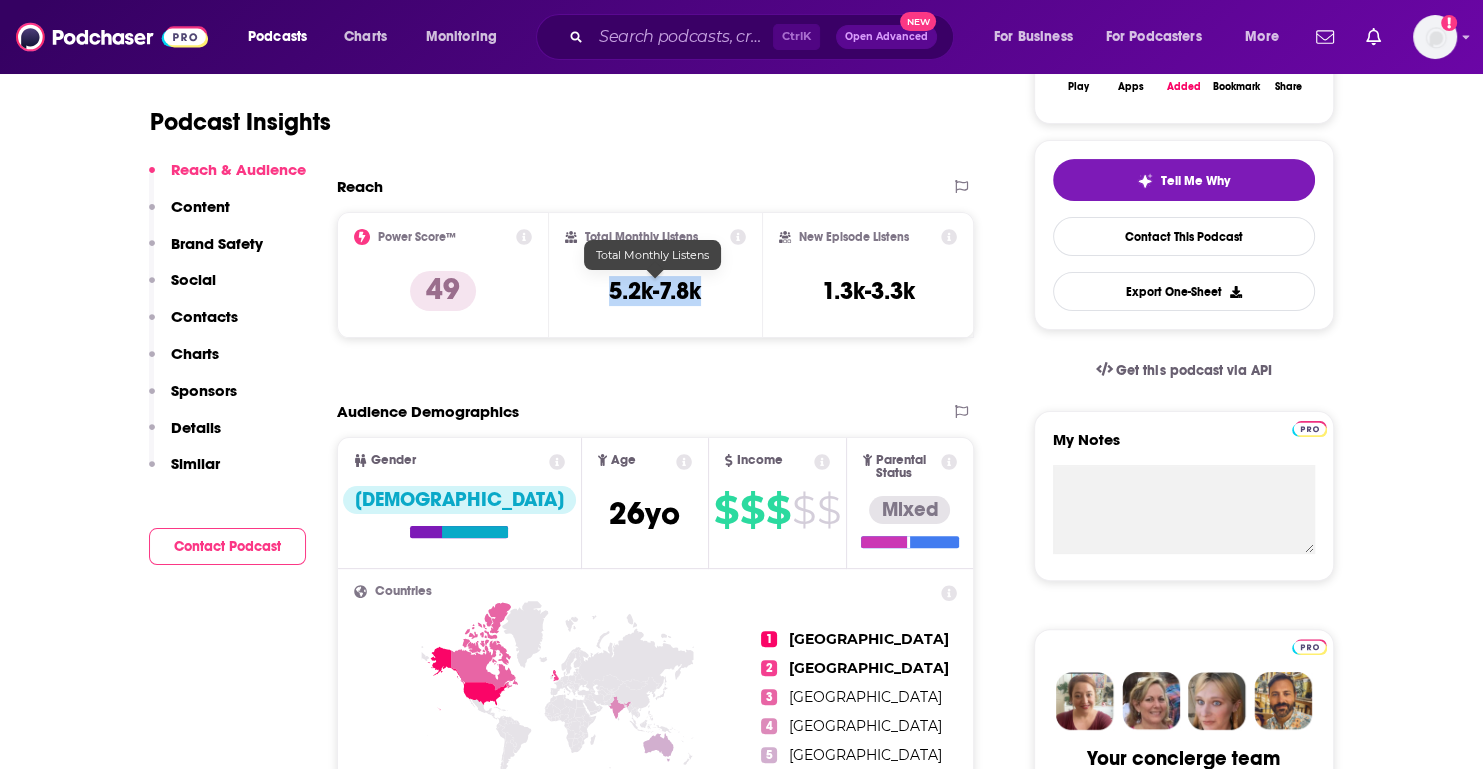 drag, startPoint x: 608, startPoint y: 288, endPoint x: 702, endPoint y: 290, distance: 94.02127 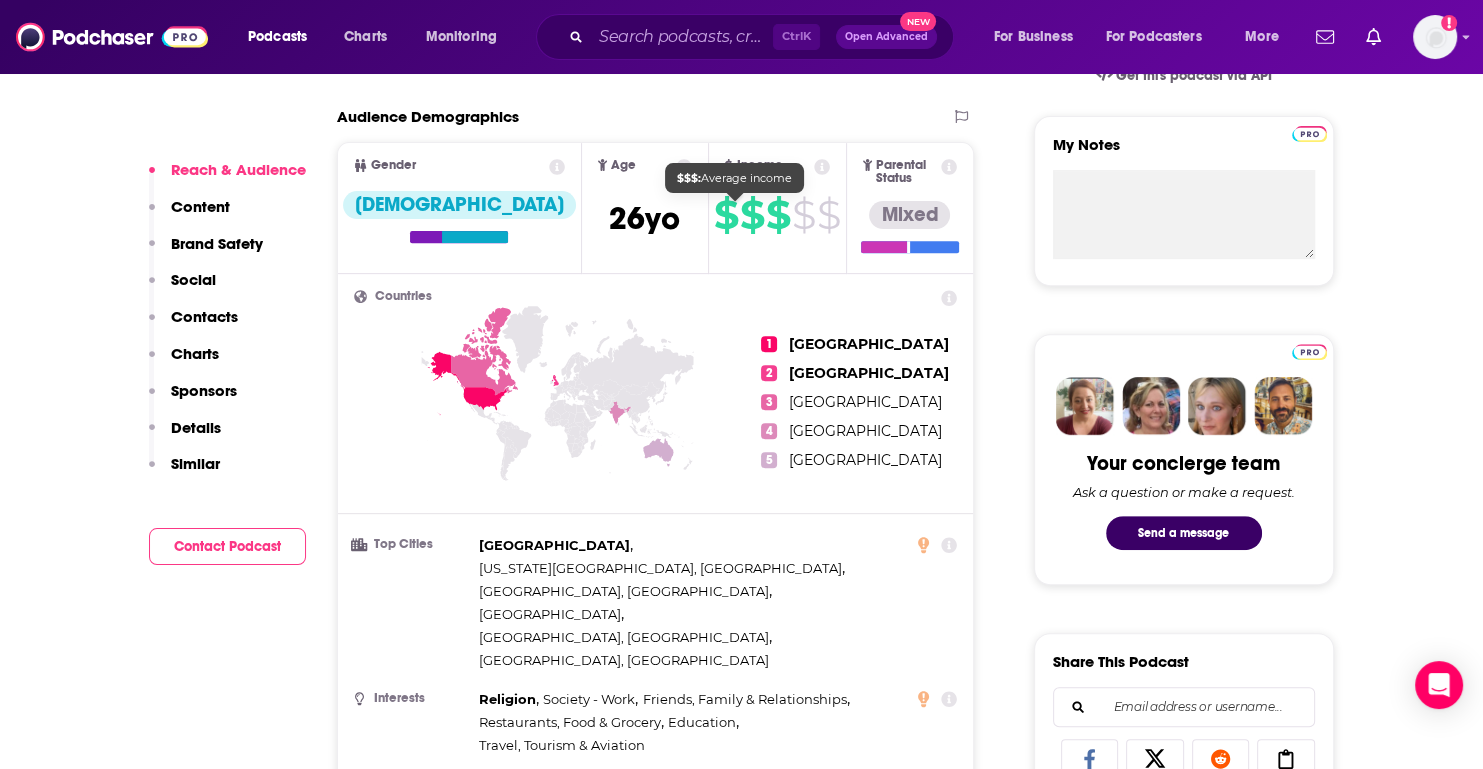 scroll, scrollTop: 700, scrollLeft: 0, axis: vertical 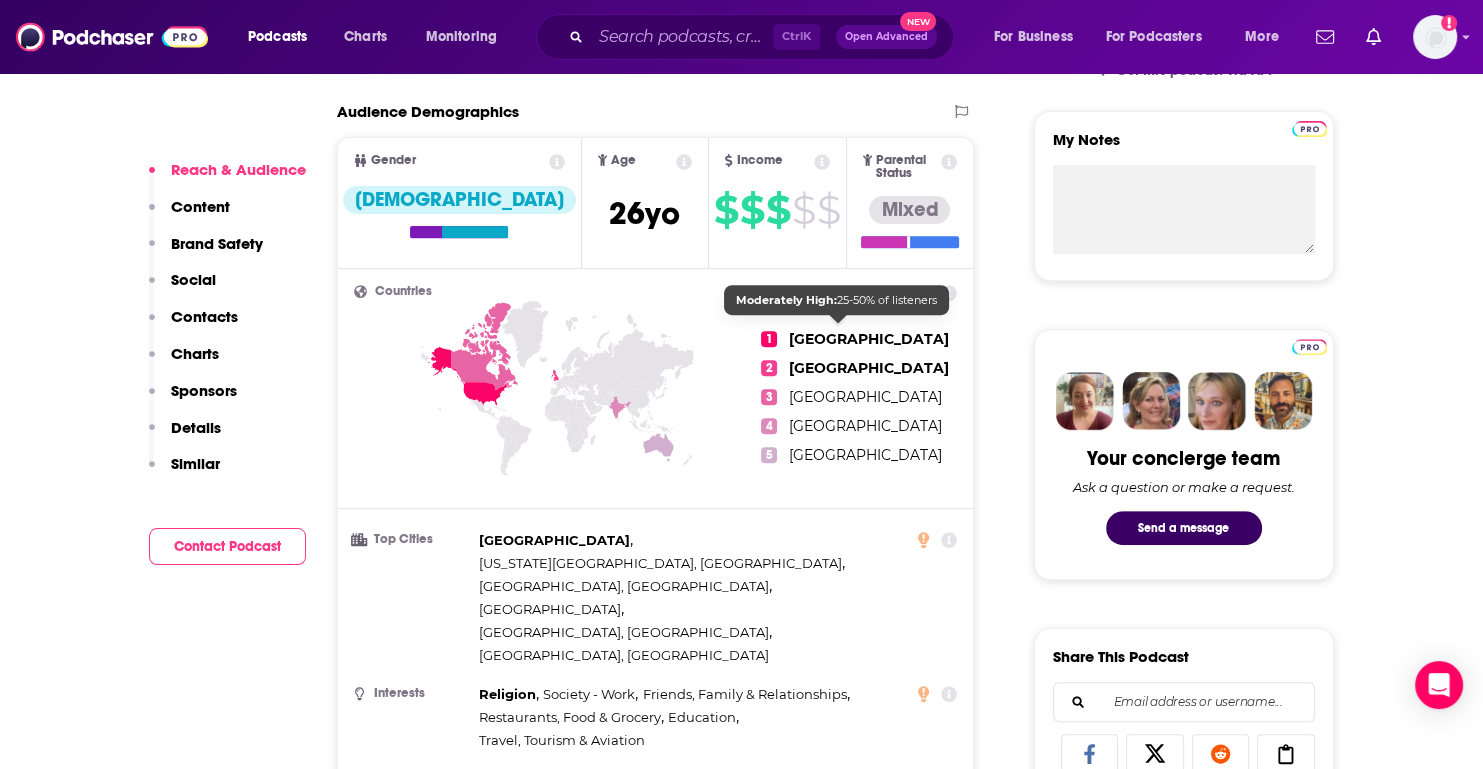 click on "[GEOGRAPHIC_DATA]" at bounding box center (869, 339) 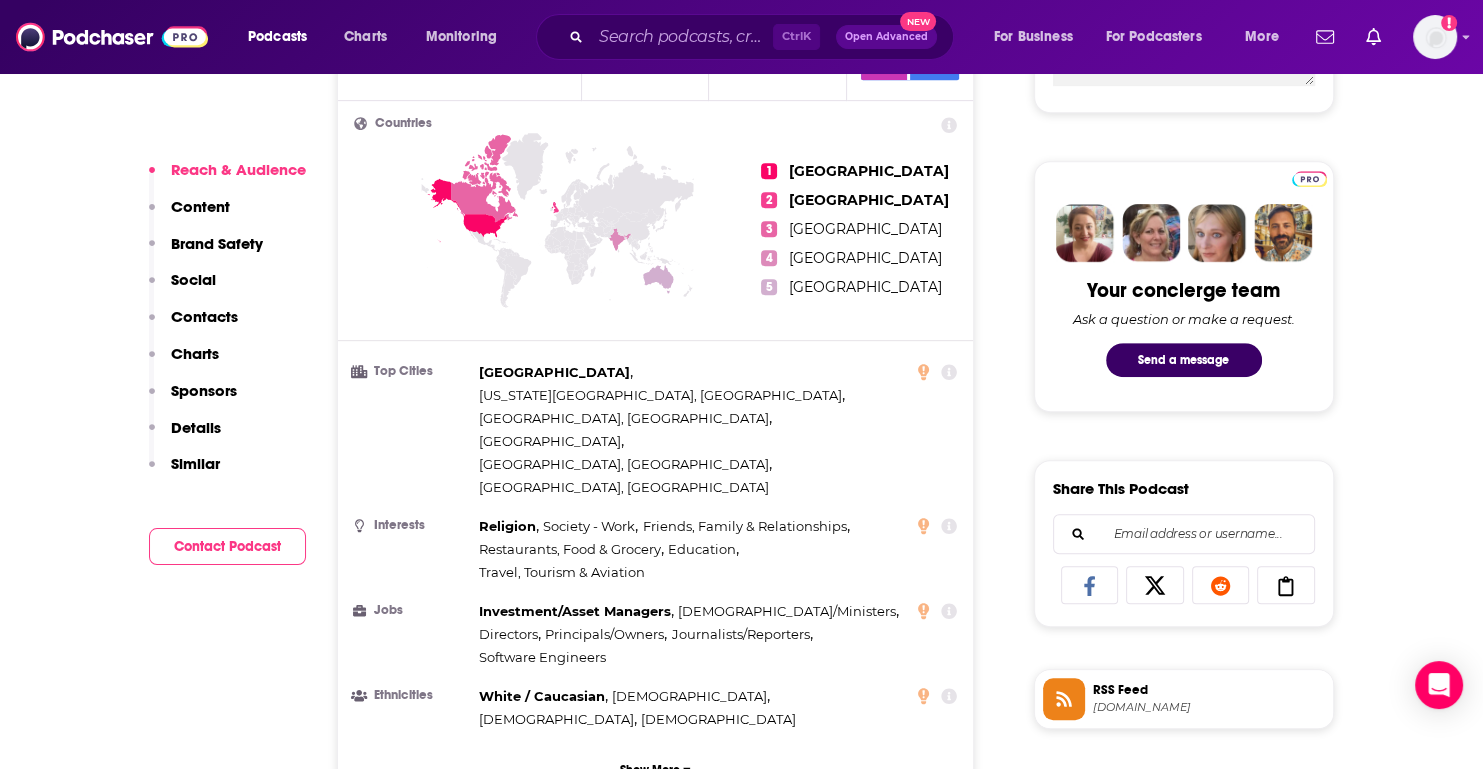 scroll, scrollTop: 900, scrollLeft: 0, axis: vertical 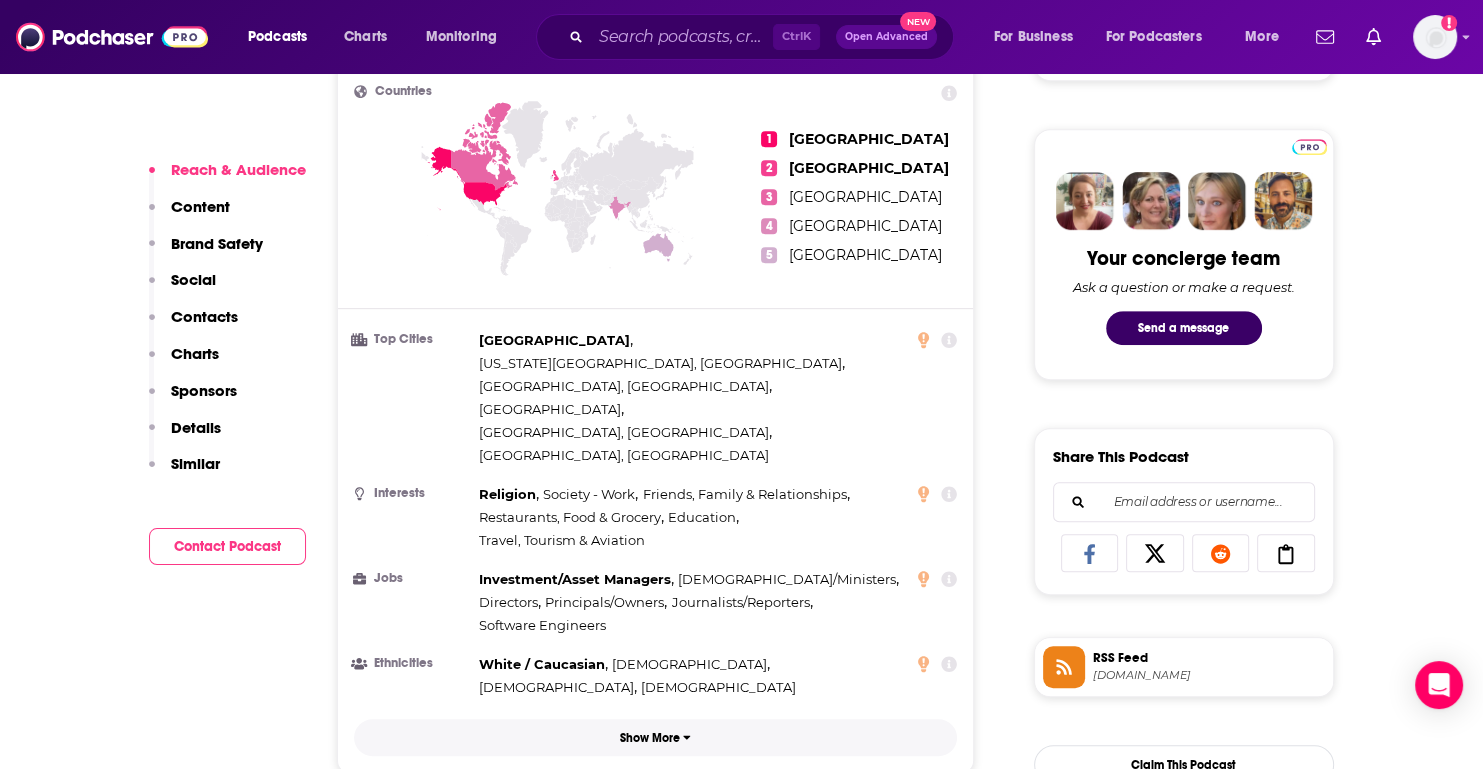 click on "Show More" at bounding box center [650, 738] 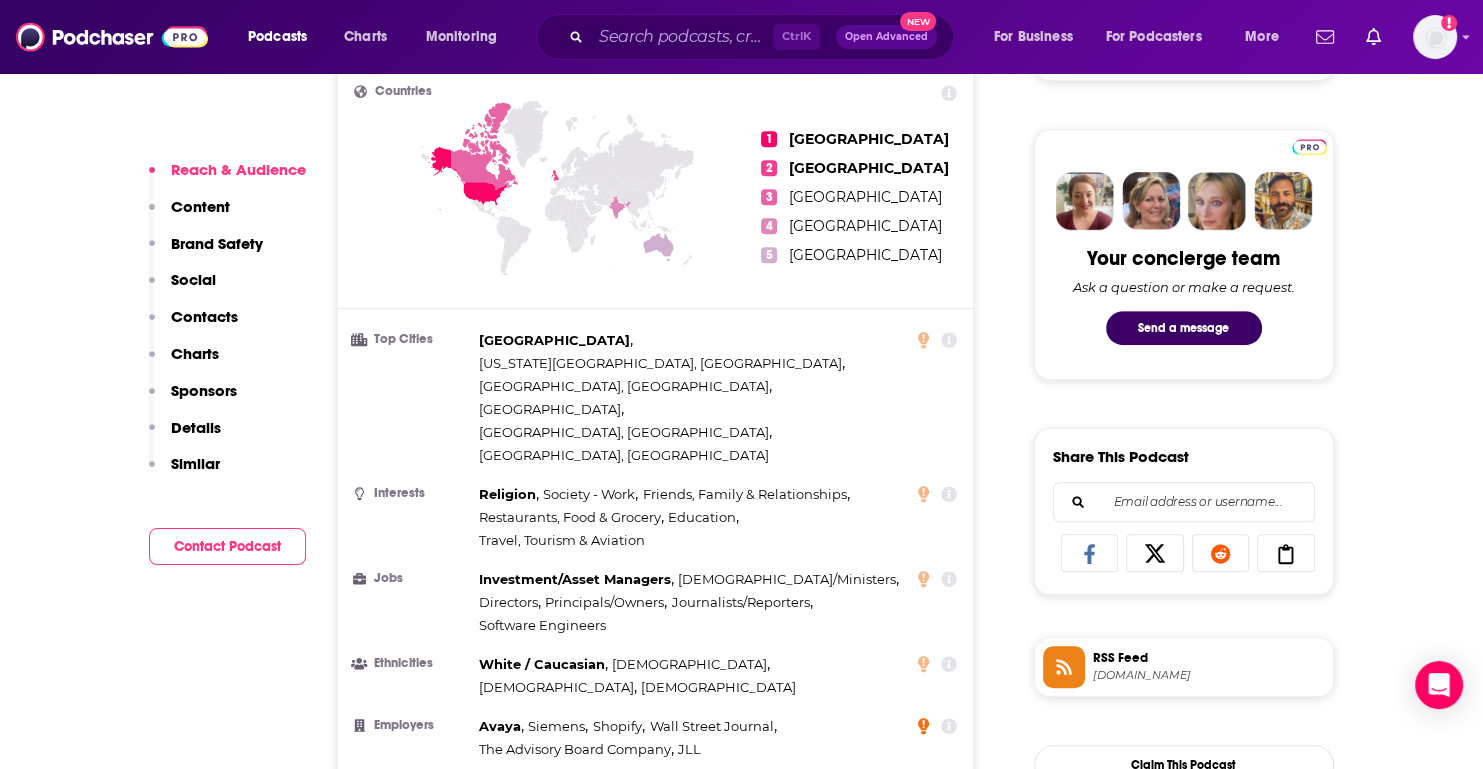click 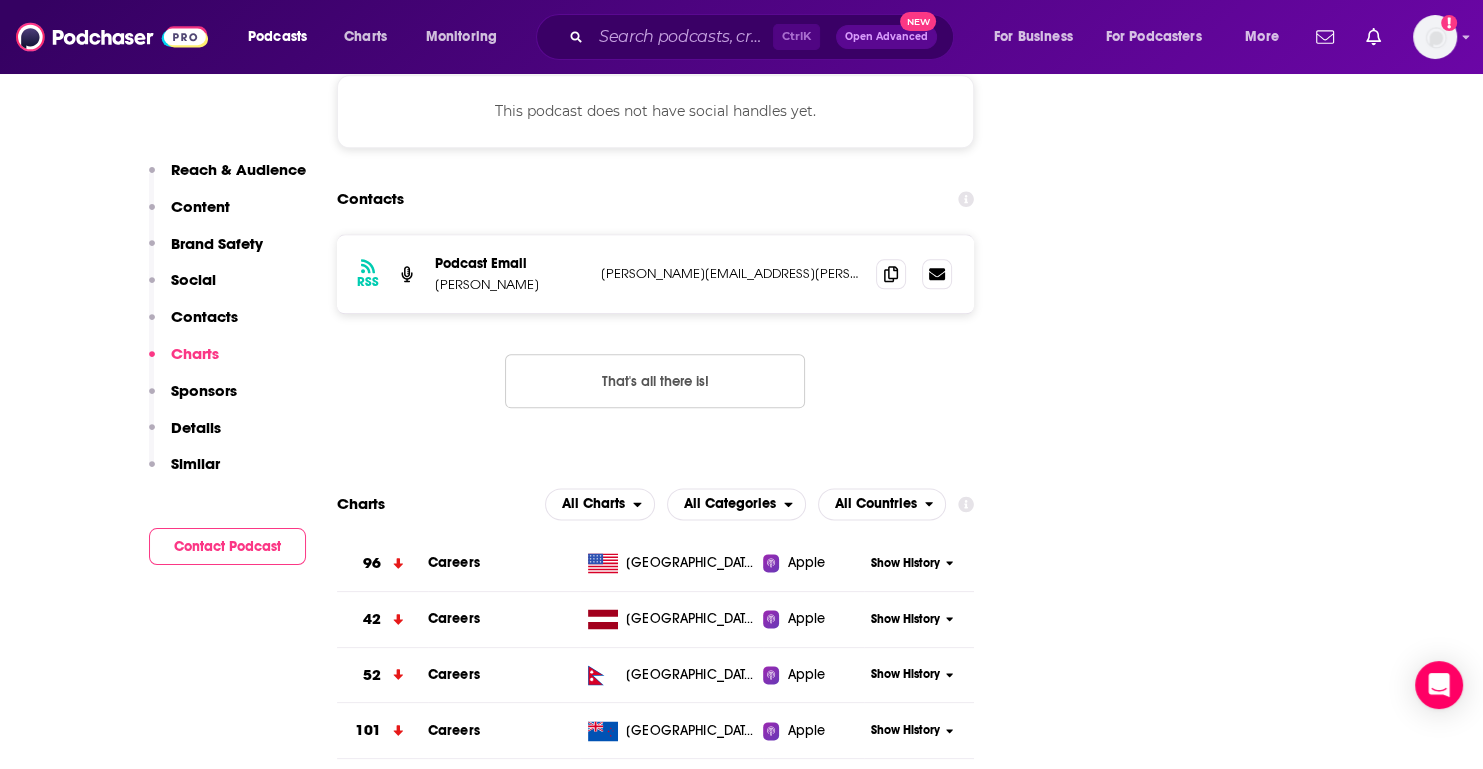 scroll, scrollTop: 2400, scrollLeft: 0, axis: vertical 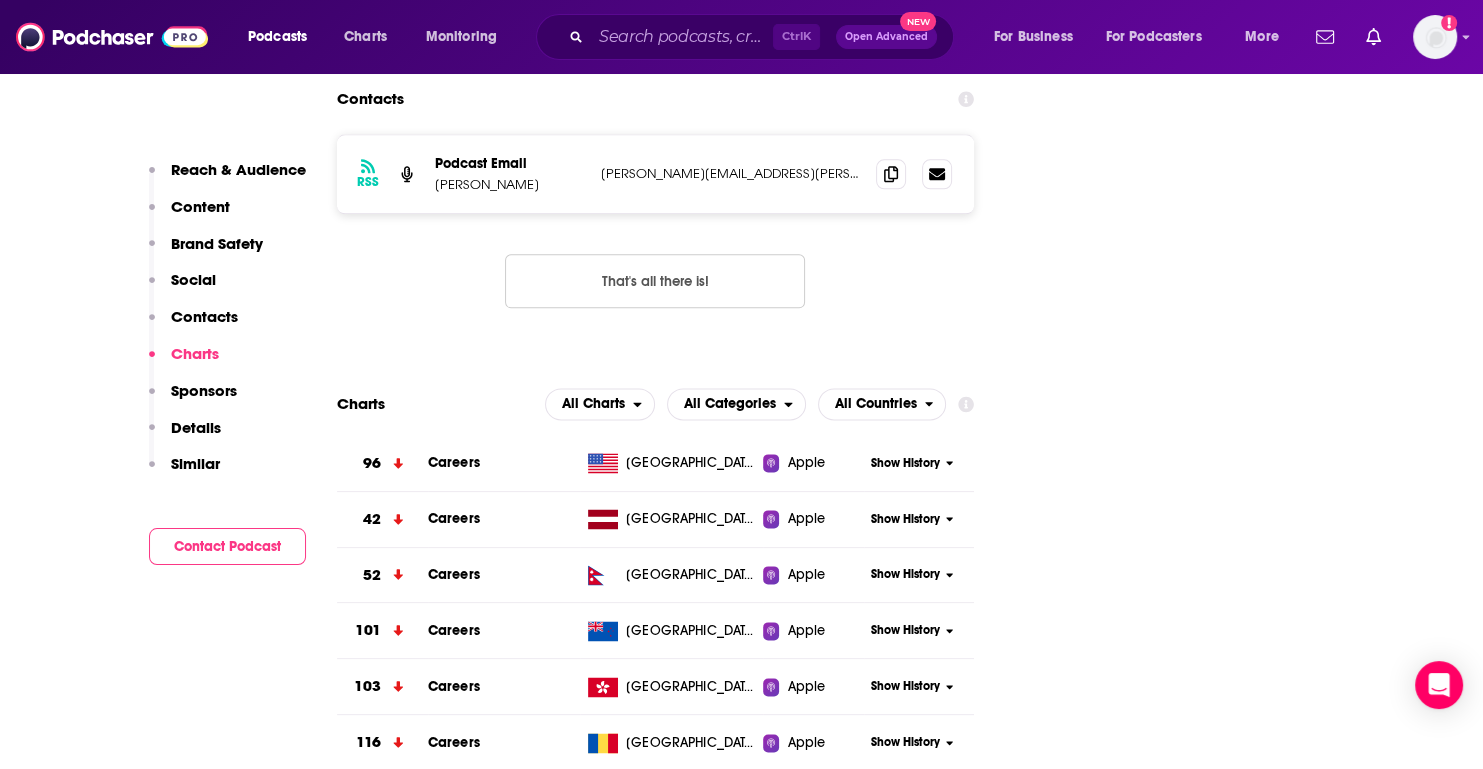 click on "Show History" at bounding box center [905, 463] 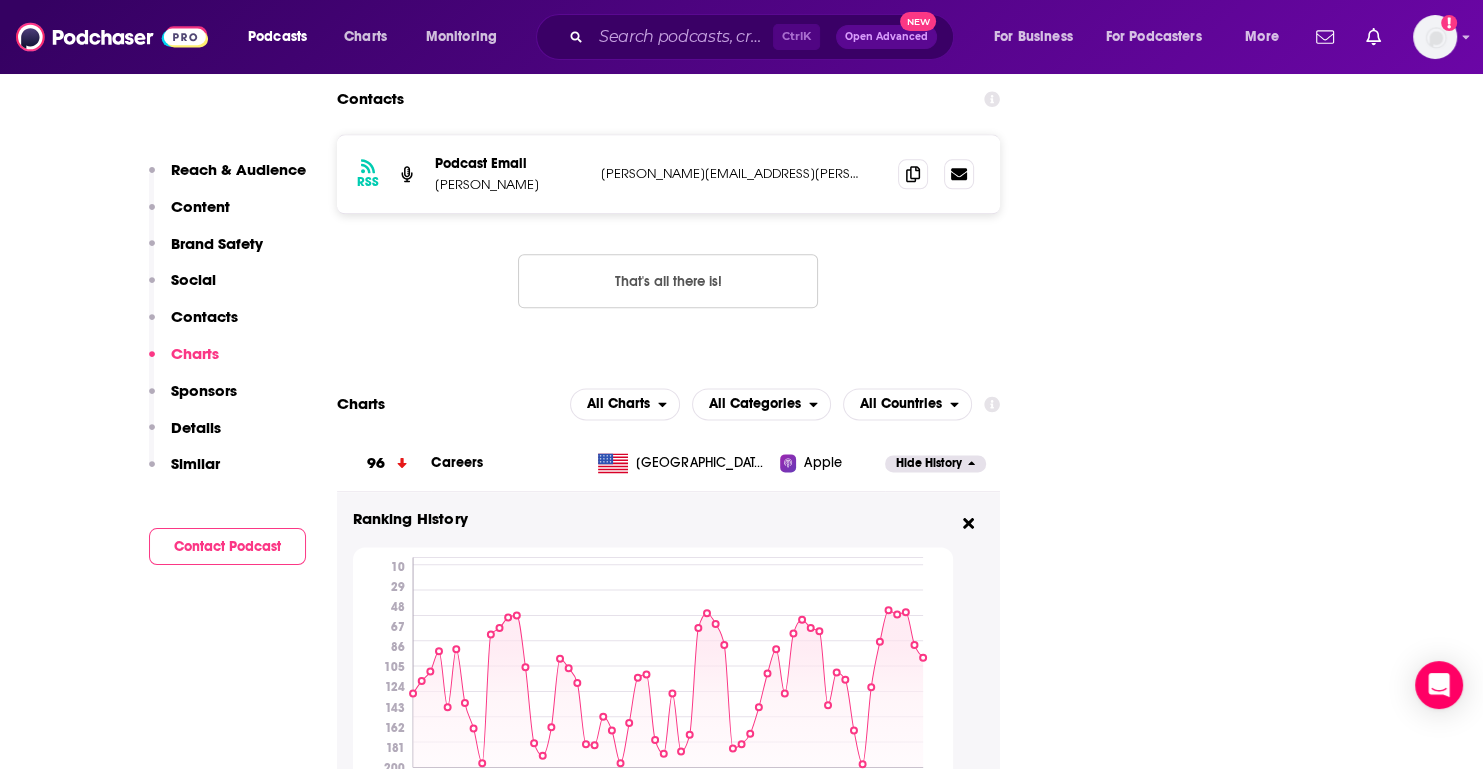 click on "Sponsors" at bounding box center (204, 390) 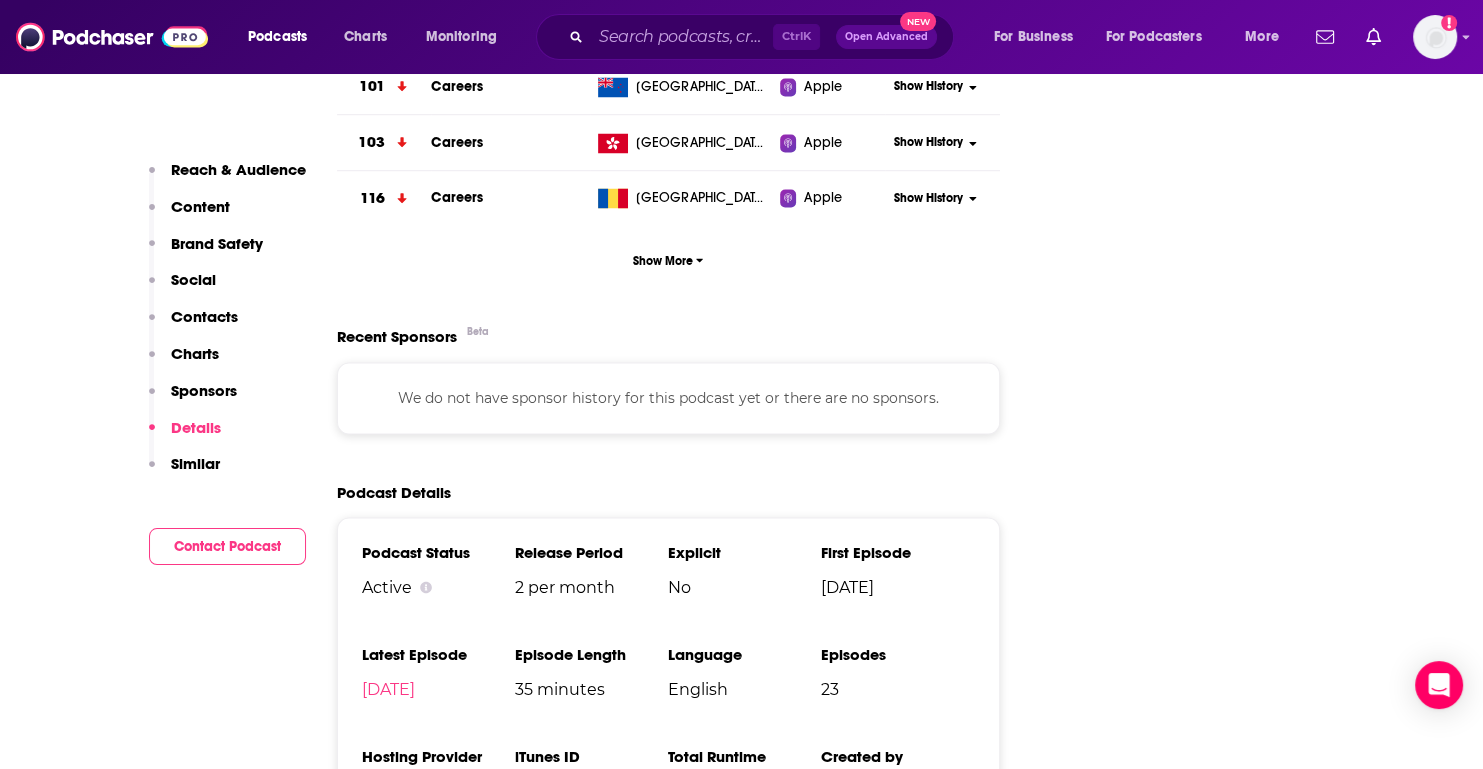 scroll, scrollTop: 3284, scrollLeft: 0, axis: vertical 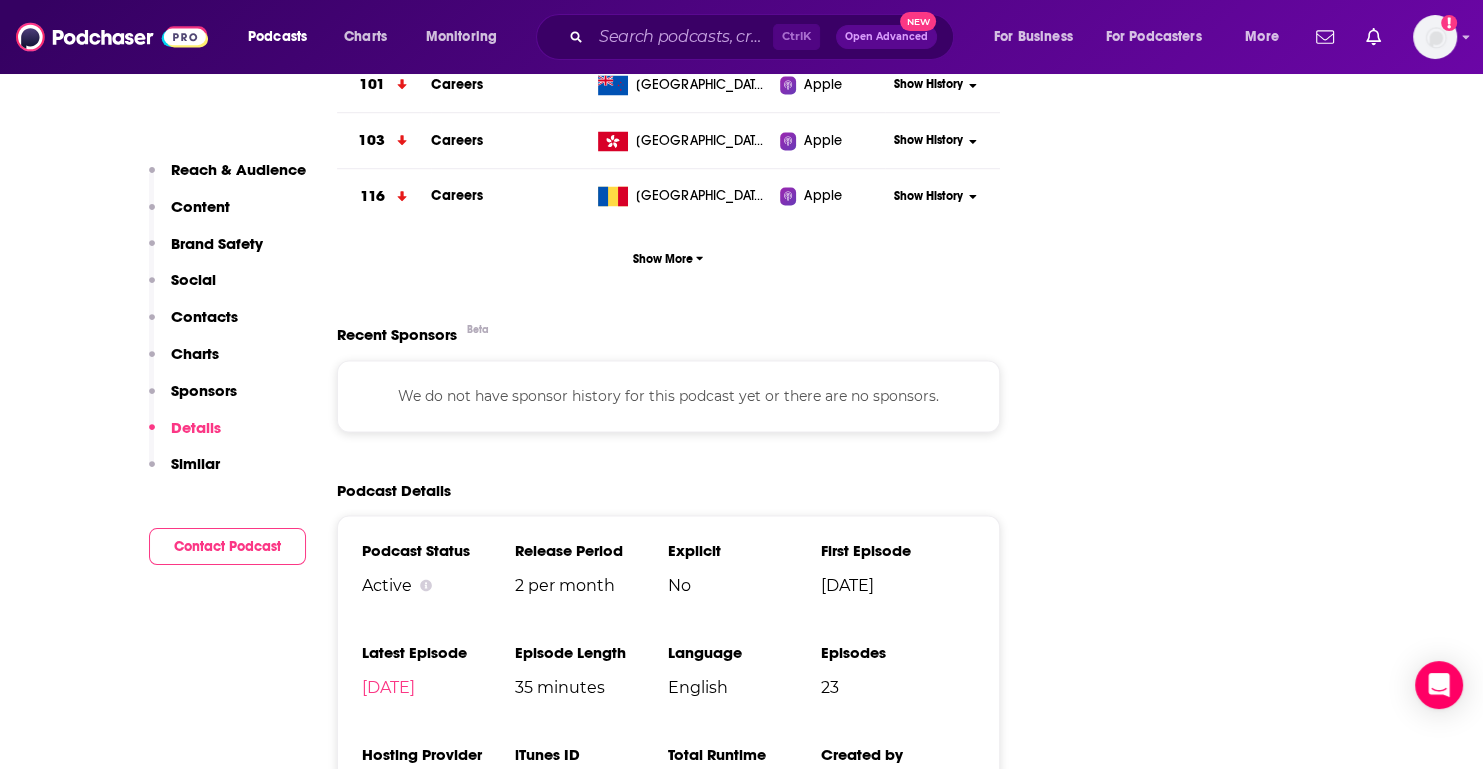 click on "Similar" at bounding box center [195, 463] 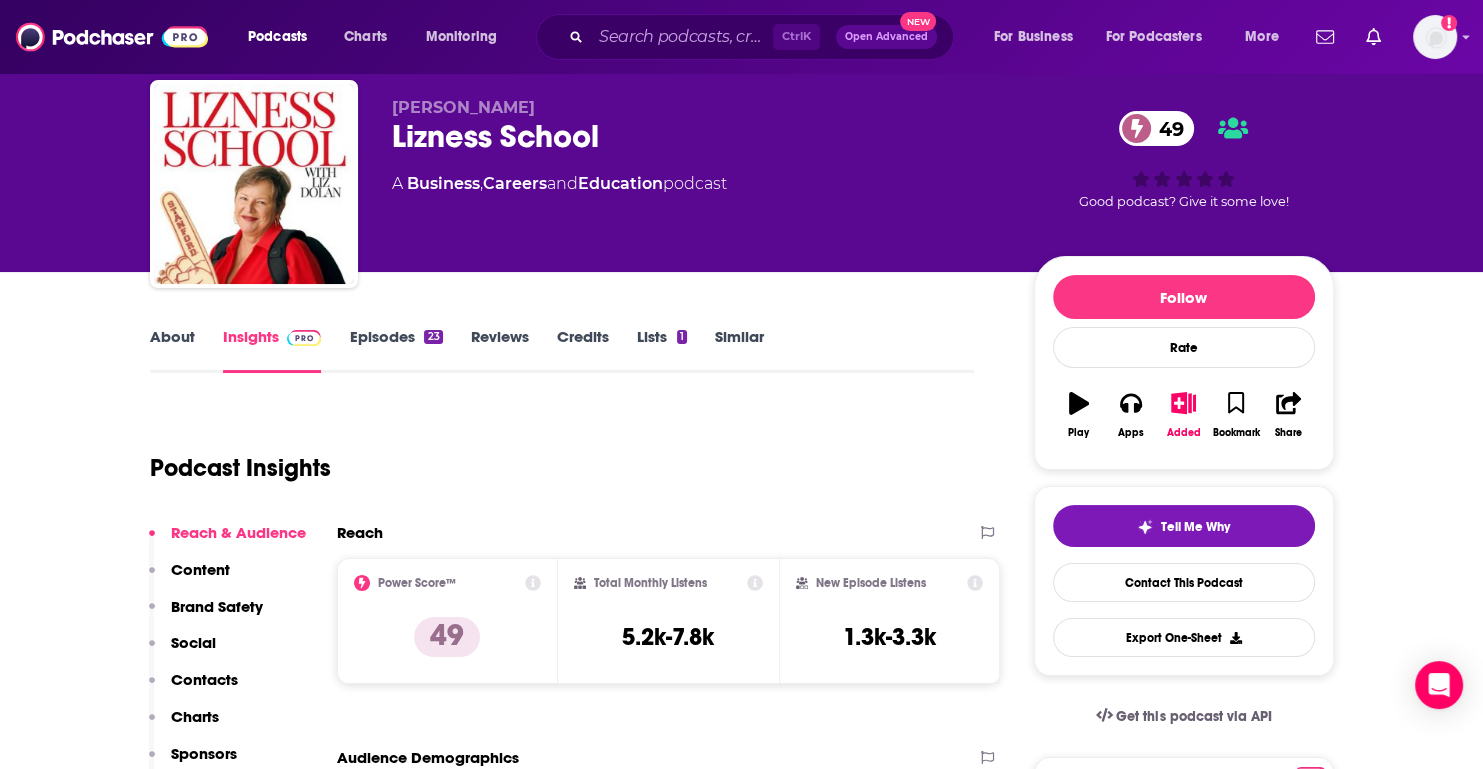 scroll, scrollTop: 0, scrollLeft: 0, axis: both 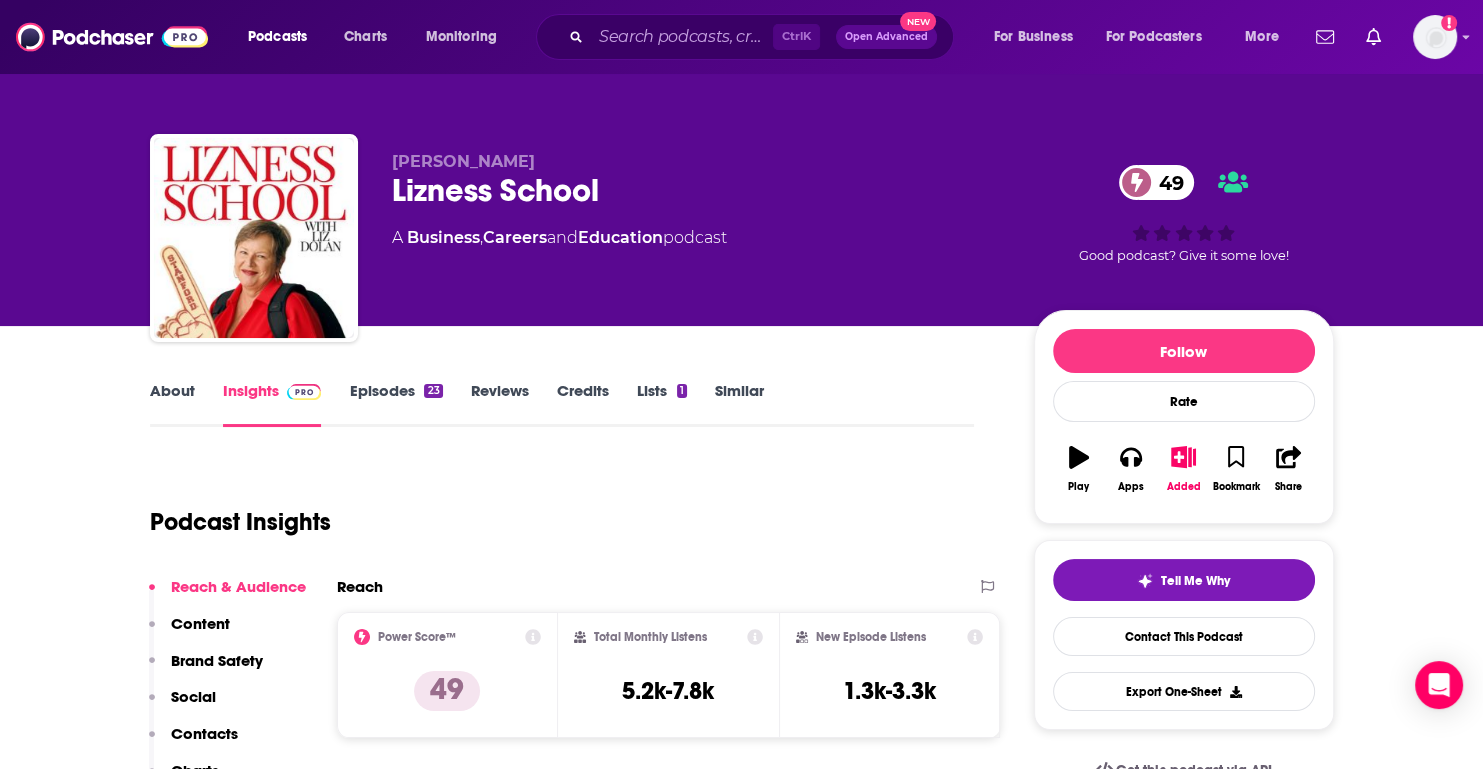 click on "Episodes 23" at bounding box center [395, 404] 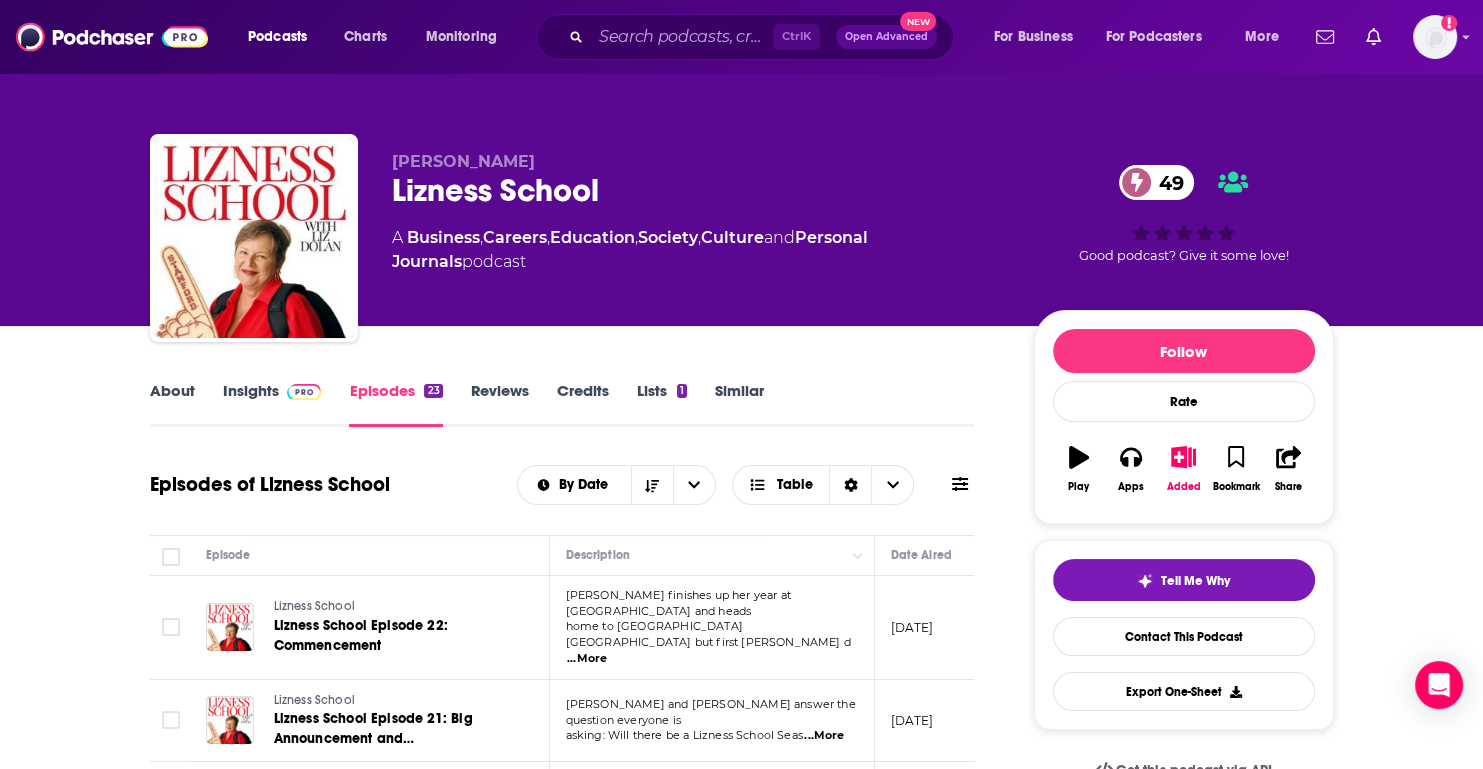 click on "...More" at bounding box center (587, 659) 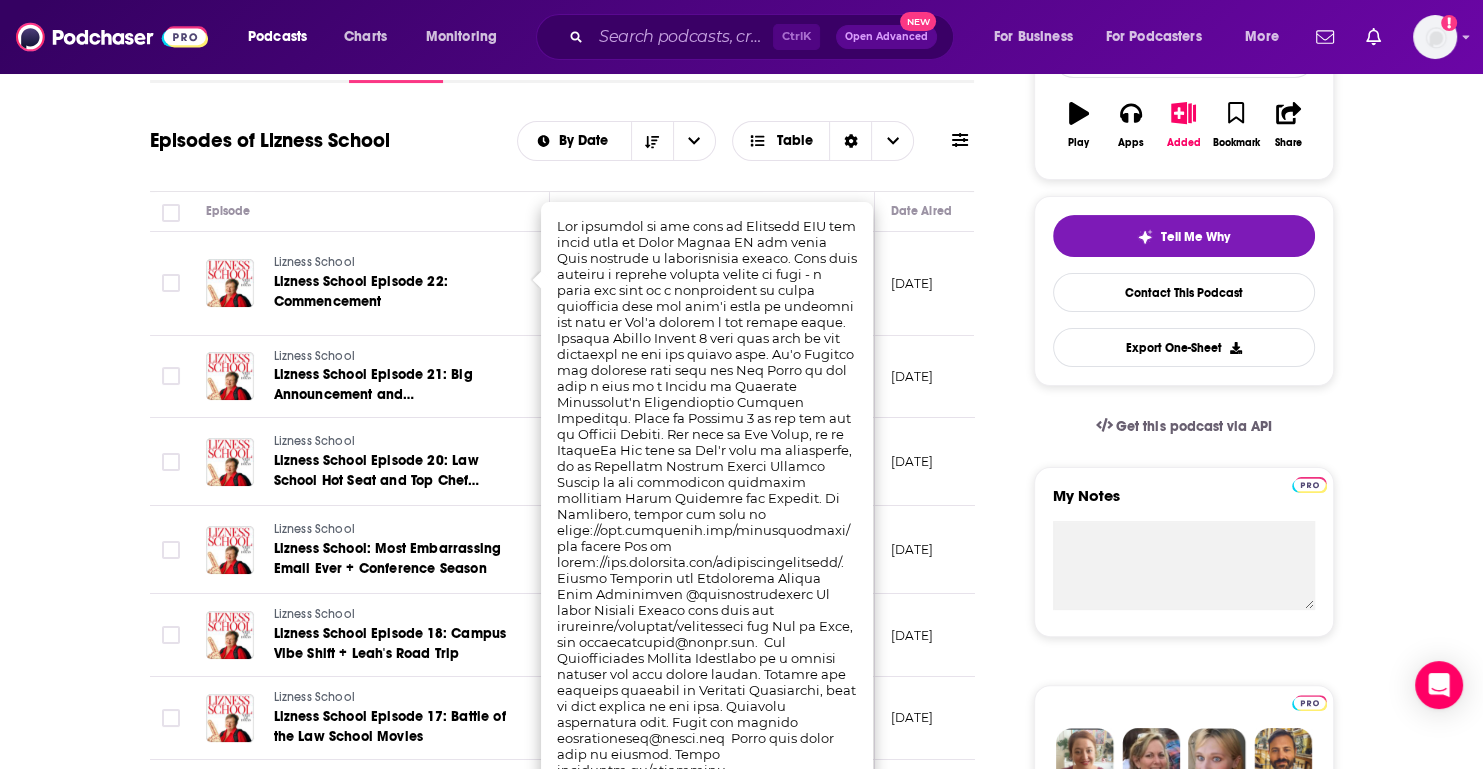 scroll, scrollTop: 400, scrollLeft: 0, axis: vertical 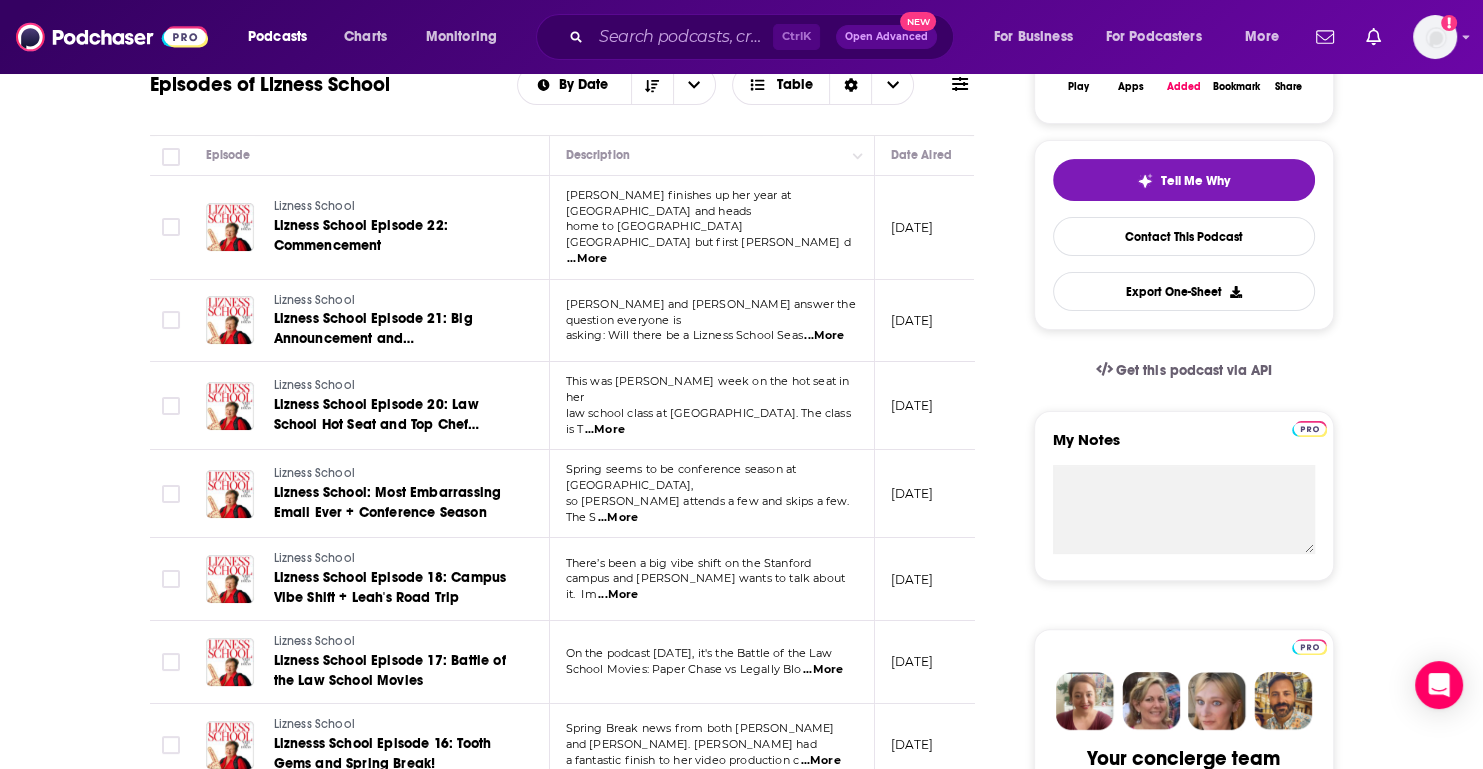 click on "home to Santa Monica CA but first Leah d  ...More" at bounding box center [711, 242] 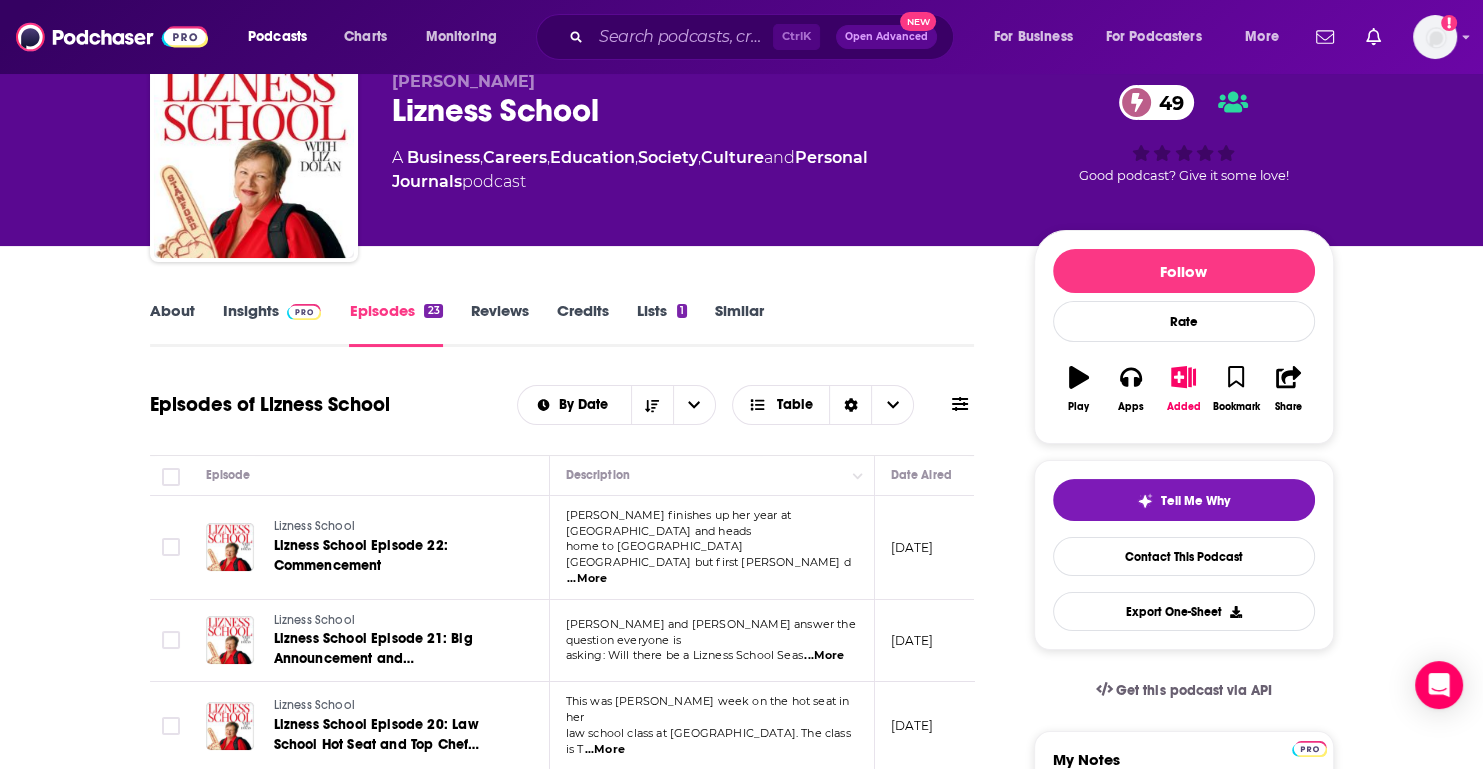 scroll, scrollTop: 0, scrollLeft: 0, axis: both 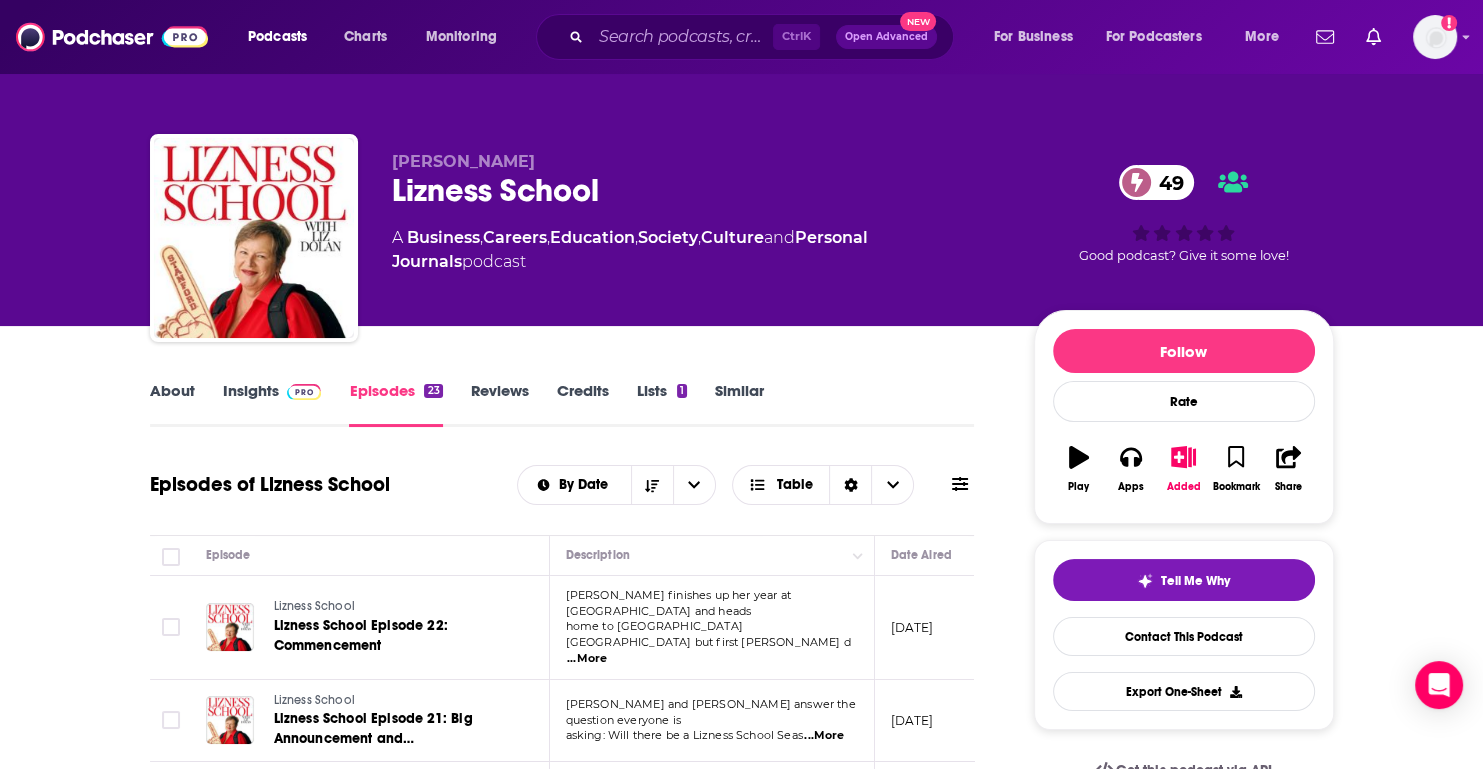 click on "Insights" at bounding box center [272, 404] 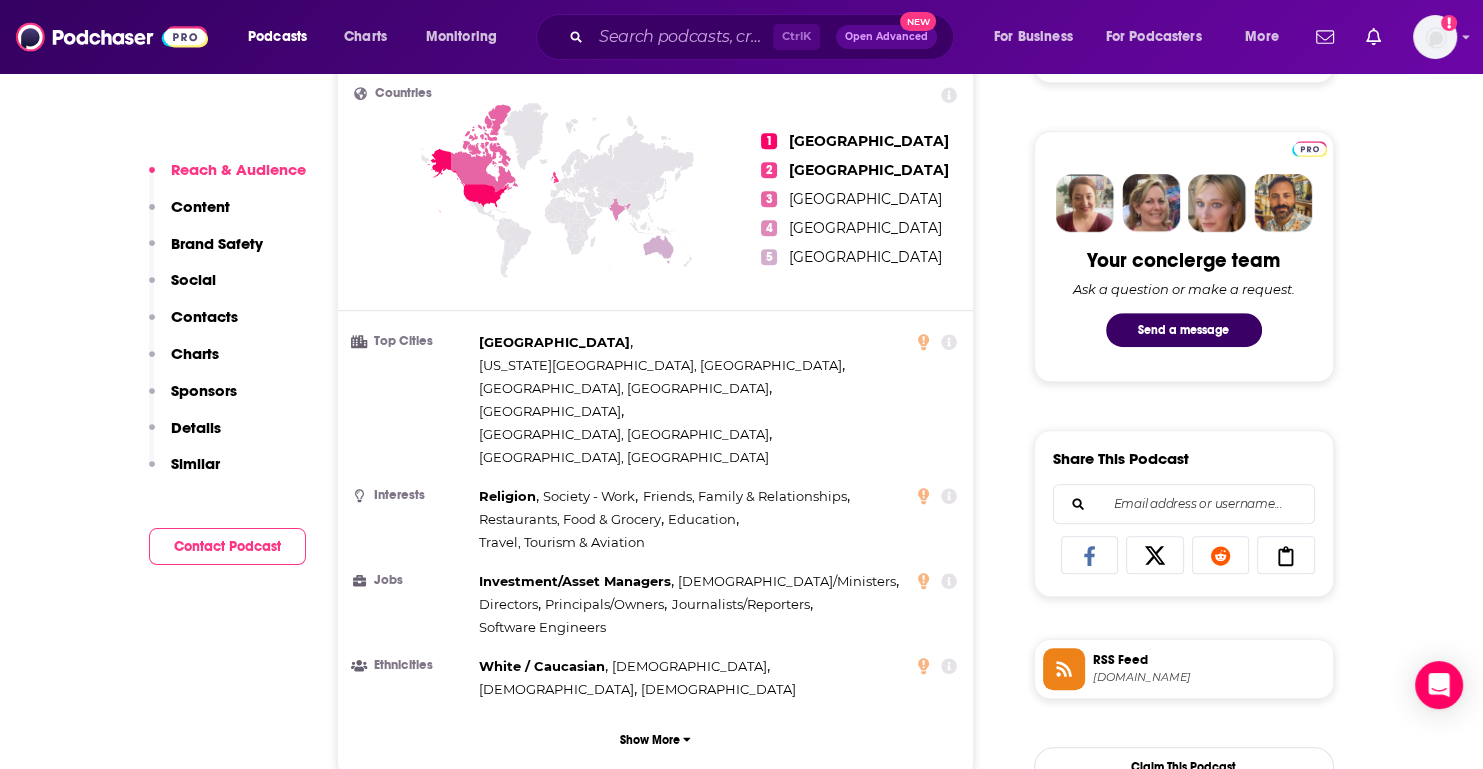 scroll, scrollTop: 900, scrollLeft: 0, axis: vertical 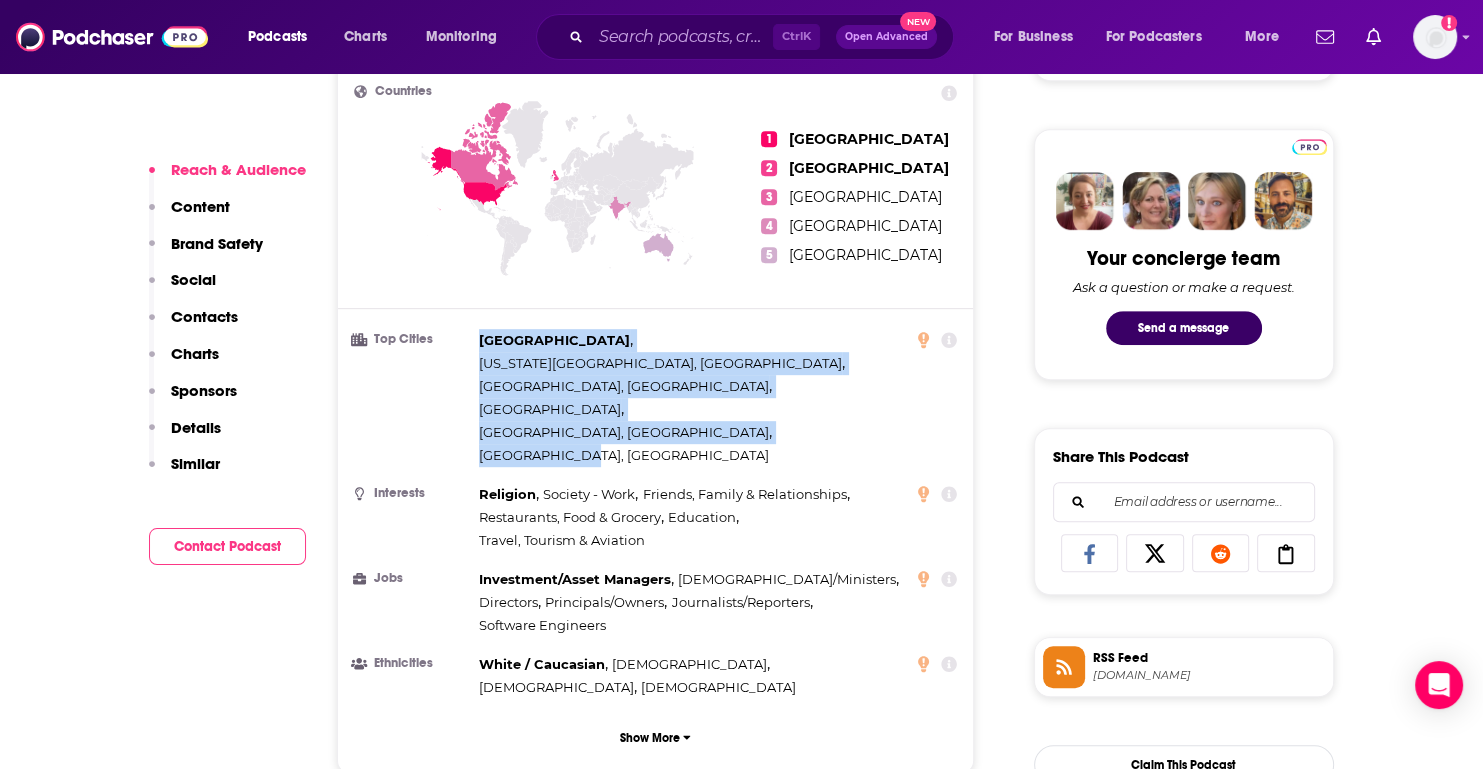 drag, startPoint x: 476, startPoint y: 325, endPoint x: 808, endPoint y: 356, distance: 333.44415 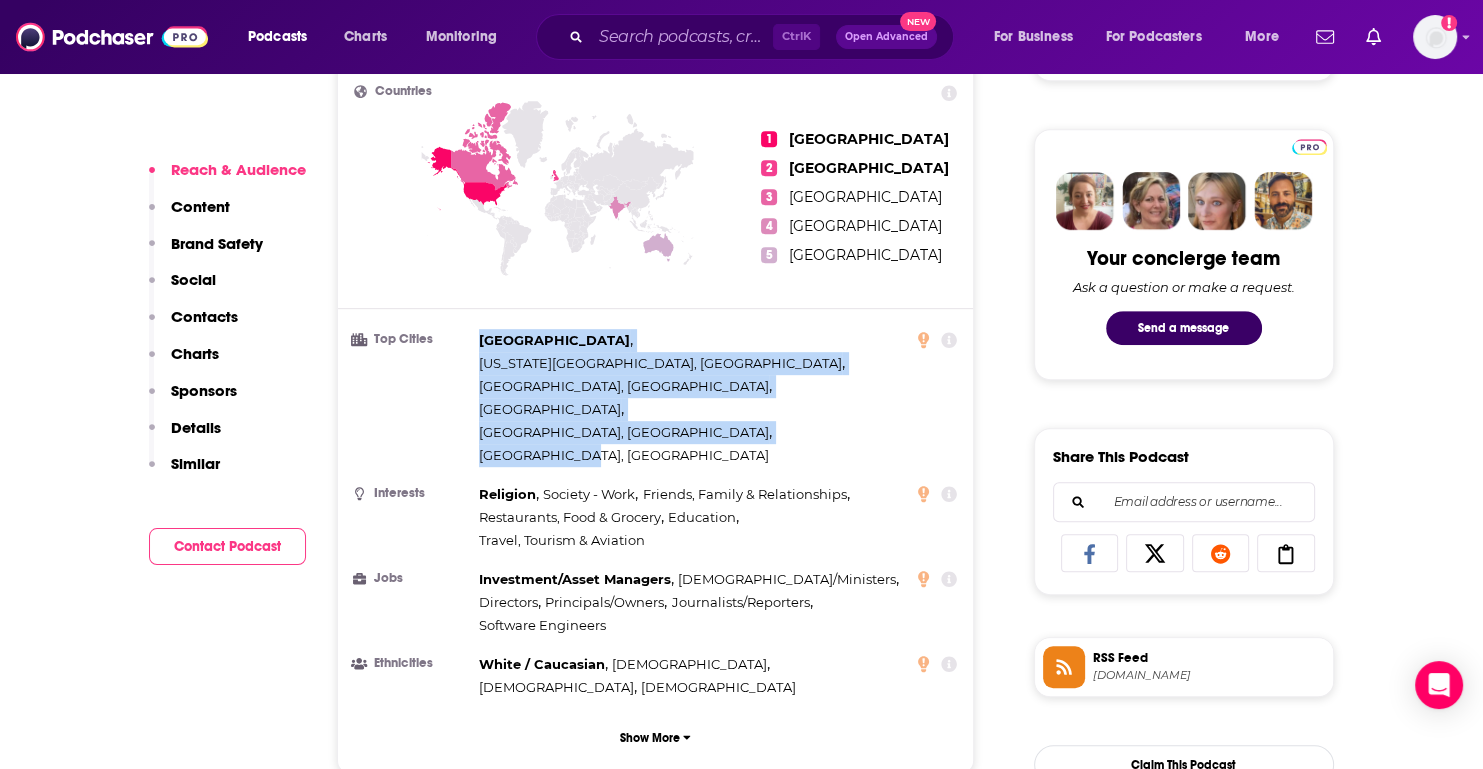 click on "Top Cities Greater Sudbury , Oklahoma City, OK , Des Moines, IA , Baile Átha Cliath , Salt Lake City, UT , Rapid City, SD" at bounding box center [656, 398] 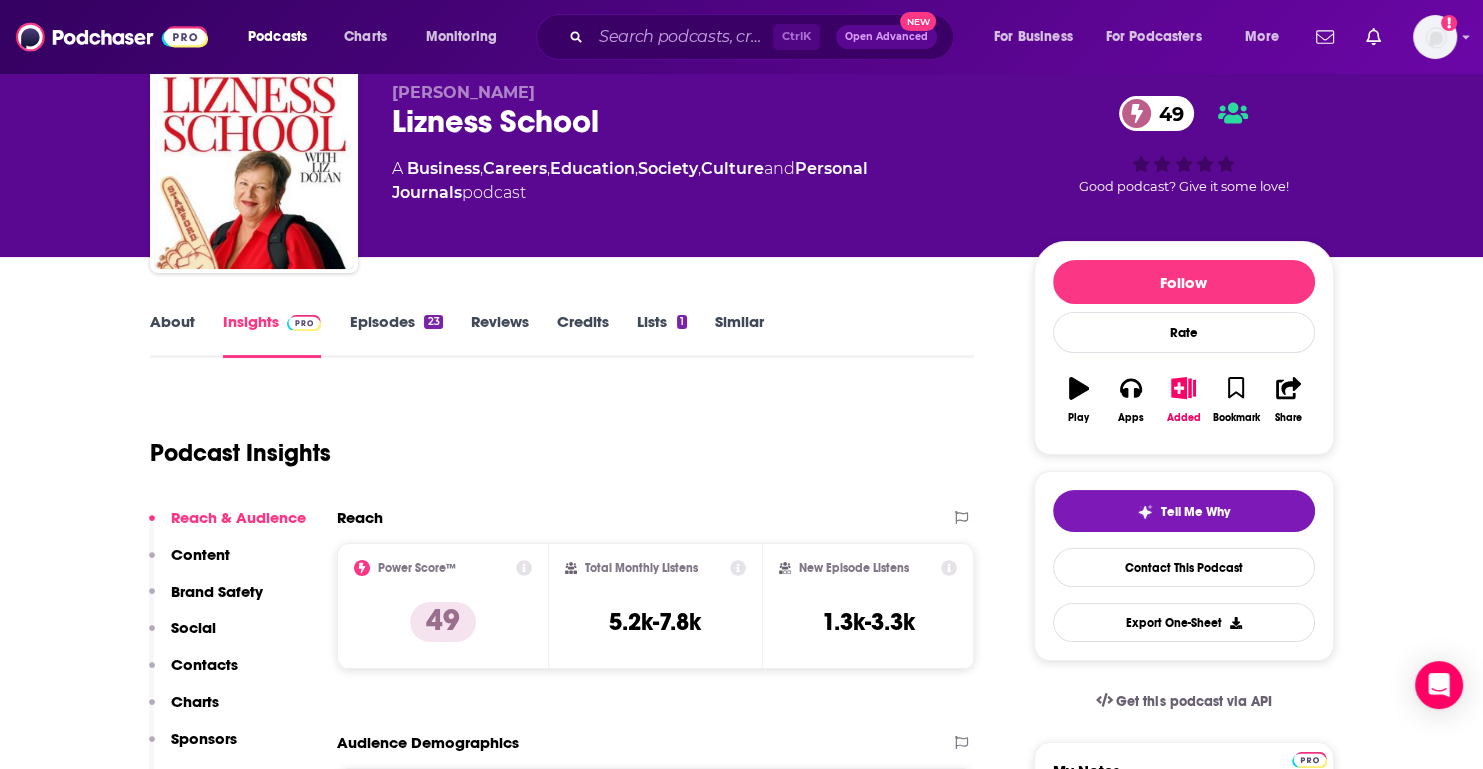 scroll, scrollTop: 0, scrollLeft: 0, axis: both 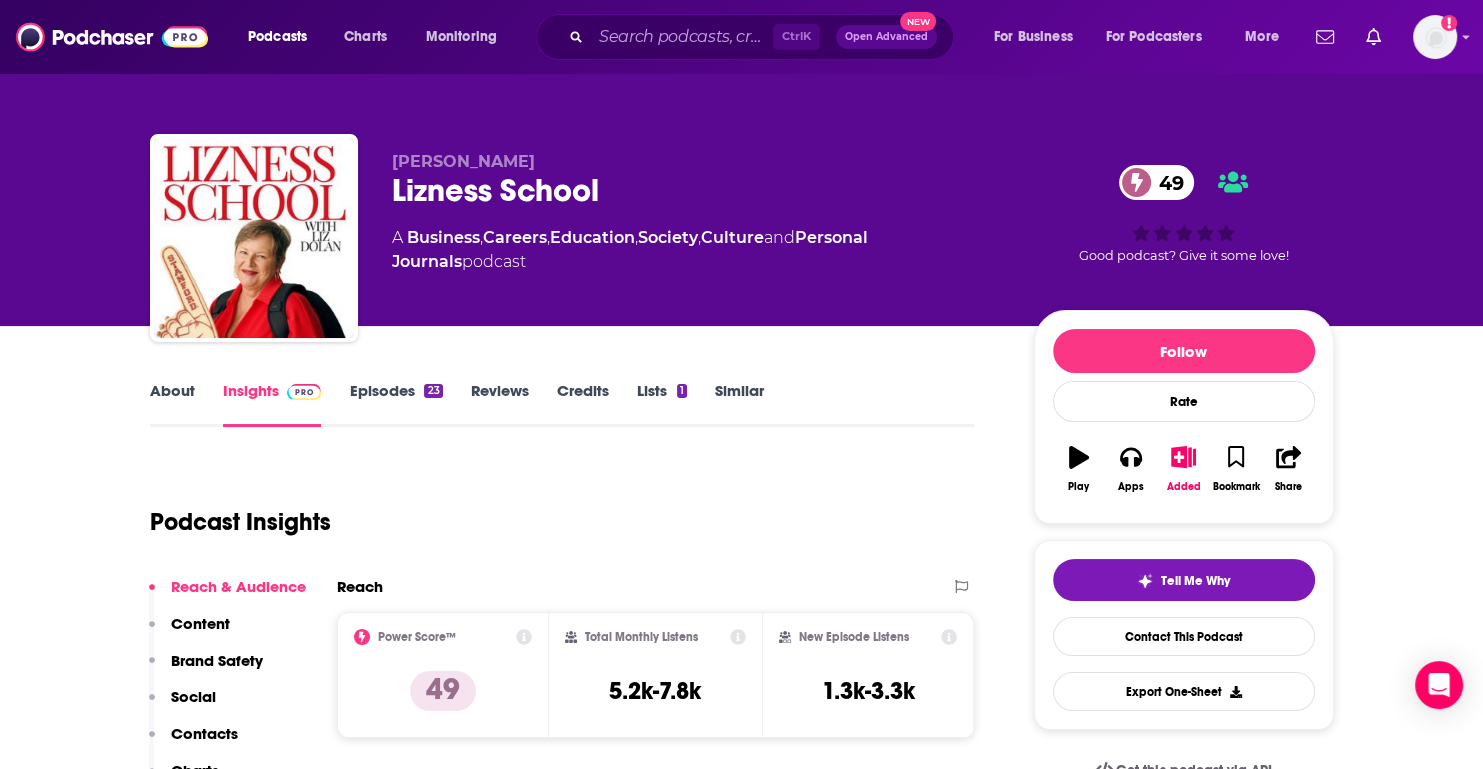 click on "Episodes 23" at bounding box center [395, 404] 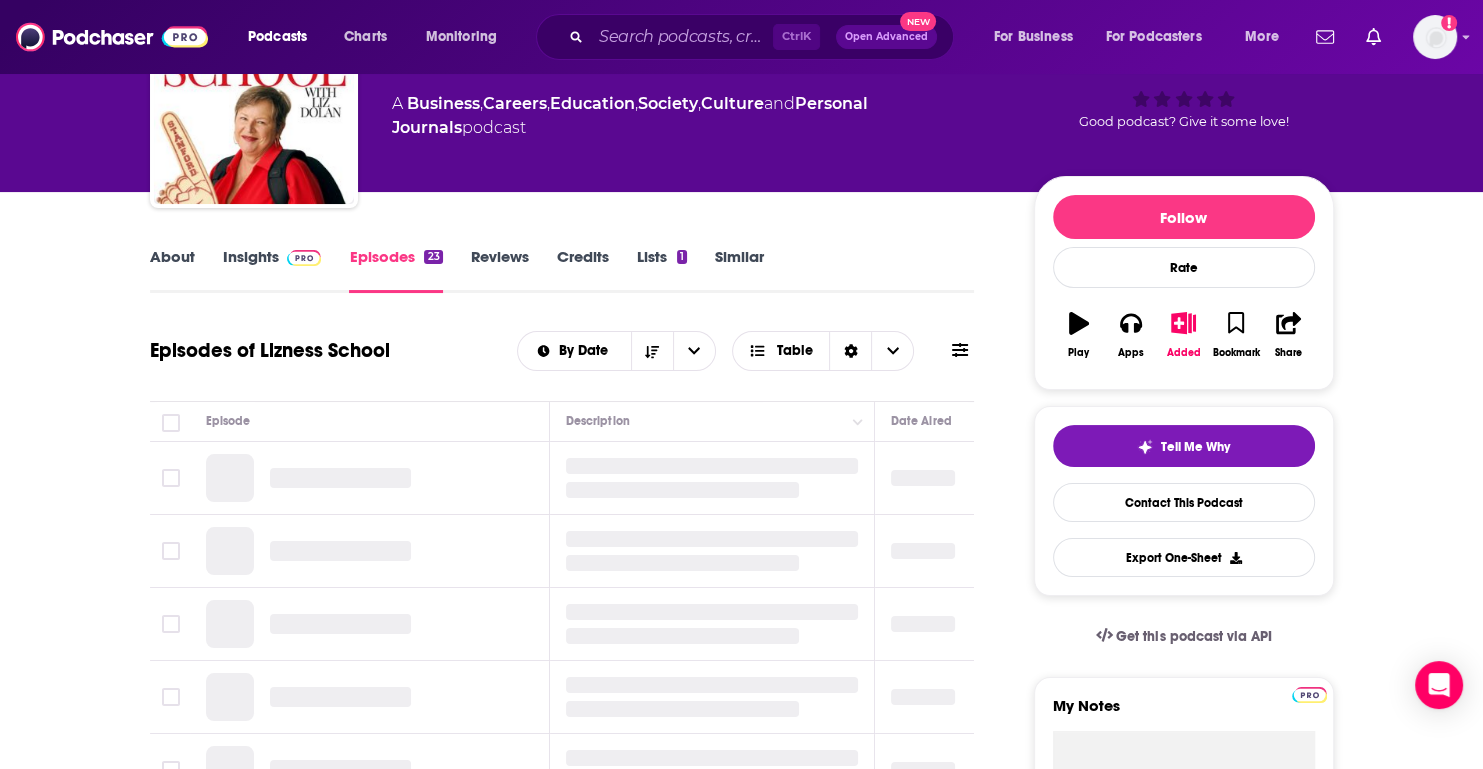 scroll, scrollTop: 200, scrollLeft: 0, axis: vertical 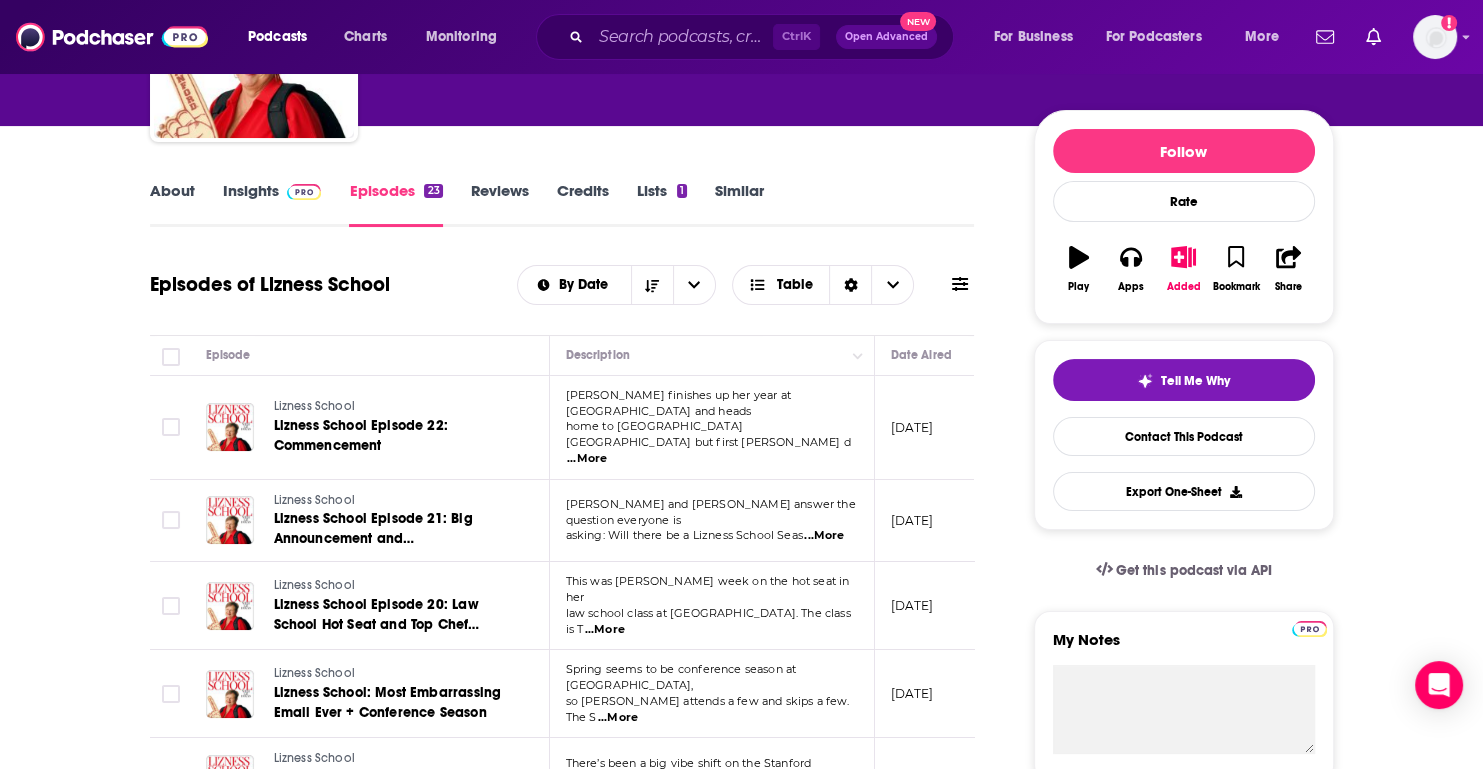 click on "...More" at bounding box center (824, 536) 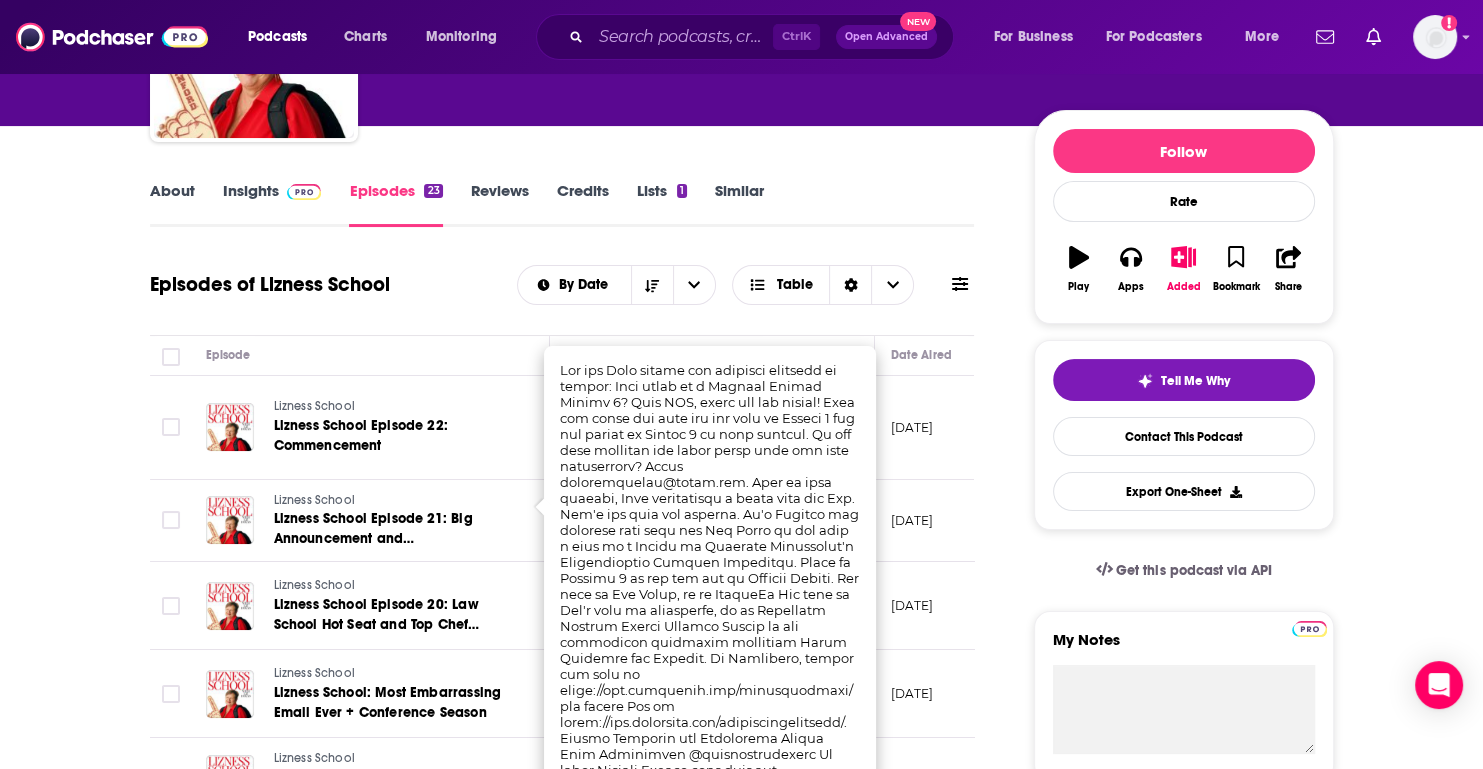 click on "About Insights Episodes 23 Reviews Credits Lists 1 Similar Episodes of Lizness School By Date Table Episode Description Date Aired Reach Episode Guests Length Lizness School Lizness School Episode 22: Commencement Liz finishes up her year at Stanford DCI and heads home to Santa Monica CA but first Leah d  ...More June 19, 2025 1.1k-3.1k -- 34:43 s Lizness School Lizness School Episode 21:  Big Announcement and Liz's Final Exam Liz and Leah answer the question everyone is asking: Will there be a Lizness School Seas  ...More June 5, 2025 1.4k-3.4k -- 40:56 s Lizness School Lizness School Episode 20: Law School Hot Seat and Top Chef Stanford This was Liz Dolan's week on the hot seat in her law school class at Stanford.  The class is T  ...More May 22, 2025 1.4k-3.4k -- 37:40 s Lizness School Lizness School: Most Embarrassing Email Ever + Conference Season Spring seems to be conference season at Stanford, so Liz attends a few and skips a few.  The S  ...More May 8, 2025 1.1k-3.1k -- 37:40 s Lizness School -- s --" at bounding box center [576, 1490] 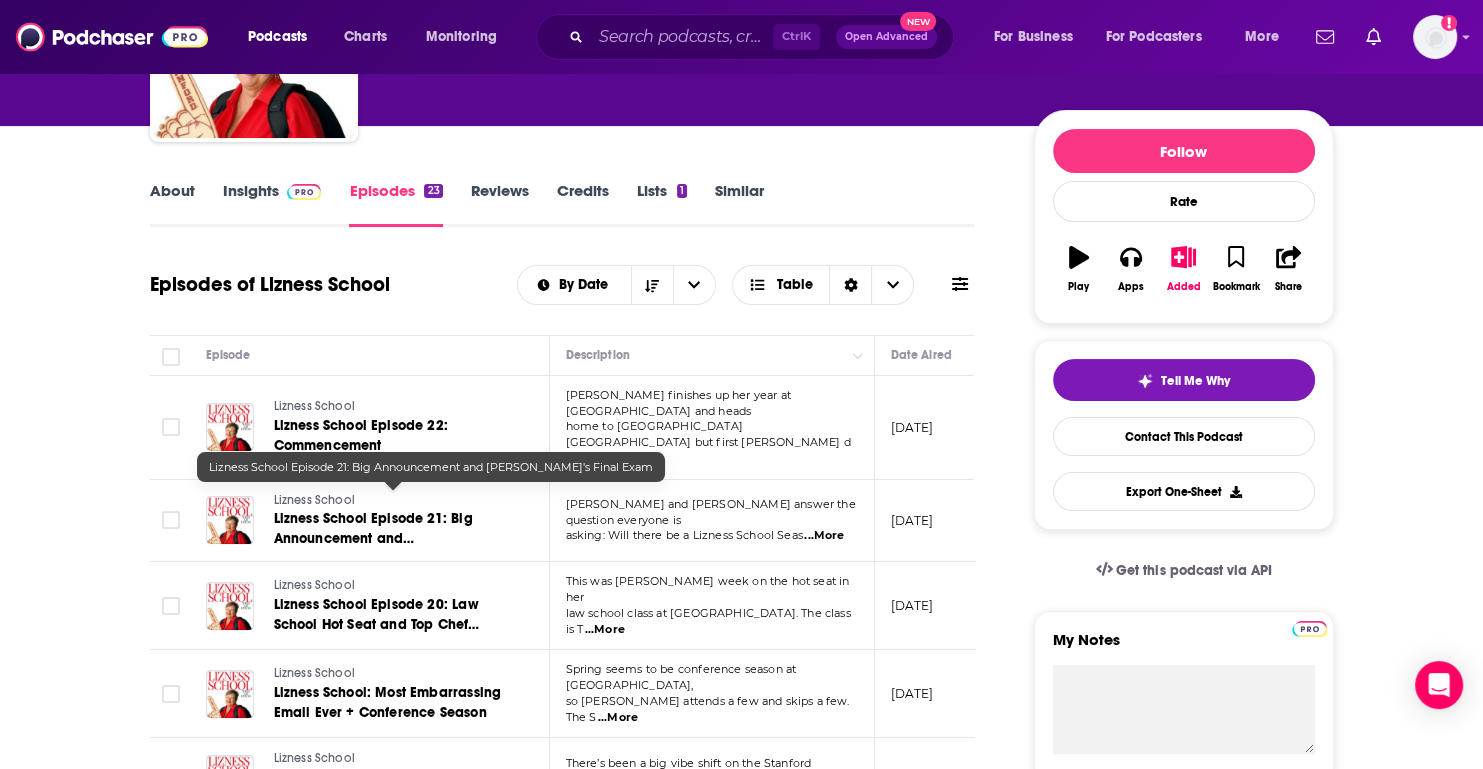 click on "Lizness School Episode 21:  Big Announcement and Liz's Final Exam" at bounding box center [373, 538] 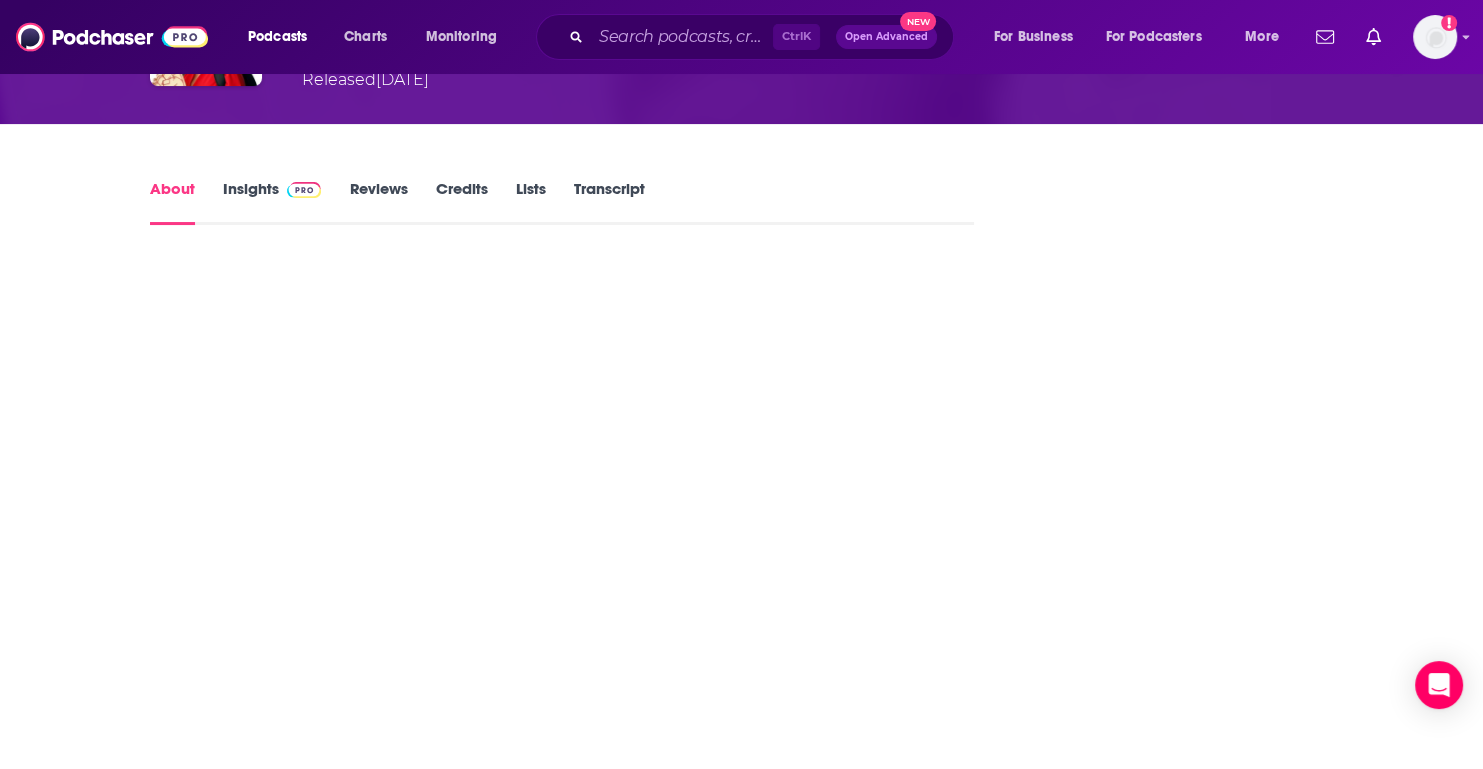 scroll, scrollTop: 0, scrollLeft: 0, axis: both 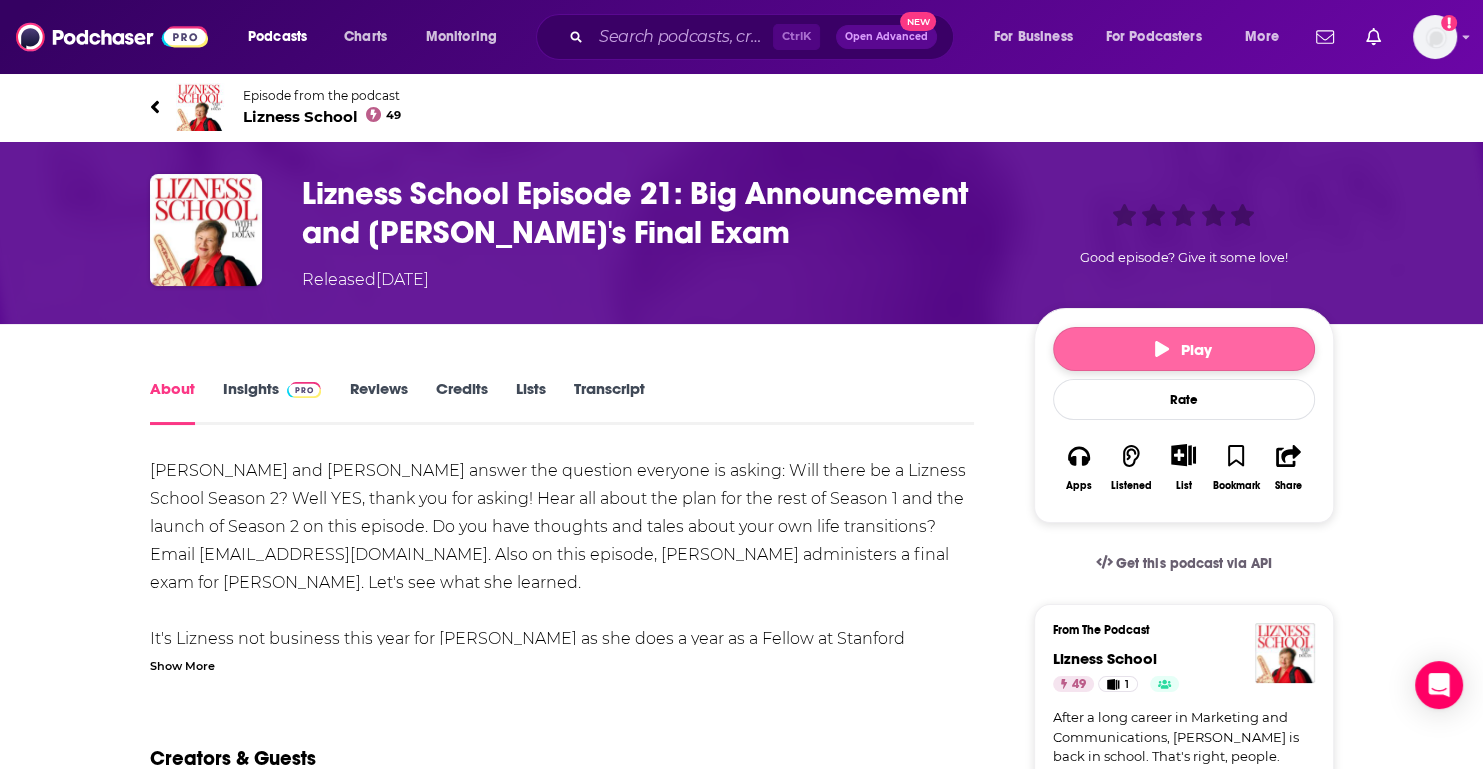 click on "Play" at bounding box center (1184, 349) 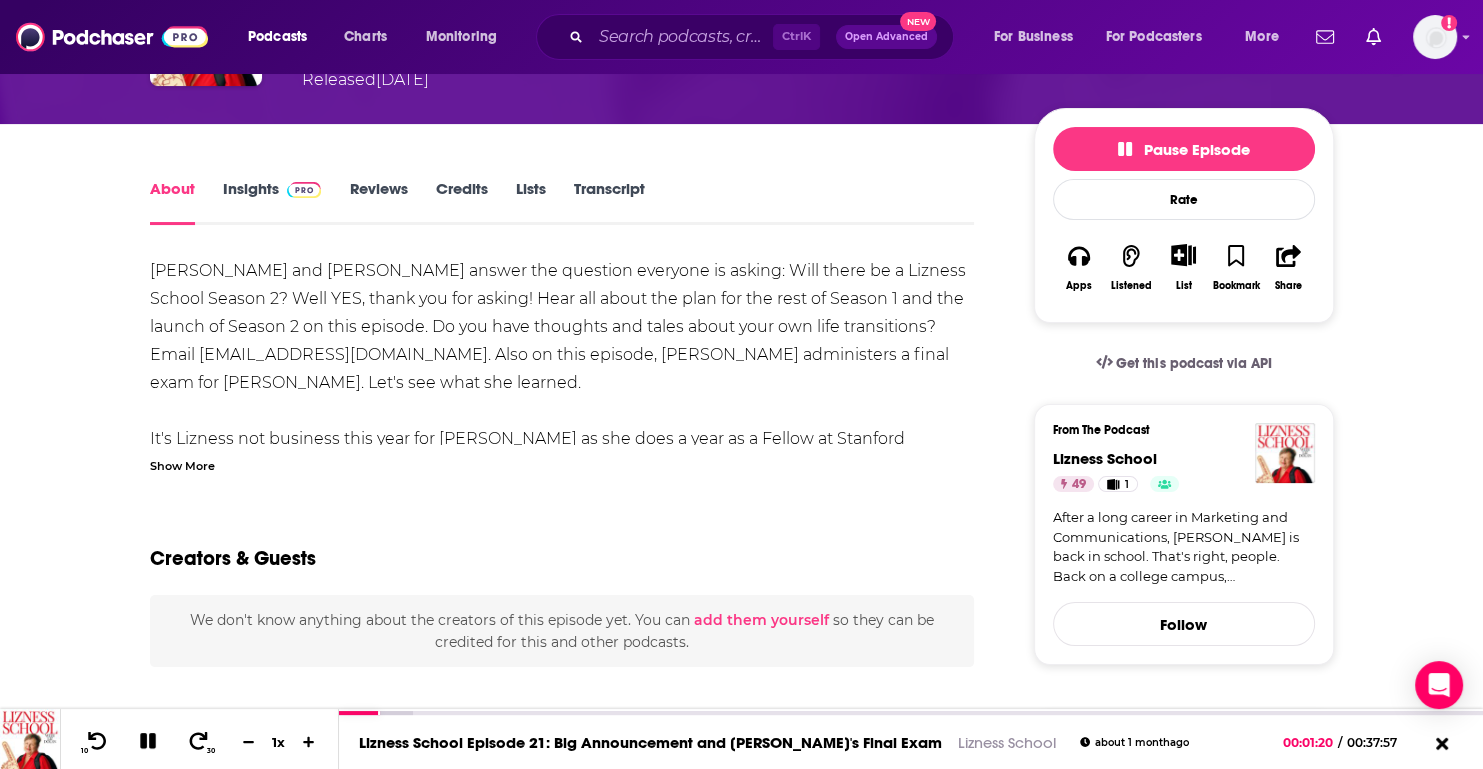 scroll, scrollTop: 100, scrollLeft: 0, axis: vertical 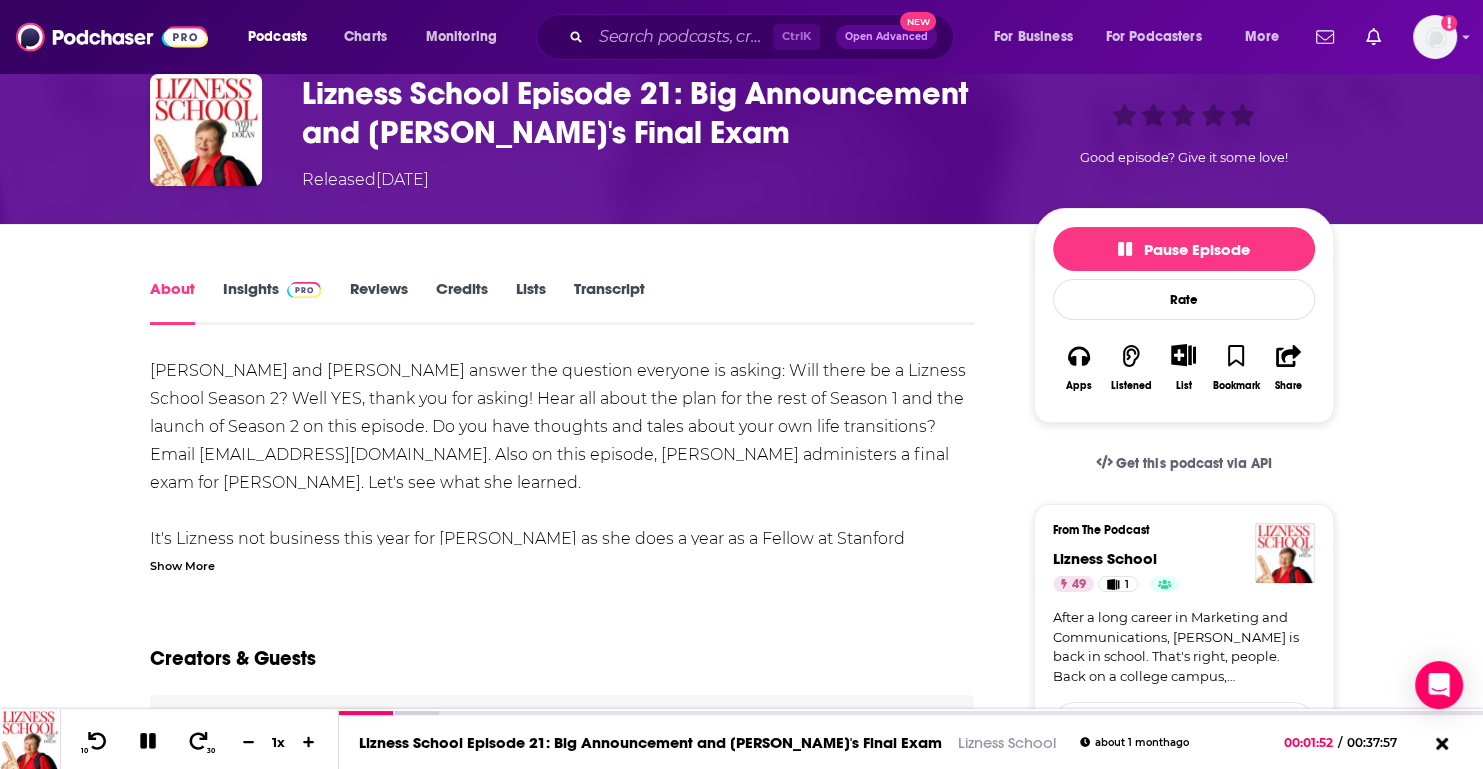 click on "Show More" at bounding box center (182, 564) 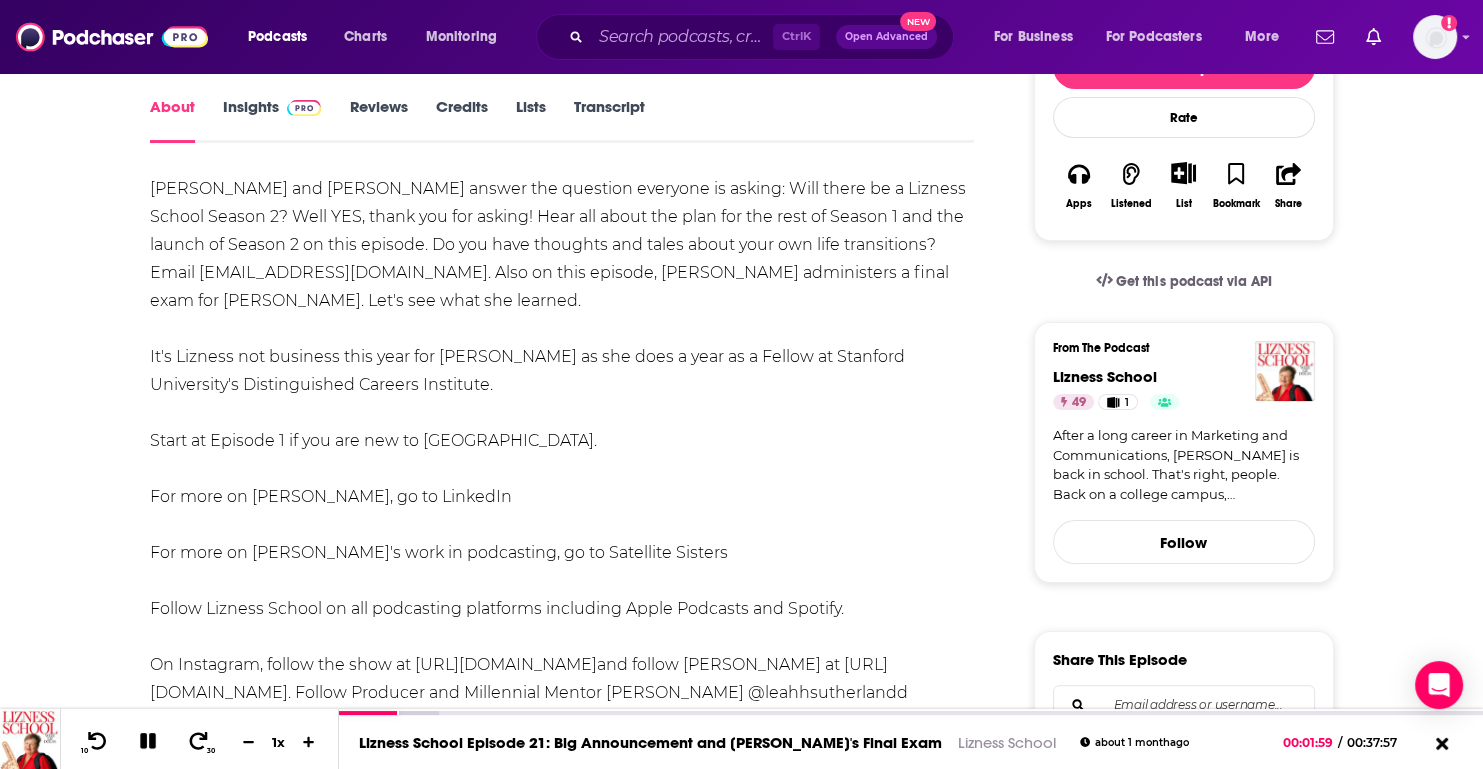 scroll, scrollTop: 300, scrollLeft: 0, axis: vertical 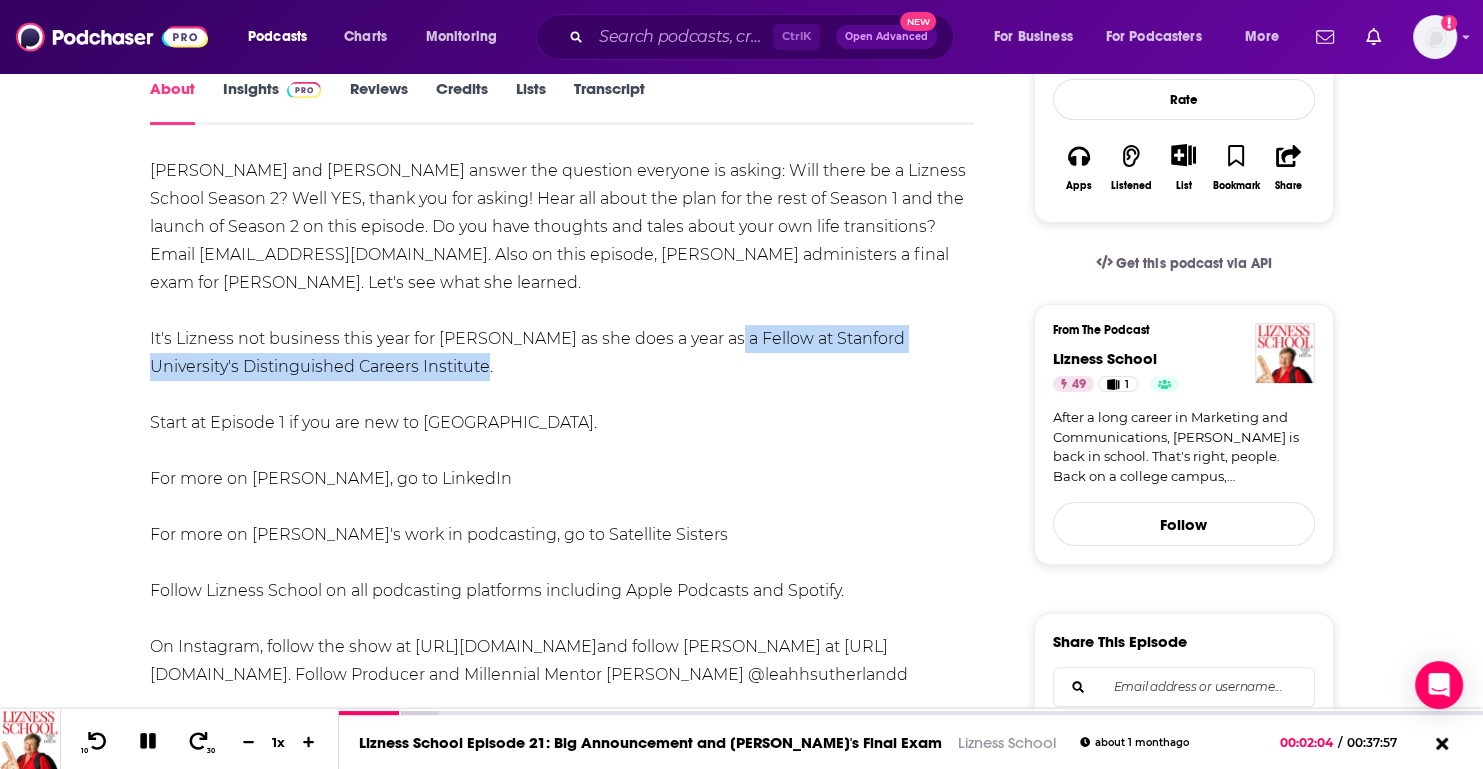 drag, startPoint x: 695, startPoint y: 339, endPoint x: 702, endPoint y: 357, distance: 19.313208 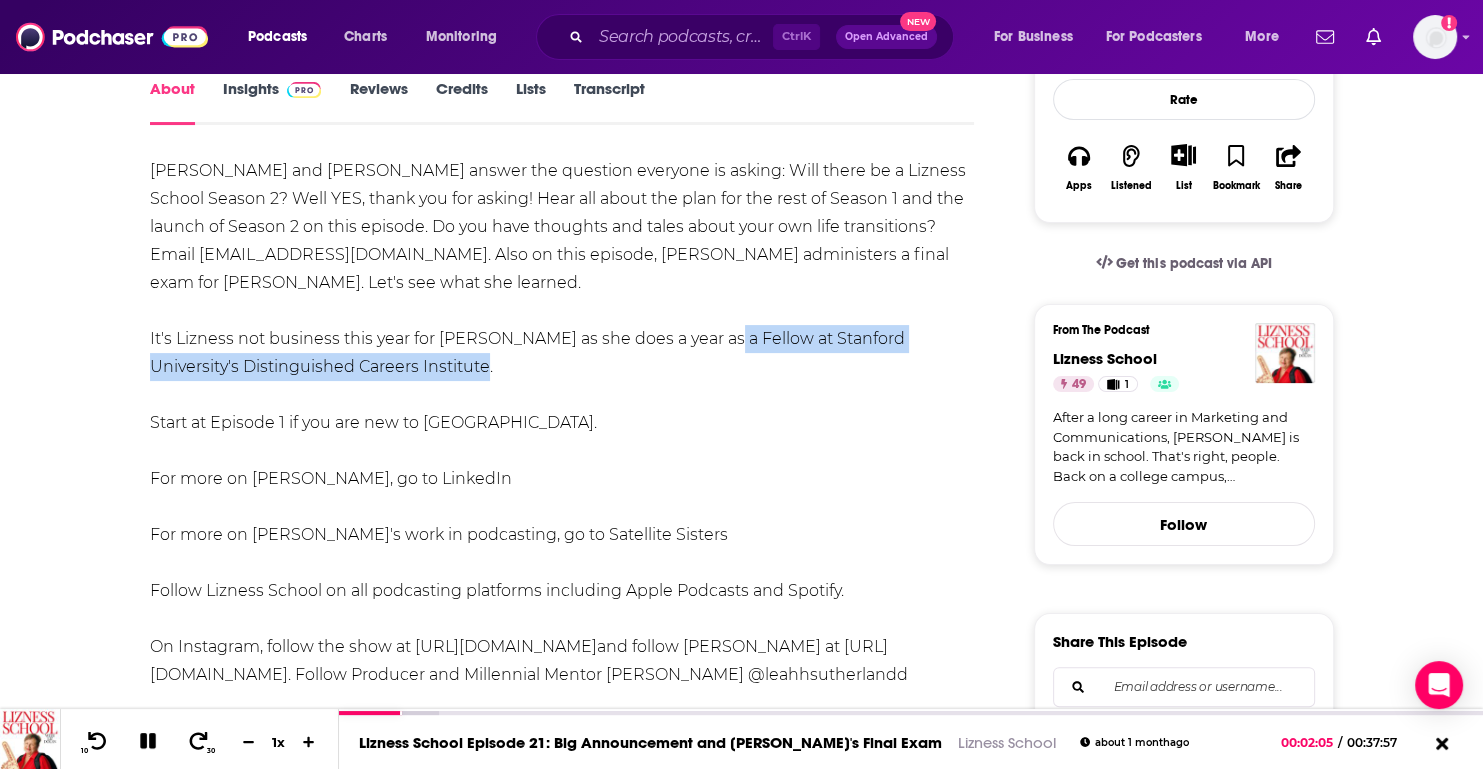 copy on "Fellow at ⁠⁠Stanford University⁠⁠'s ⁠⁠Distinguished Careers Institute⁠⁠." 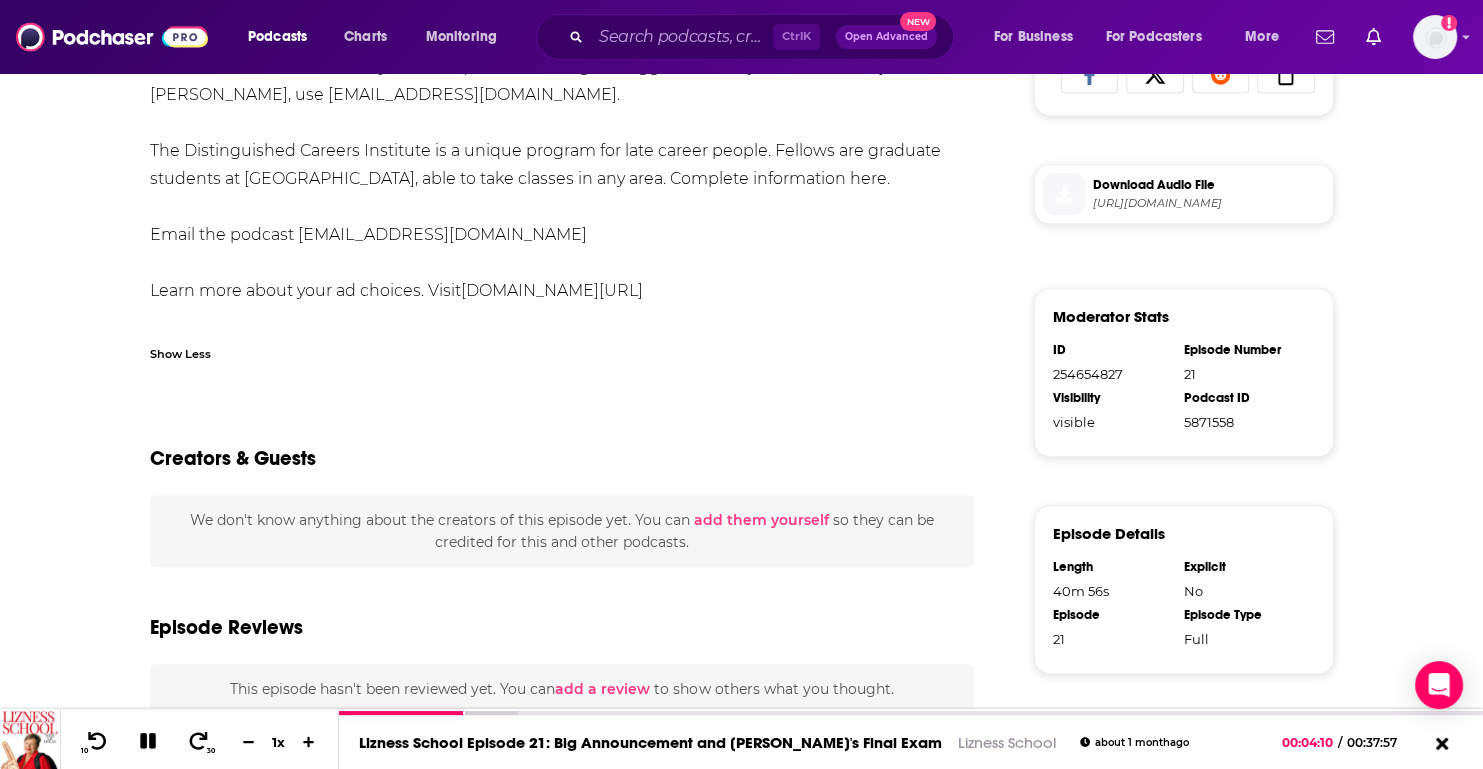 scroll, scrollTop: 1000, scrollLeft: 0, axis: vertical 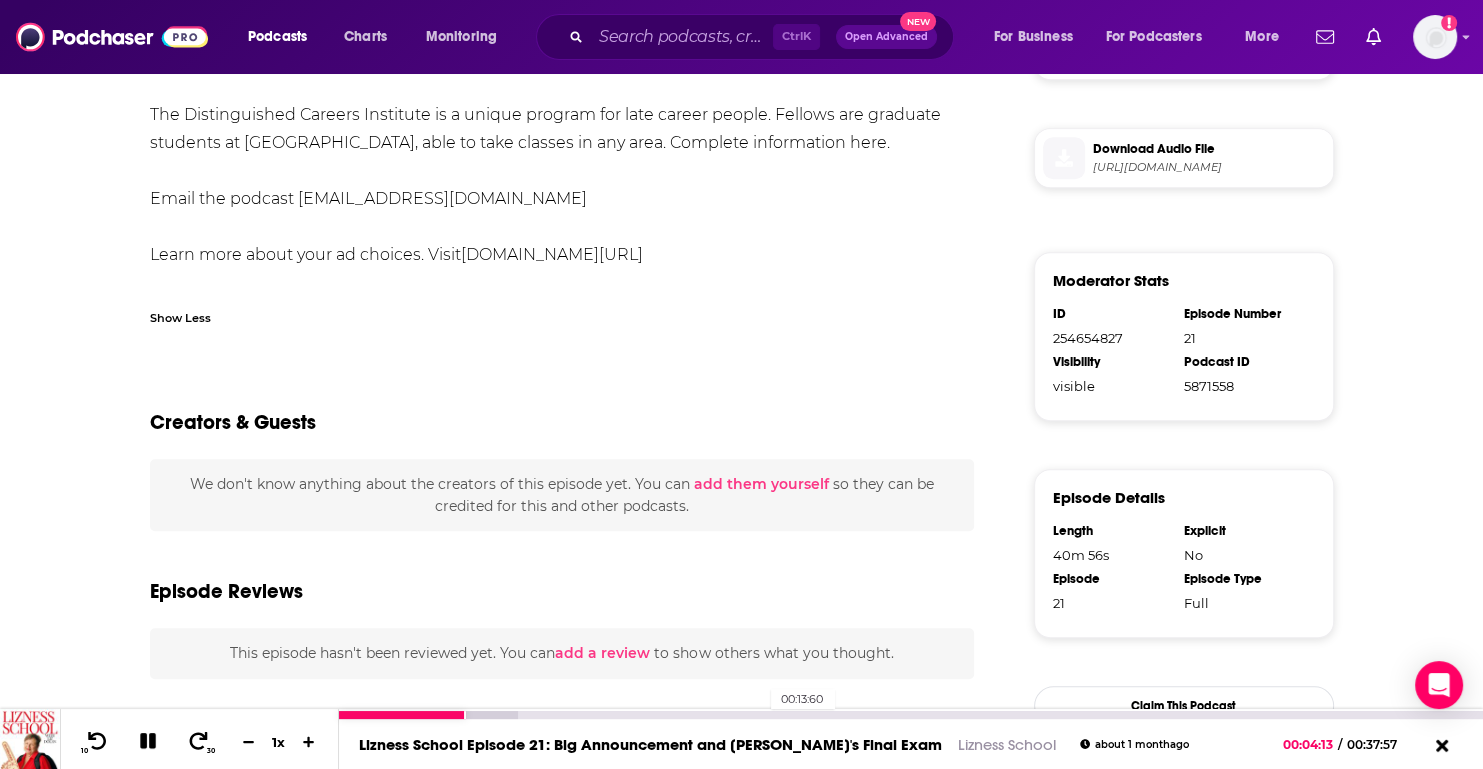 click on "00:13:60" at bounding box center [911, 715] 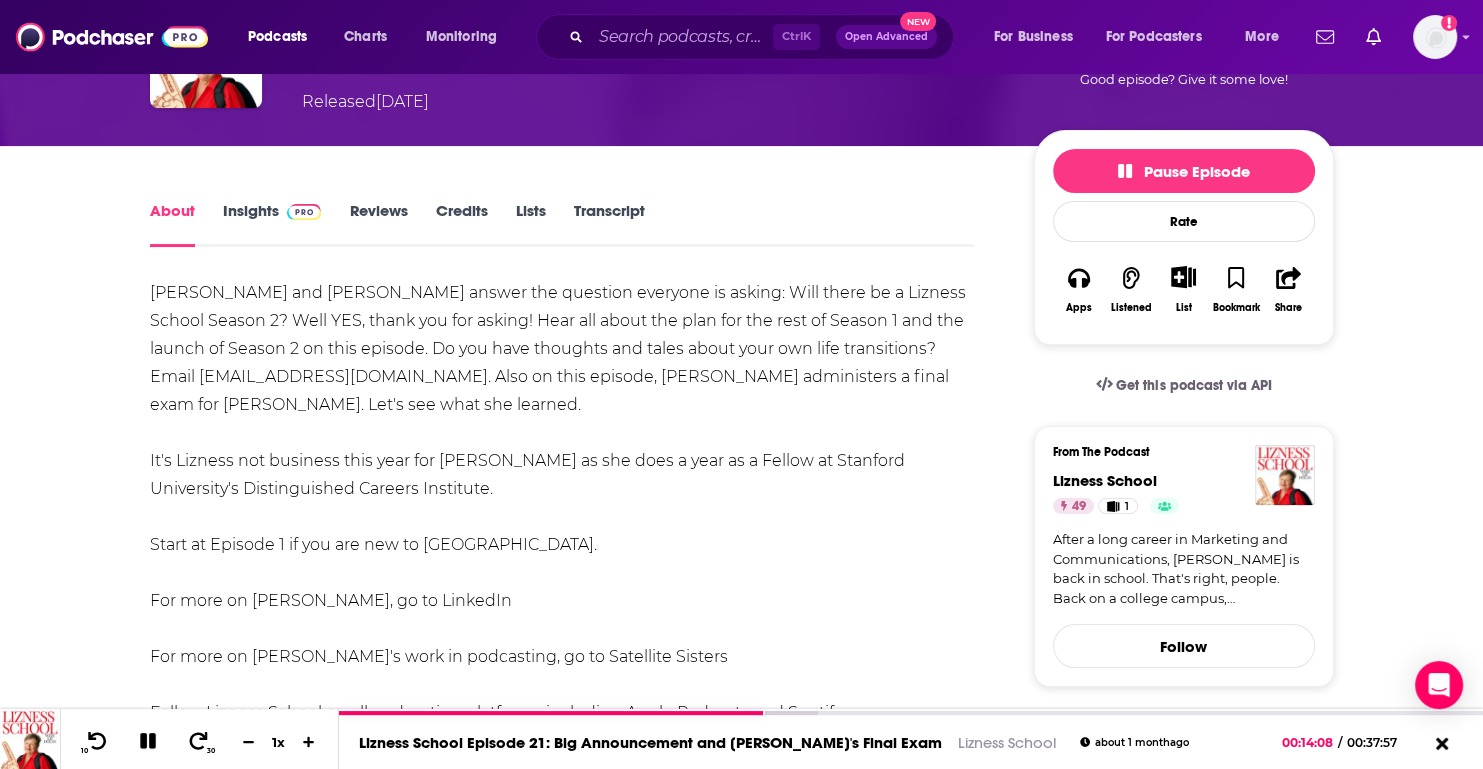 scroll, scrollTop: 161, scrollLeft: 0, axis: vertical 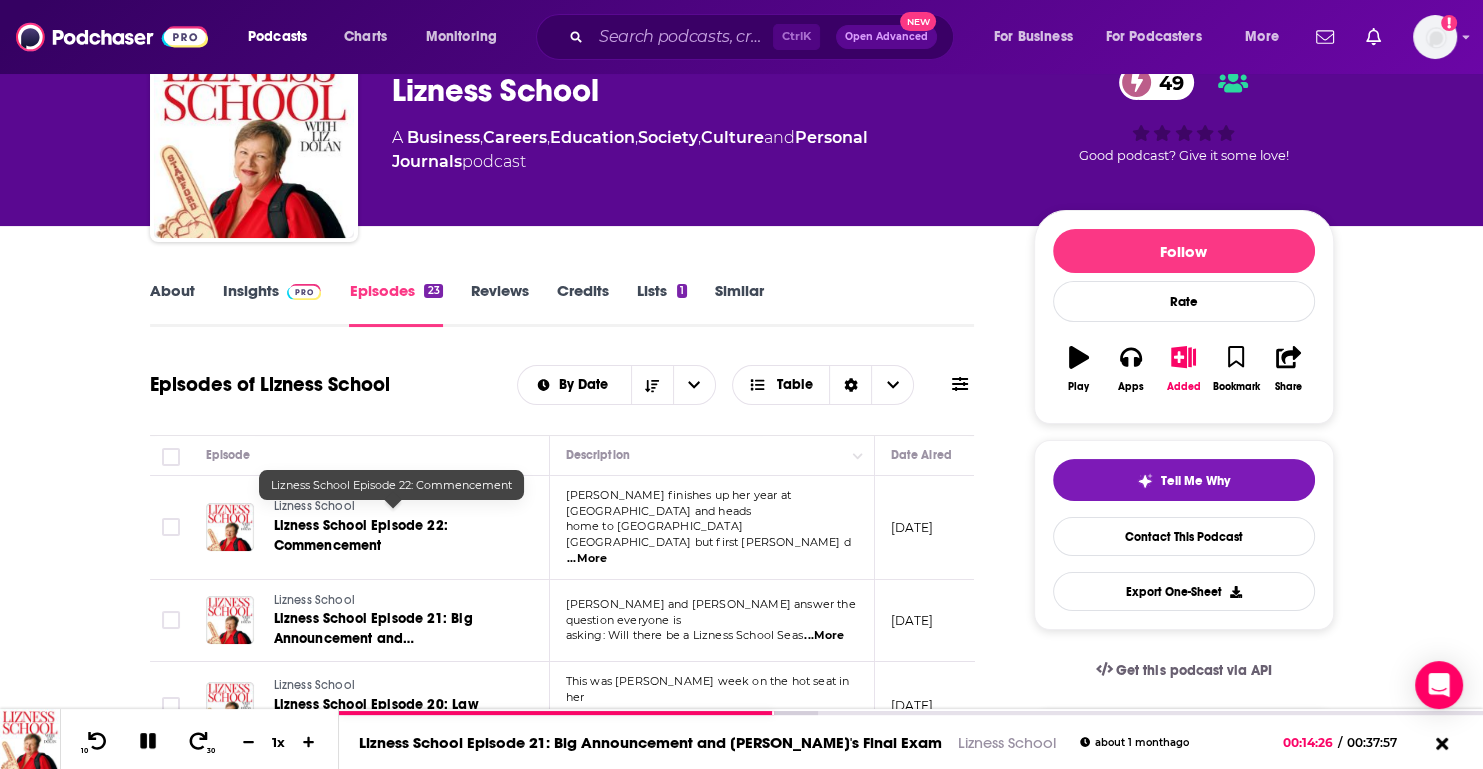 click on "Lizness School Episode 22: Commencement" at bounding box center (361, 535) 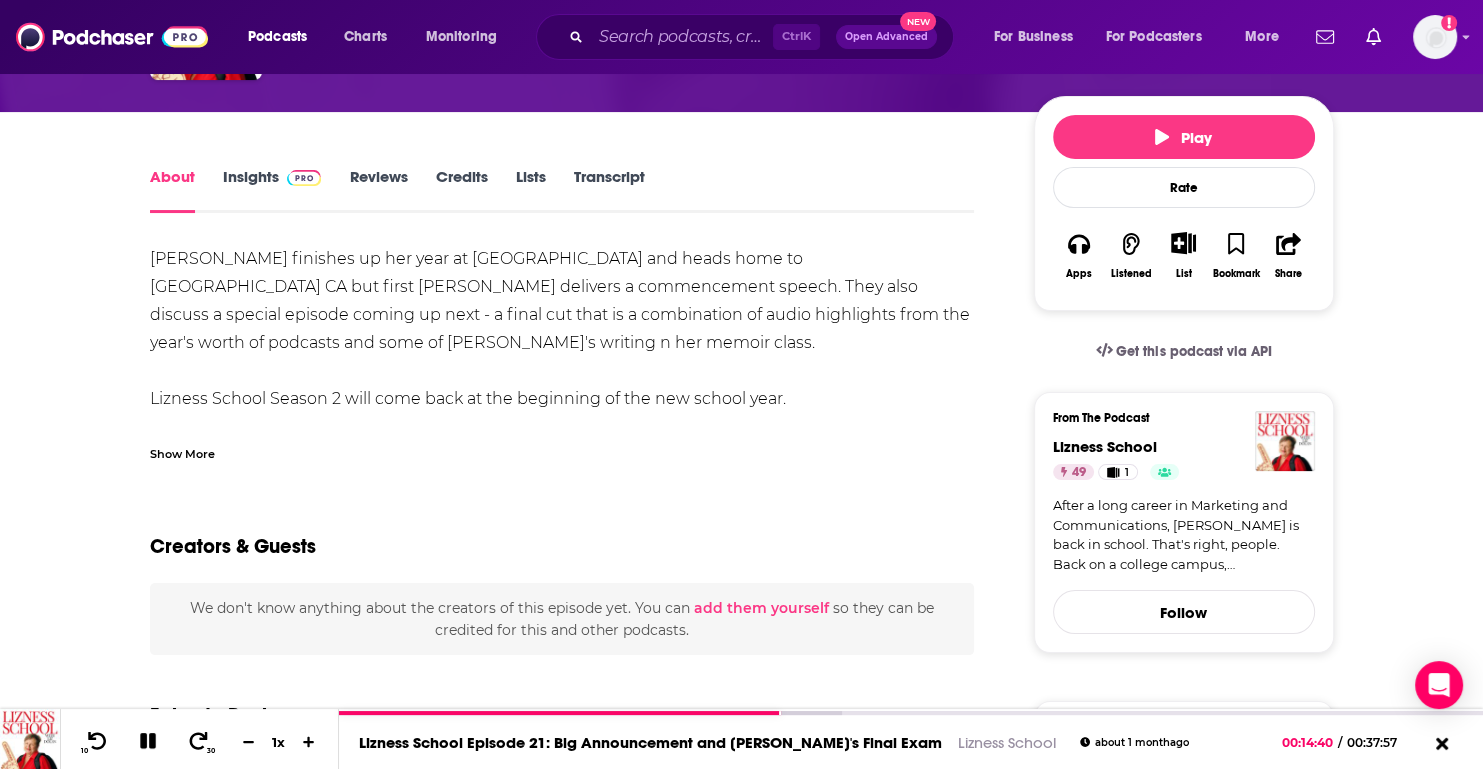 scroll, scrollTop: 200, scrollLeft: 0, axis: vertical 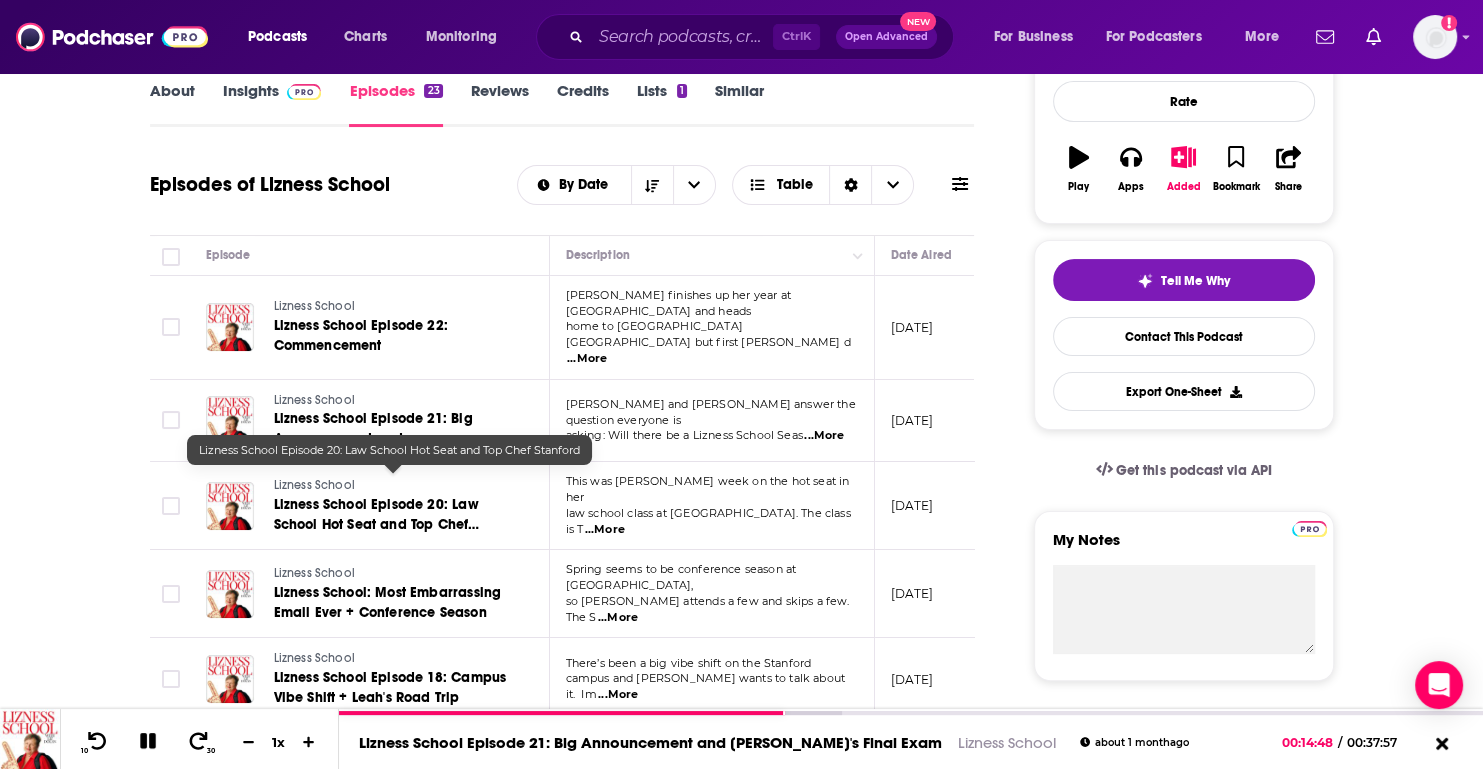 click on "Lizness School Episode 20: Law School Hot Seat and Top Chef Stanford" at bounding box center [394, 515] 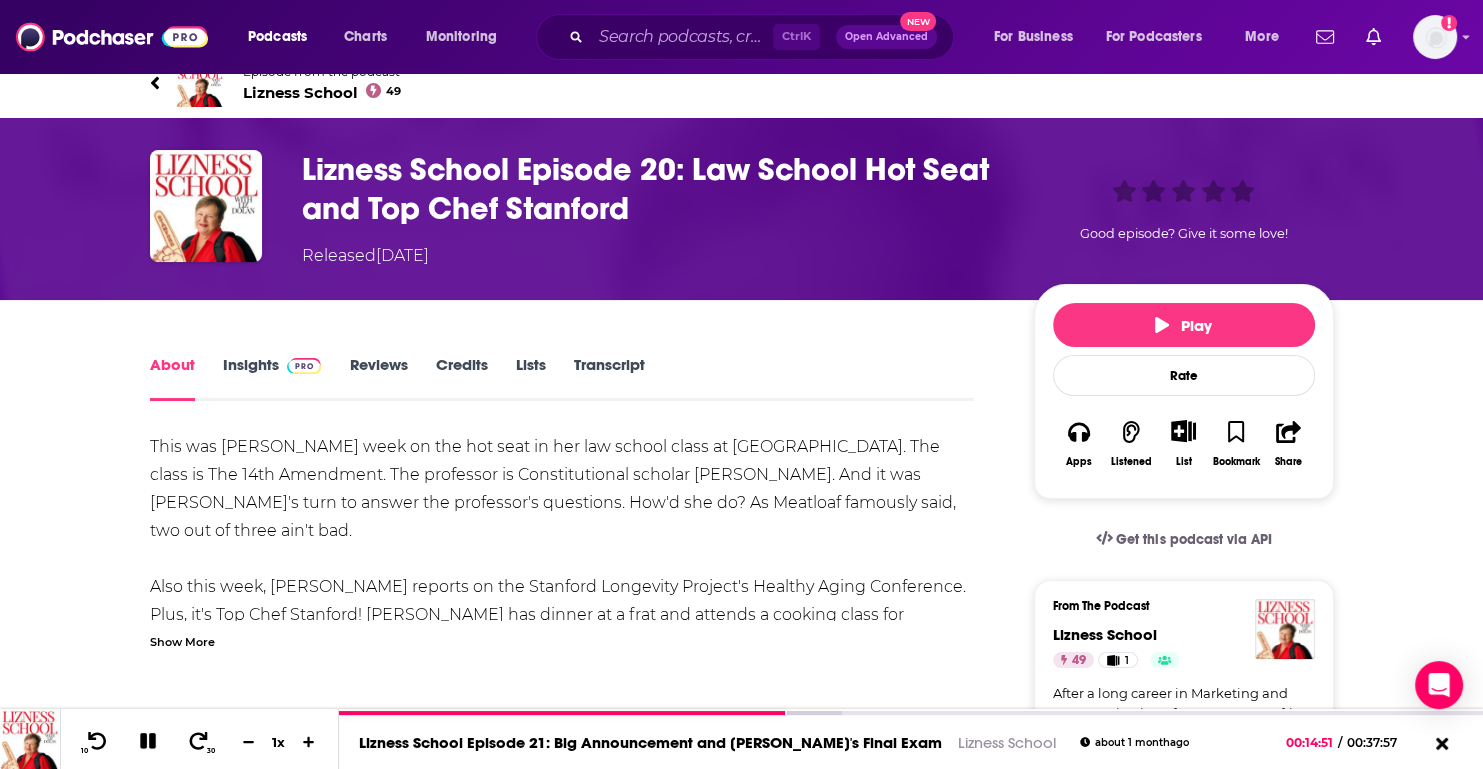 scroll, scrollTop: 0, scrollLeft: 0, axis: both 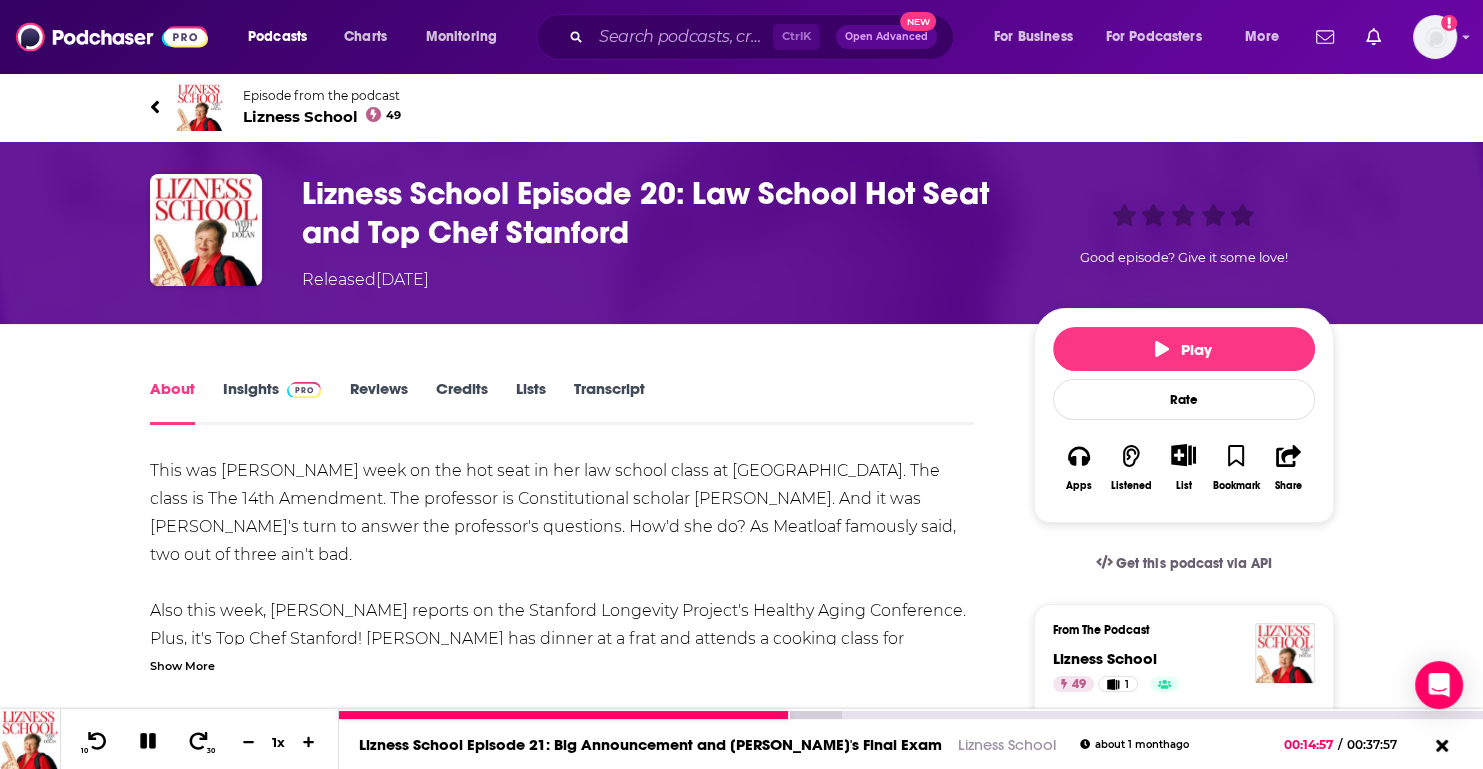 click 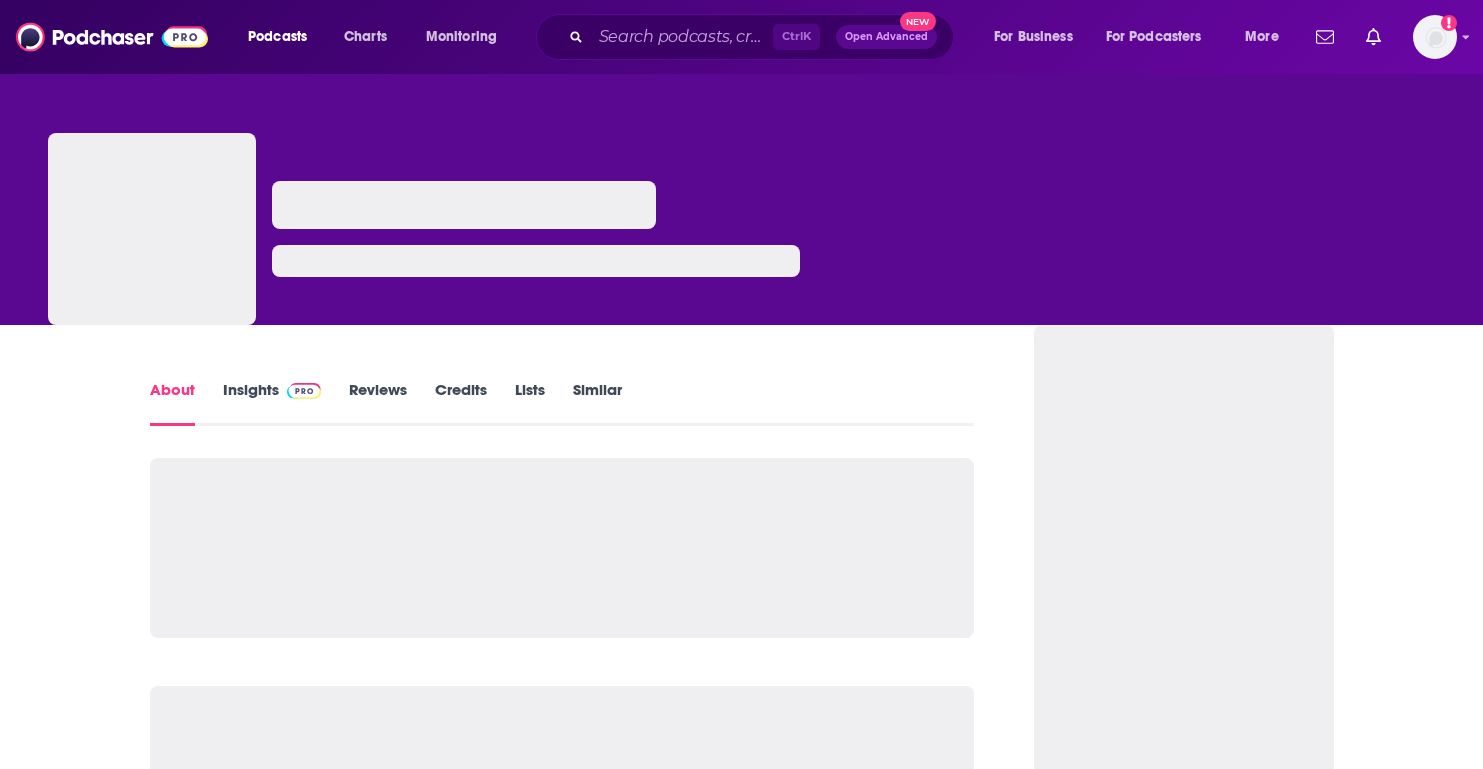 scroll, scrollTop: 0, scrollLeft: 0, axis: both 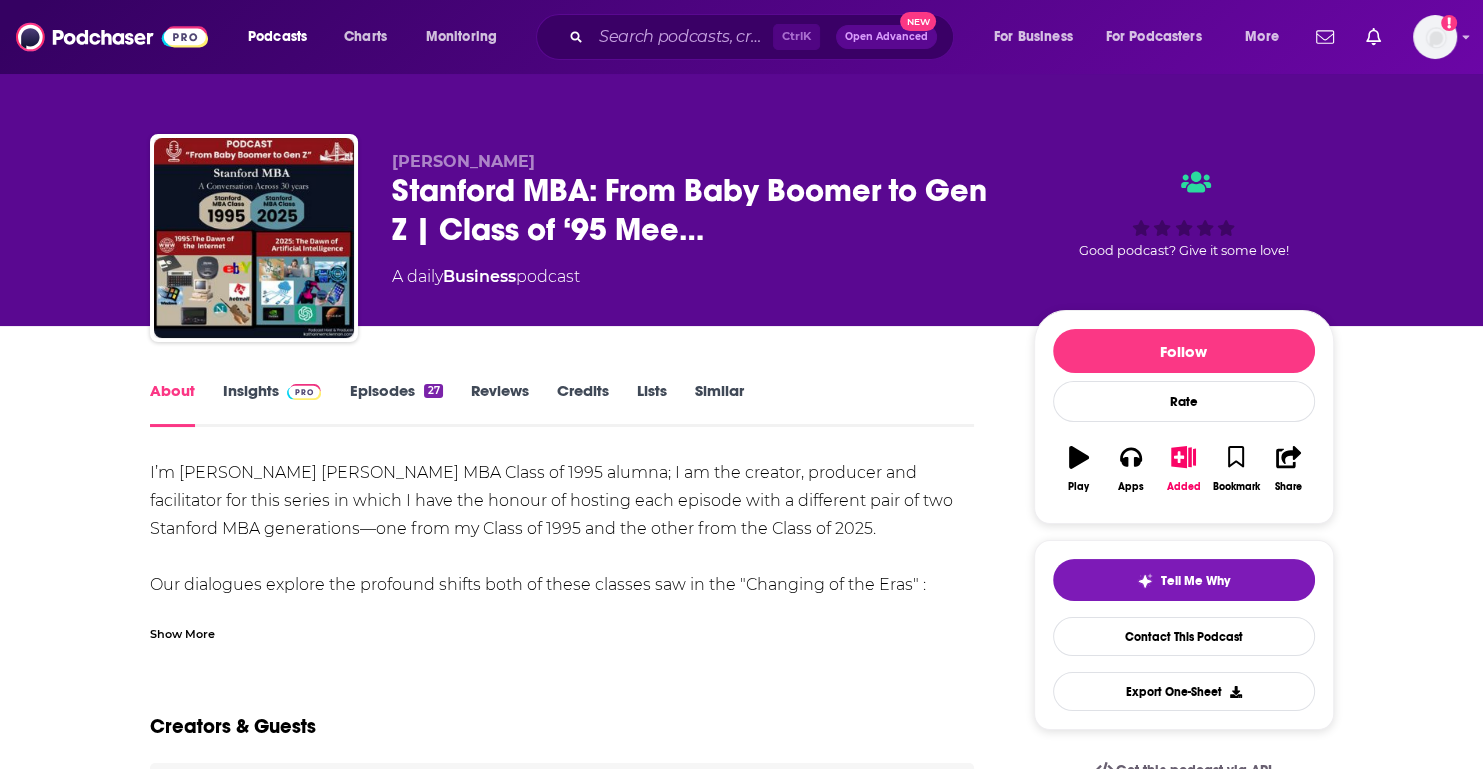 click on "Show More" at bounding box center [182, 632] 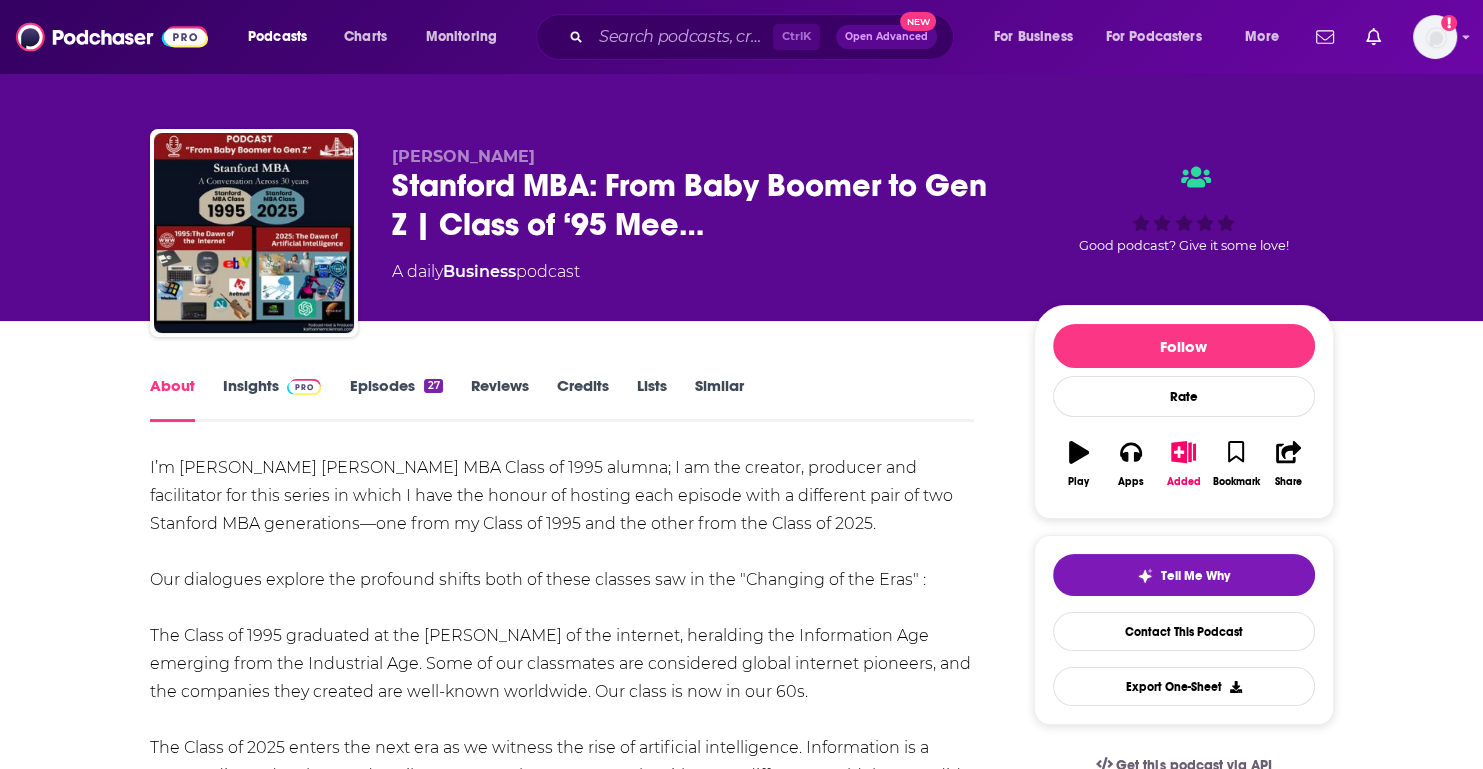 scroll, scrollTop: 0, scrollLeft: 0, axis: both 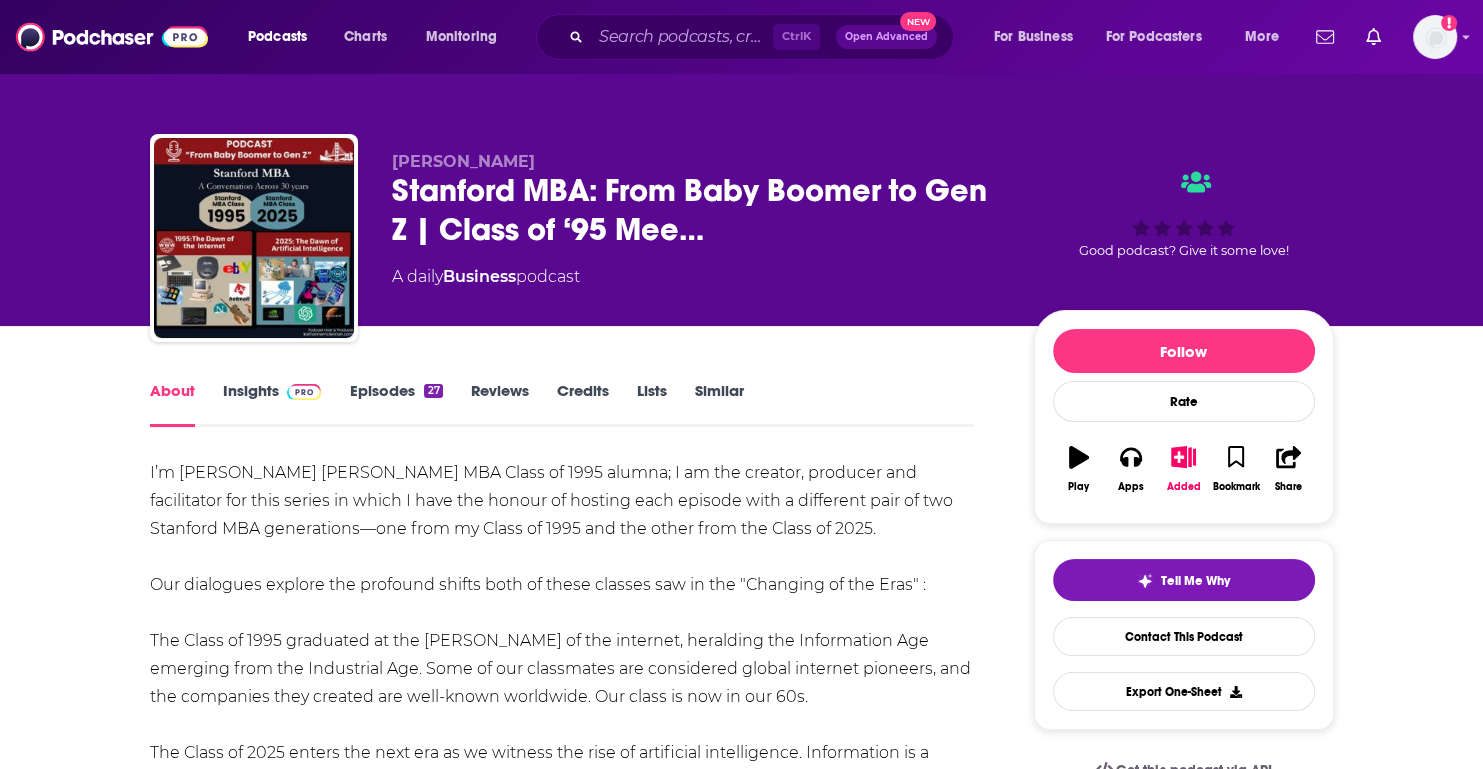 click on "Insights" at bounding box center (272, 404) 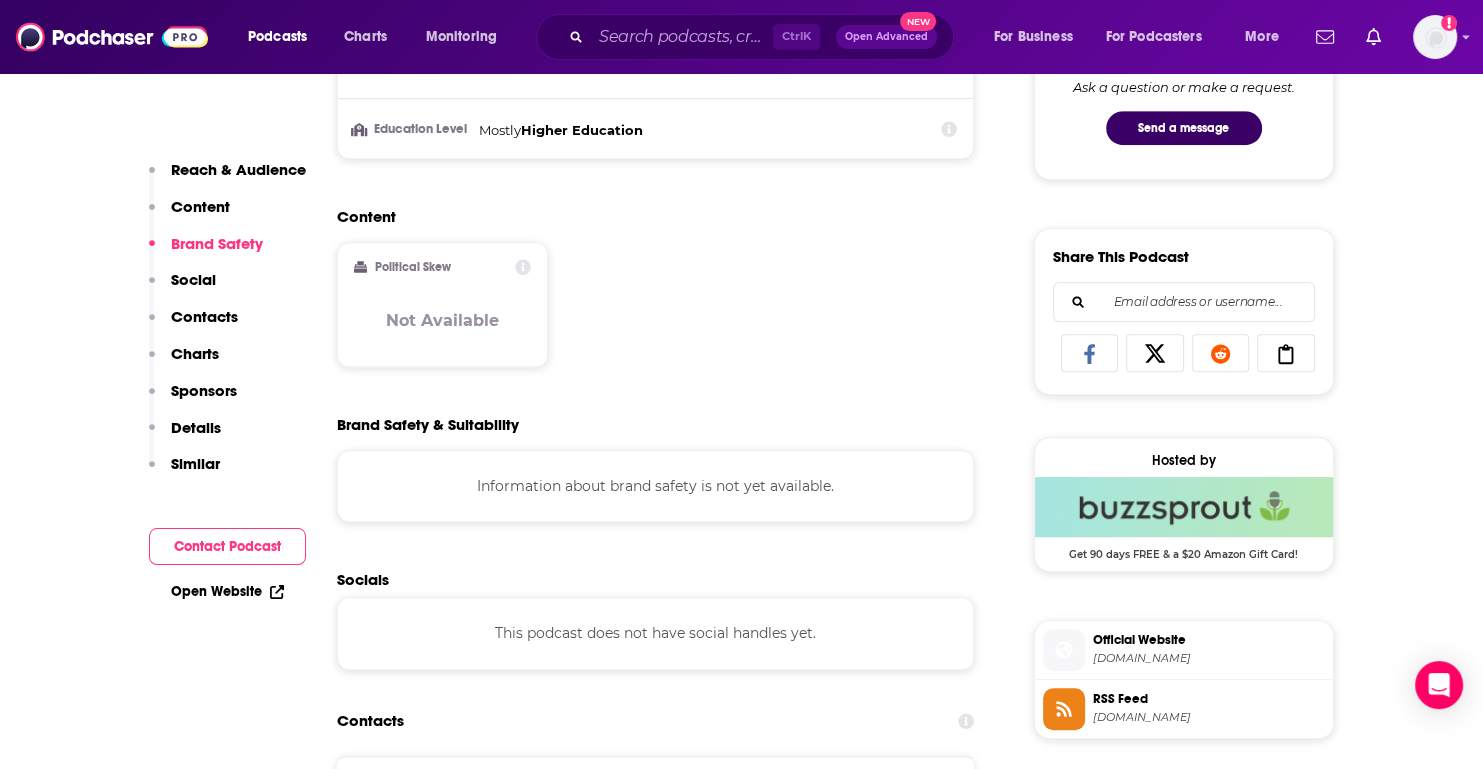 click on "Sponsors" at bounding box center [204, 390] 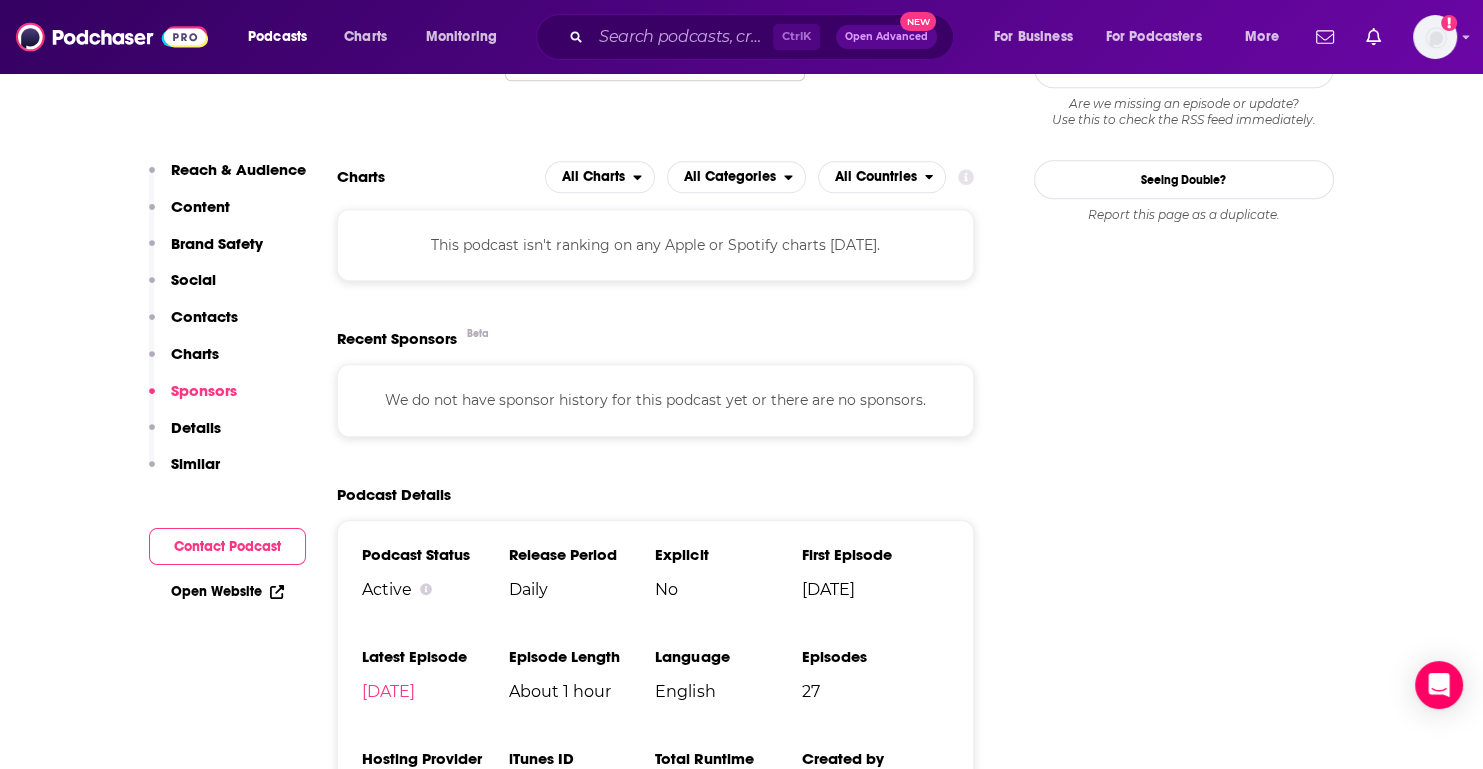 scroll, scrollTop: 2000, scrollLeft: 0, axis: vertical 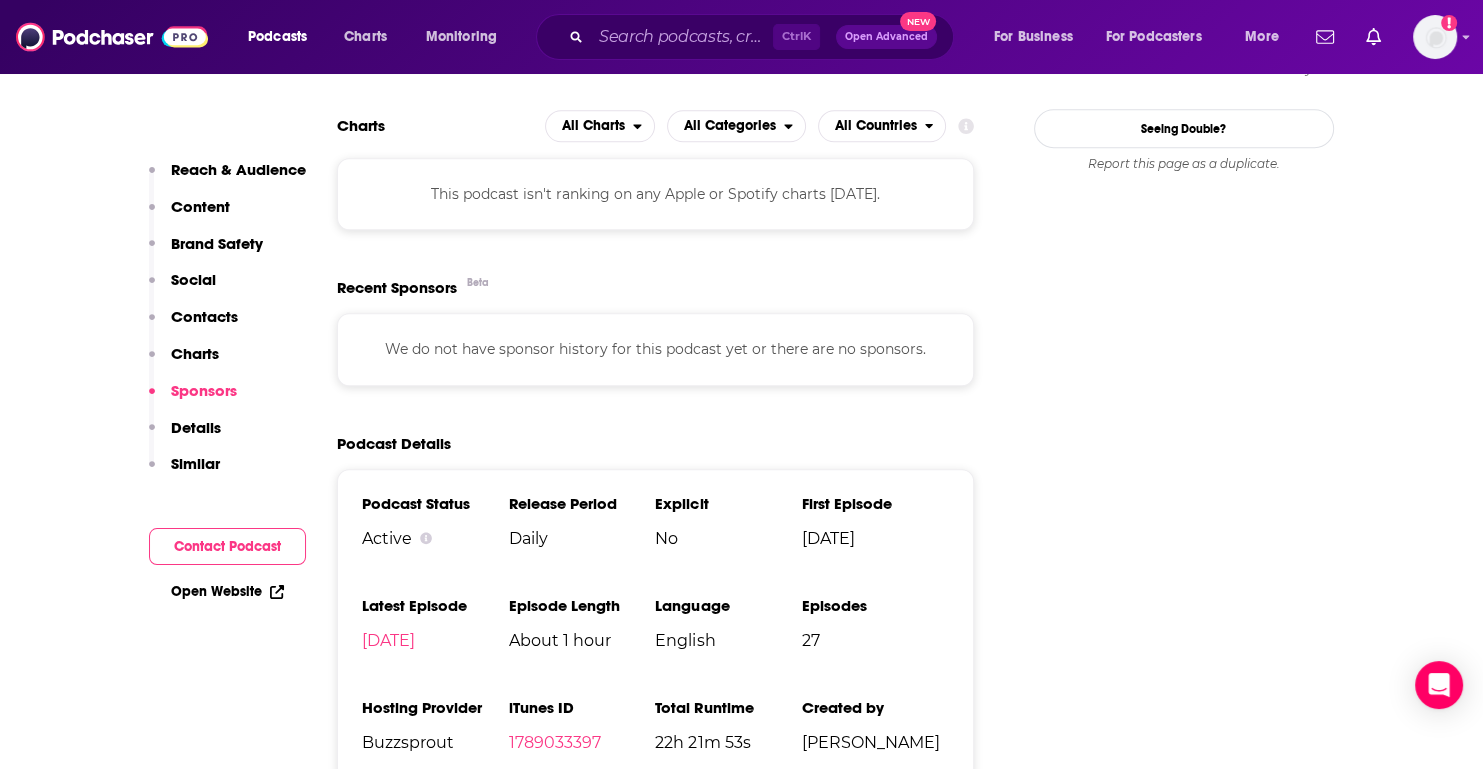 click on "Details" at bounding box center [196, 427] 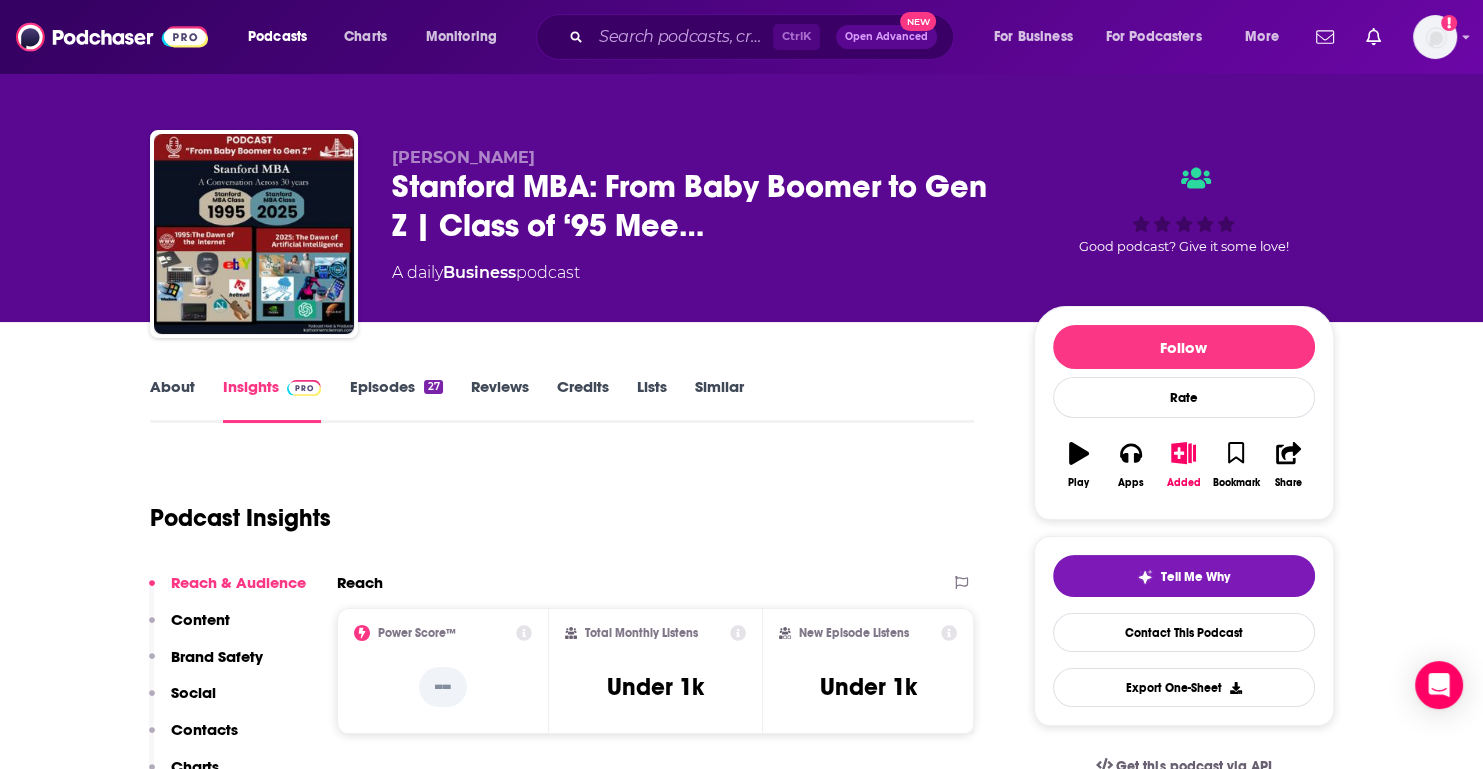 scroll, scrollTop: 0, scrollLeft: 0, axis: both 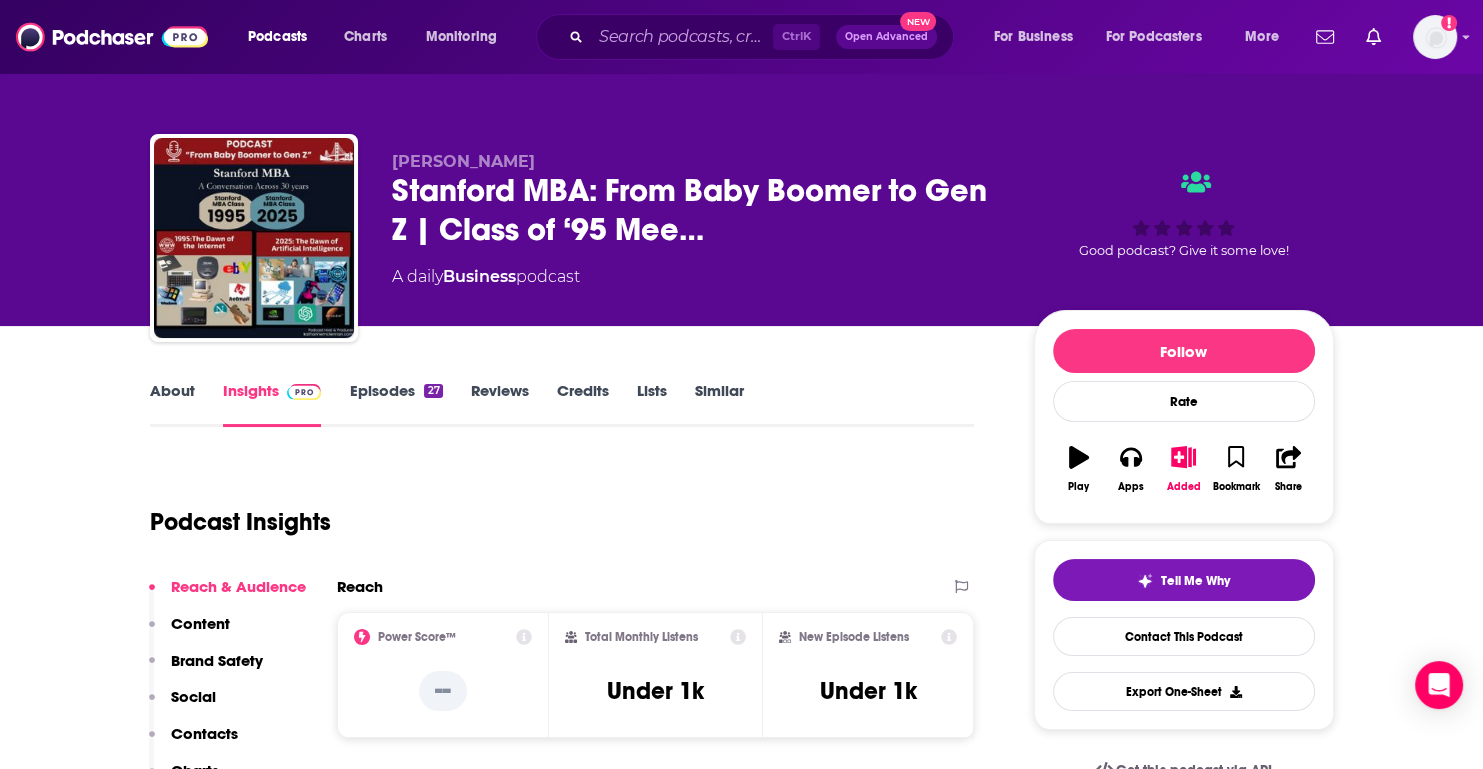 click on "Episodes 27" at bounding box center (395, 404) 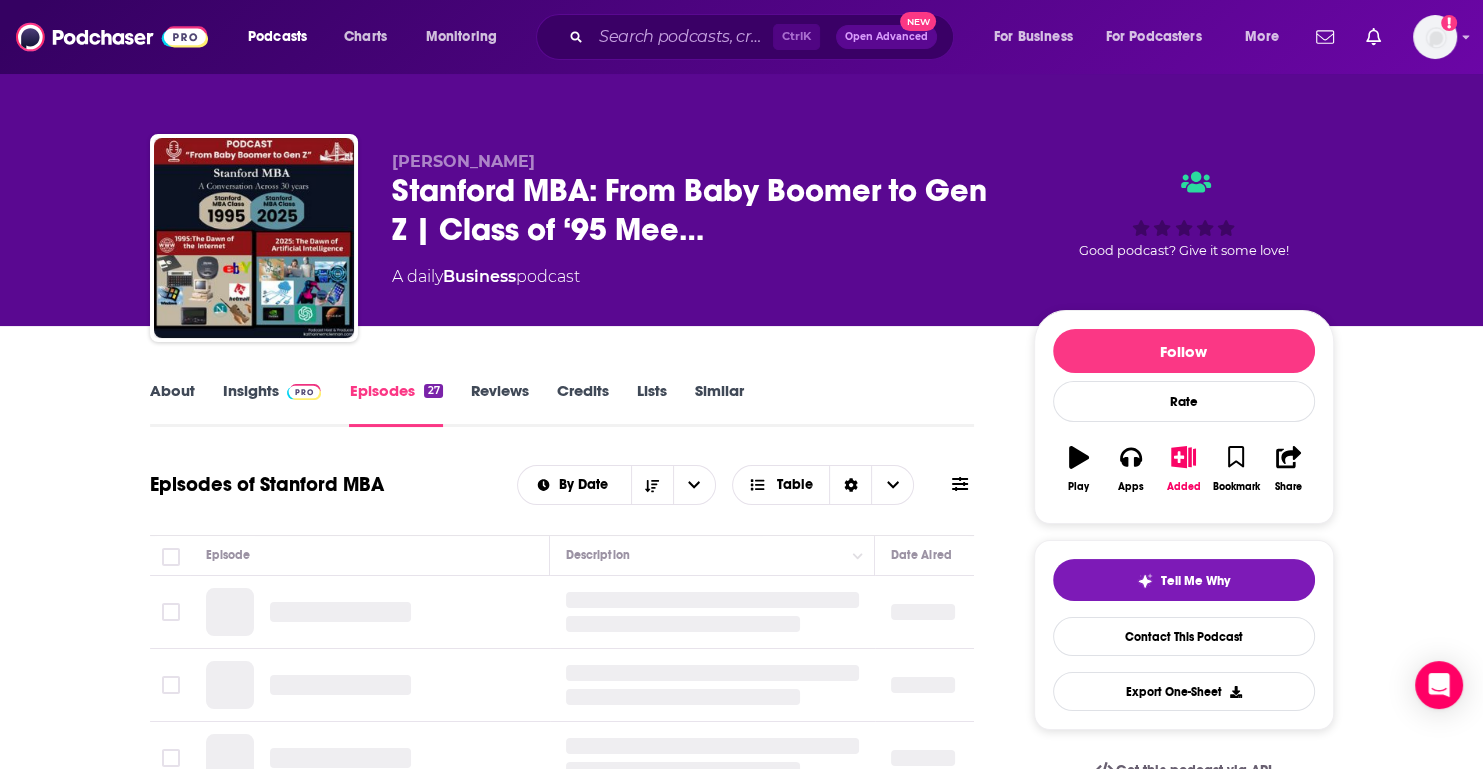 scroll, scrollTop: 100, scrollLeft: 0, axis: vertical 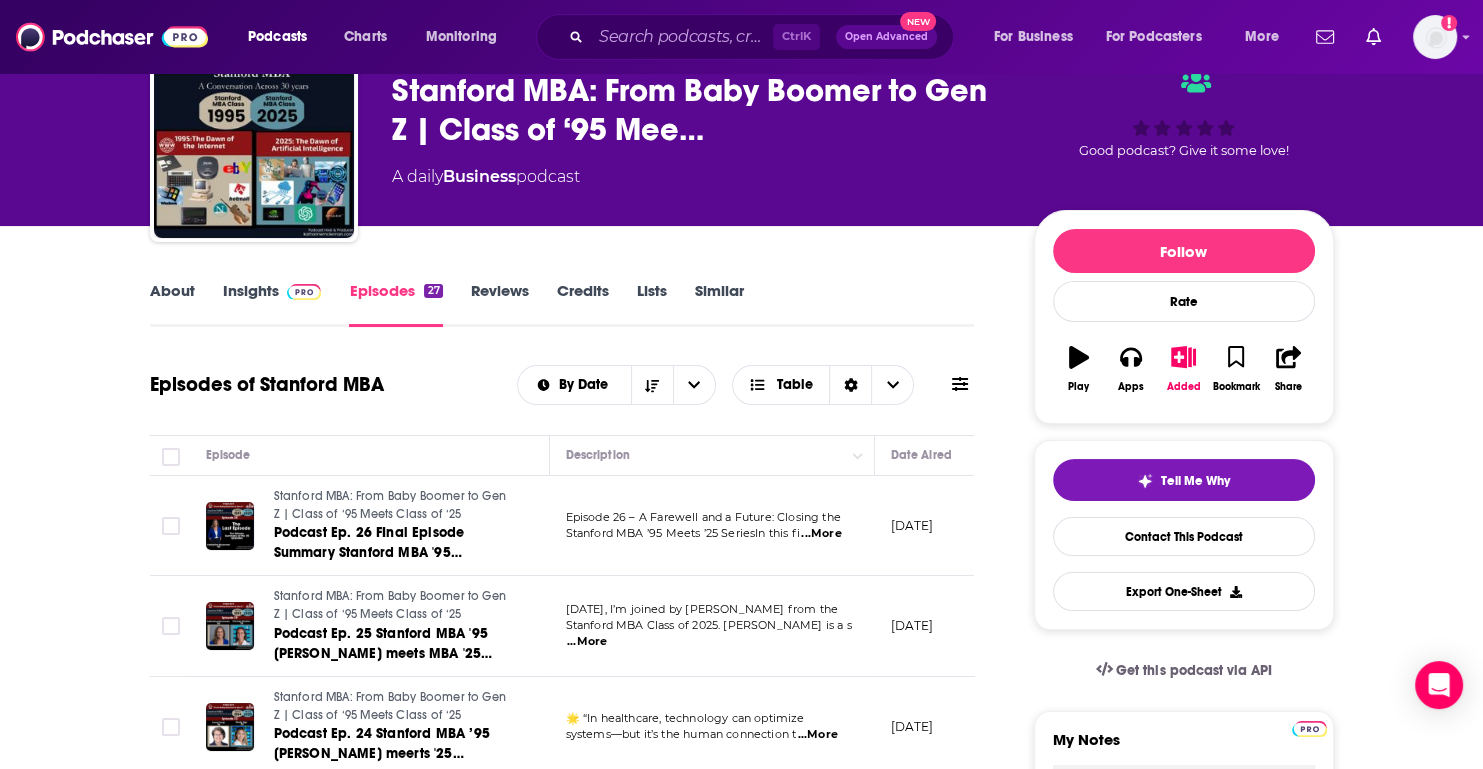 click on "...More" at bounding box center [821, 534] 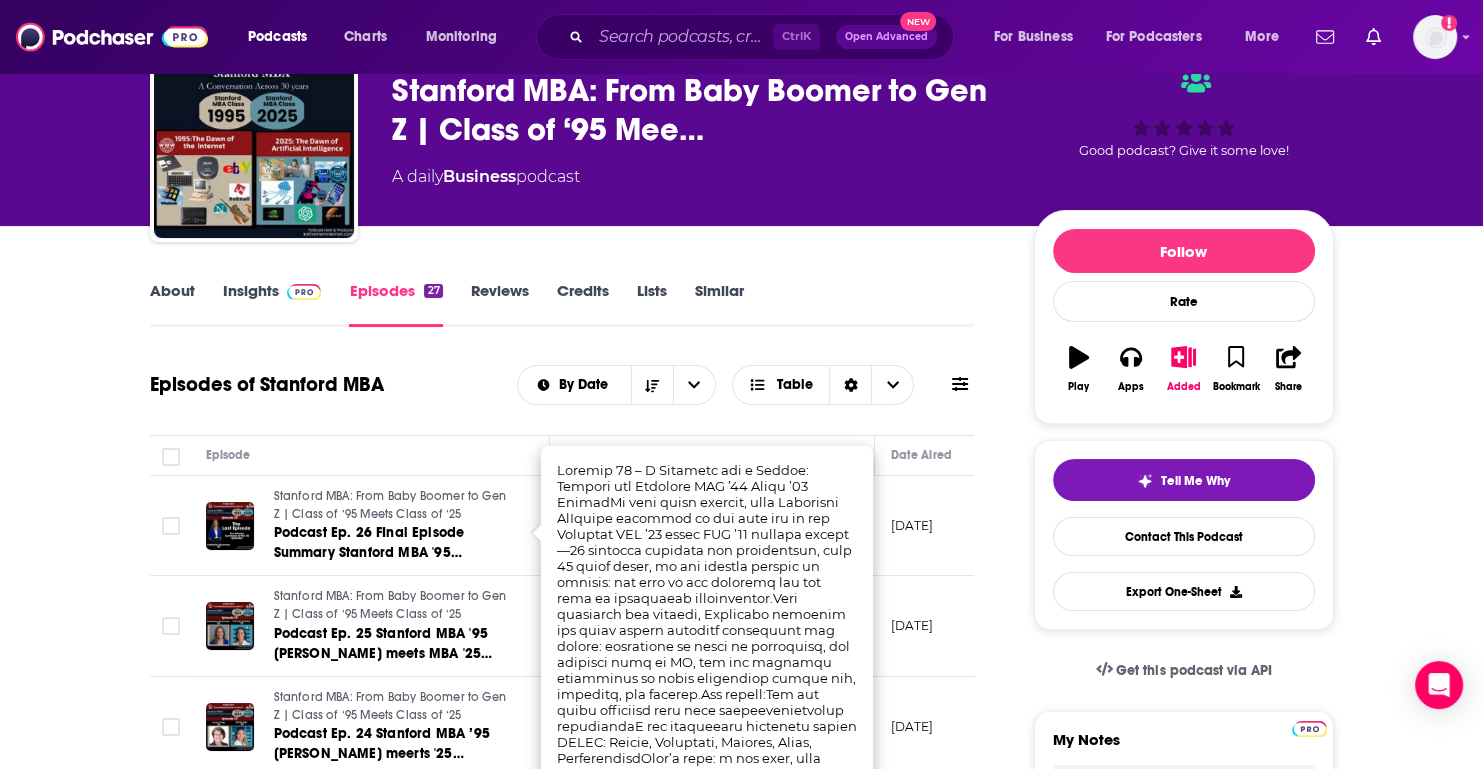click on "About Insights Episodes 27 Reviews Credits Lists Similar Episodes of Stanford MBA By Date Table Episode Description Date Aired Reach Episode Guests Length Stanford MBA: From Baby Boomer to Gen Z |  Class of ‘95 Meets Class of ‘25 Podcast Ep. 26 FInal Episode Summary  Stanford MBA '95 Katharine McLennan Untitled Episode Episode 26 – A Farewell and a Future: Closing the Stanford MBA ’95 Meets ’25 SeriesIn this fi  ...More June 13, 2025 Under 1k -- 8:50 s Stanford MBA: From Baby Boomer to Gen Z |  Class of ‘95 Meets Class of ‘25 Podcast Ep. 25 Stanford MBA '95 Katharine McLennan meets MBA '25 Carmen Gordon Today, I’m joined by Carmen Gordon from the Stanford MBA Class of 2025. Carmen is a s  ...More June 10, 2025 Under 1k -- 57:31 s Stanford MBA: From Baby Boomer to Gen Z |  Class of ‘95 Meets Class of ‘25 Podcast Ep. 24 Stanford MBA ’95 Laura Zung meerts '25 Shelly Ngo 🌟 “In healthcare, technology can optimize systems—but it’s the human connection t  ...More June 10, 2025 Under 1k" at bounding box center [576, 1683] 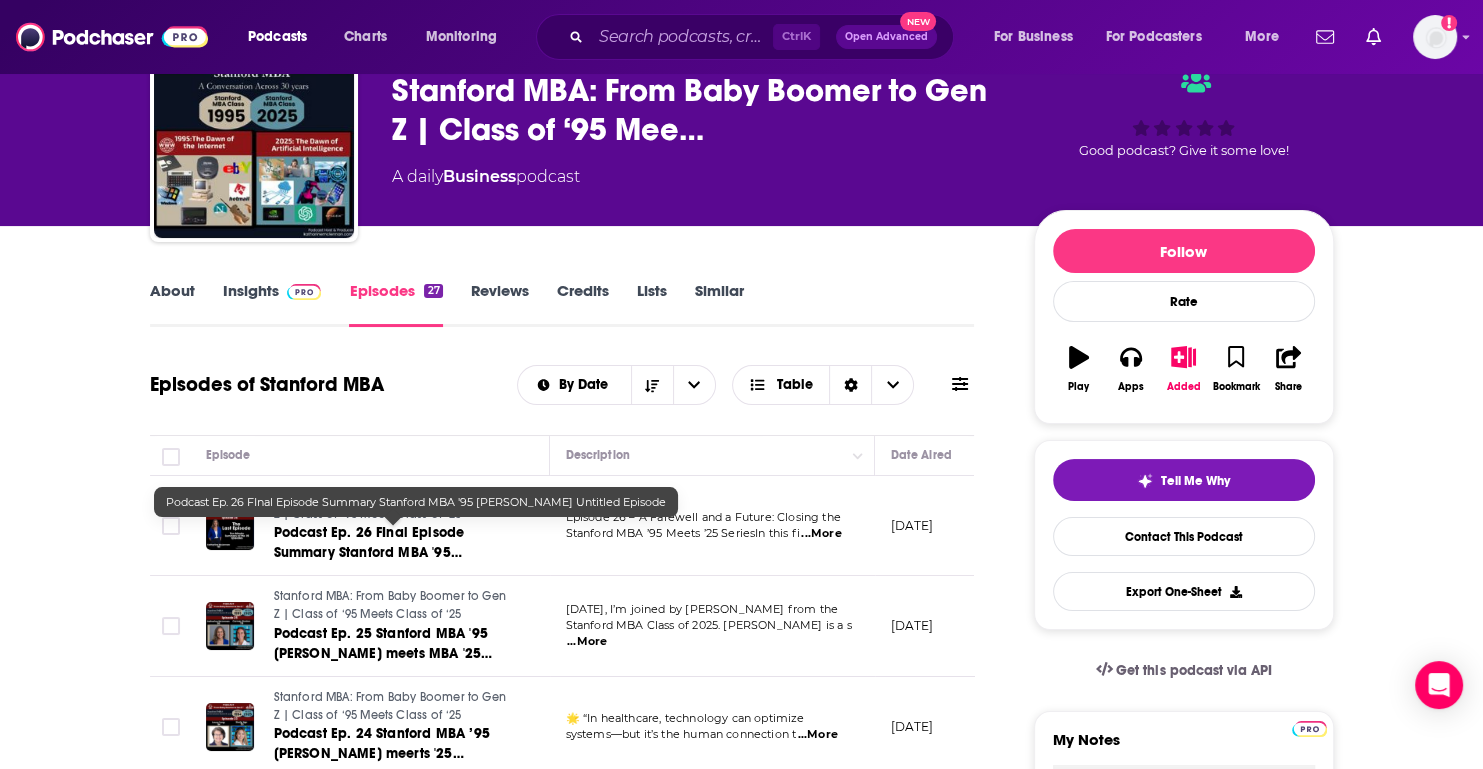 click on "Podcast Ep. 26 FInal Episode Summary  Stanford MBA '95 Katharine McLennan Untitled Episode" at bounding box center (384, 552) 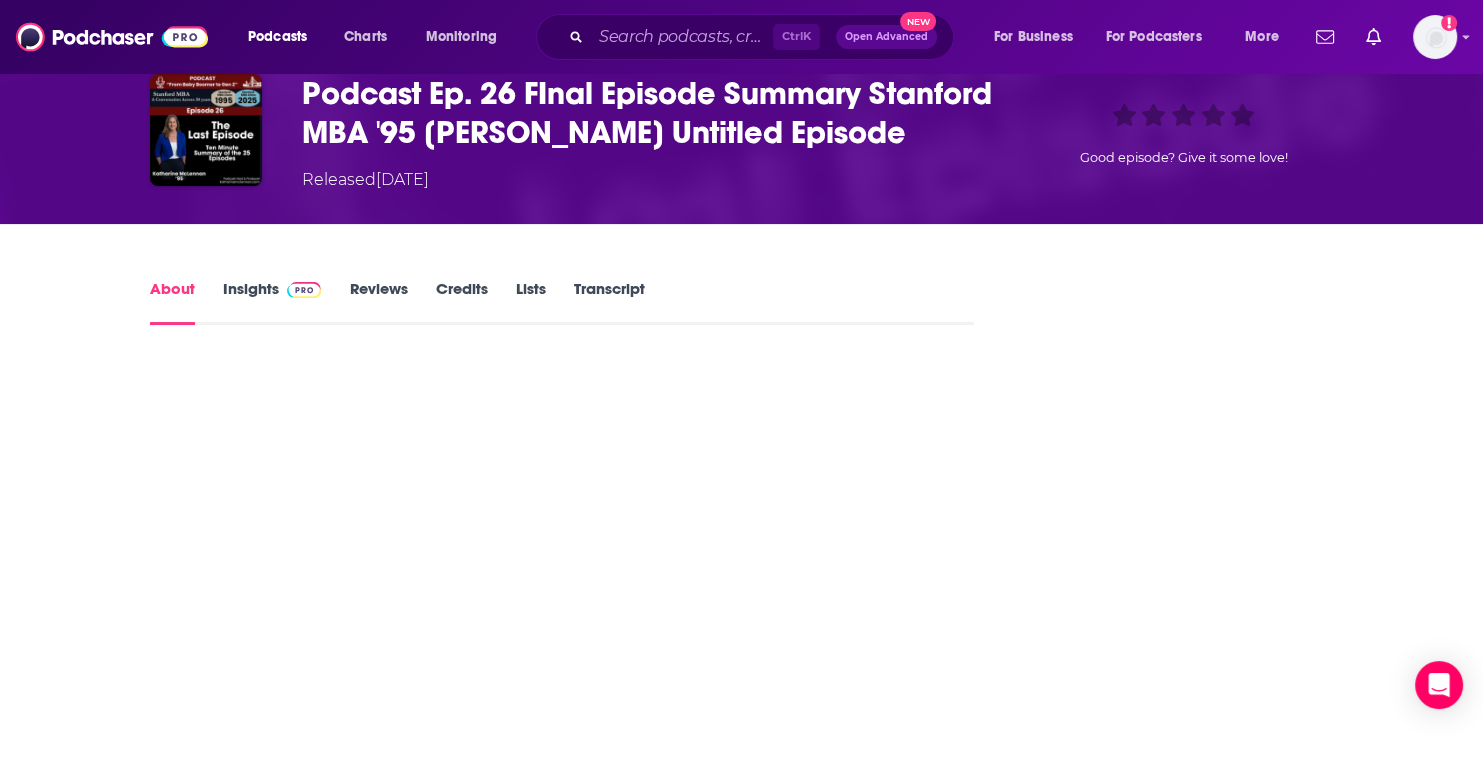 scroll, scrollTop: 0, scrollLeft: 0, axis: both 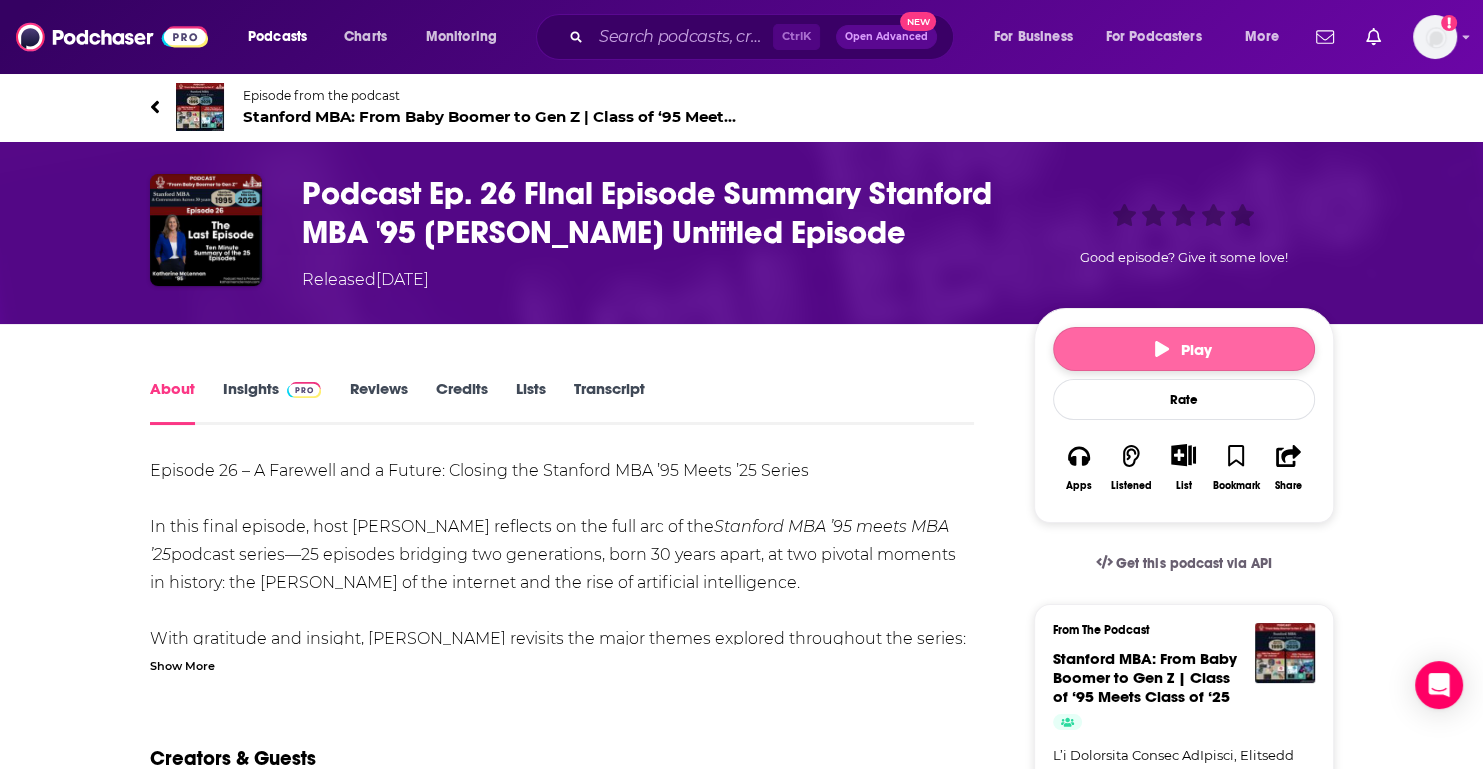 click on "Play" at bounding box center [1184, 349] 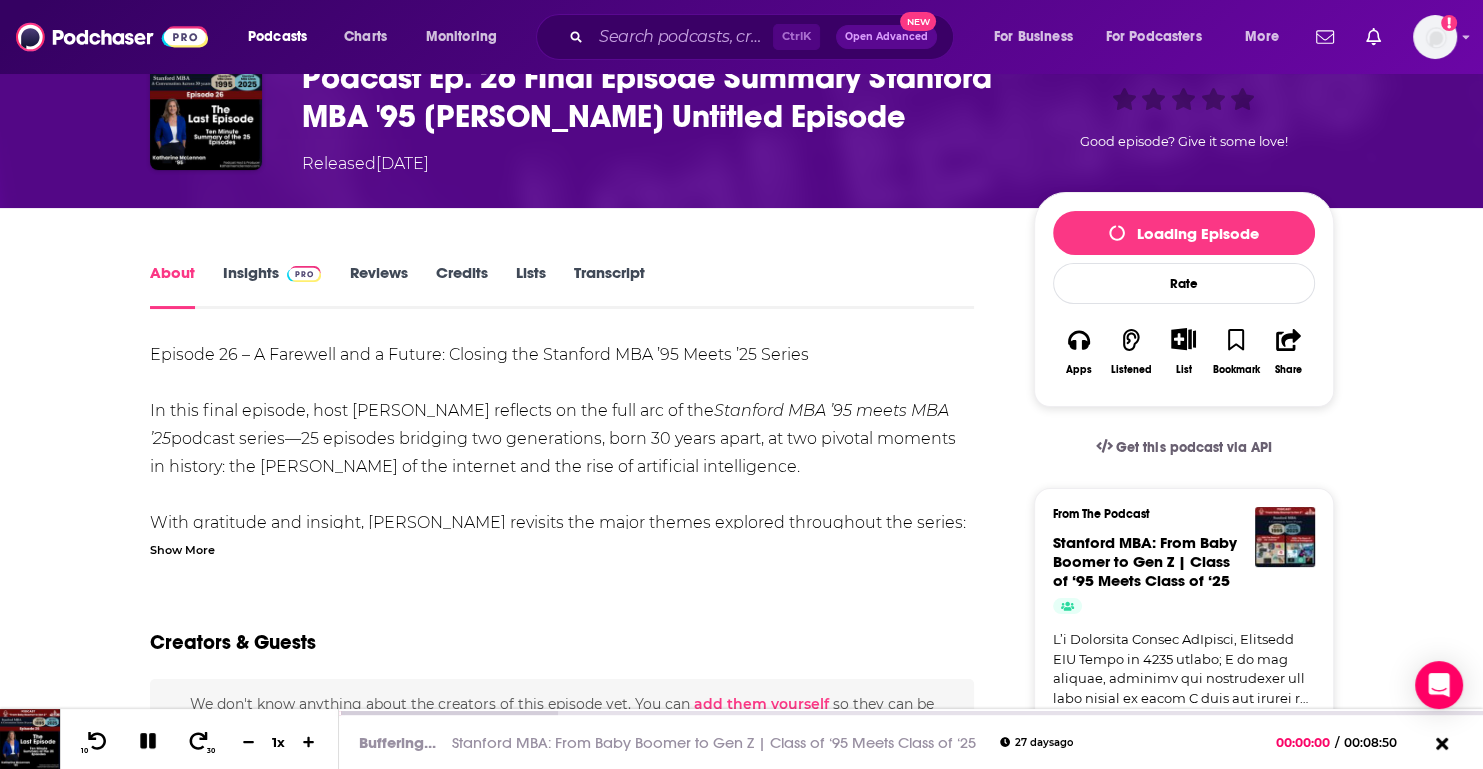 scroll, scrollTop: 100, scrollLeft: 0, axis: vertical 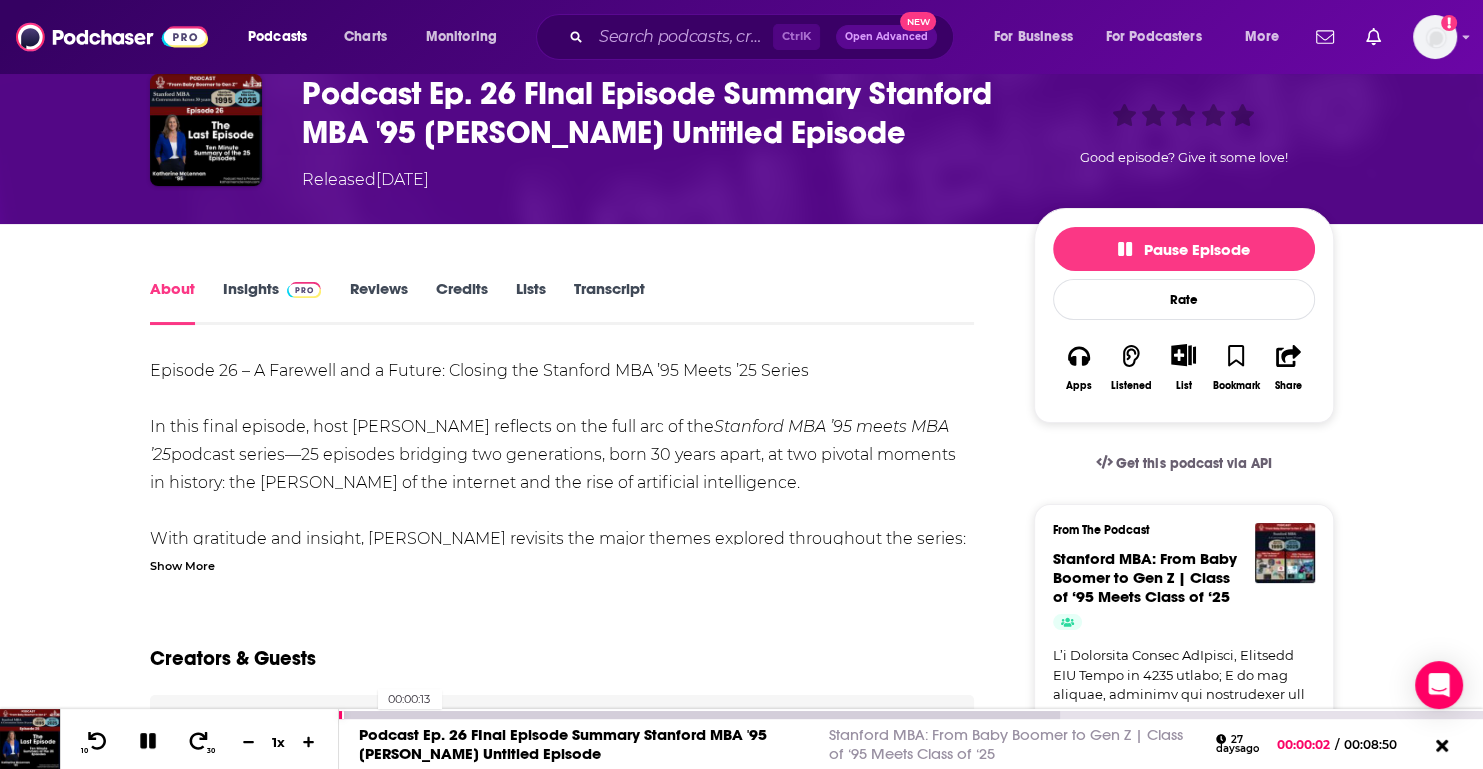click at bounding box center (699, 715) 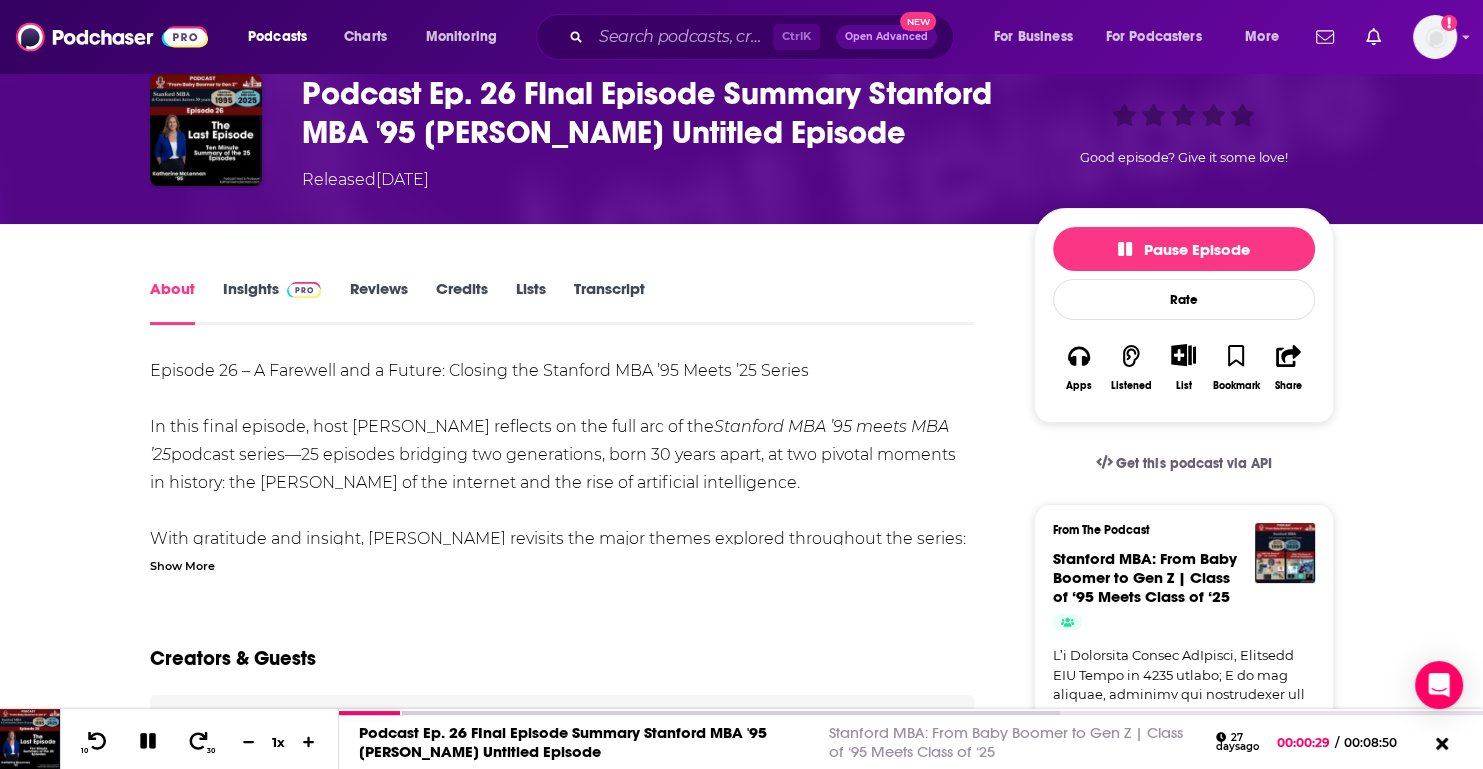 click on "Show More" at bounding box center (182, 564) 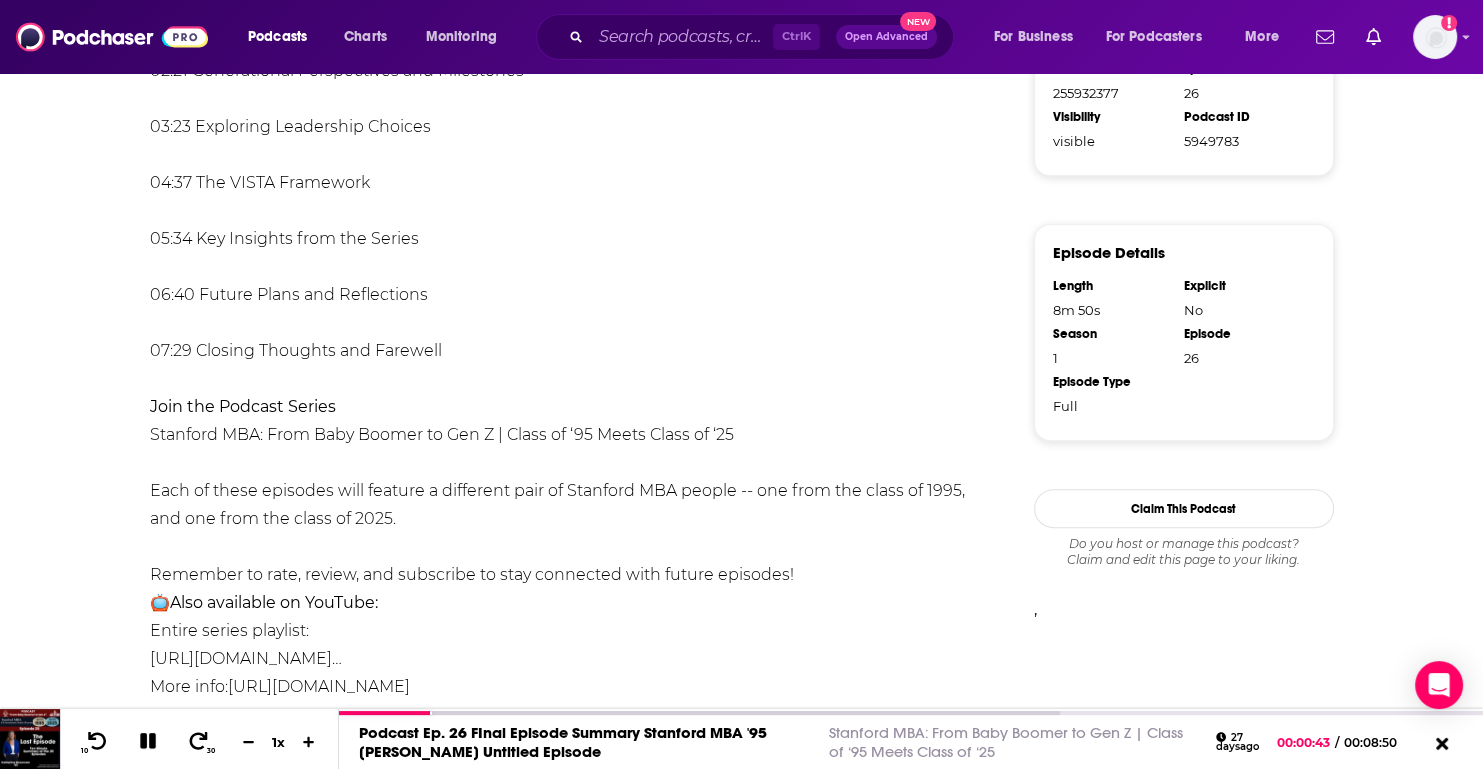 scroll, scrollTop: 1300, scrollLeft: 0, axis: vertical 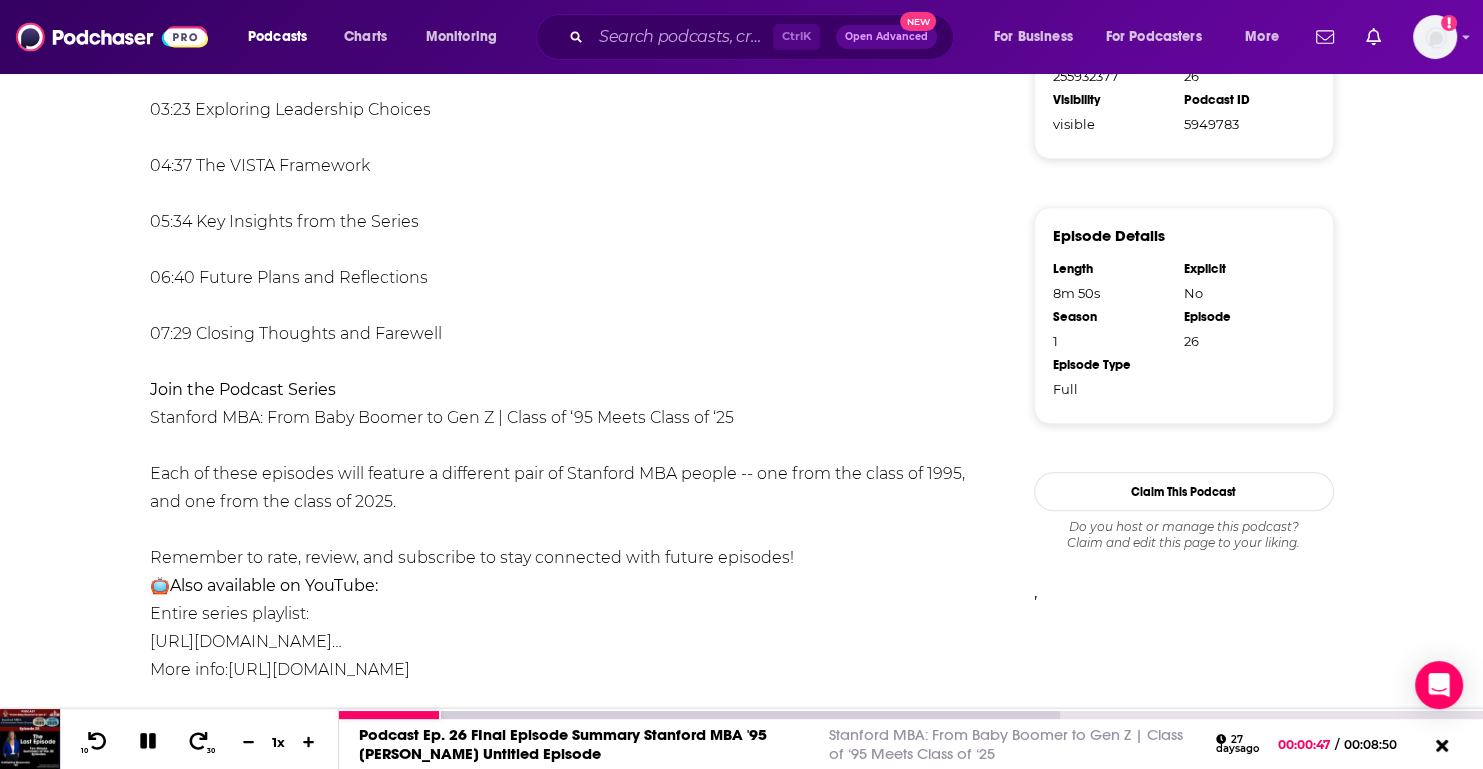 click at bounding box center (699, 715) 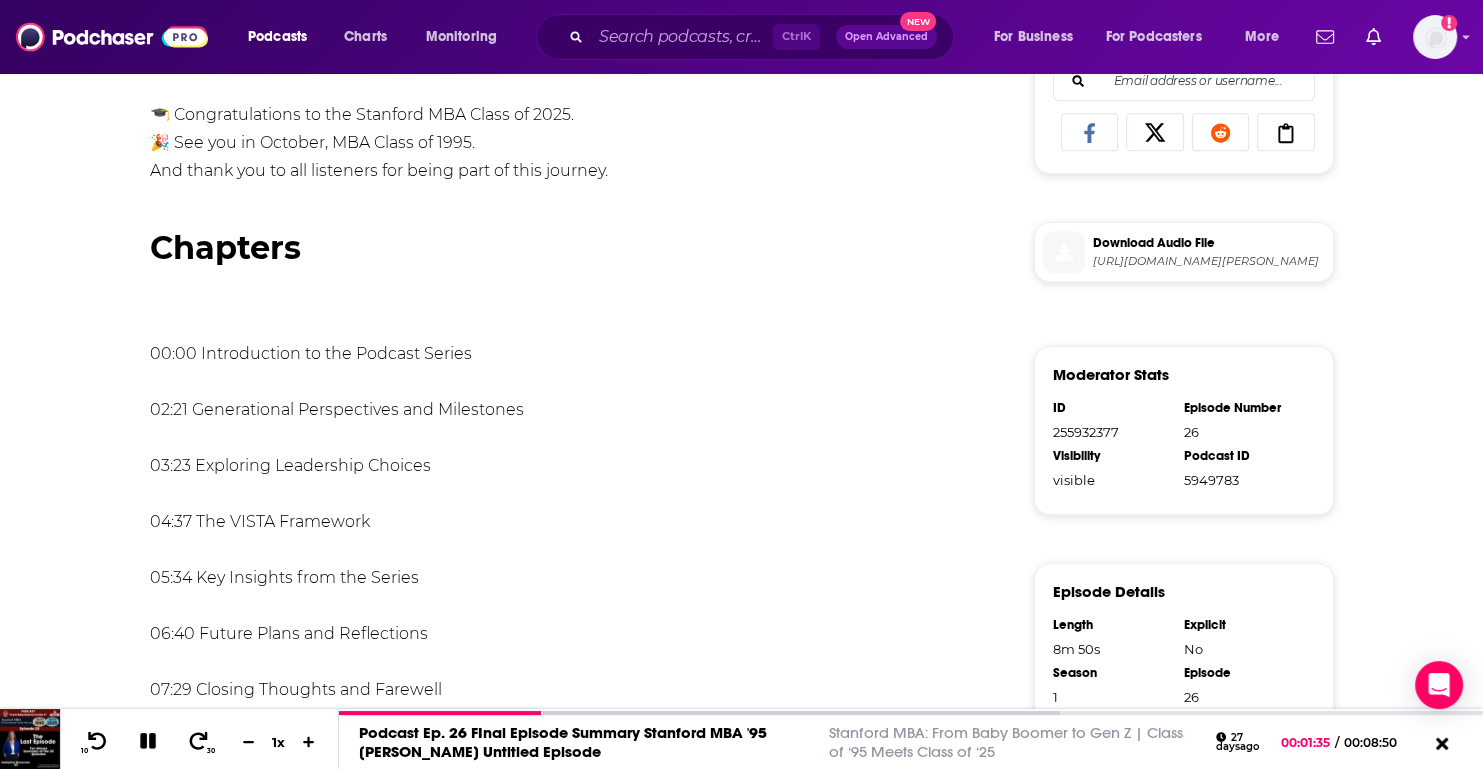 scroll, scrollTop: 900, scrollLeft: 0, axis: vertical 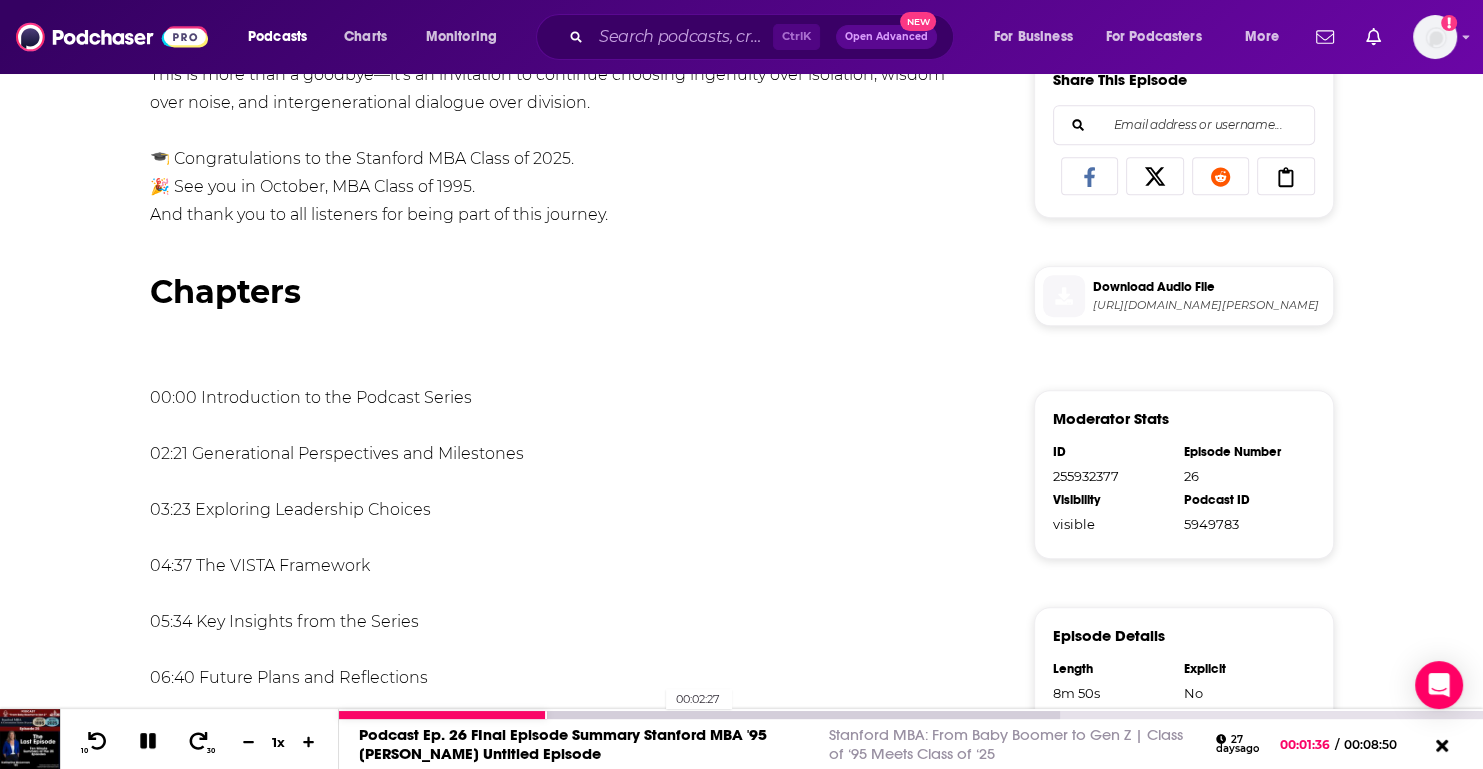 click at bounding box center [699, 715] 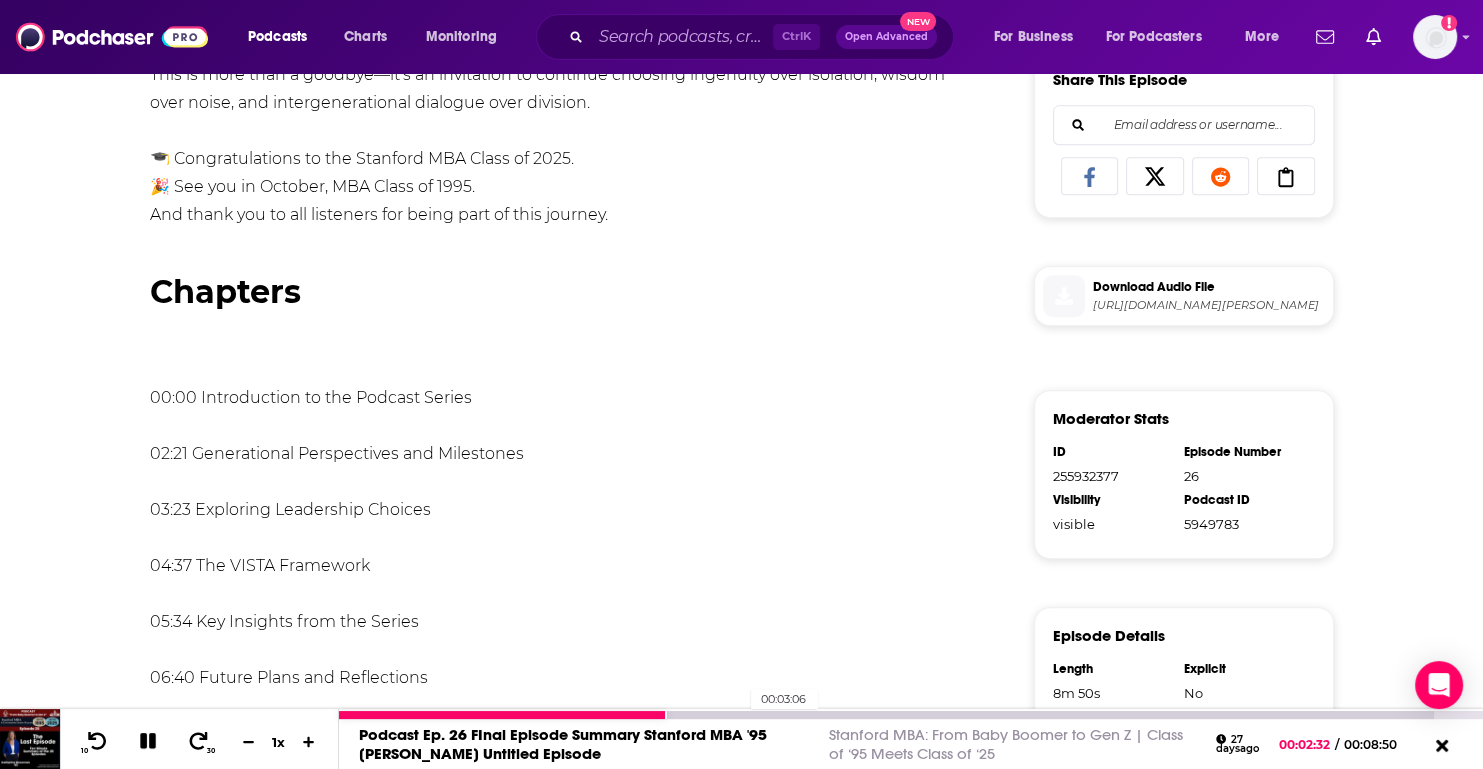 click at bounding box center [886, 715] 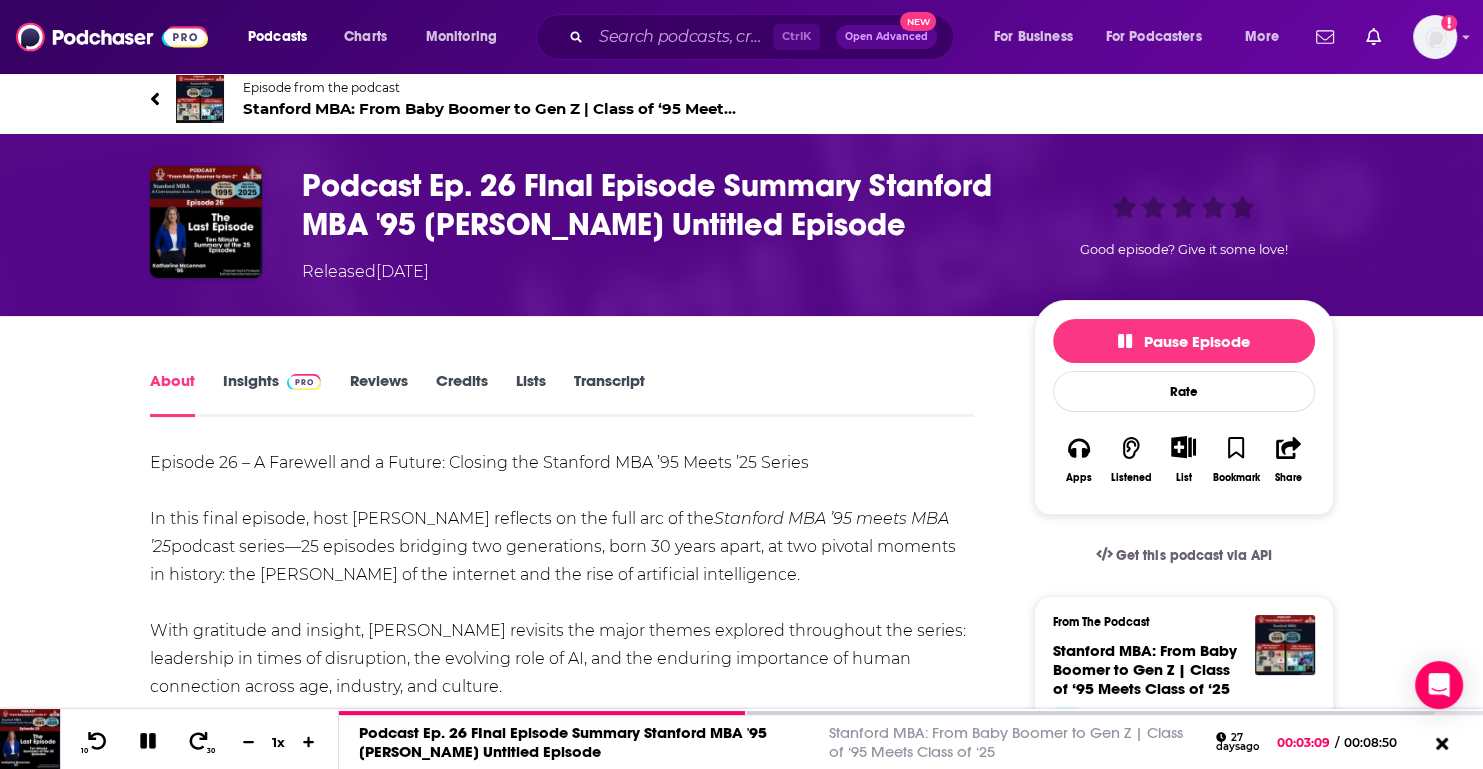 scroll, scrollTop: 0, scrollLeft: 0, axis: both 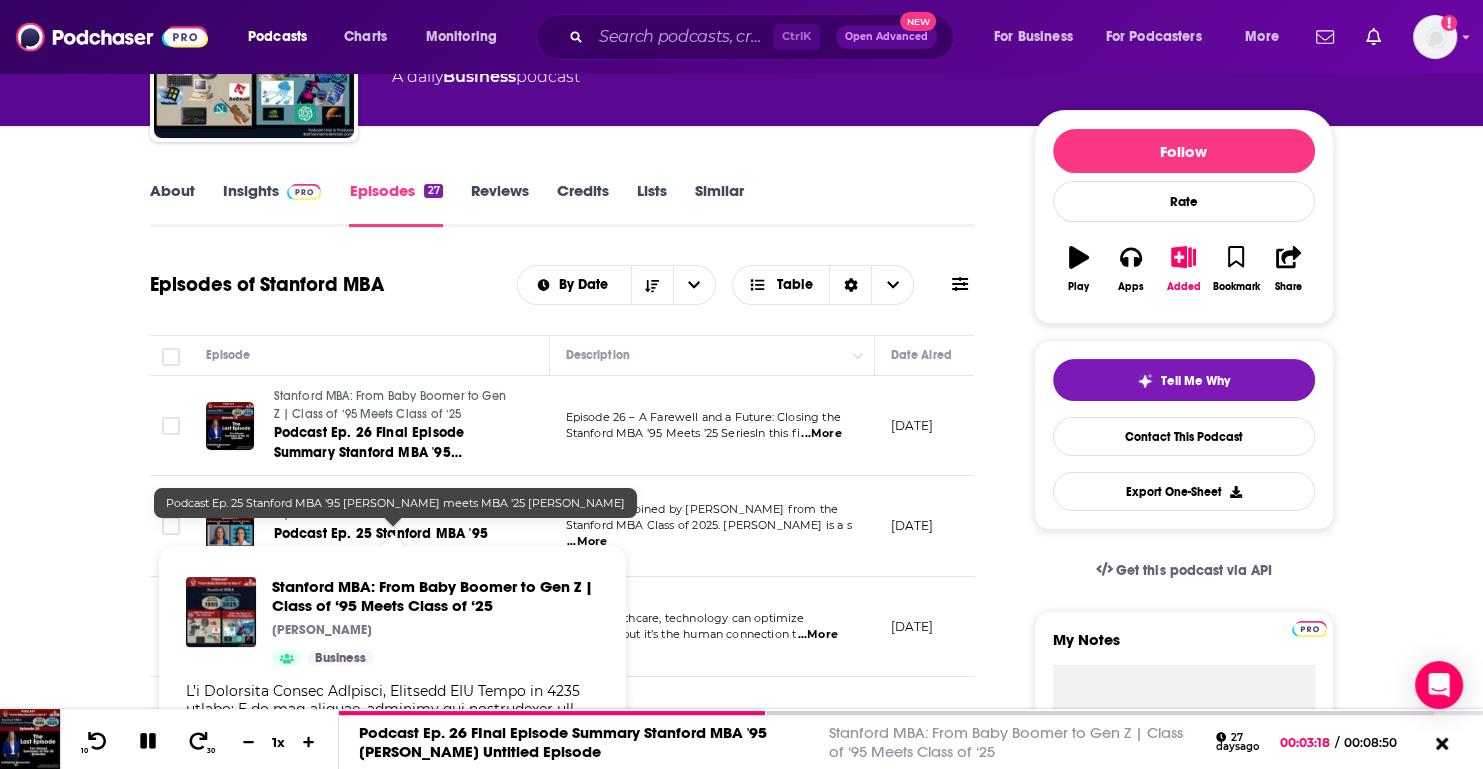 click on "Podcast Ep. 25 Stanford MBA '95 Katharine McLennan meets MBA '25 Carmen Gordon" at bounding box center (383, 553) 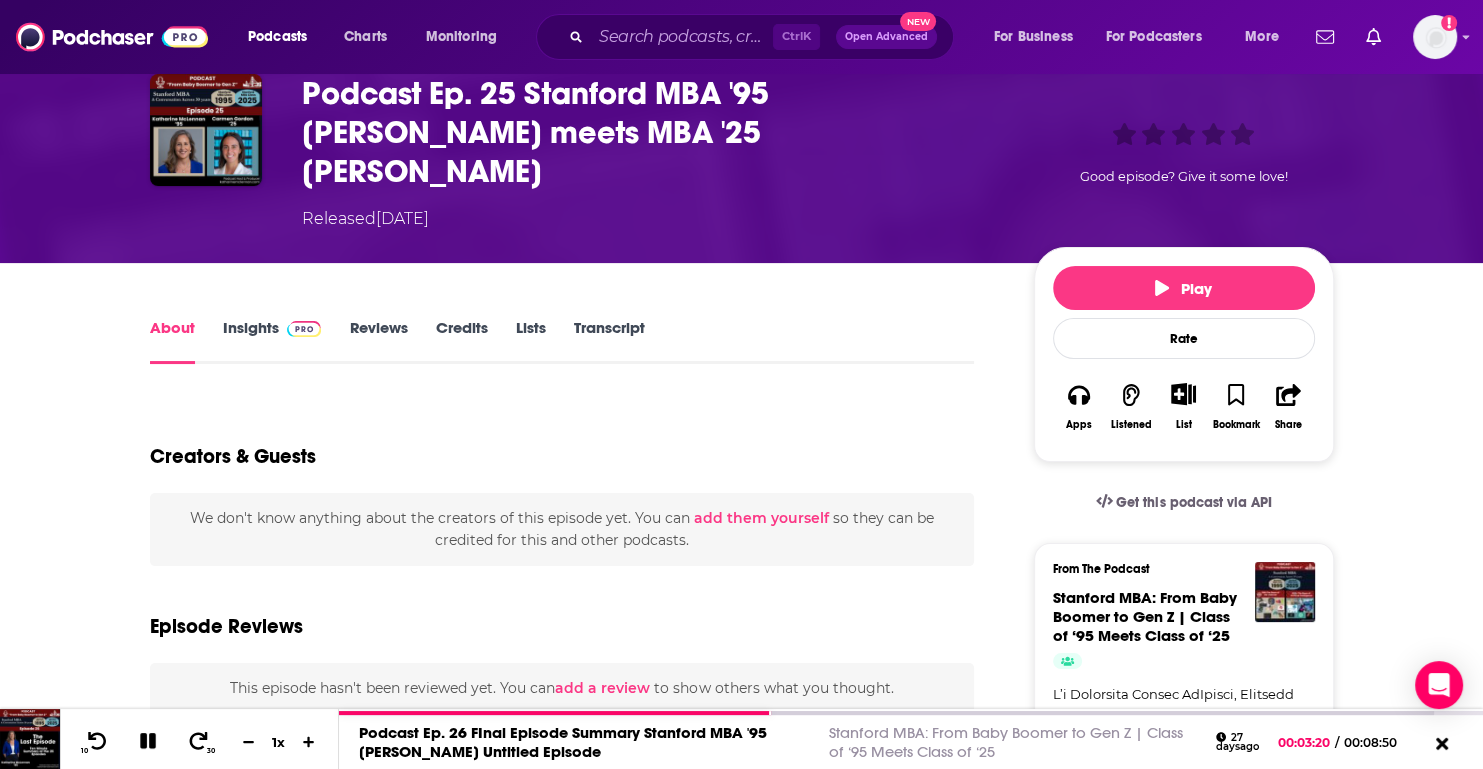 scroll, scrollTop: 200, scrollLeft: 0, axis: vertical 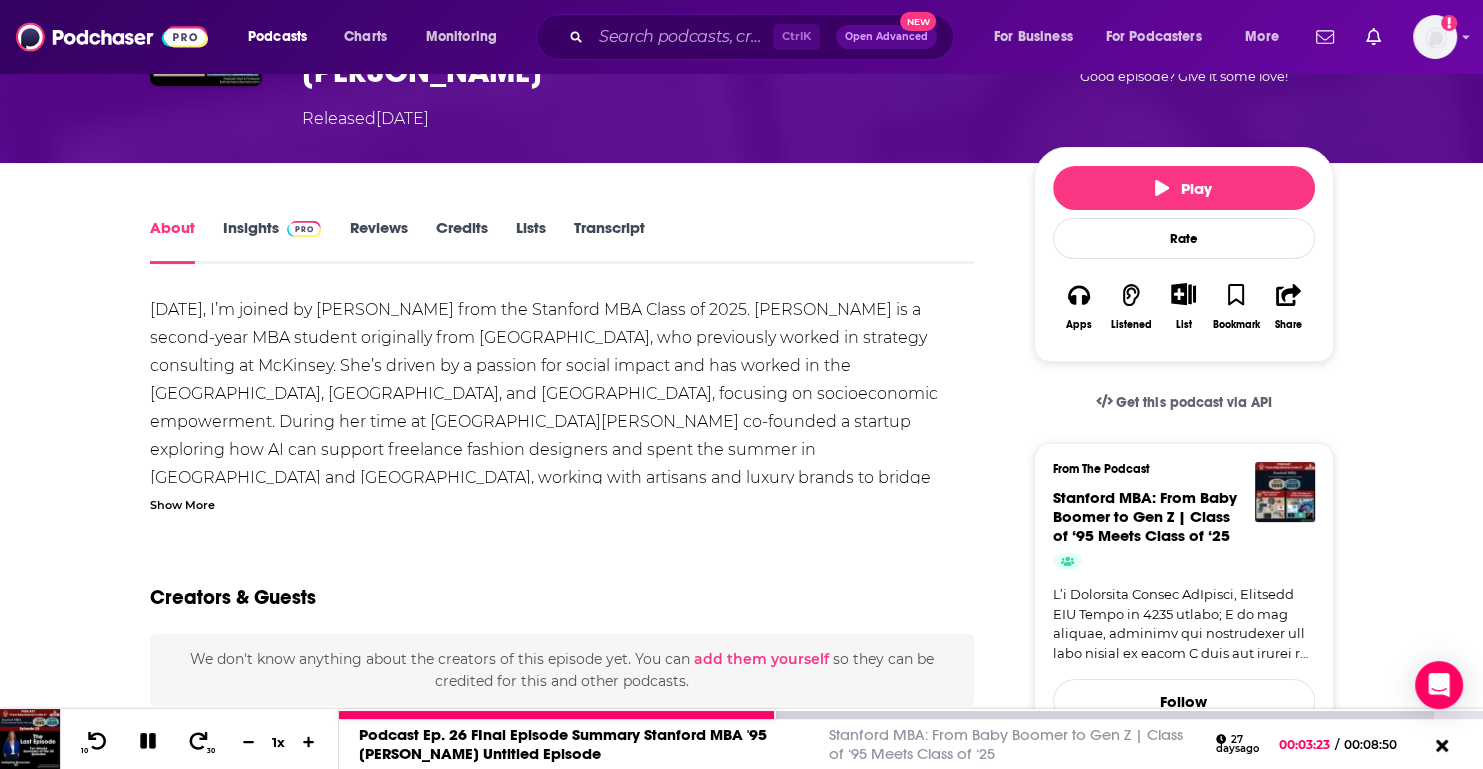 click 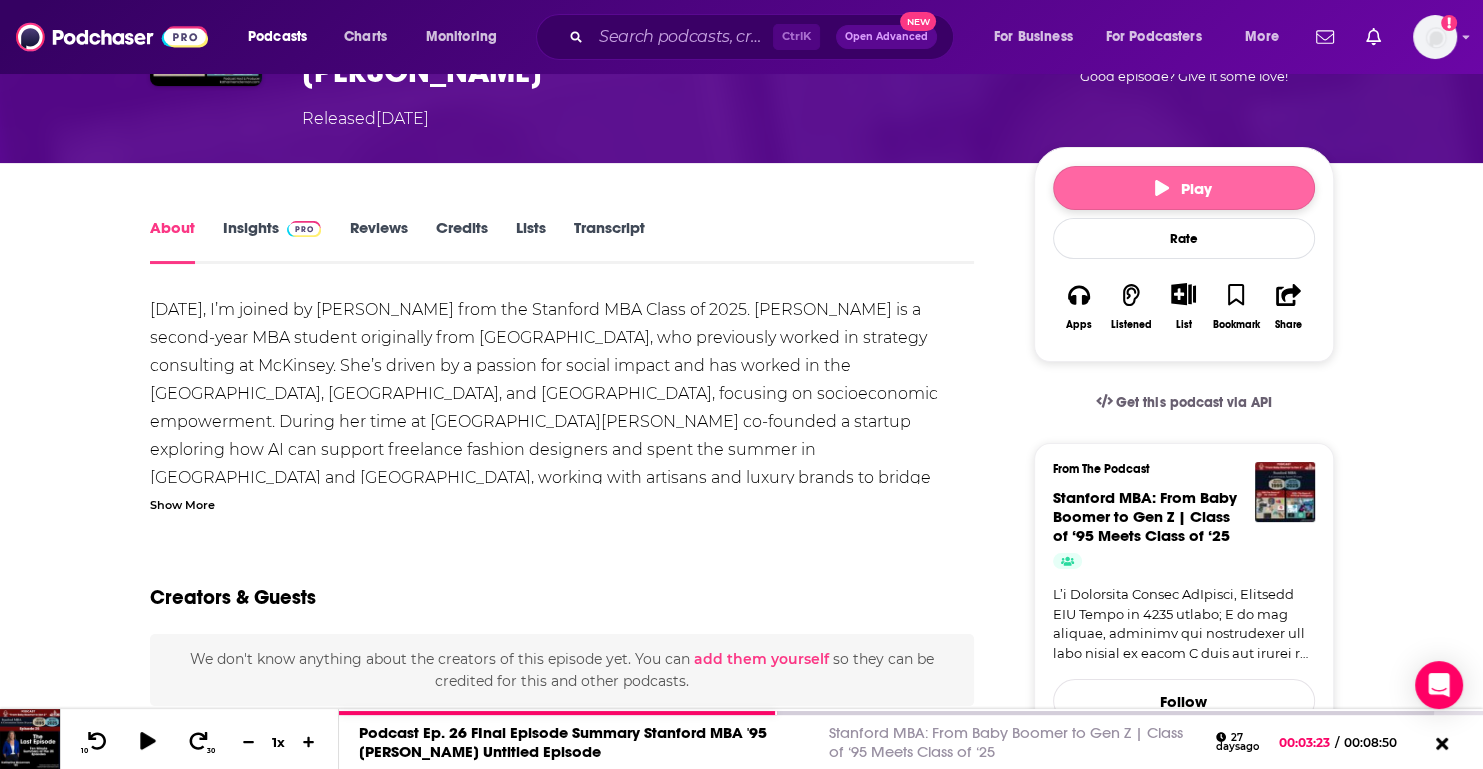click on "Play" at bounding box center [1183, 188] 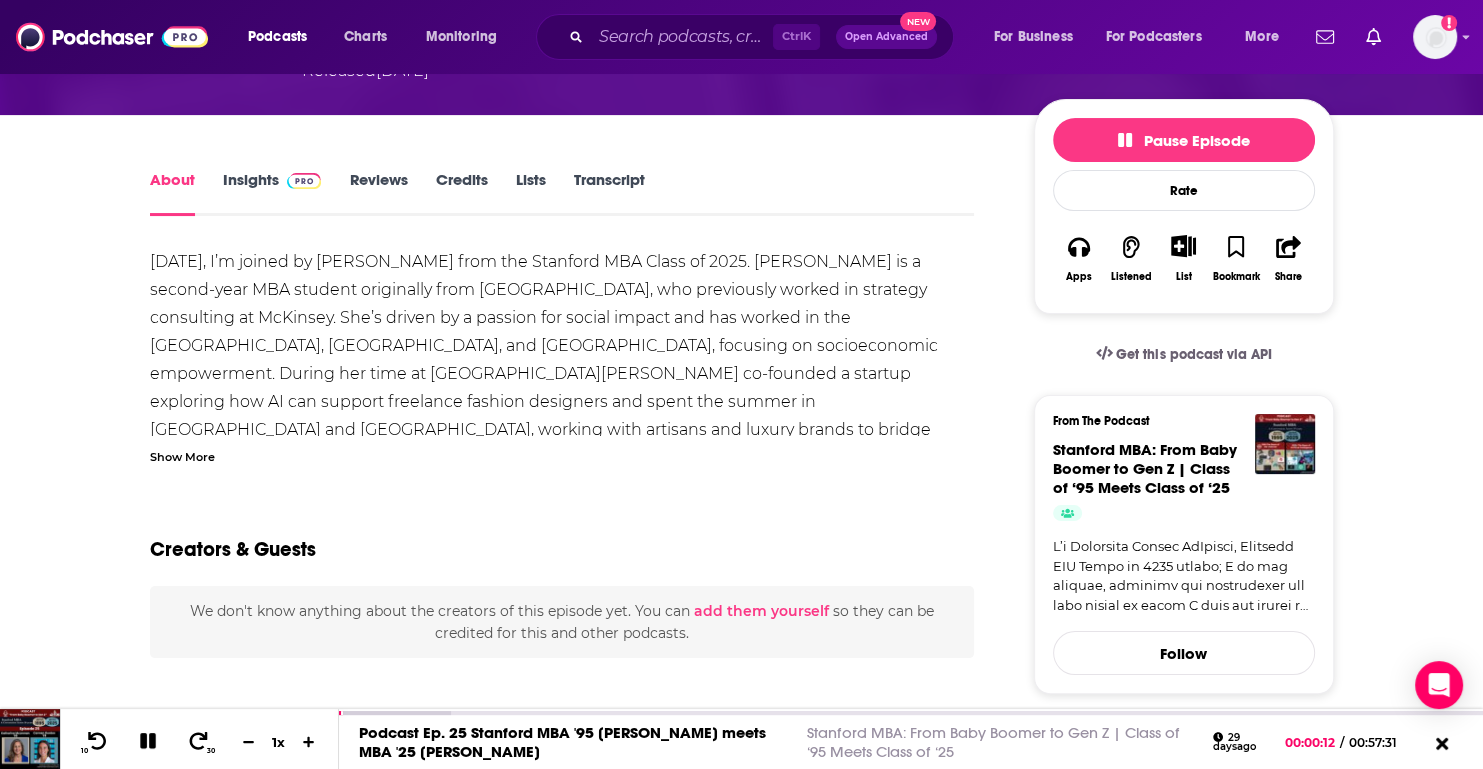 scroll, scrollTop: 148, scrollLeft: 0, axis: vertical 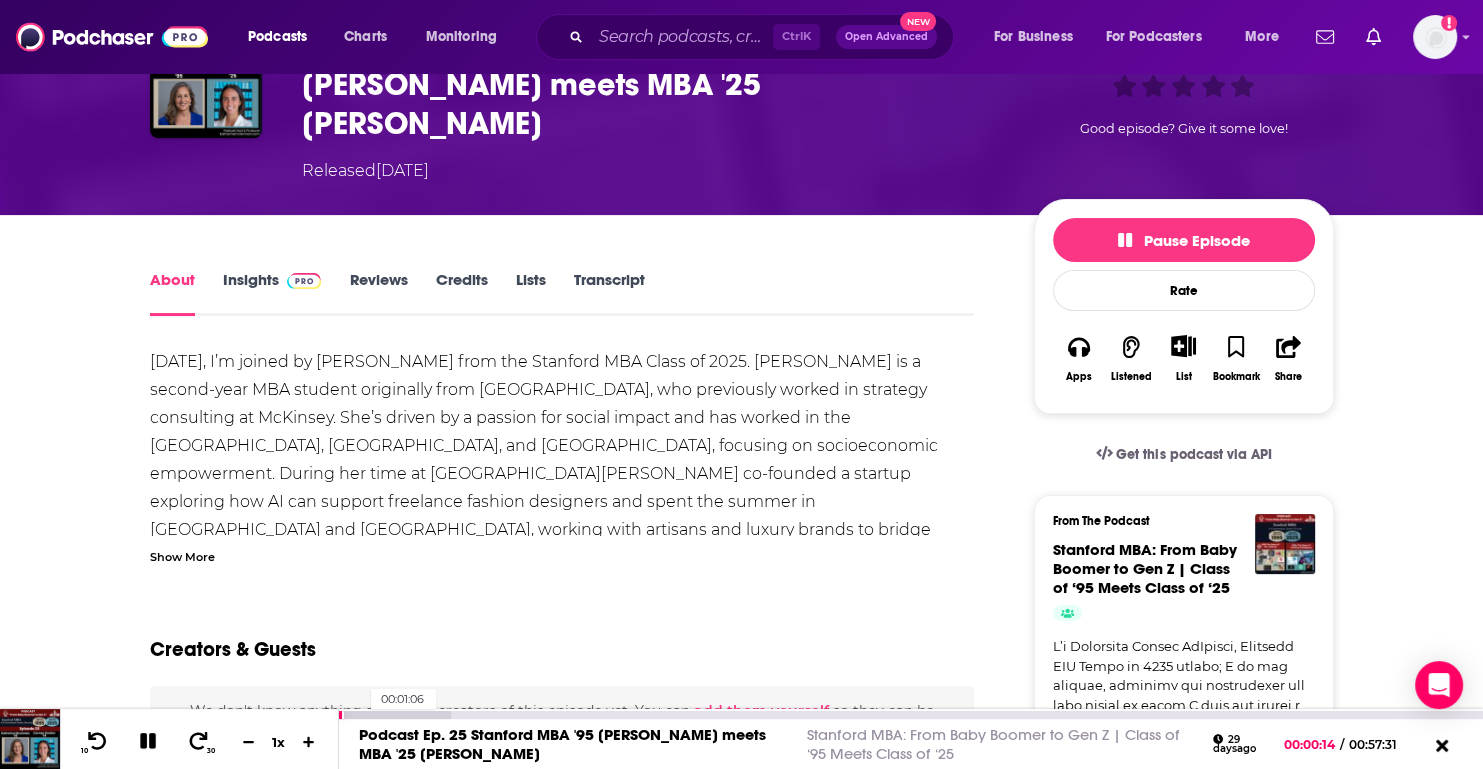 drag, startPoint x: 361, startPoint y: 713, endPoint x: 376, endPoint y: 714, distance: 15.033297 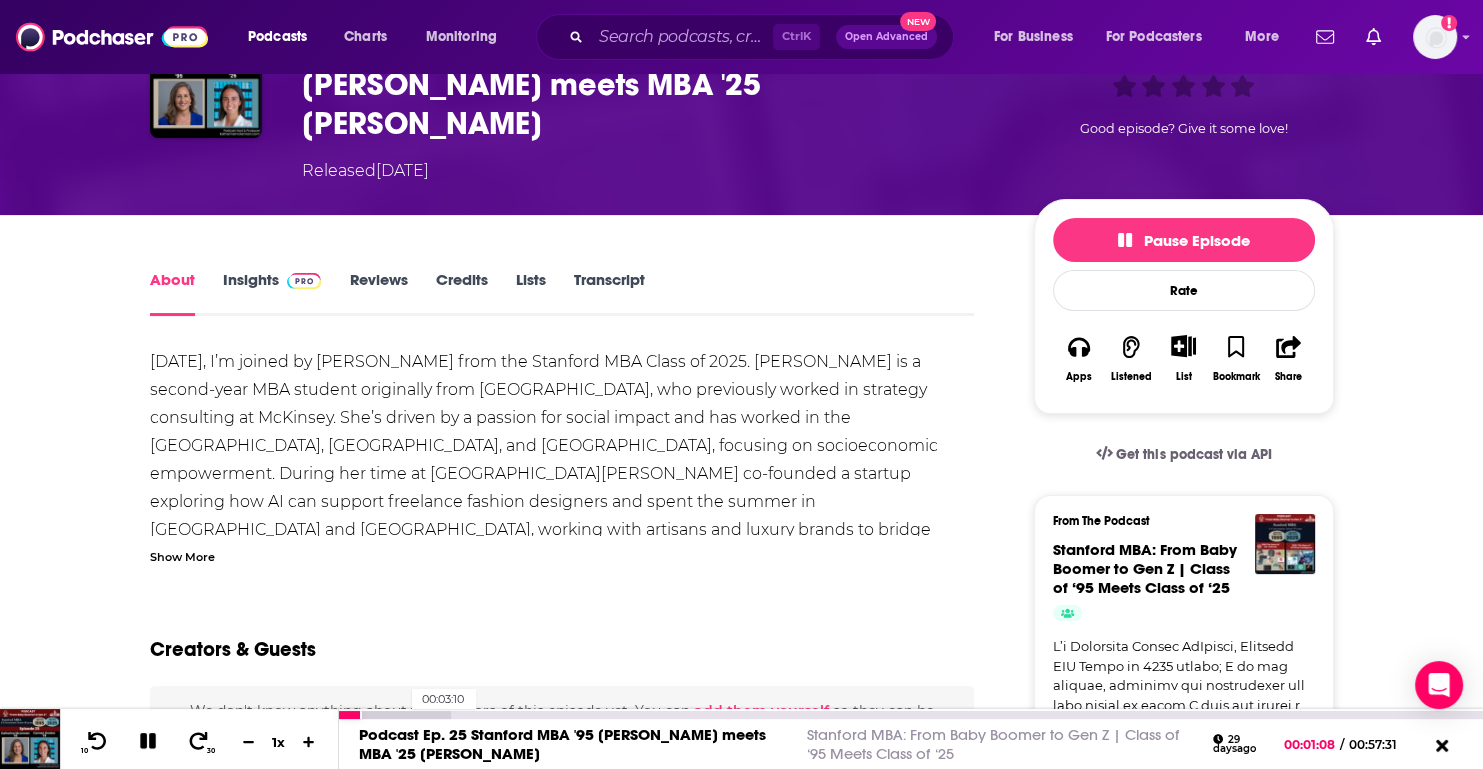 click at bounding box center [395, 715] 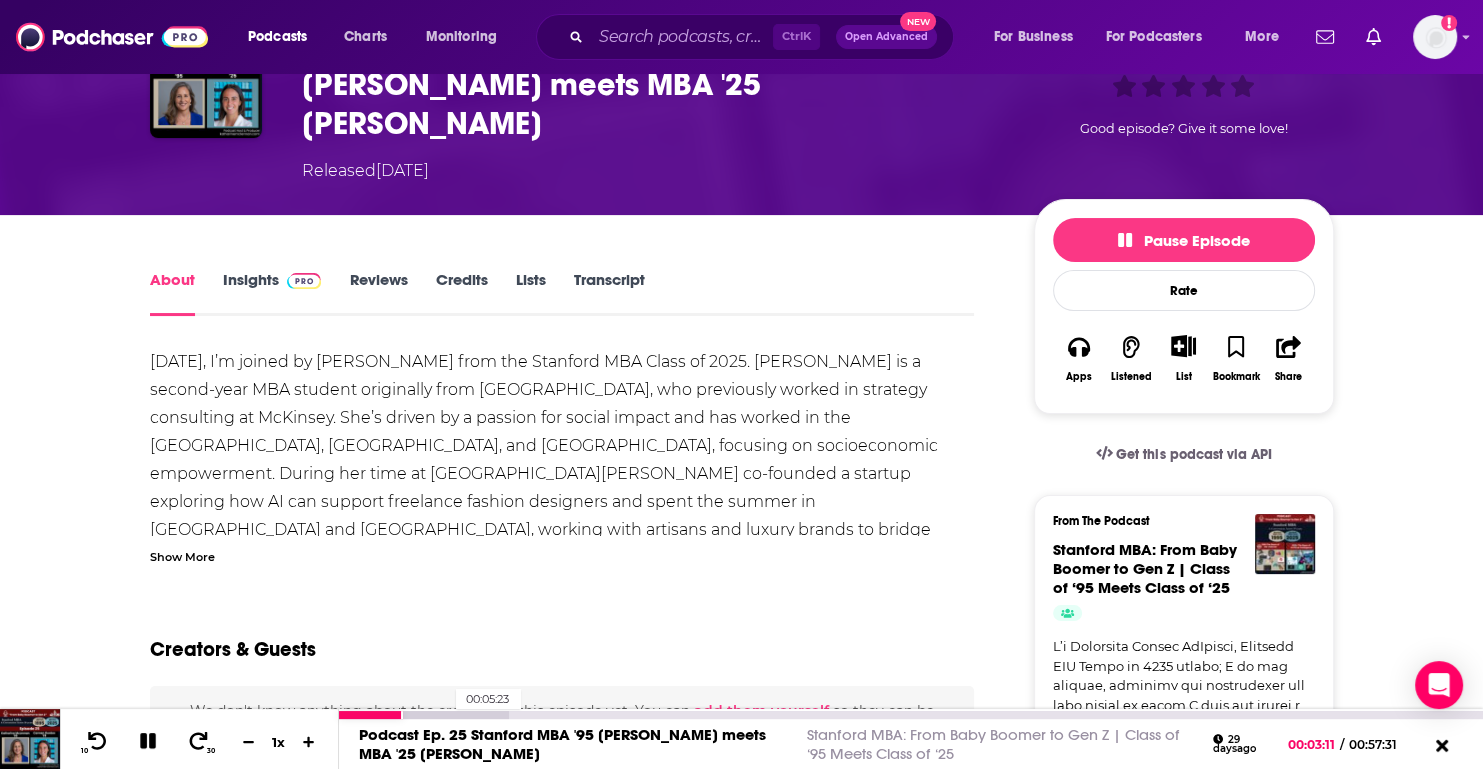 click at bounding box center [424, 715] 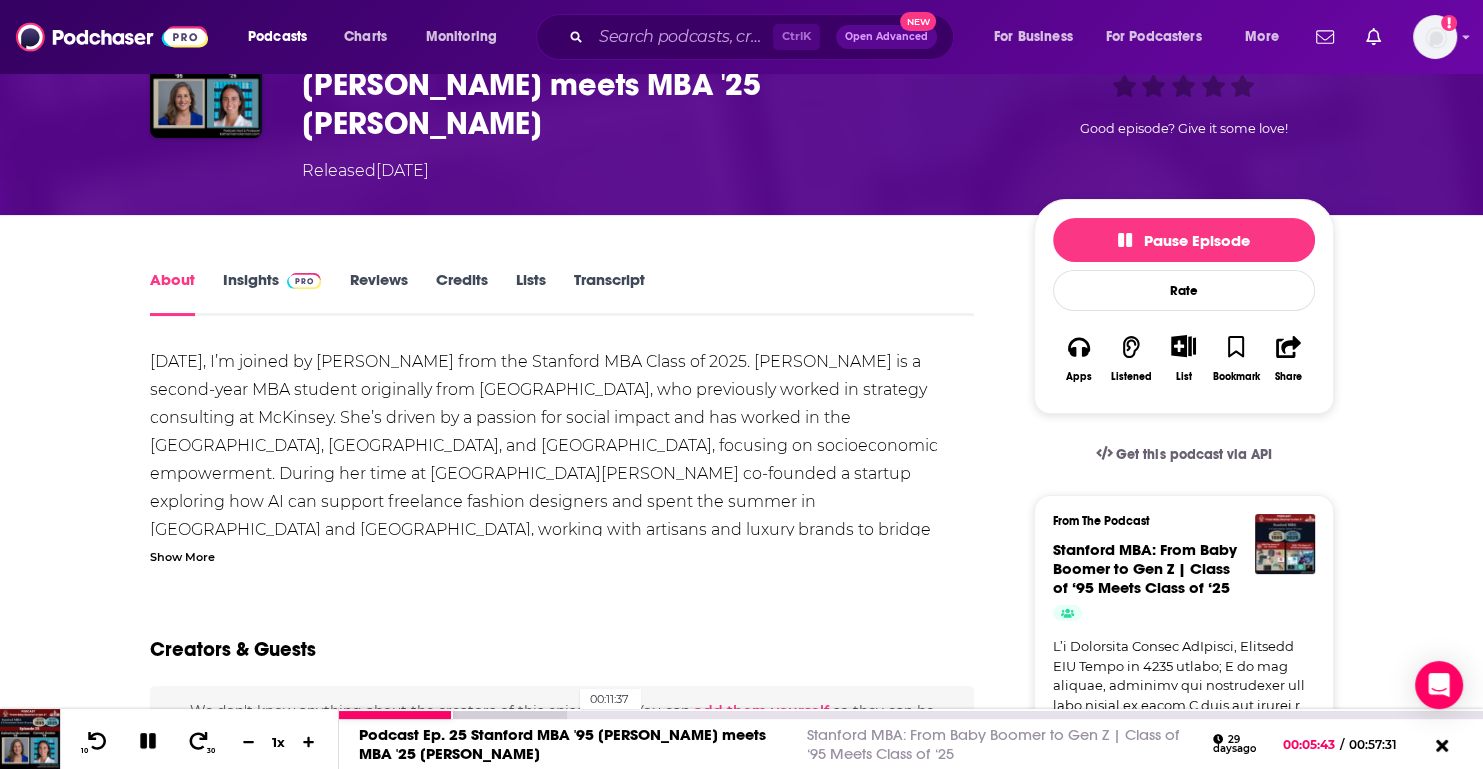 click on "00:11:37" at bounding box center (911, 715) 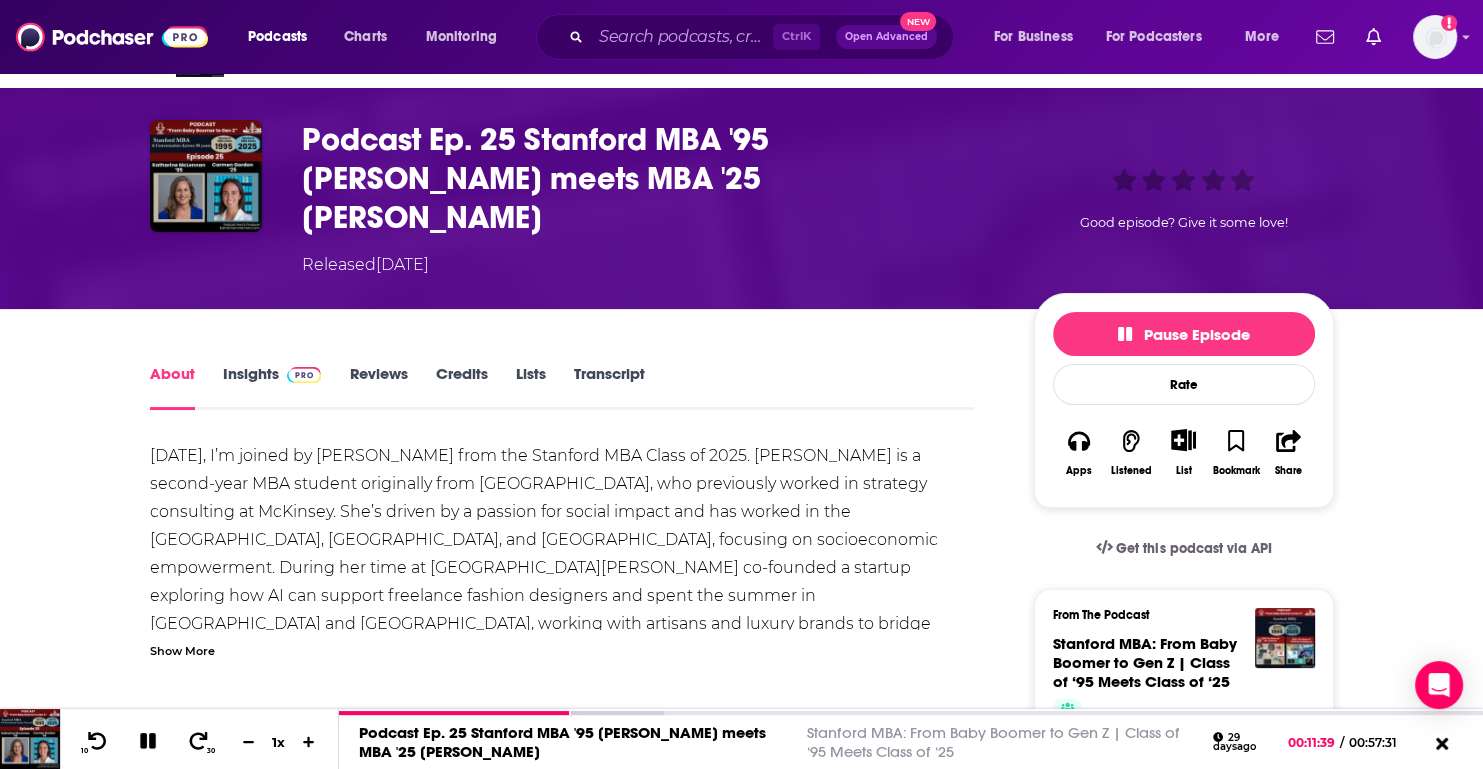 scroll, scrollTop: 0, scrollLeft: 0, axis: both 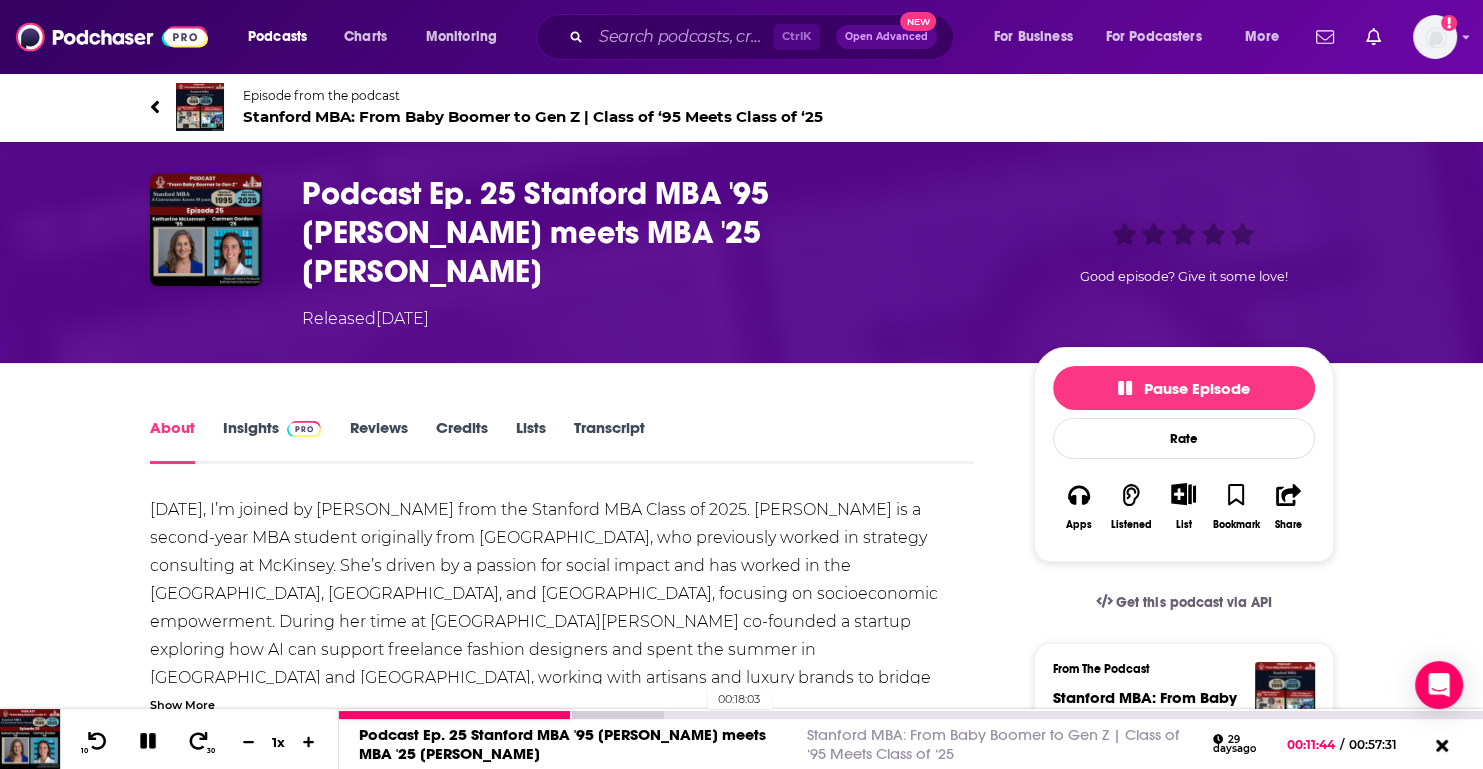 click on "00:18:03" at bounding box center (911, 715) 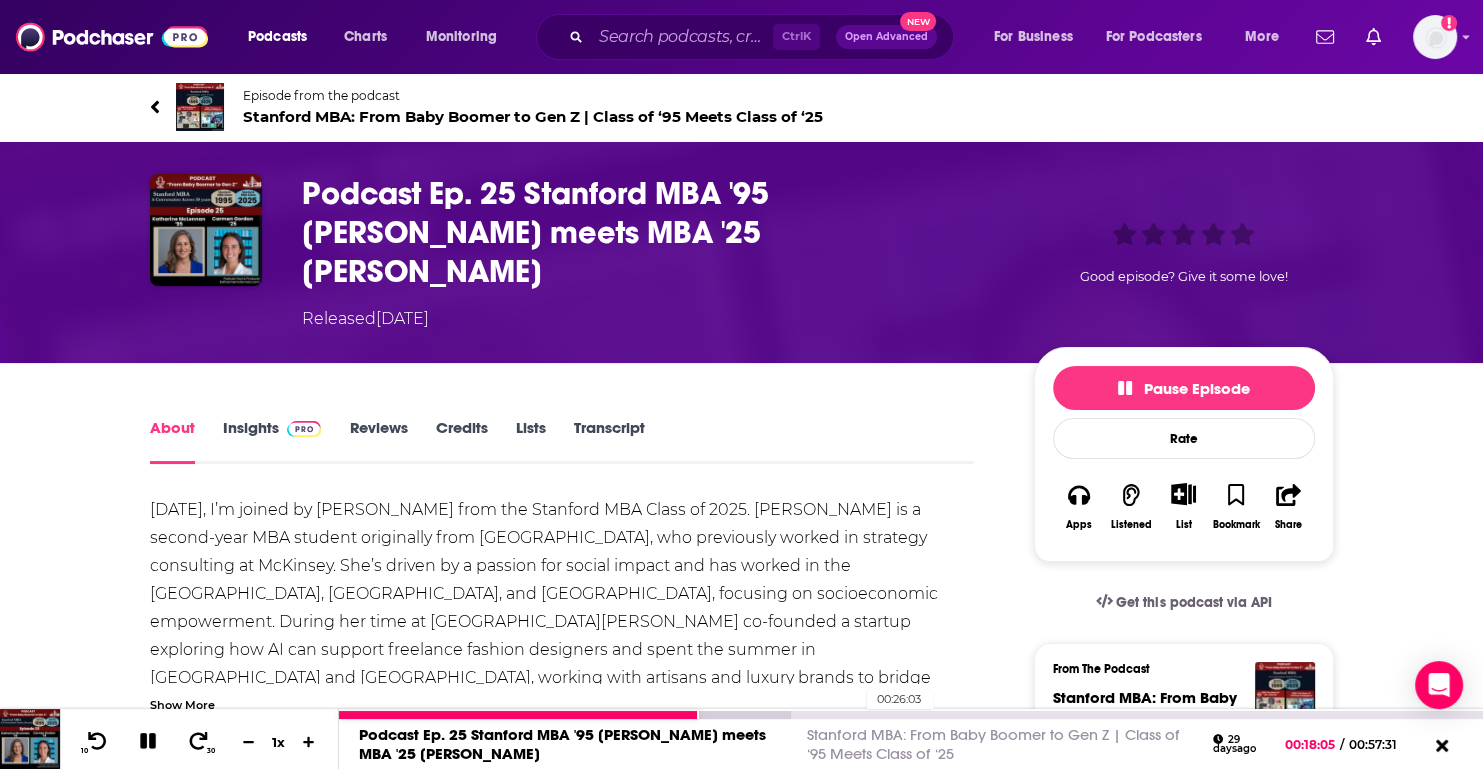 click on "00:26:03" at bounding box center [911, 715] 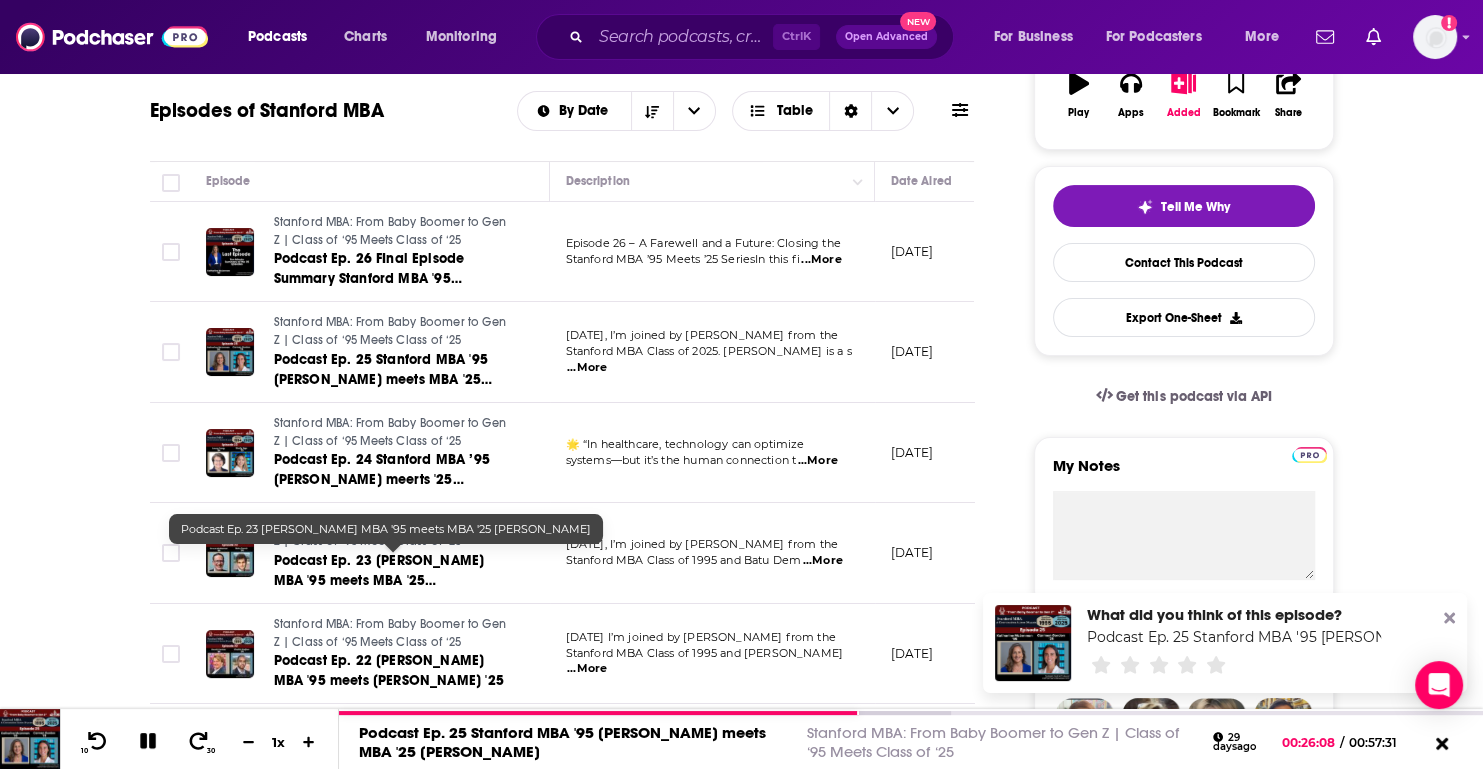 scroll, scrollTop: 400, scrollLeft: 0, axis: vertical 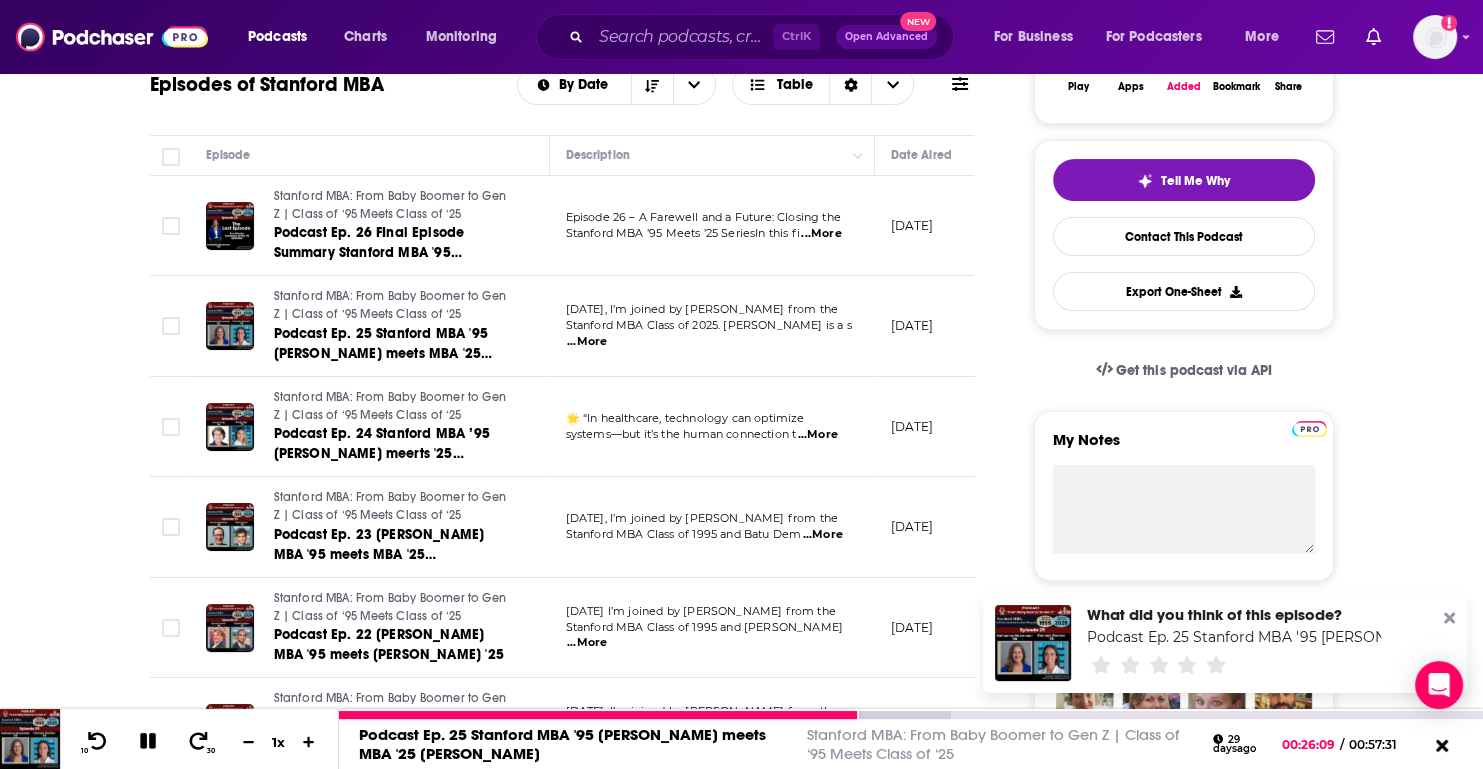 click 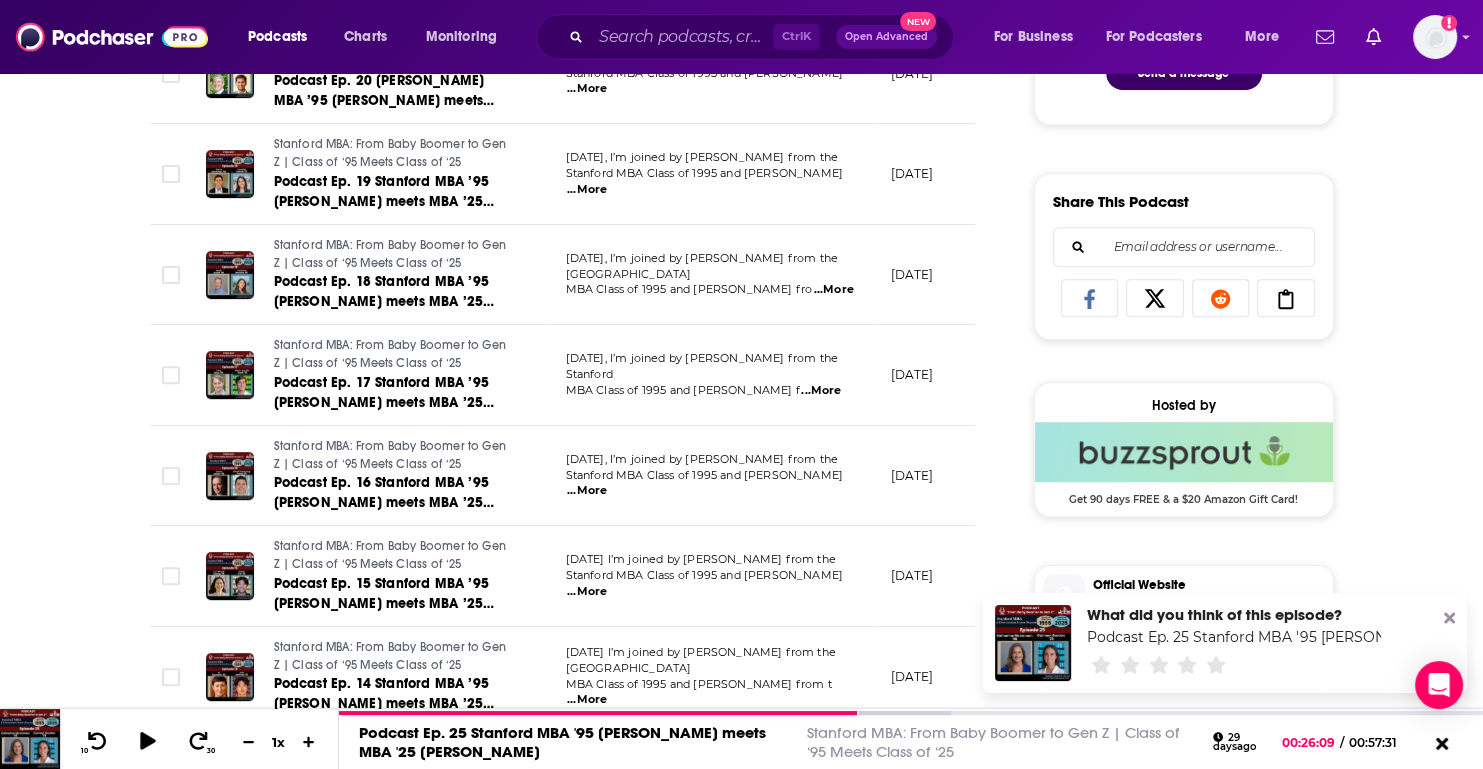 scroll, scrollTop: 1200, scrollLeft: 0, axis: vertical 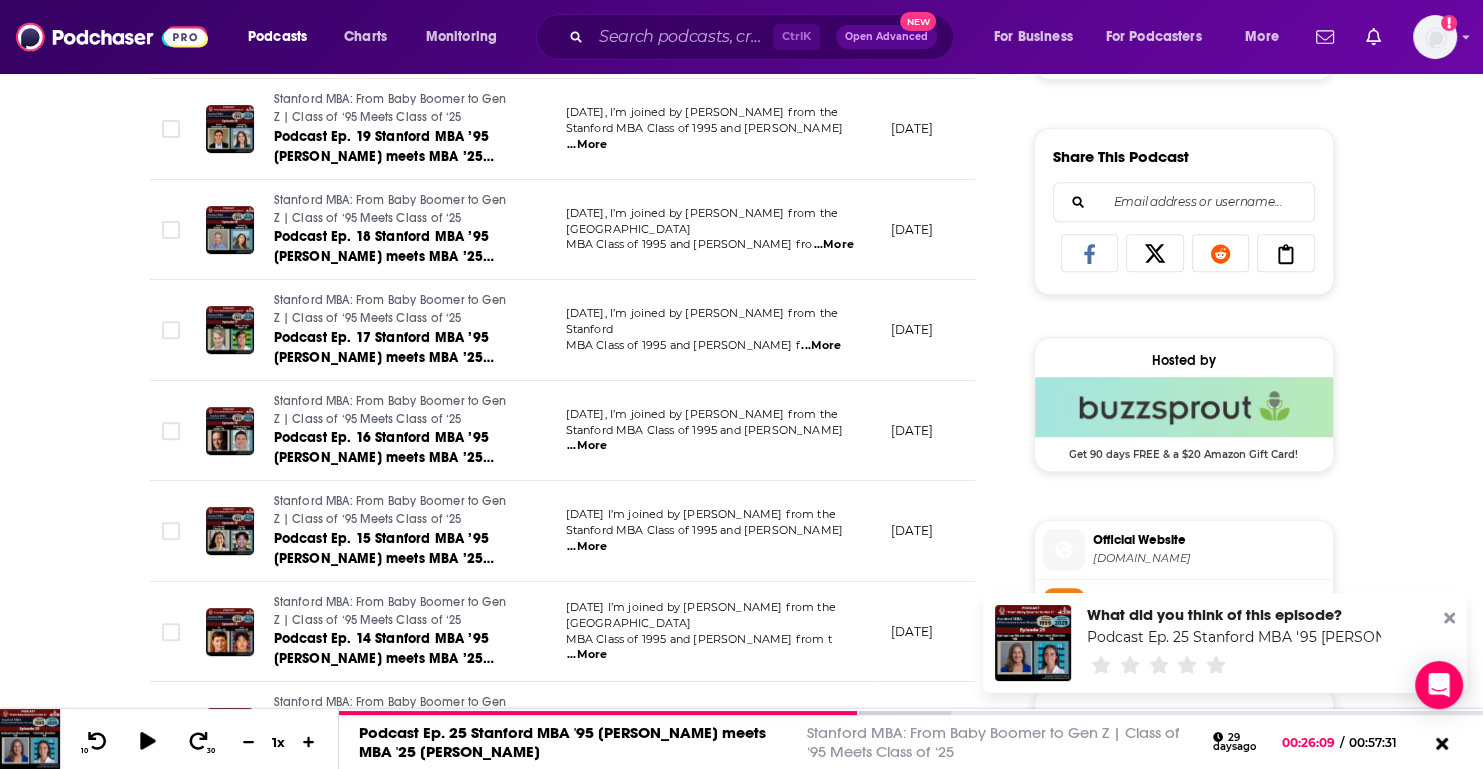 click on "...More" at bounding box center [587, 547] 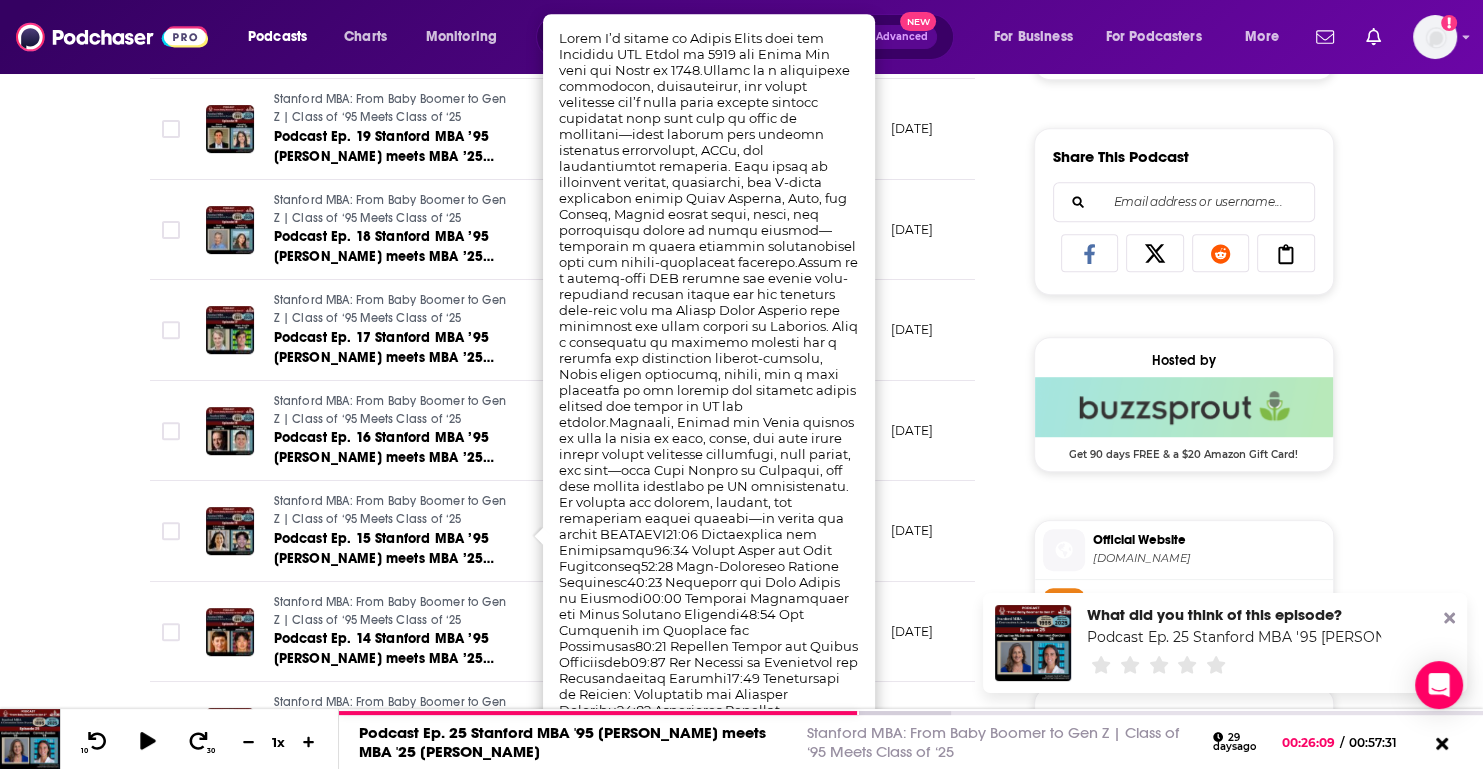 click on "About Insights Episodes 27 Reviews Credits Lists Similar Episodes of Stanford MBA By Date Table Episode Description Date Aired Reach Episode Guests Length Stanford MBA: From Baby Boomer to Gen Z |  Class of ‘95 Meets Class of ‘25 Podcast Ep. 26 FInal Episode Summary  Stanford MBA '95 Katharine McLennan Untitled Episode Episode 26 – A Farewell and a Future: Closing the Stanford MBA ’95 Meets ’25 SeriesIn this fi  ...More June 13, 2025 Under 1k -- 8:50 s Stanford MBA: From Baby Boomer to Gen Z |  Class of ‘95 Meets Class of ‘25 Podcast Ep. 25 Stanford MBA '95 Katharine McLennan meets MBA '25 Carmen Gordon Today, I’m joined by Carmen Gordon from the Stanford MBA Class of 2025. Carmen is a s  ...More June 10, 2025 Under 1k -- 57:31 s Stanford MBA: From Baby Boomer to Gen Z |  Class of ‘95 Meets Class of ‘25 Podcast Ep. 24 Stanford MBA ’95 Laura Zung meerts '25 Shelly Ngo 🌟 “In healthcare, technology can optimize systems—but it’s the human connection t  ...More June 10, 2025 Under 1k" at bounding box center [741, 557] 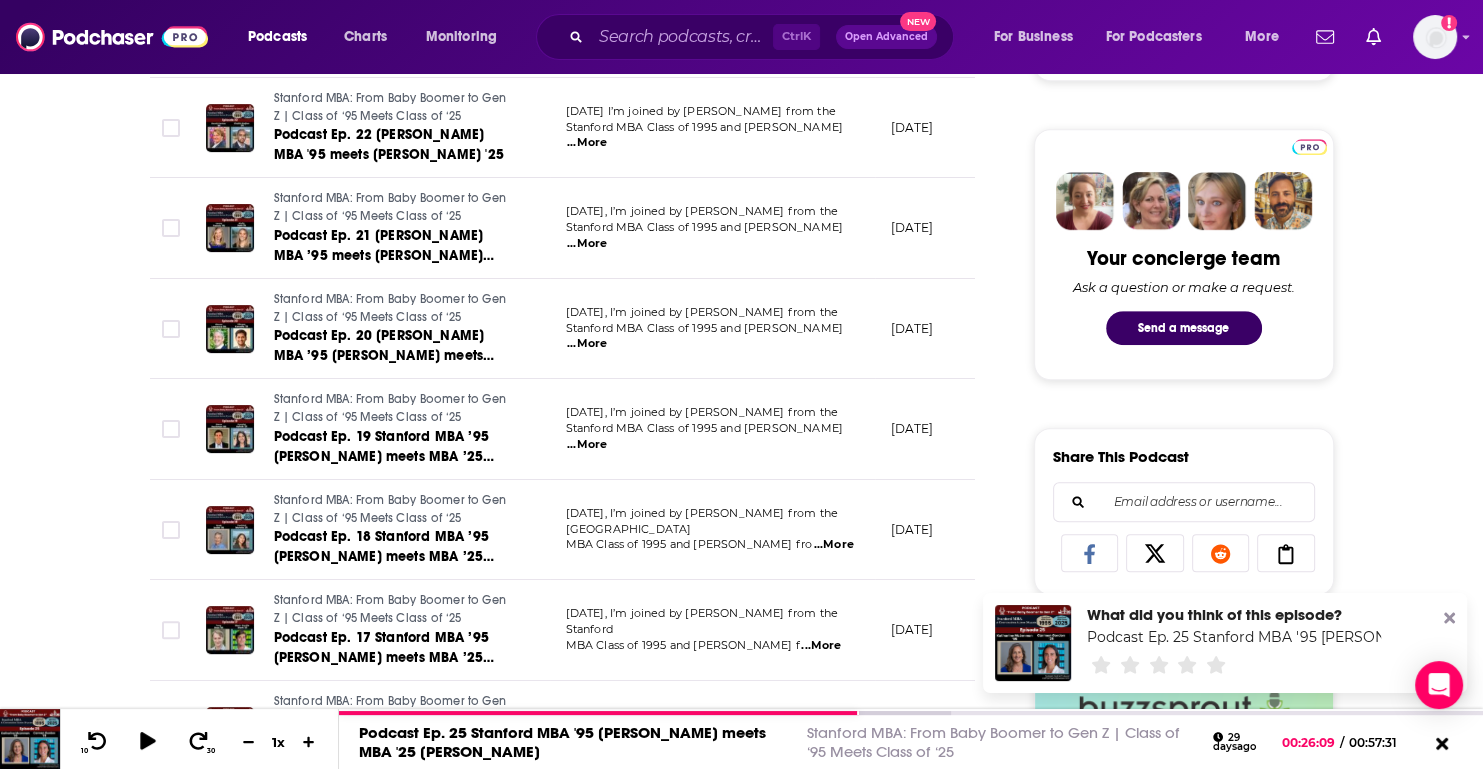 scroll, scrollTop: 900, scrollLeft: 0, axis: vertical 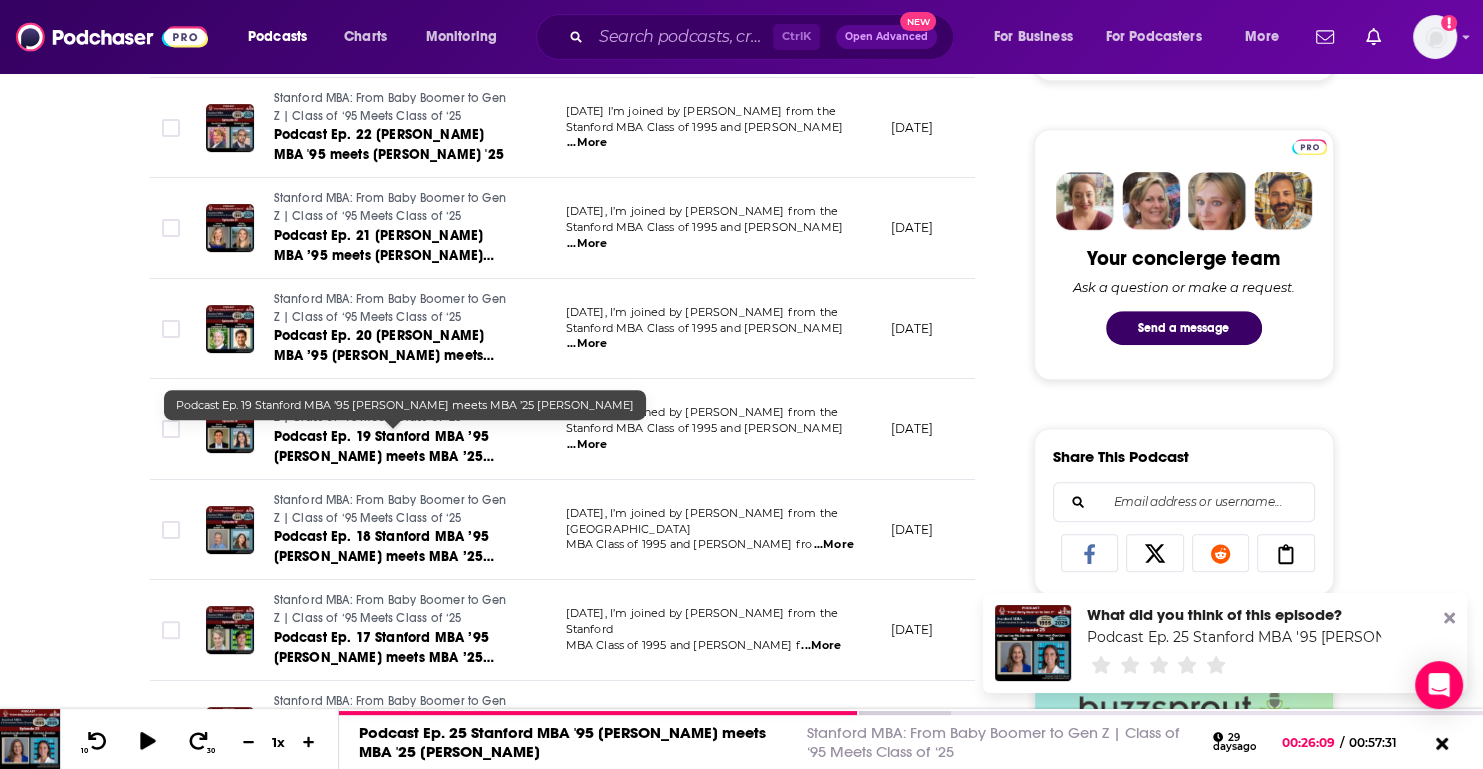 click on "Podcast Ep. 19 Stanford MBA ’95 Steve Hochman meets MBA ’25 Ayesha Karnik" at bounding box center (384, 456) 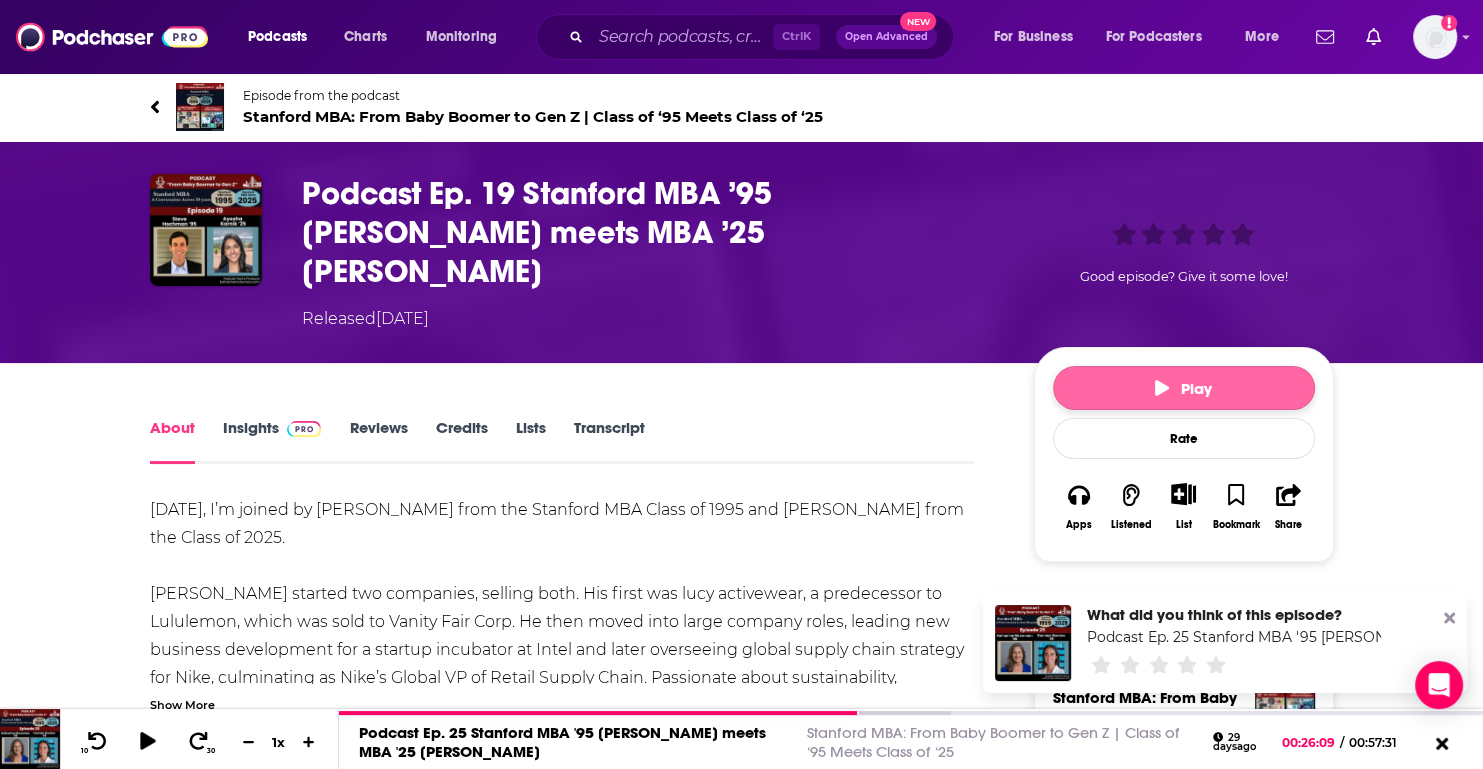 click on "Play" at bounding box center [1184, 388] 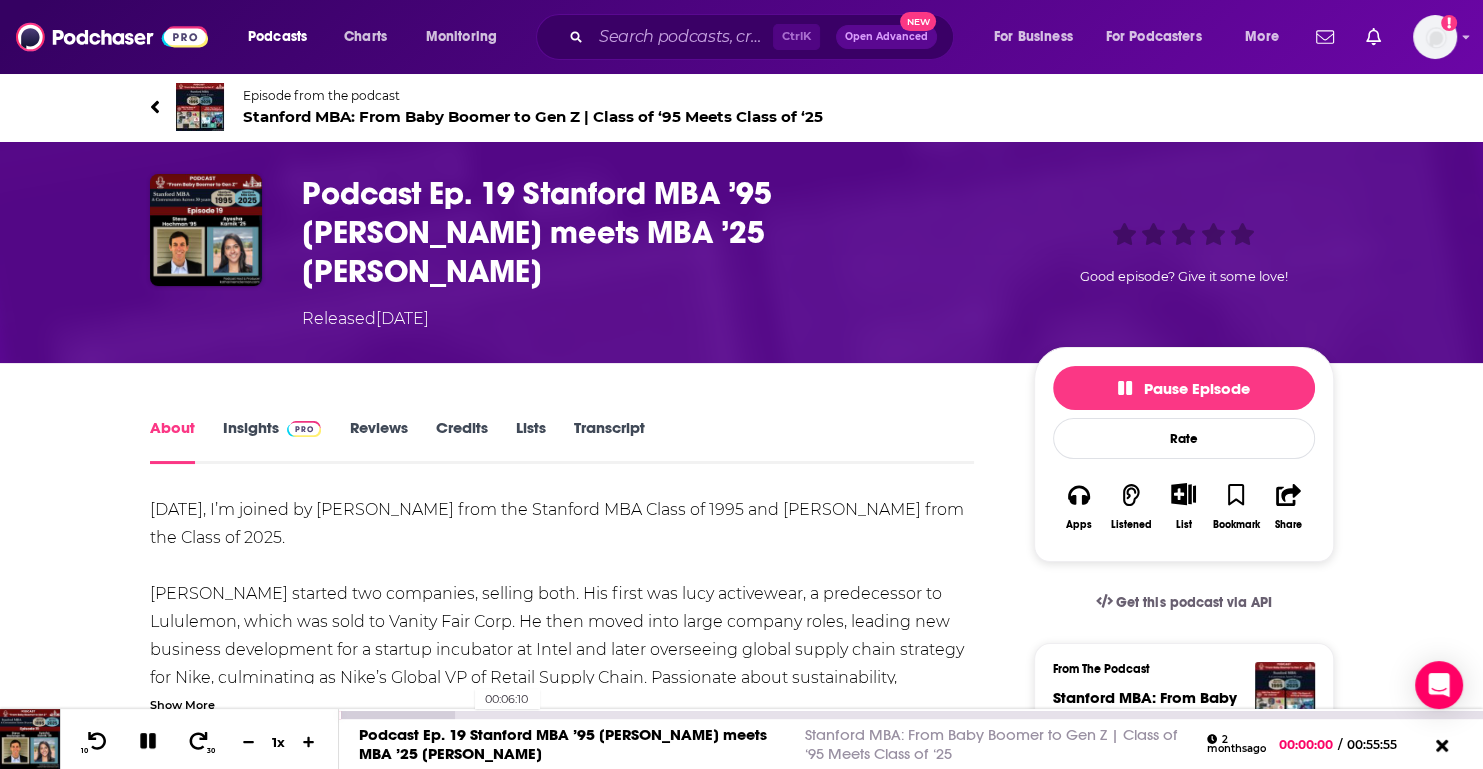 click on "00:06:10" at bounding box center (911, 715) 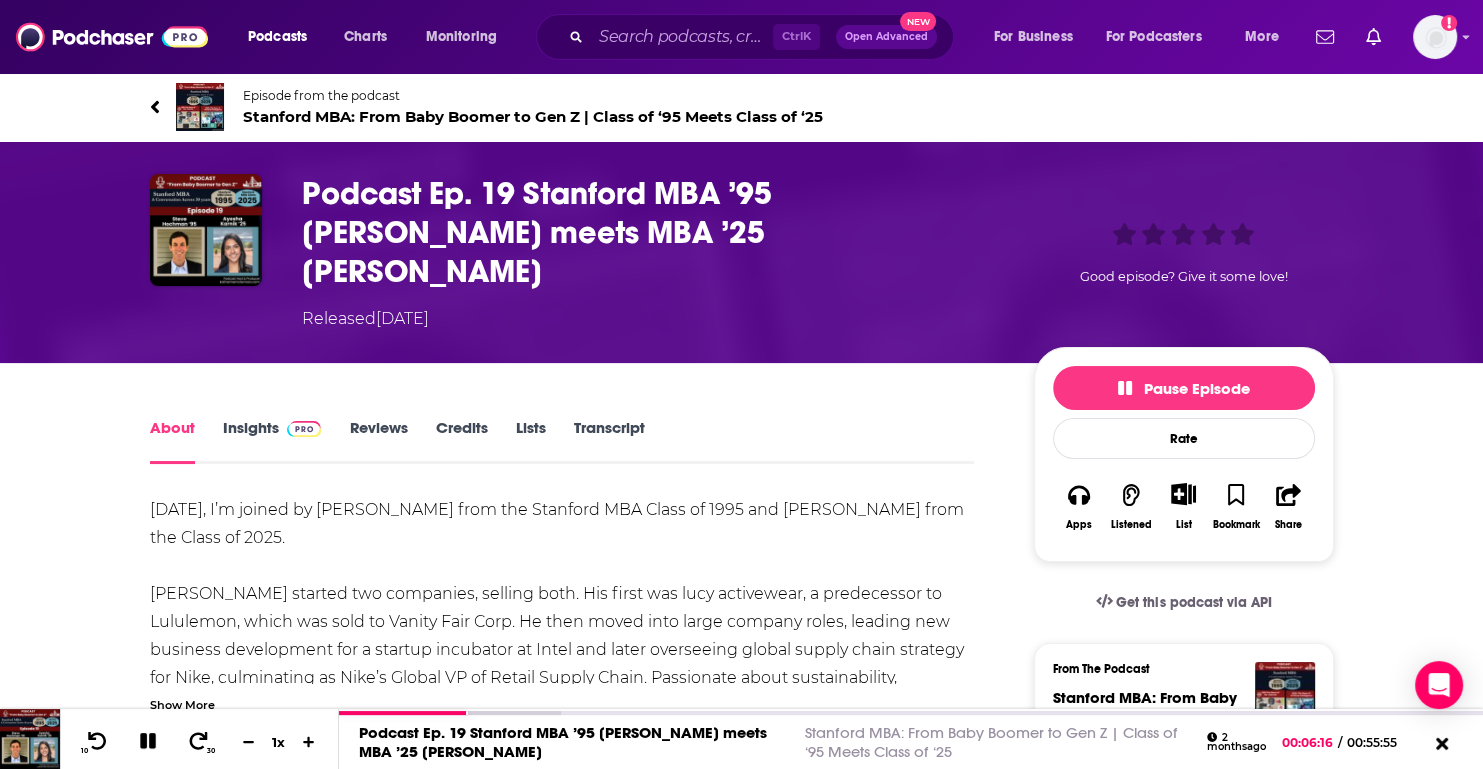 click on "Insights" at bounding box center (272, 441) 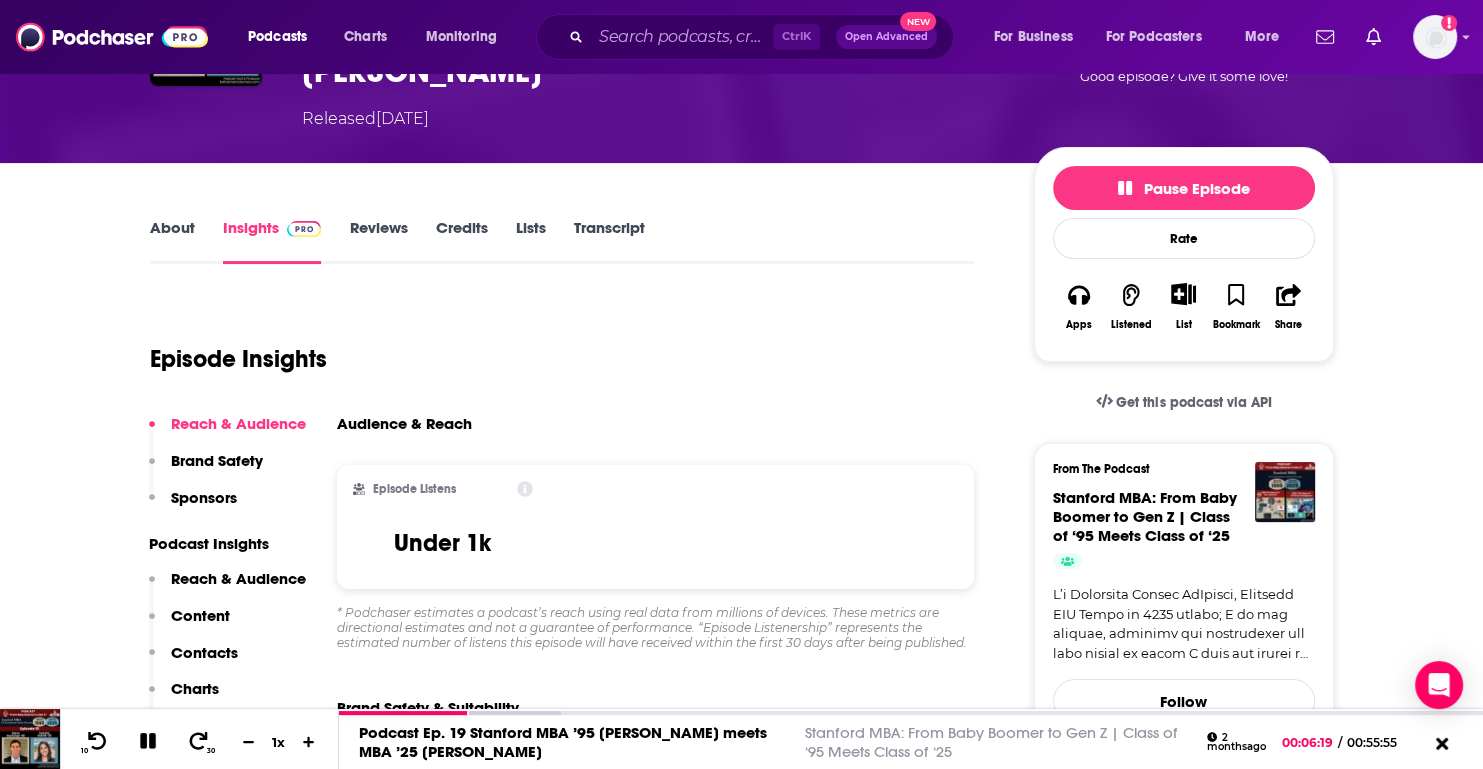 scroll, scrollTop: 300, scrollLeft: 0, axis: vertical 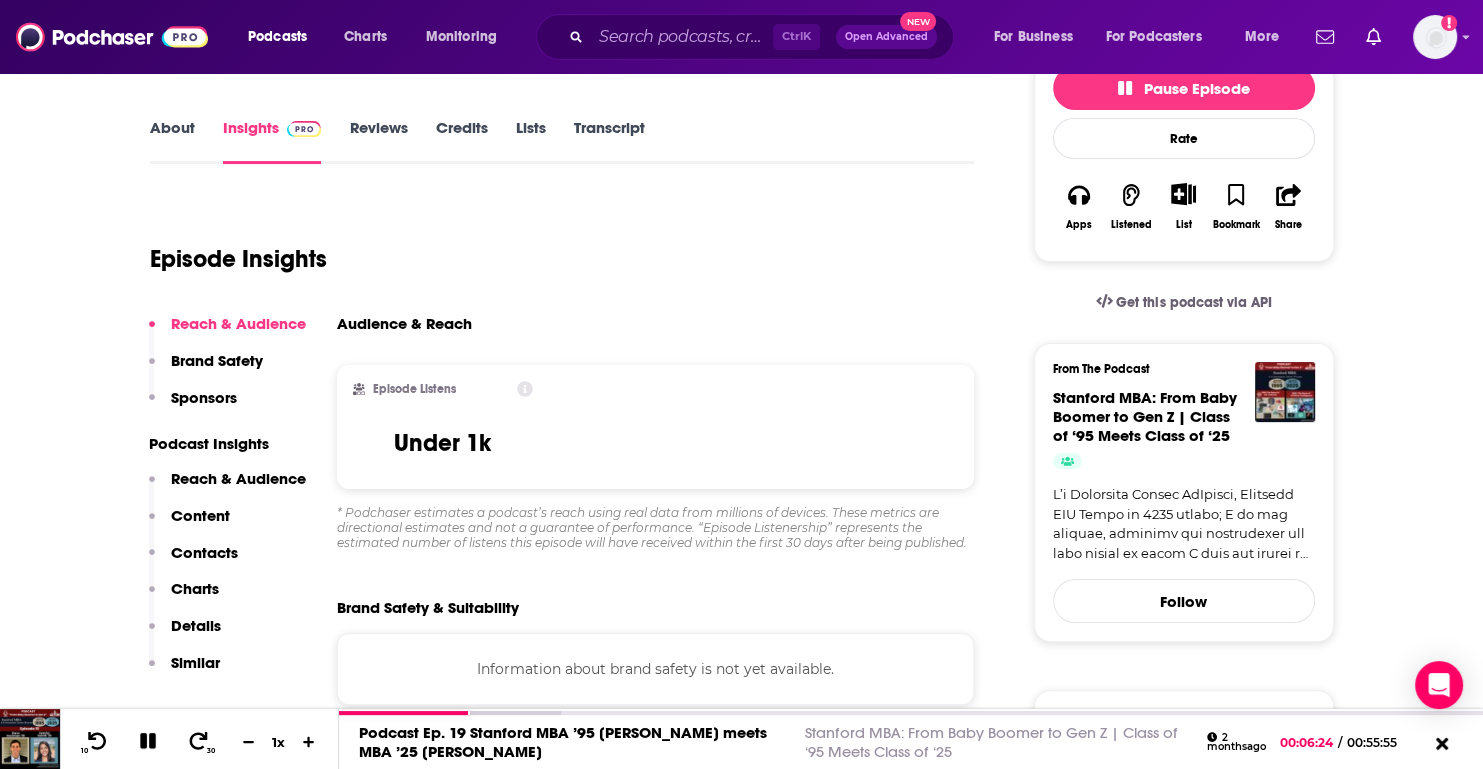 click on "Audience & Reach" at bounding box center [404, 323] 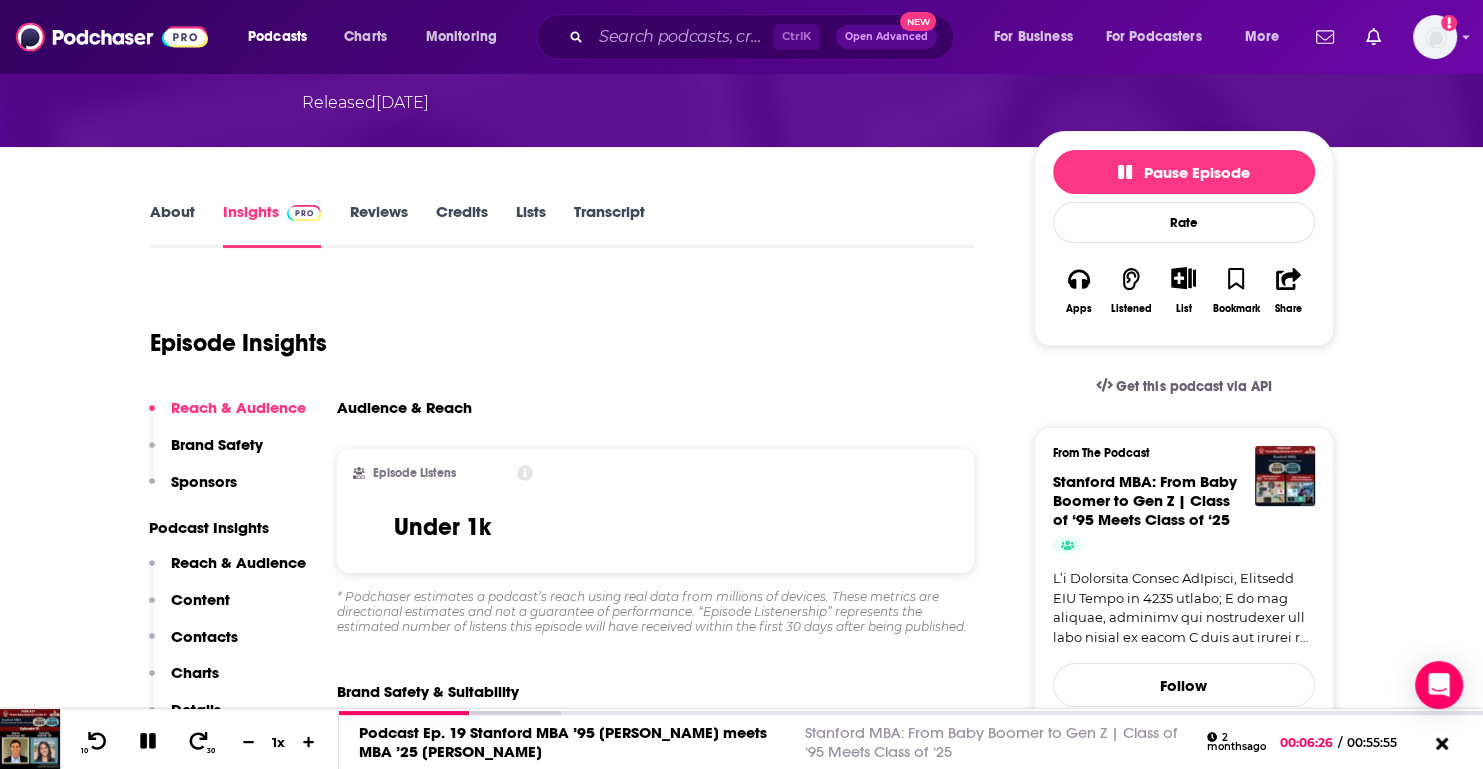 scroll, scrollTop: 200, scrollLeft: 0, axis: vertical 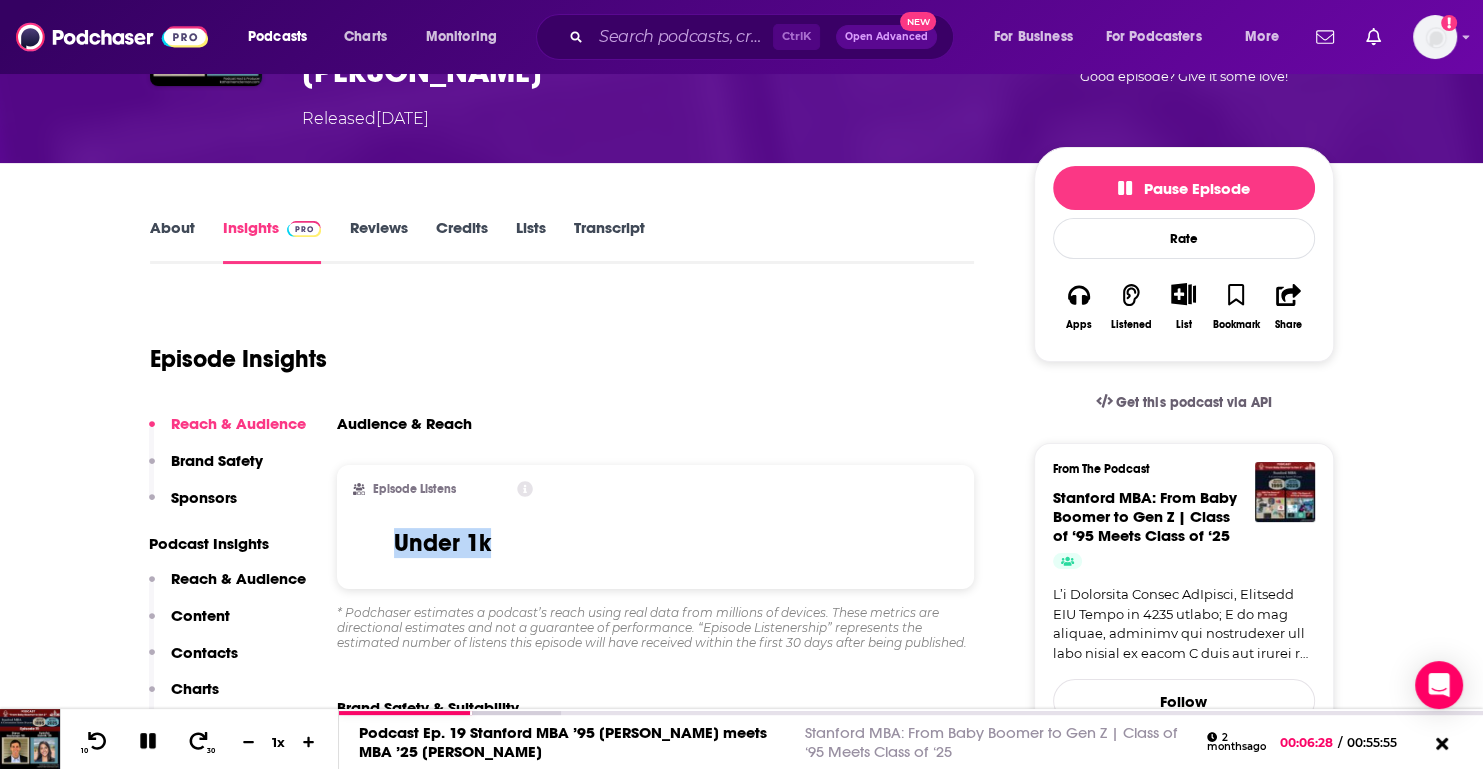 drag, startPoint x: 397, startPoint y: 501, endPoint x: 514, endPoint y: 515, distance: 117.83463 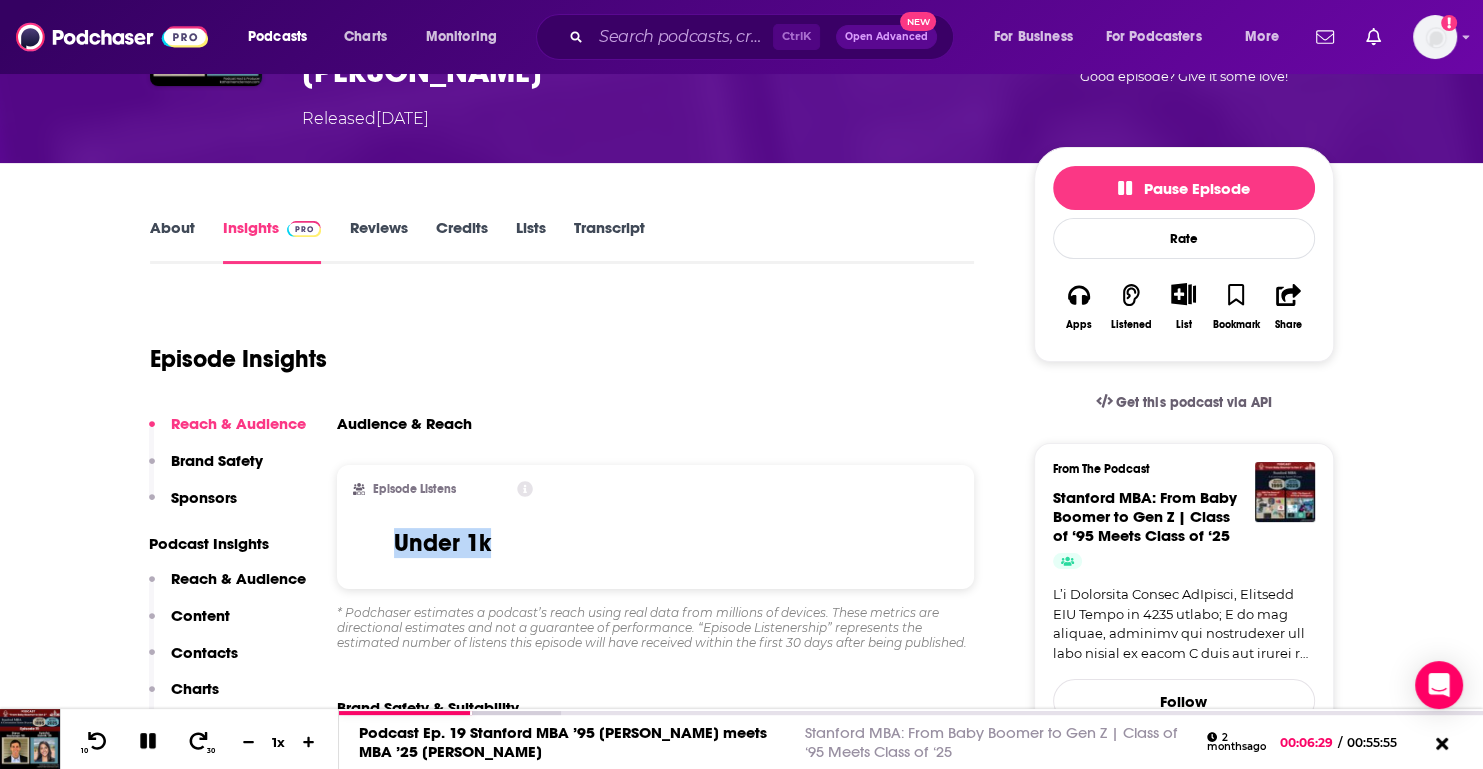 copy on "Under 1k" 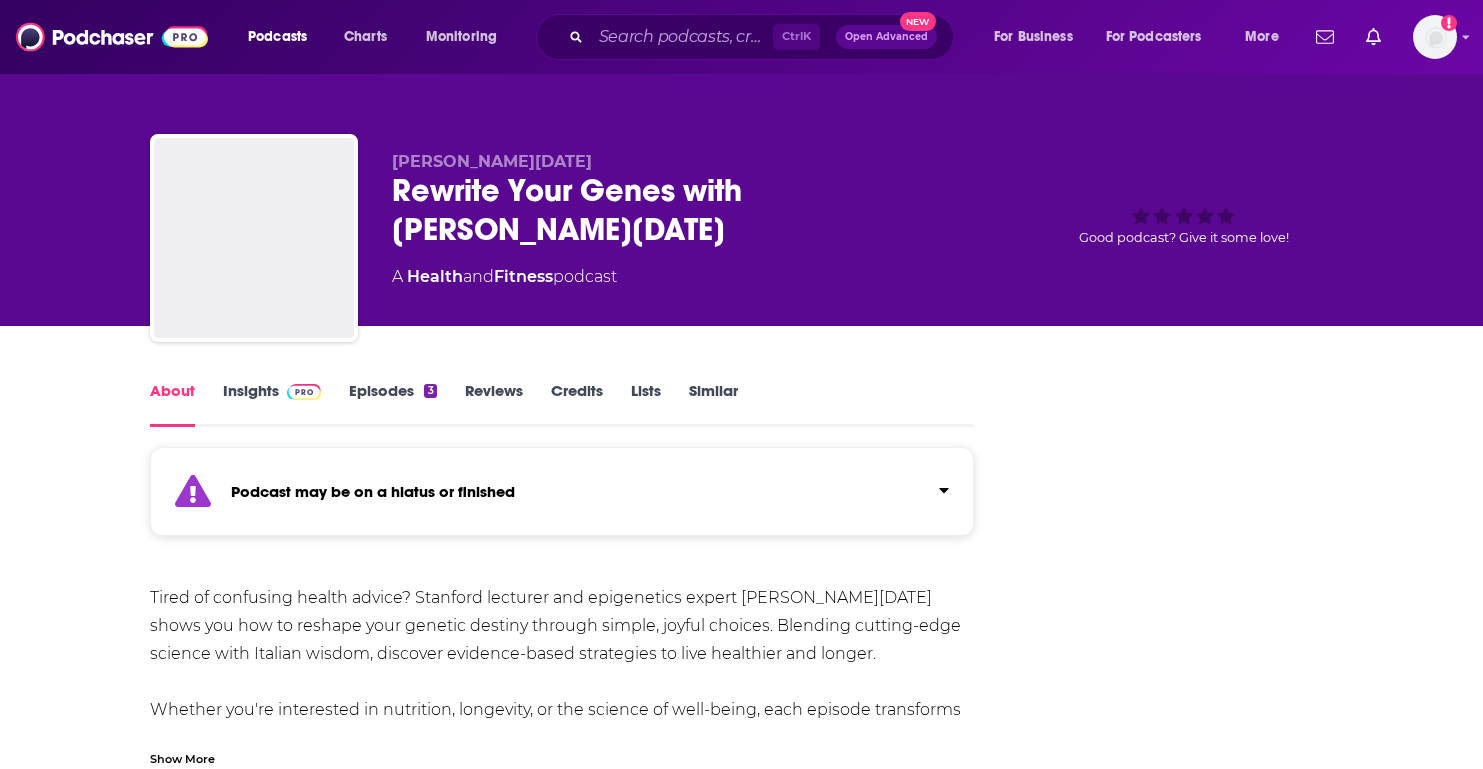 scroll, scrollTop: 0, scrollLeft: 0, axis: both 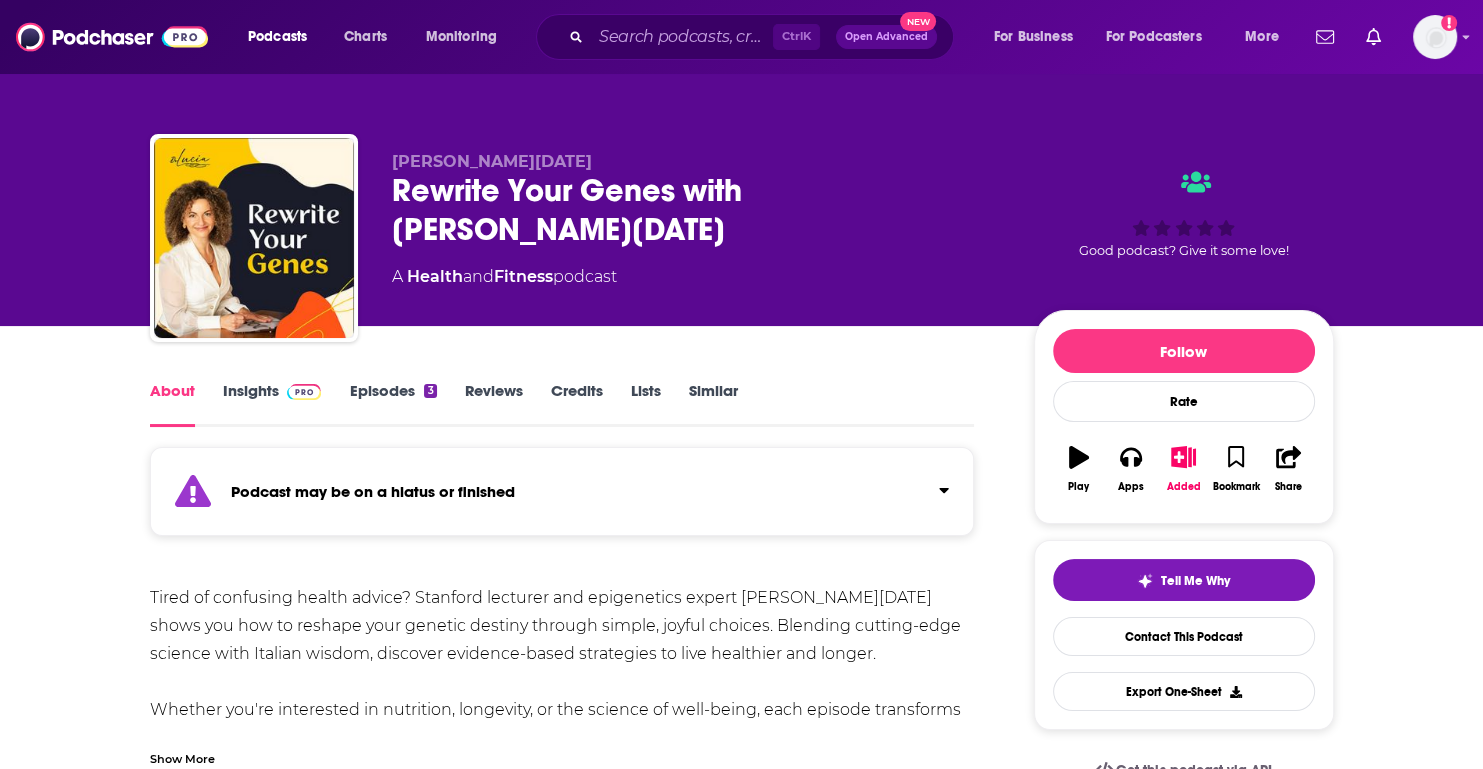 click on "Insights" at bounding box center [272, 404] 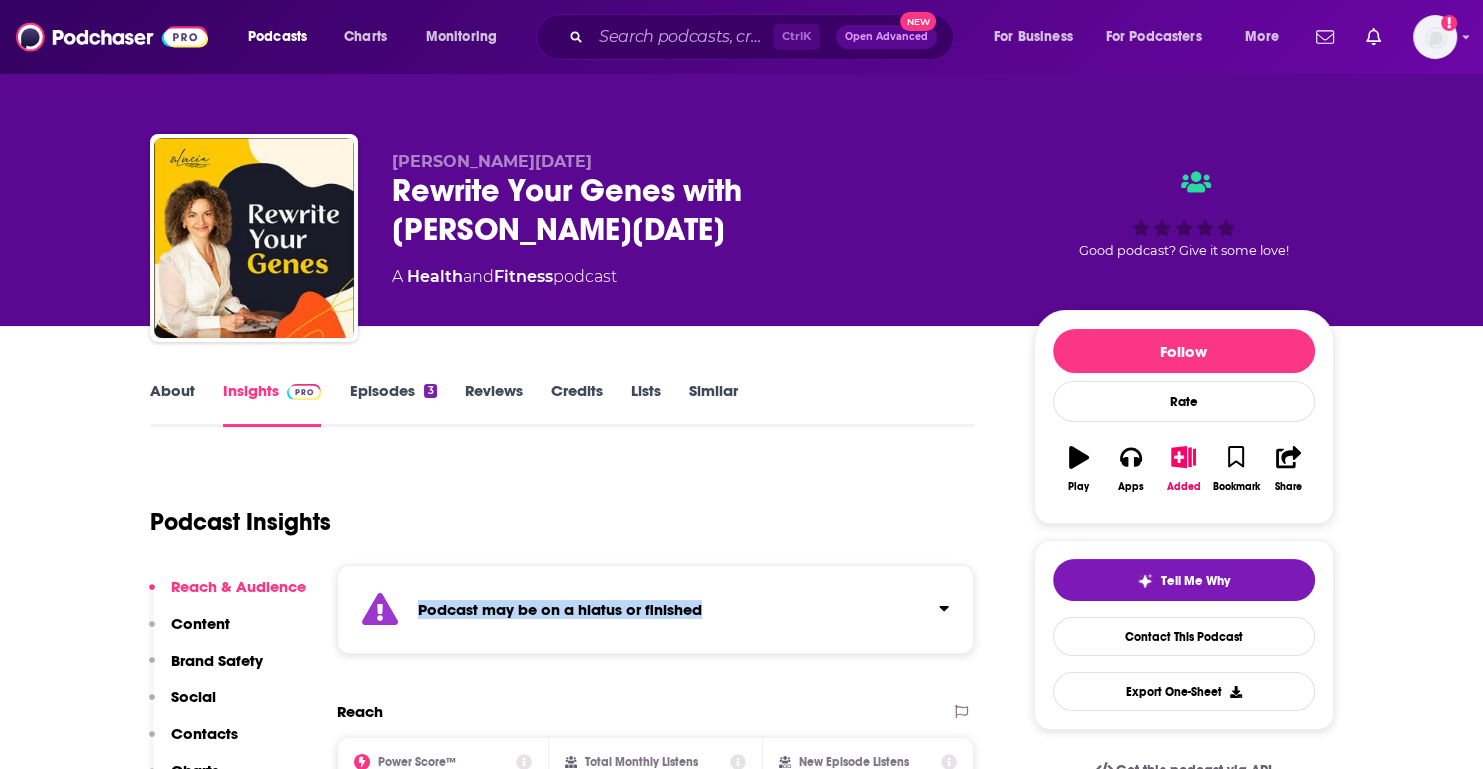 drag, startPoint x: 420, startPoint y: 606, endPoint x: 712, endPoint y: 592, distance: 292.33542 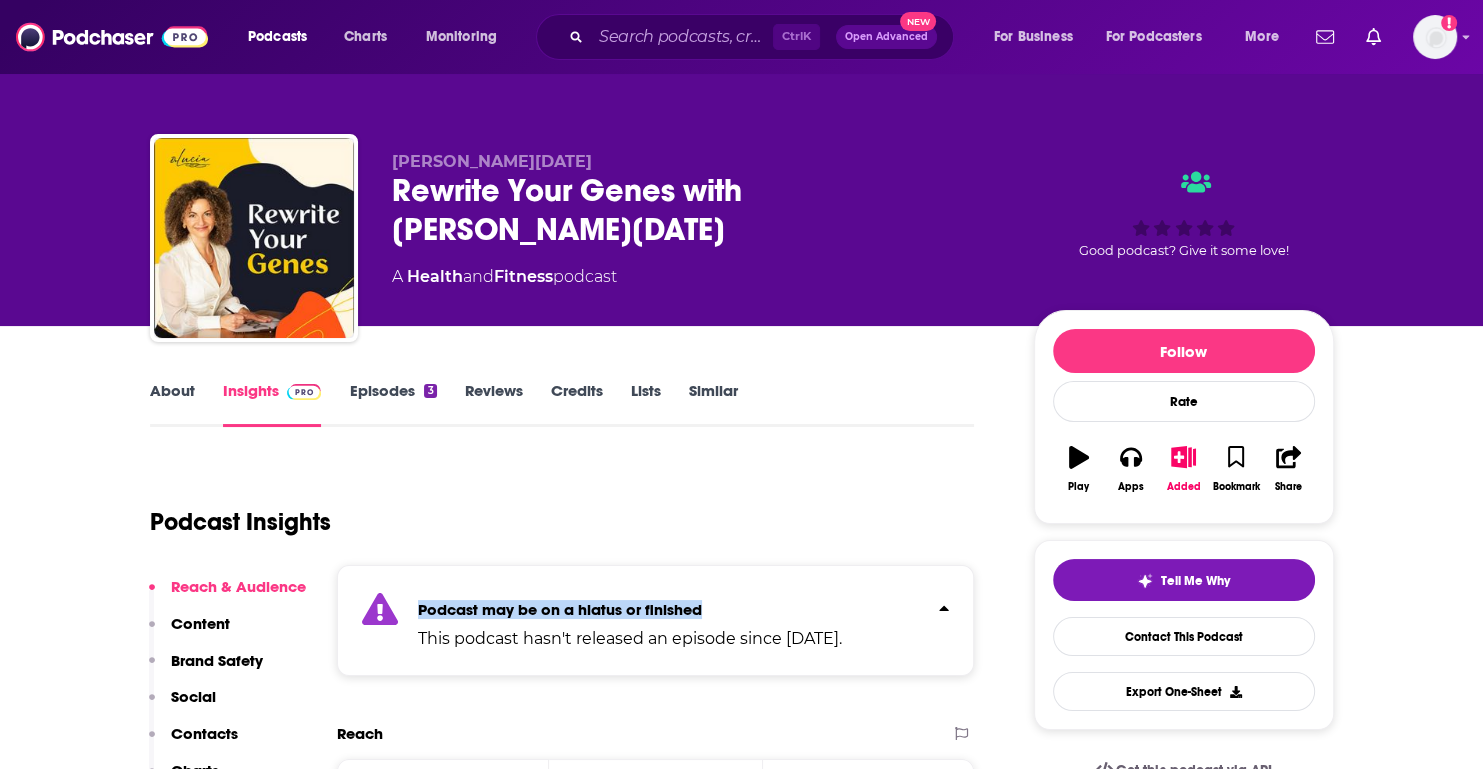 copy on "Podcast may be on a hiatus or finished" 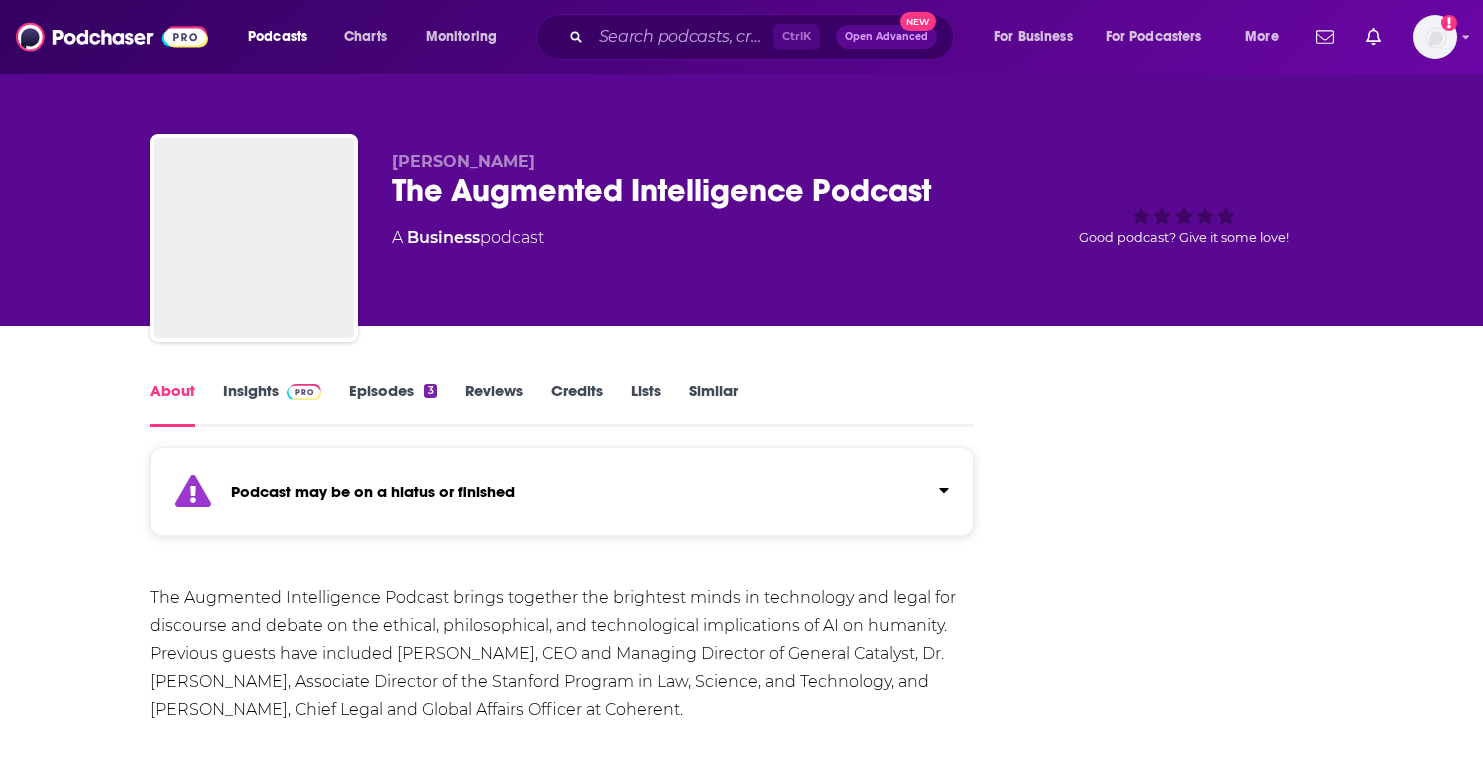 scroll, scrollTop: 0, scrollLeft: 0, axis: both 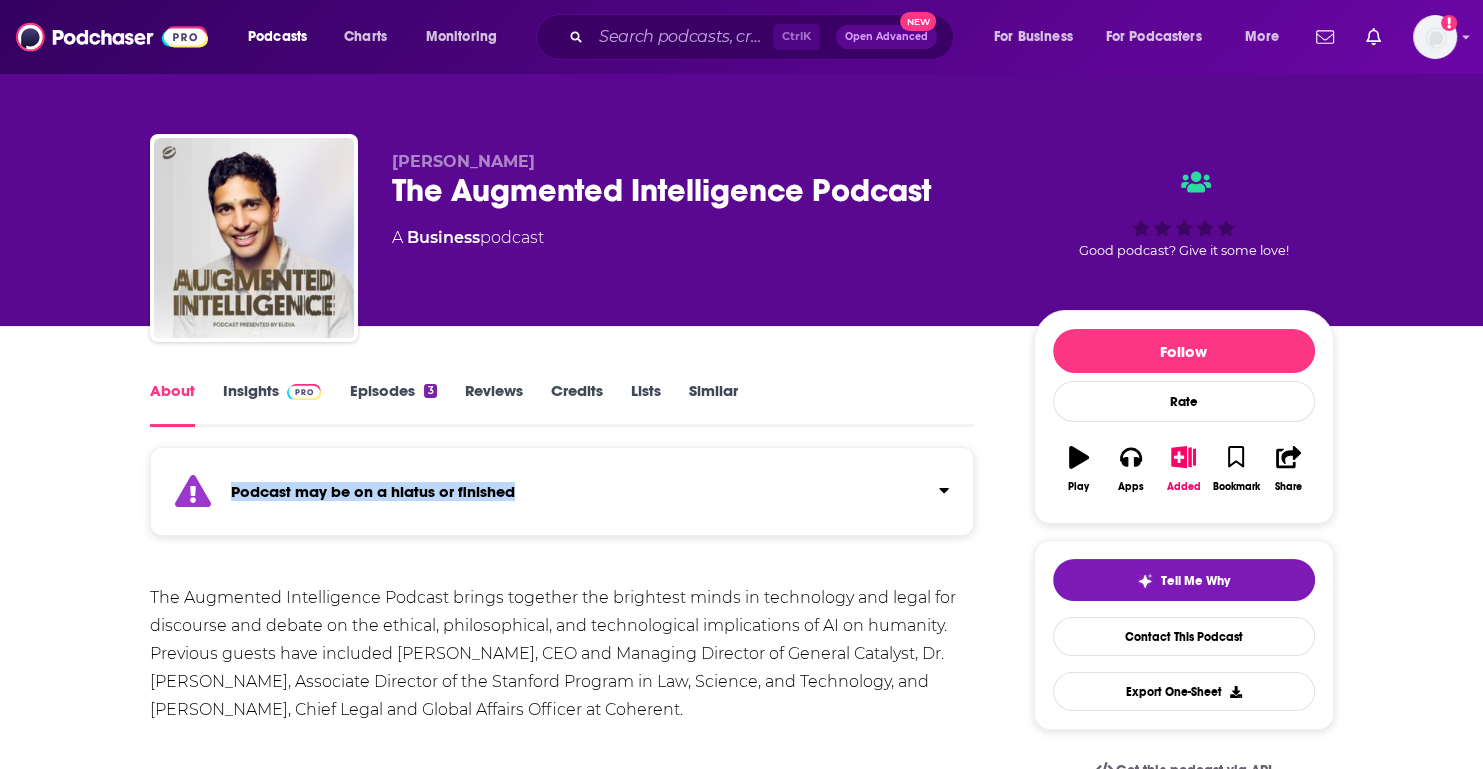 drag, startPoint x: 530, startPoint y: 487, endPoint x: 232, endPoint y: 484, distance: 298.0151 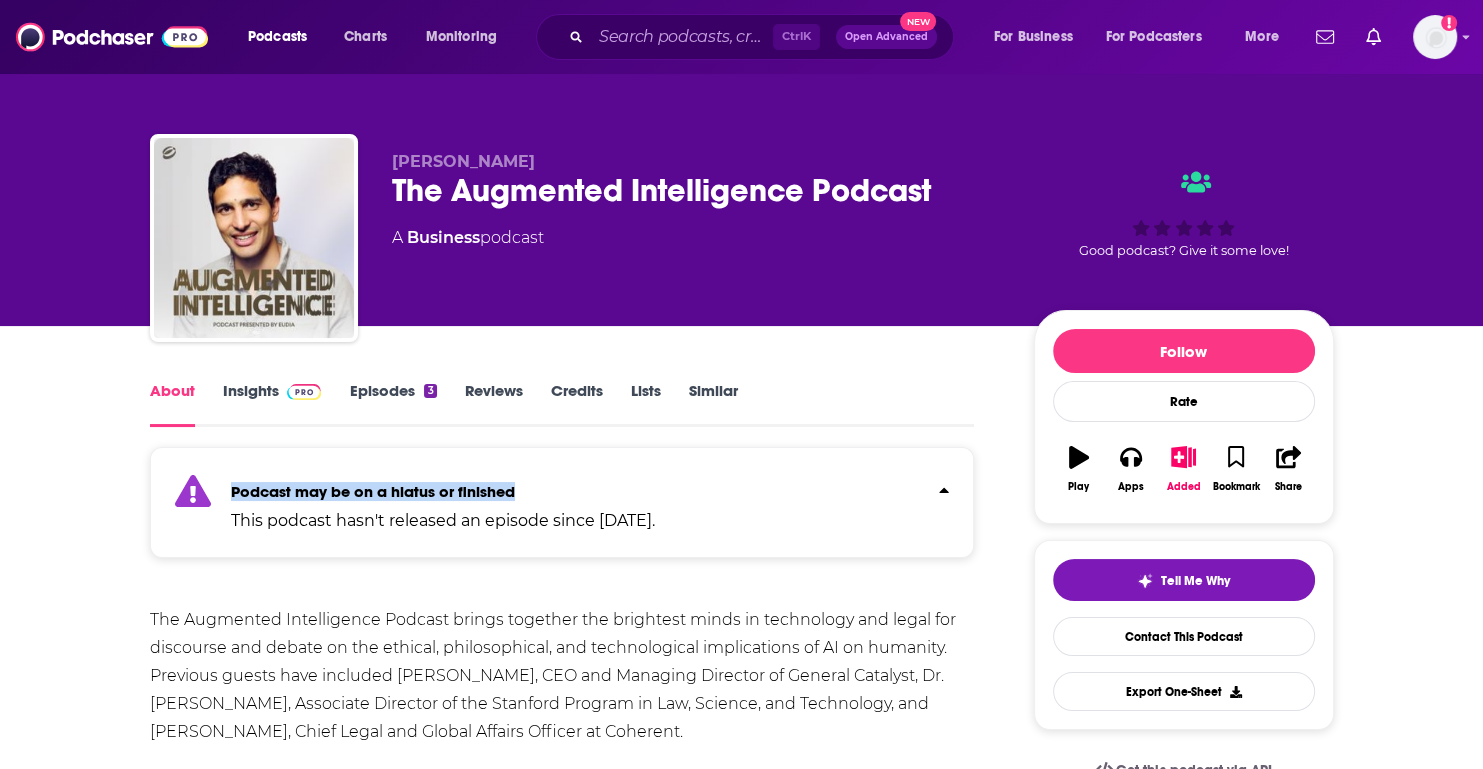 drag, startPoint x: 754, startPoint y: 519, endPoint x: 228, endPoint y: 487, distance: 526.9725 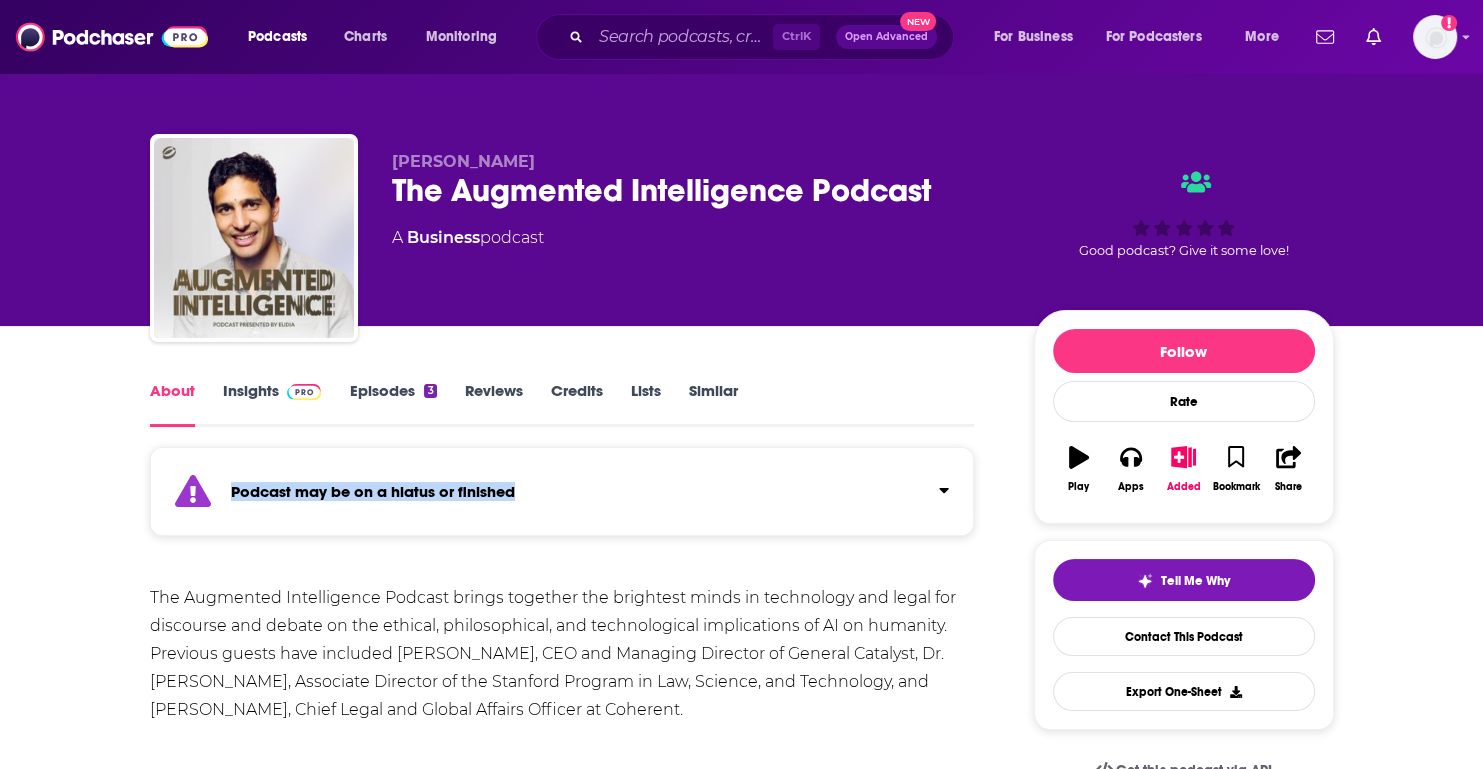 copy on "Podcast may be on a hiatus or finished This podcast hasn't released an episode since Mar 28th, 2025." 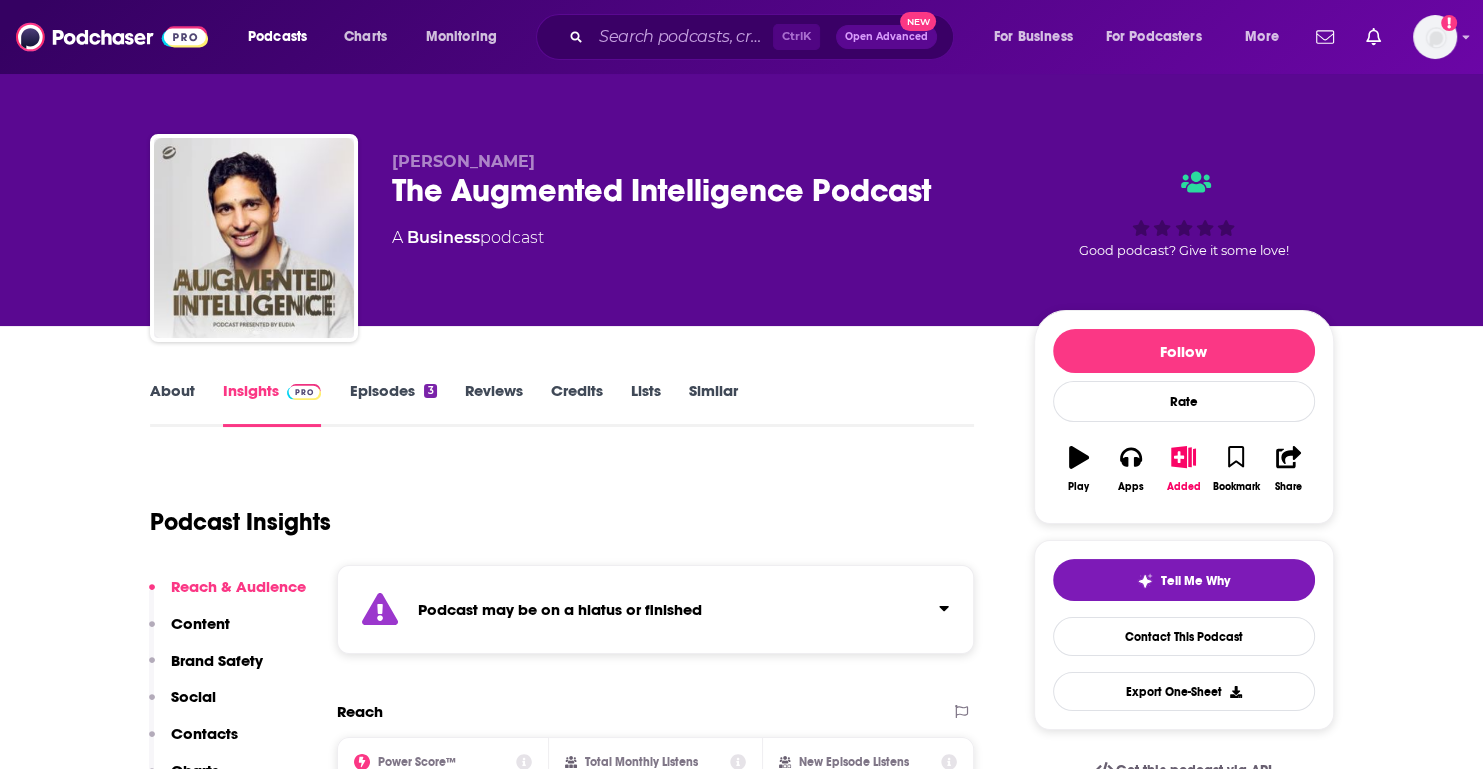 click on "Episodes 3" at bounding box center (392, 404) 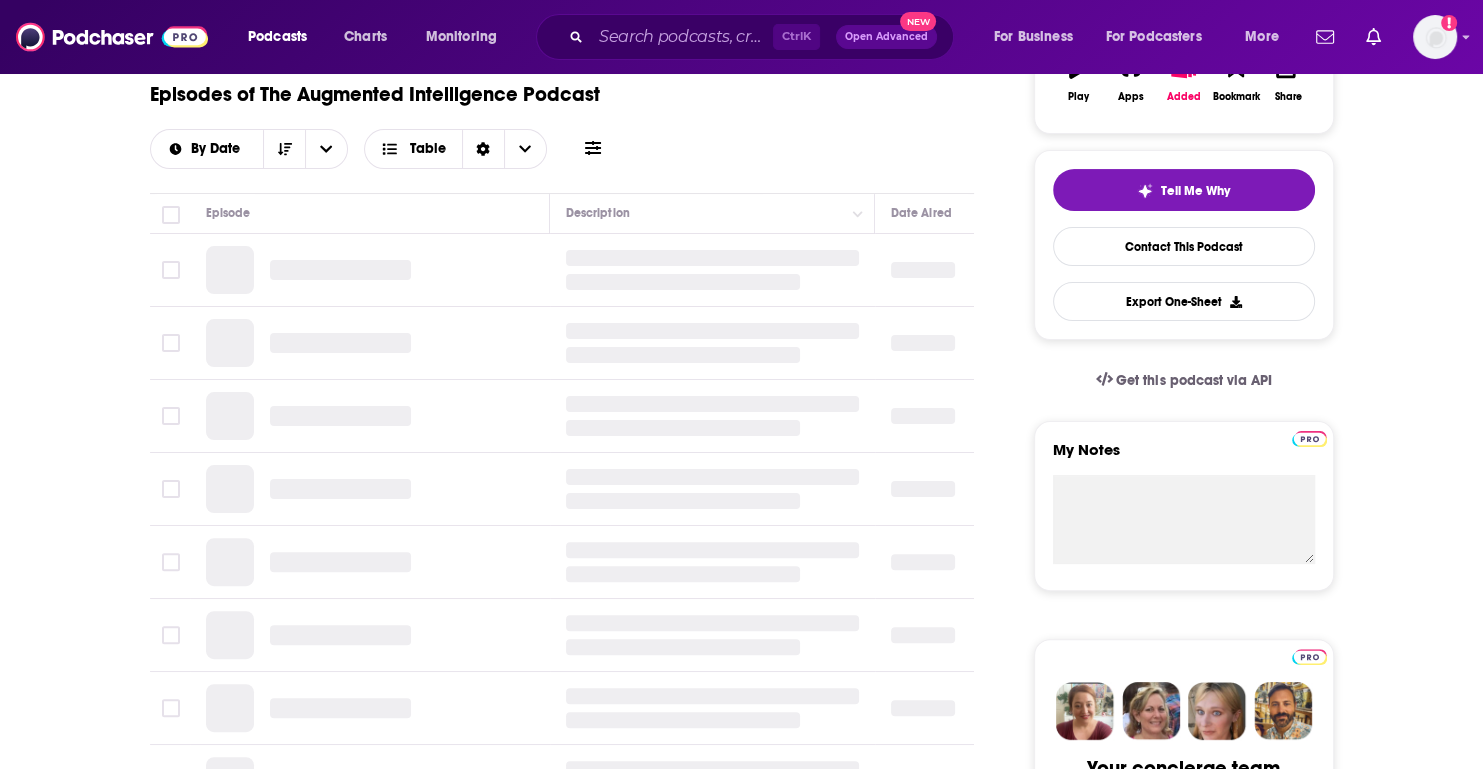 scroll, scrollTop: 400, scrollLeft: 0, axis: vertical 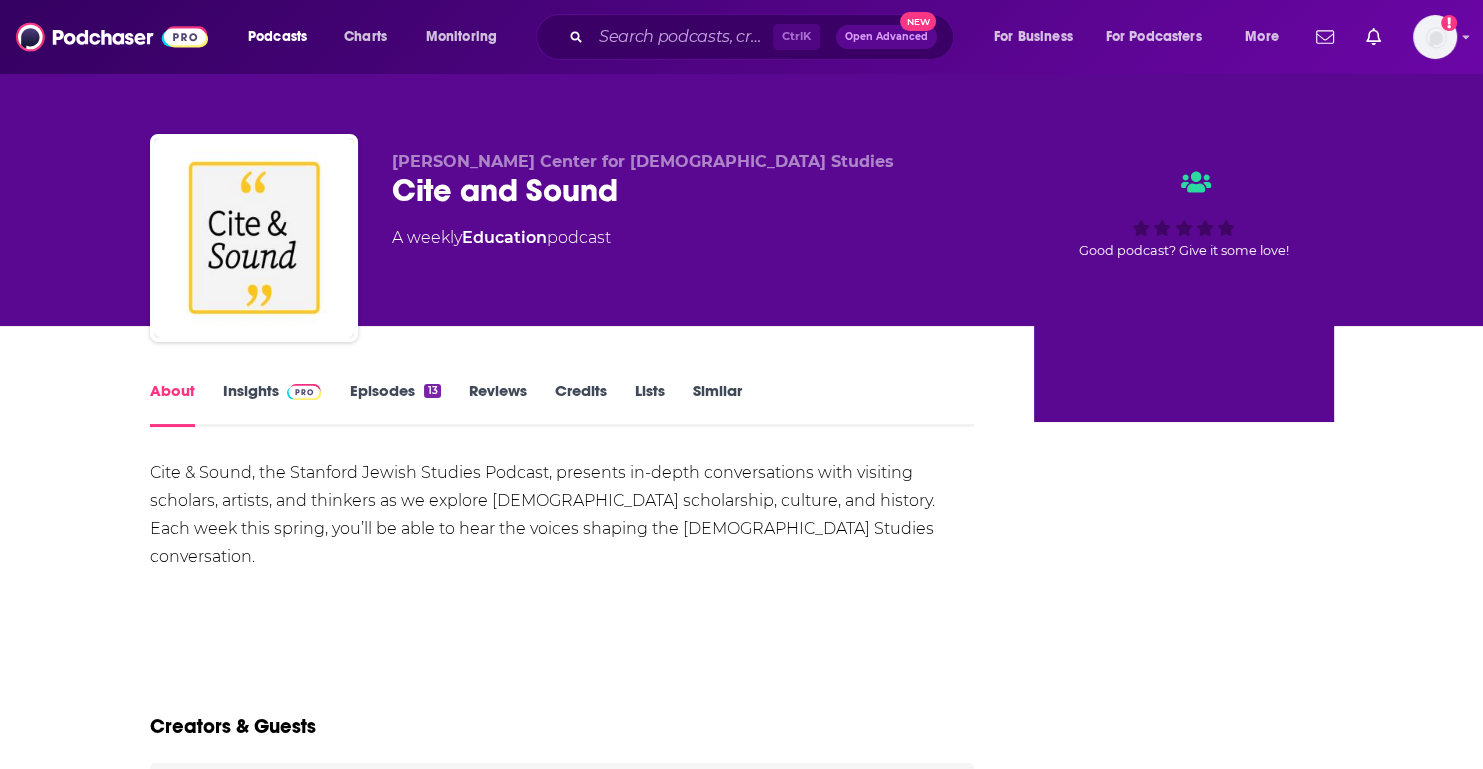 click on "Insights" at bounding box center (272, 404) 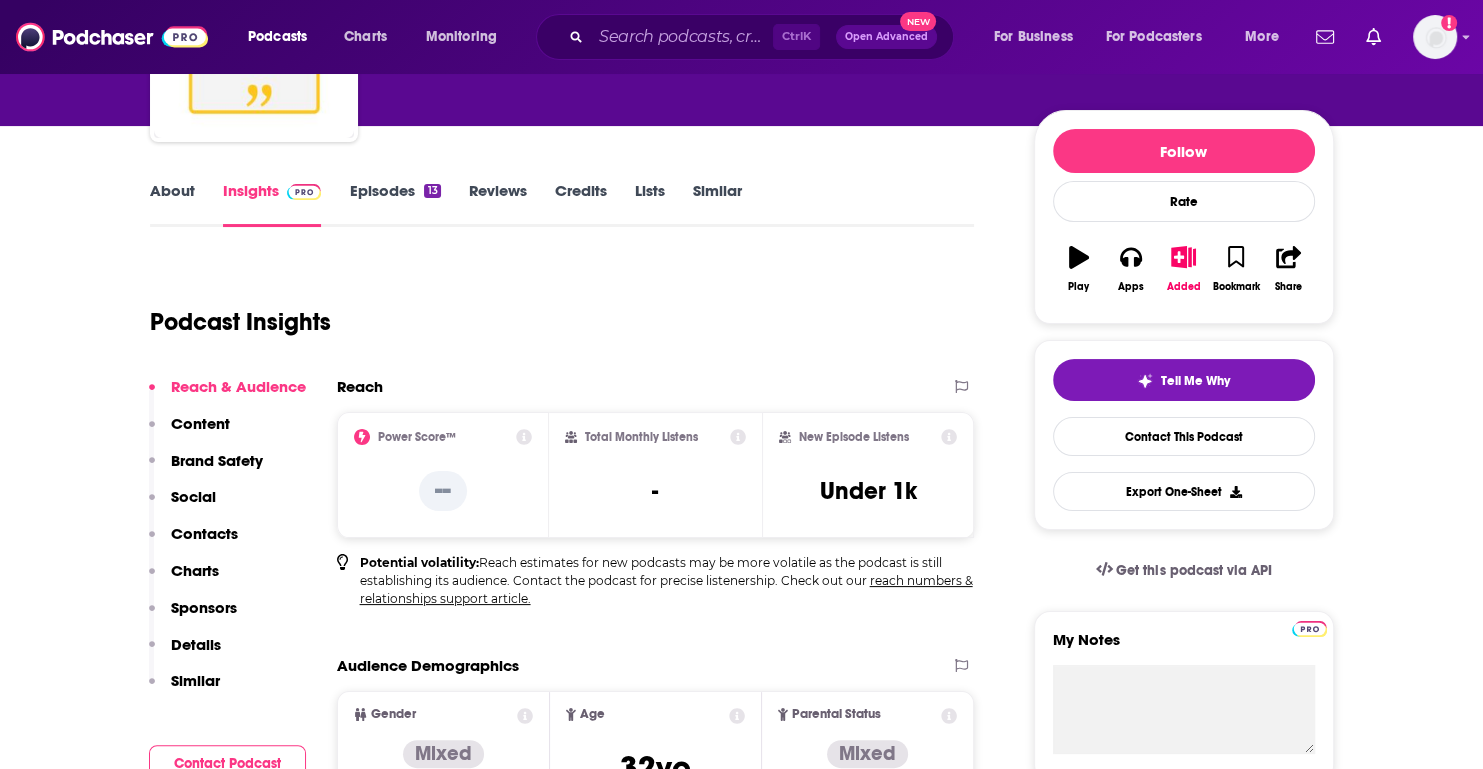 scroll, scrollTop: 0, scrollLeft: 0, axis: both 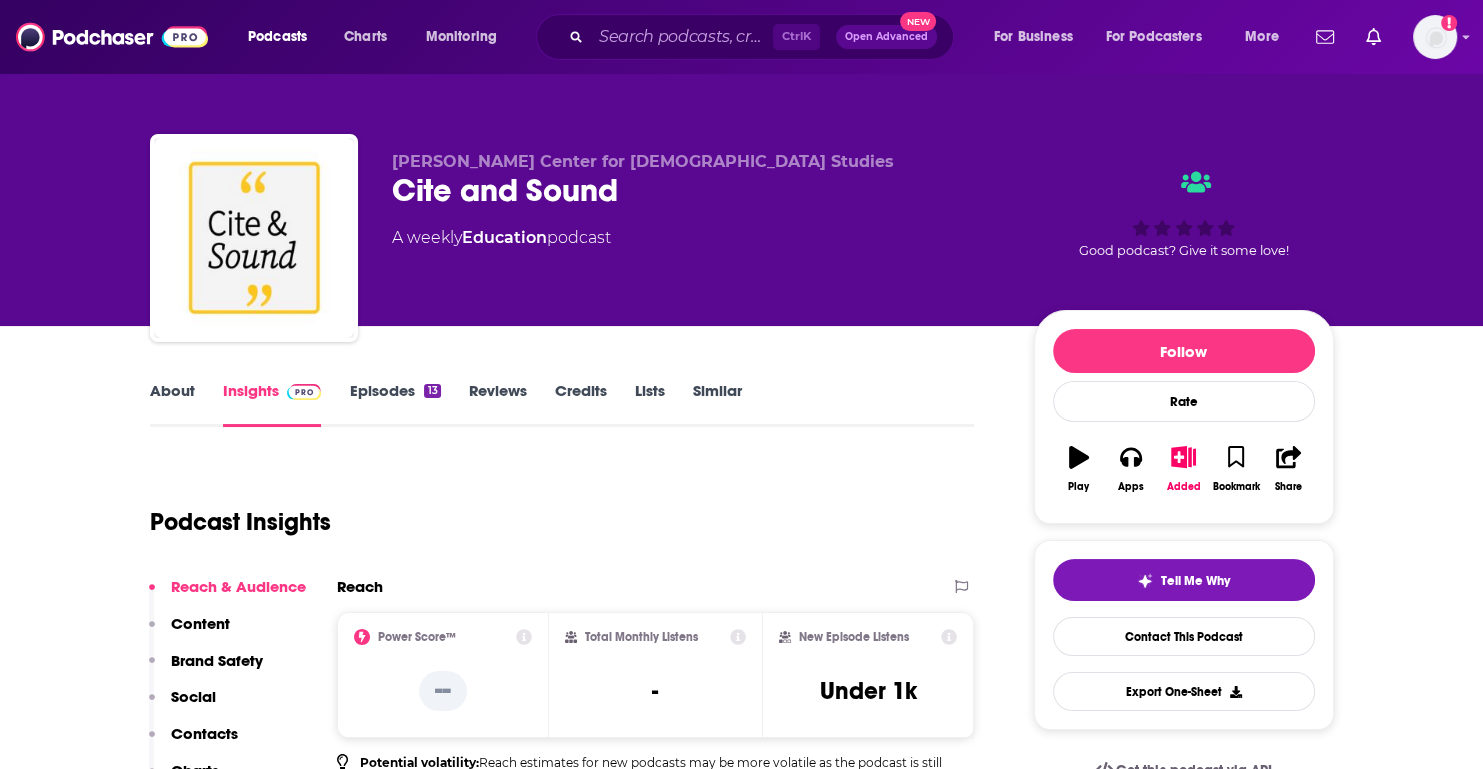 click on "About" at bounding box center (172, 404) 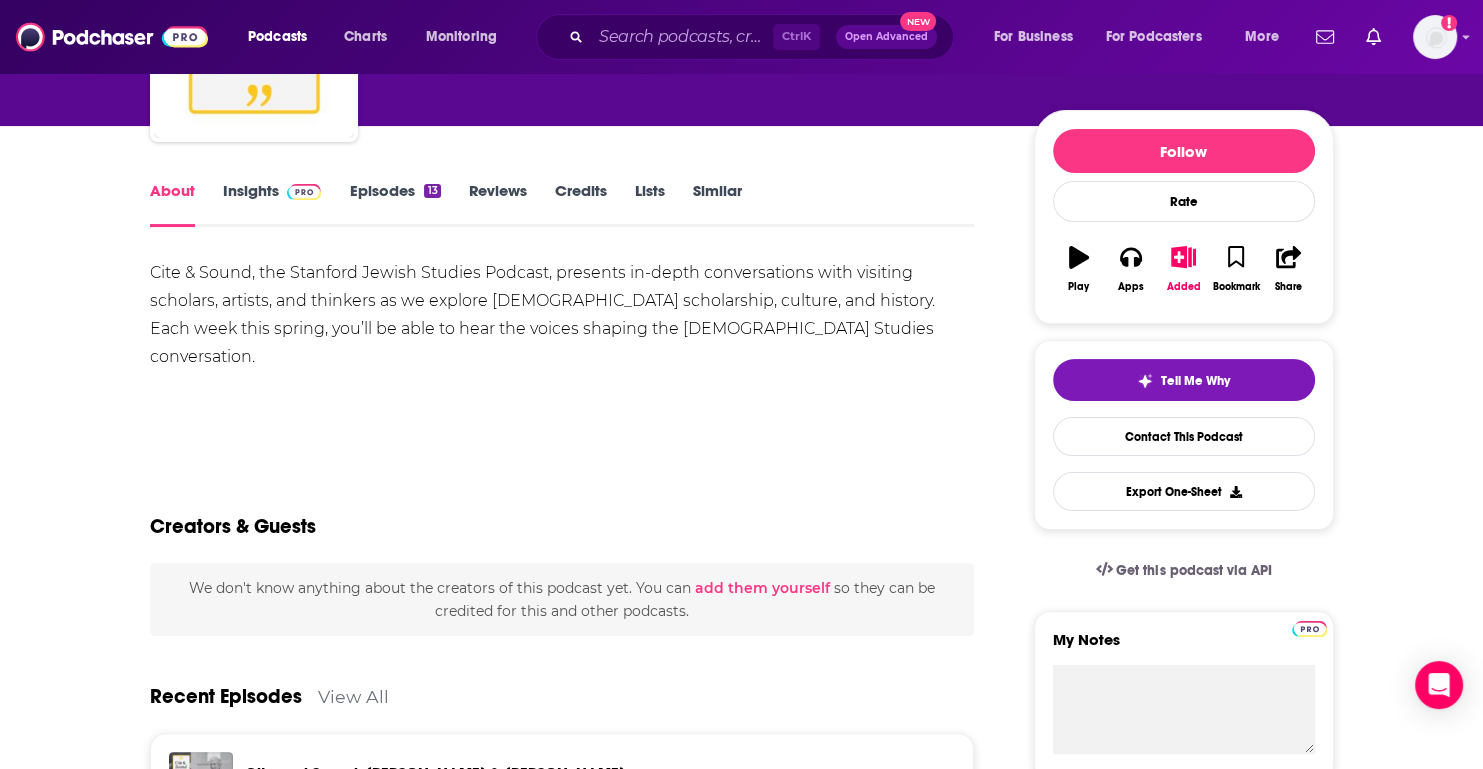 scroll, scrollTop: 0, scrollLeft: 0, axis: both 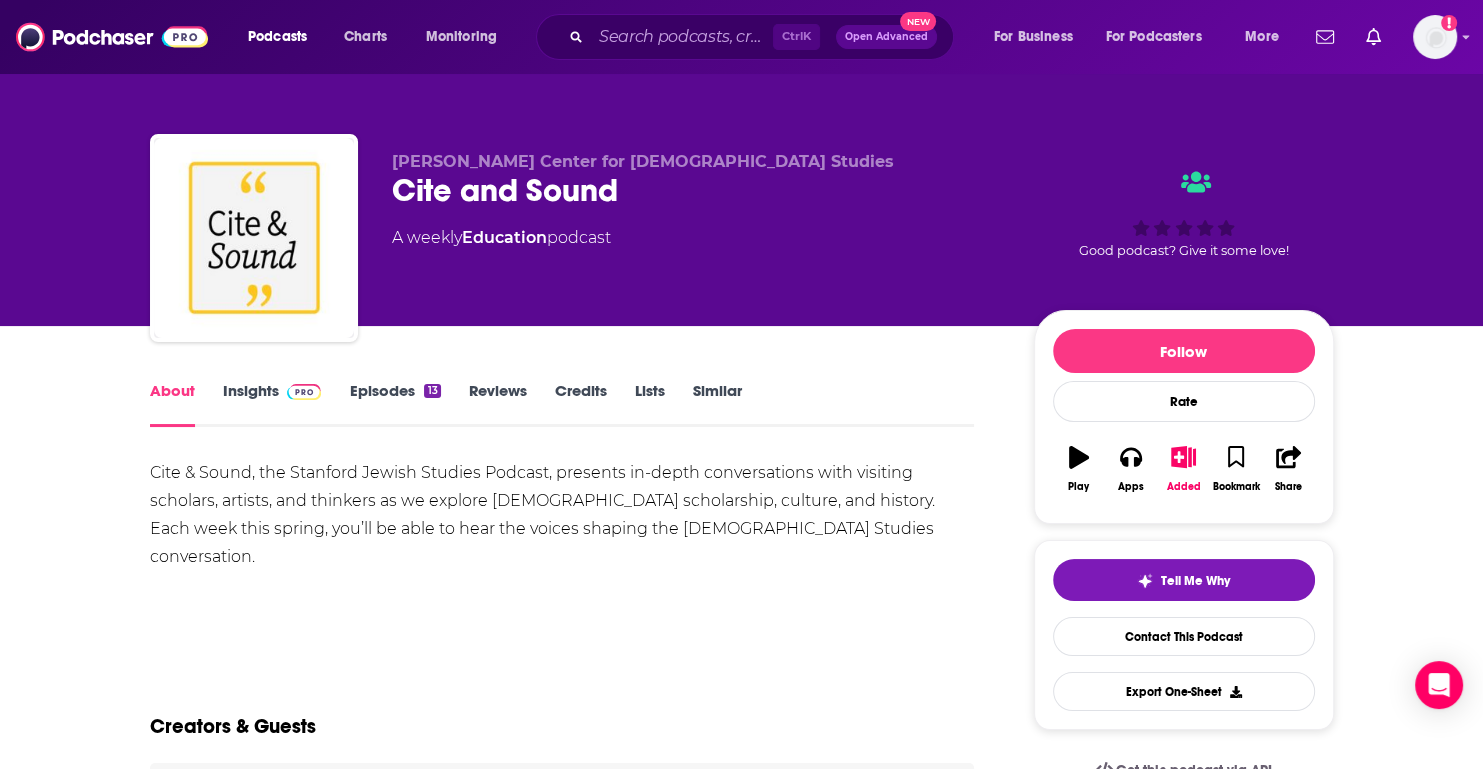 click on "Episodes 13" at bounding box center [394, 404] 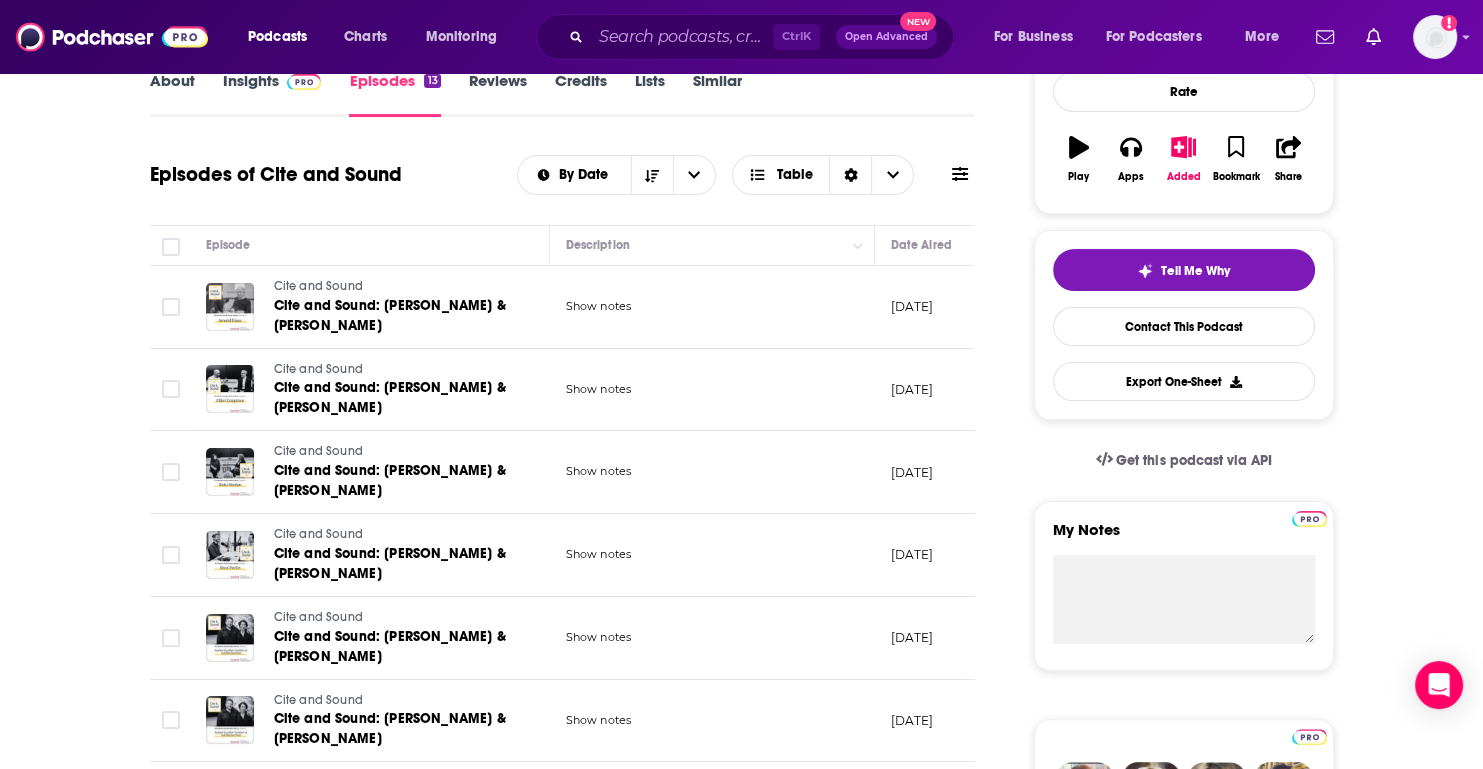 scroll, scrollTop: 300, scrollLeft: 0, axis: vertical 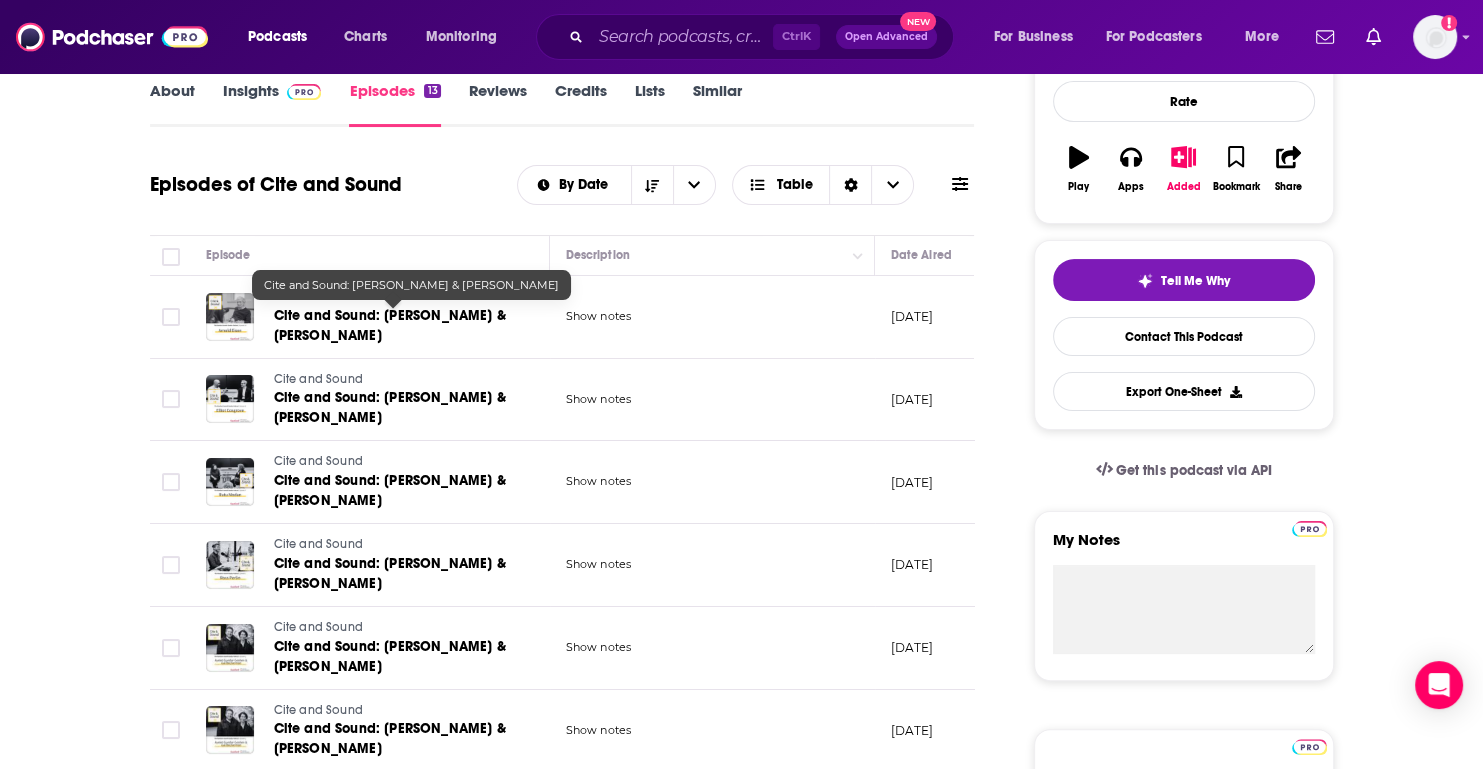 click on "Cite and Sound: Arnold Eisen & Vered Shemtov" at bounding box center [390, 325] 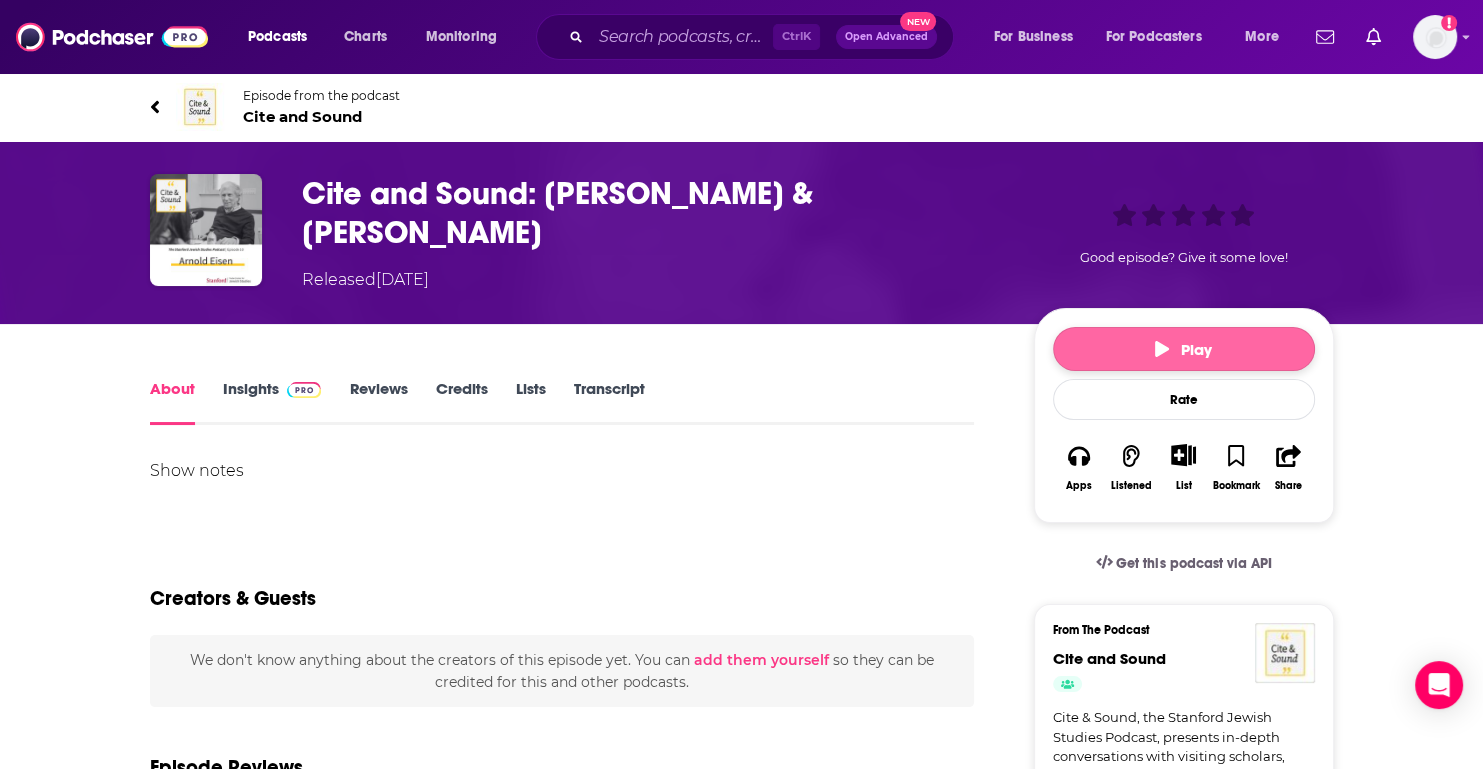 click on "Play" at bounding box center (1184, 349) 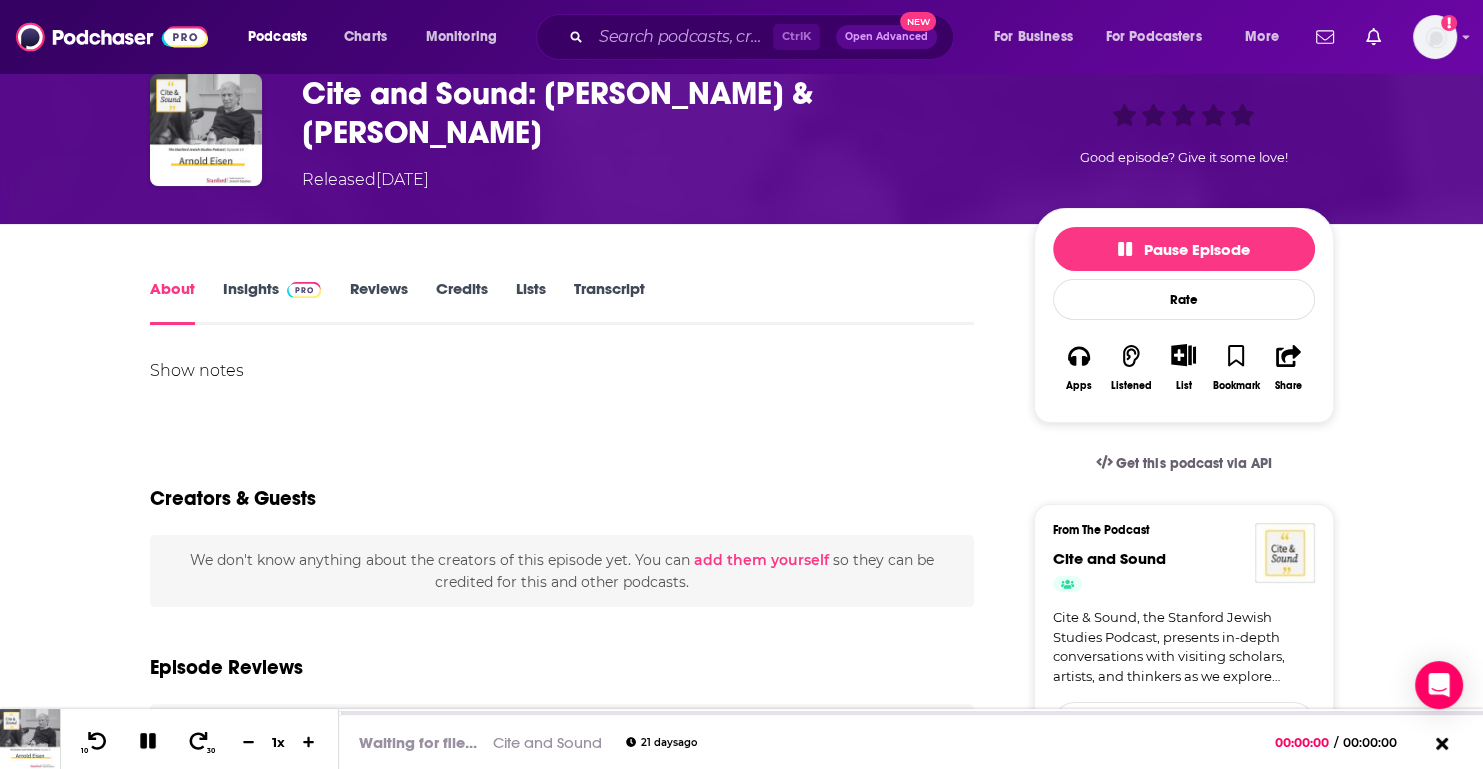 scroll, scrollTop: 0, scrollLeft: 0, axis: both 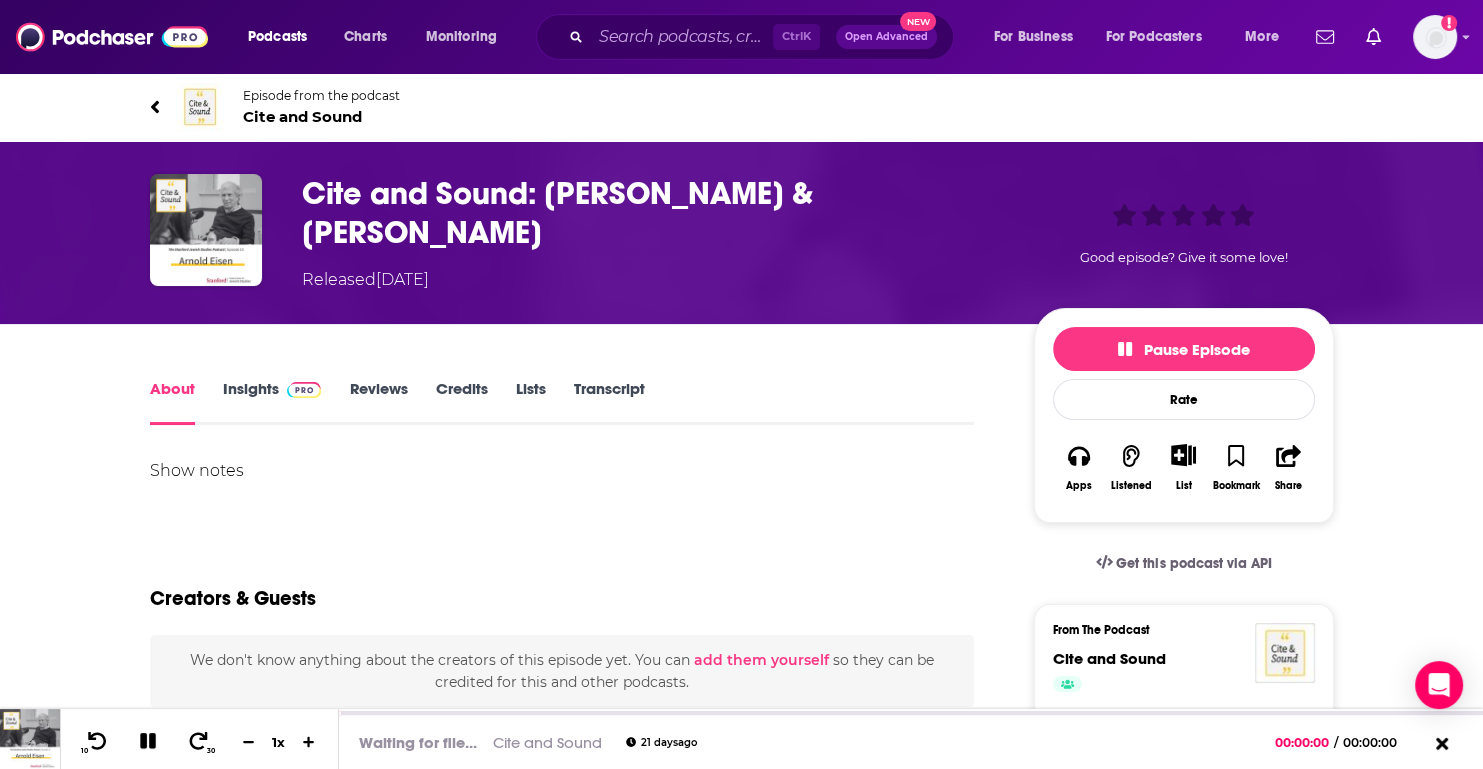 click on "Insights" at bounding box center [272, 402] 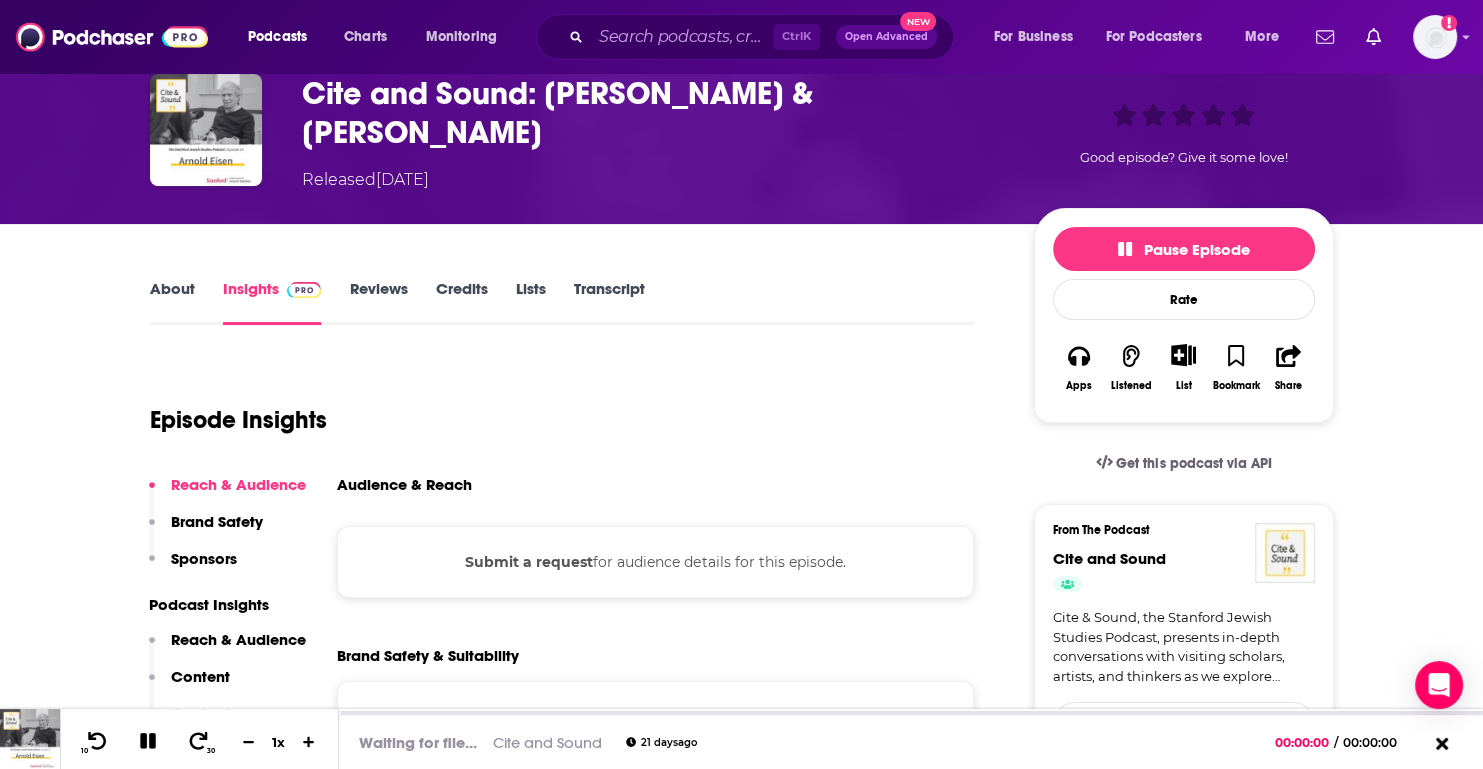 click on "Reach & Audience" at bounding box center (238, 639) 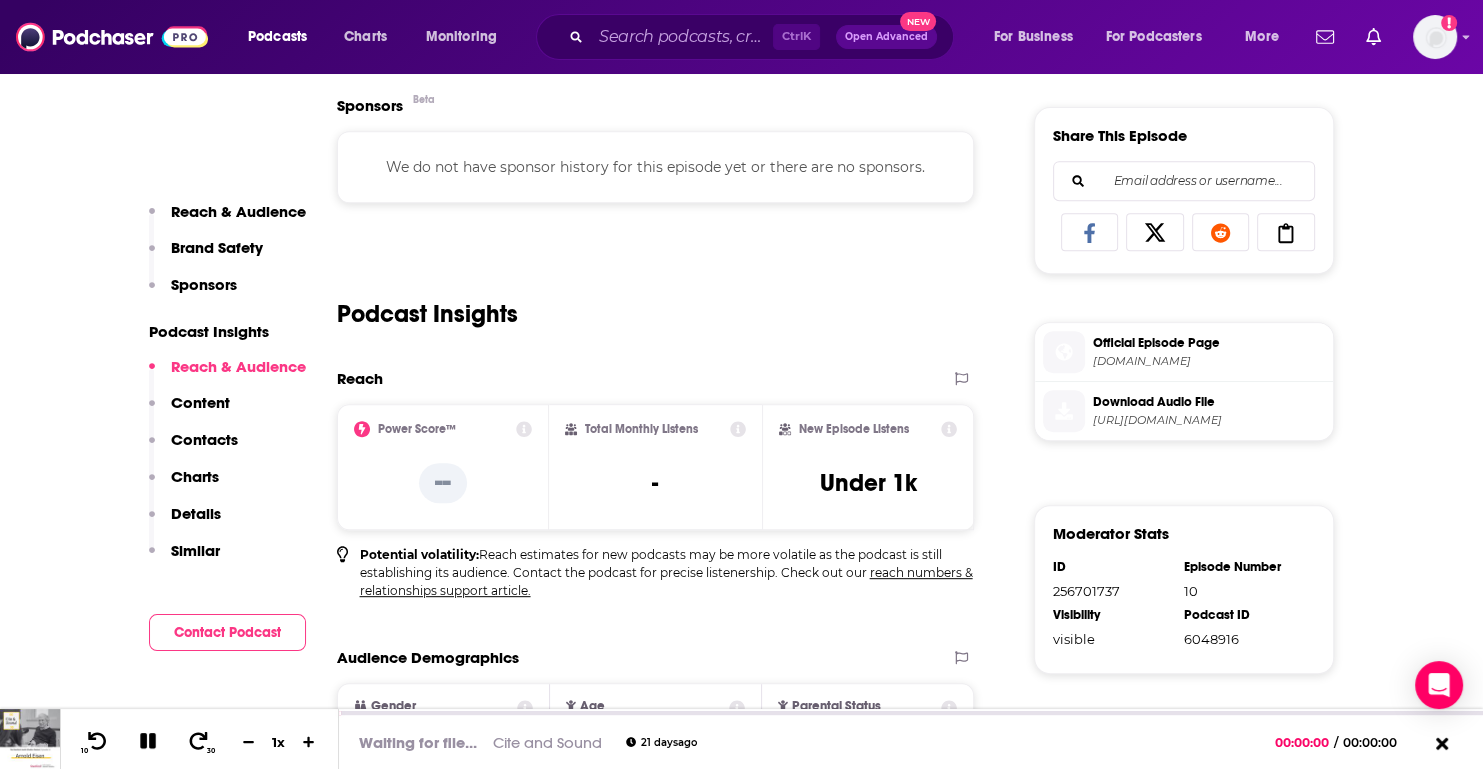 scroll, scrollTop: 899, scrollLeft: 0, axis: vertical 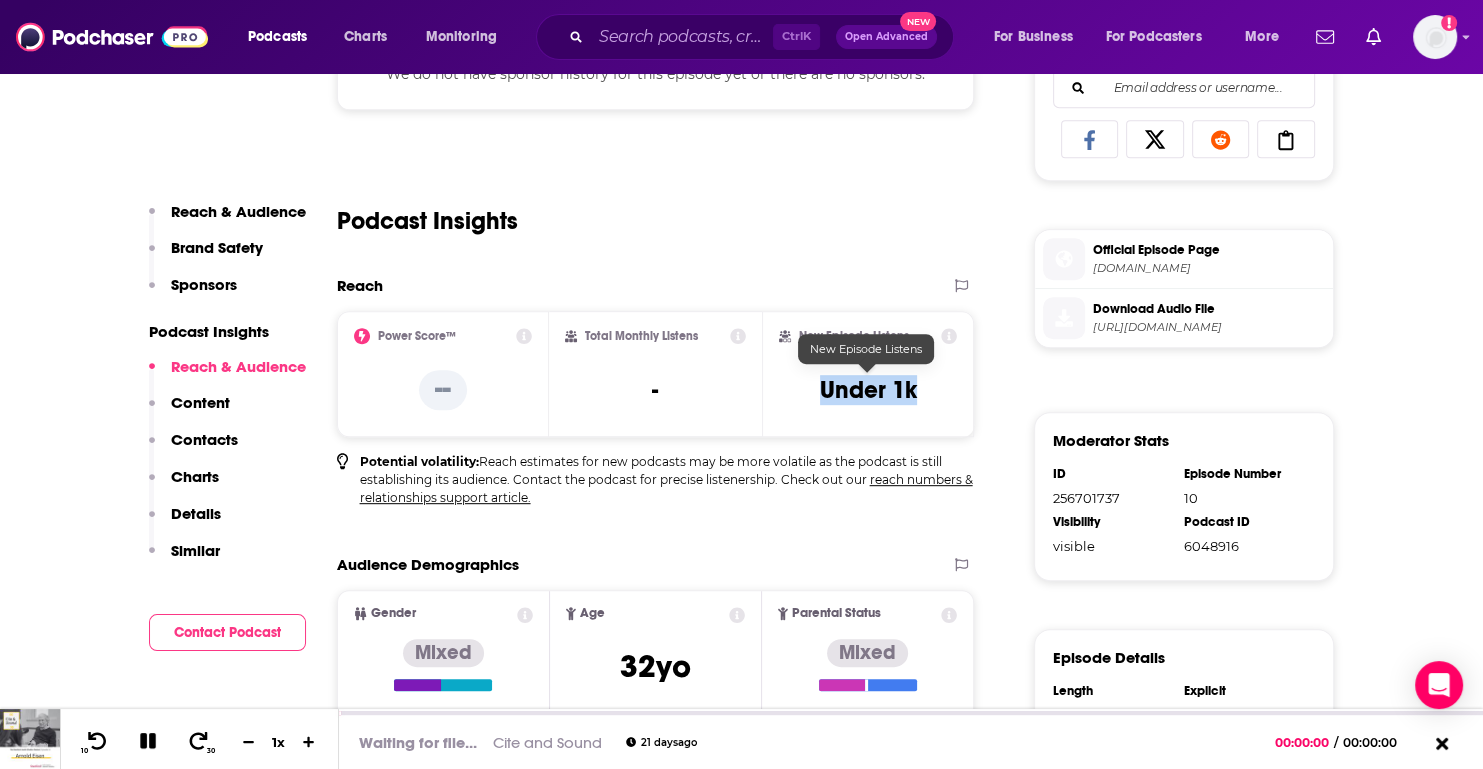 drag, startPoint x: 815, startPoint y: 385, endPoint x: 915, endPoint y: 389, distance: 100.07997 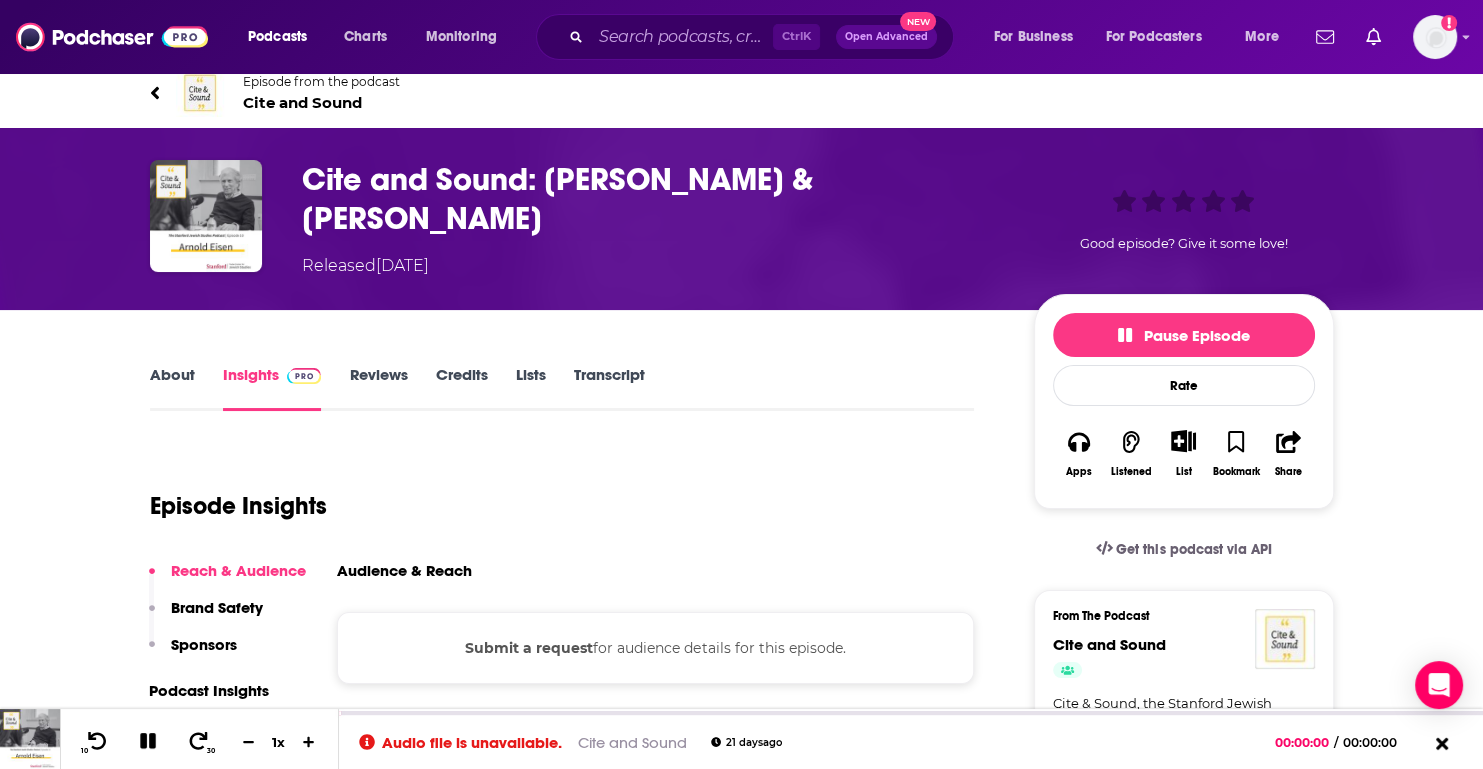 scroll, scrollTop: 0, scrollLeft: 0, axis: both 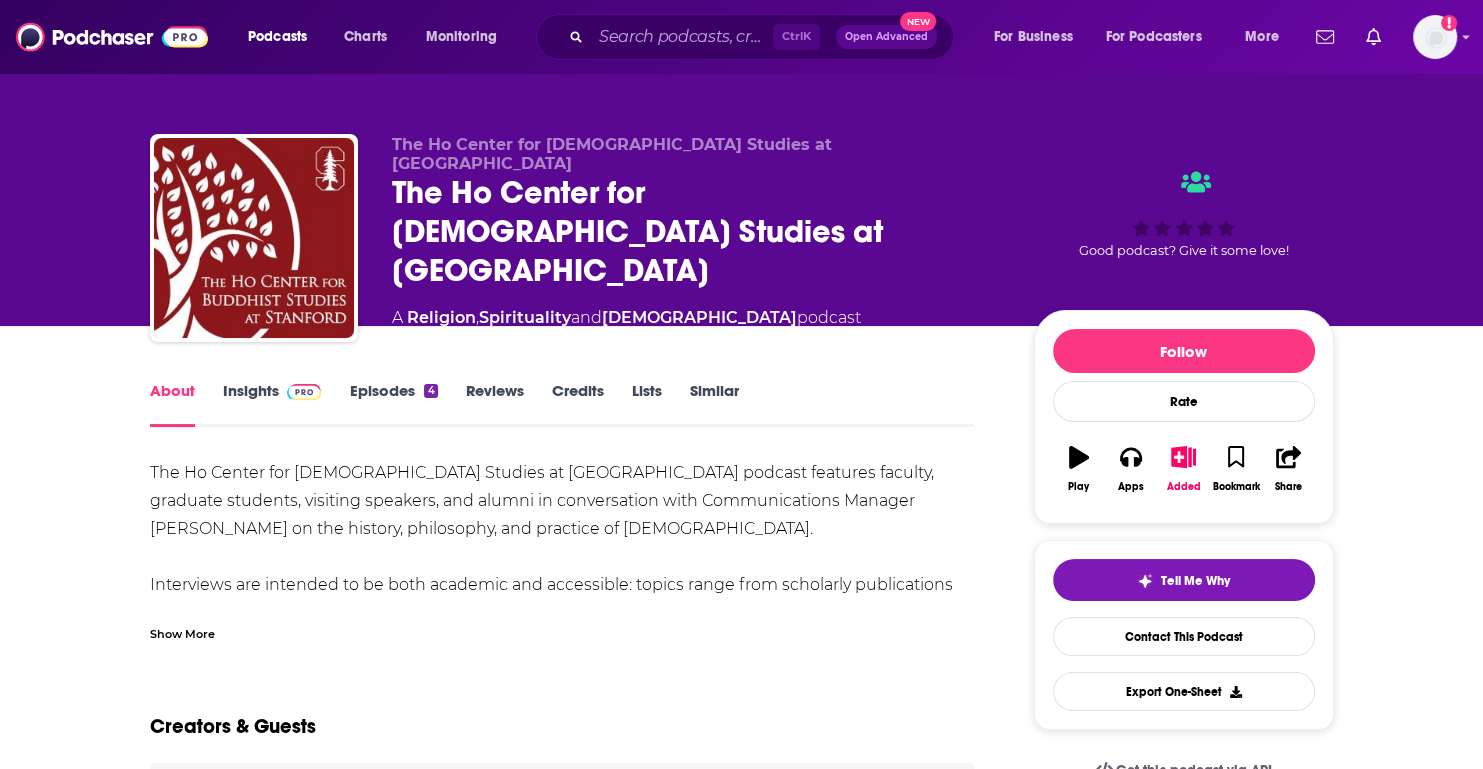 click on "Insights" at bounding box center (272, 404) 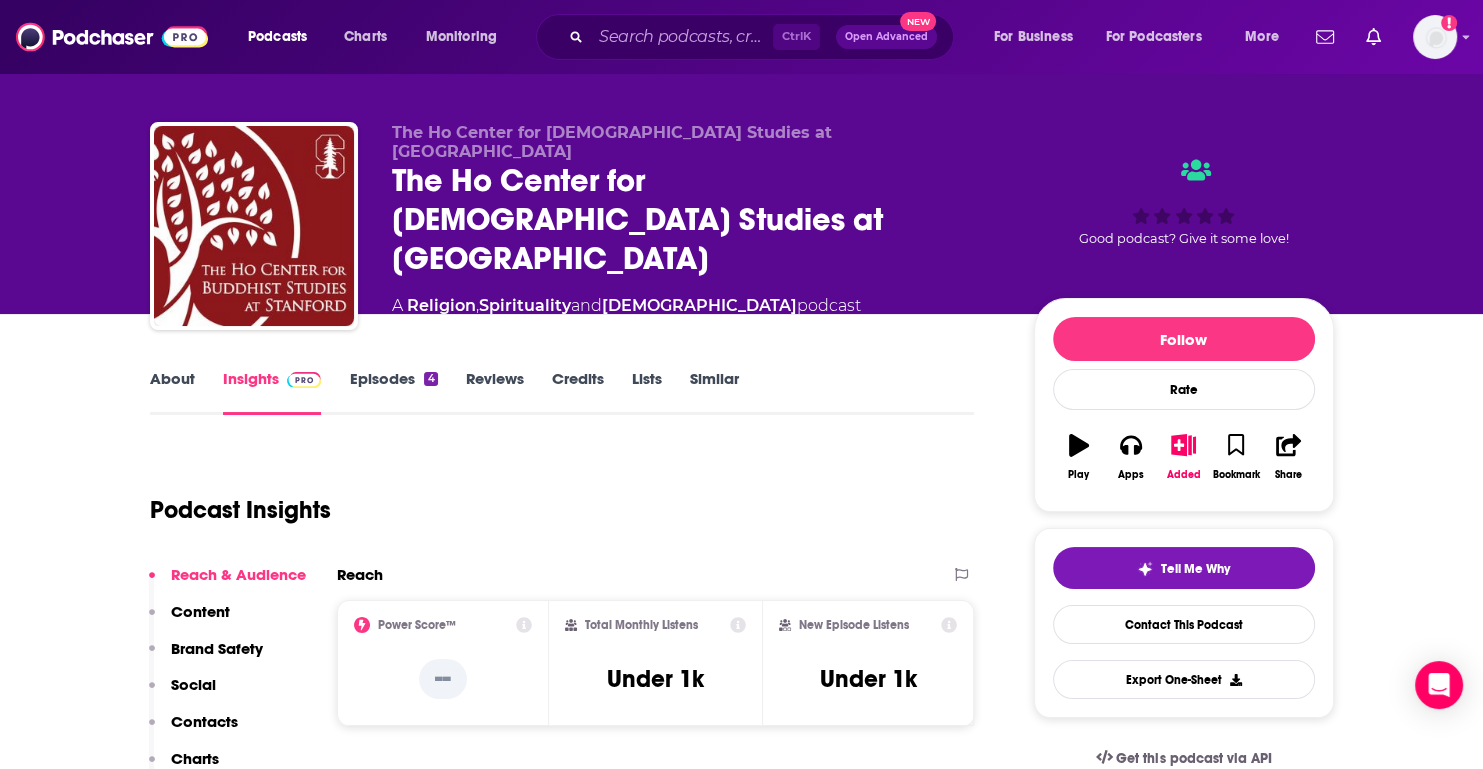 scroll, scrollTop: 0, scrollLeft: 0, axis: both 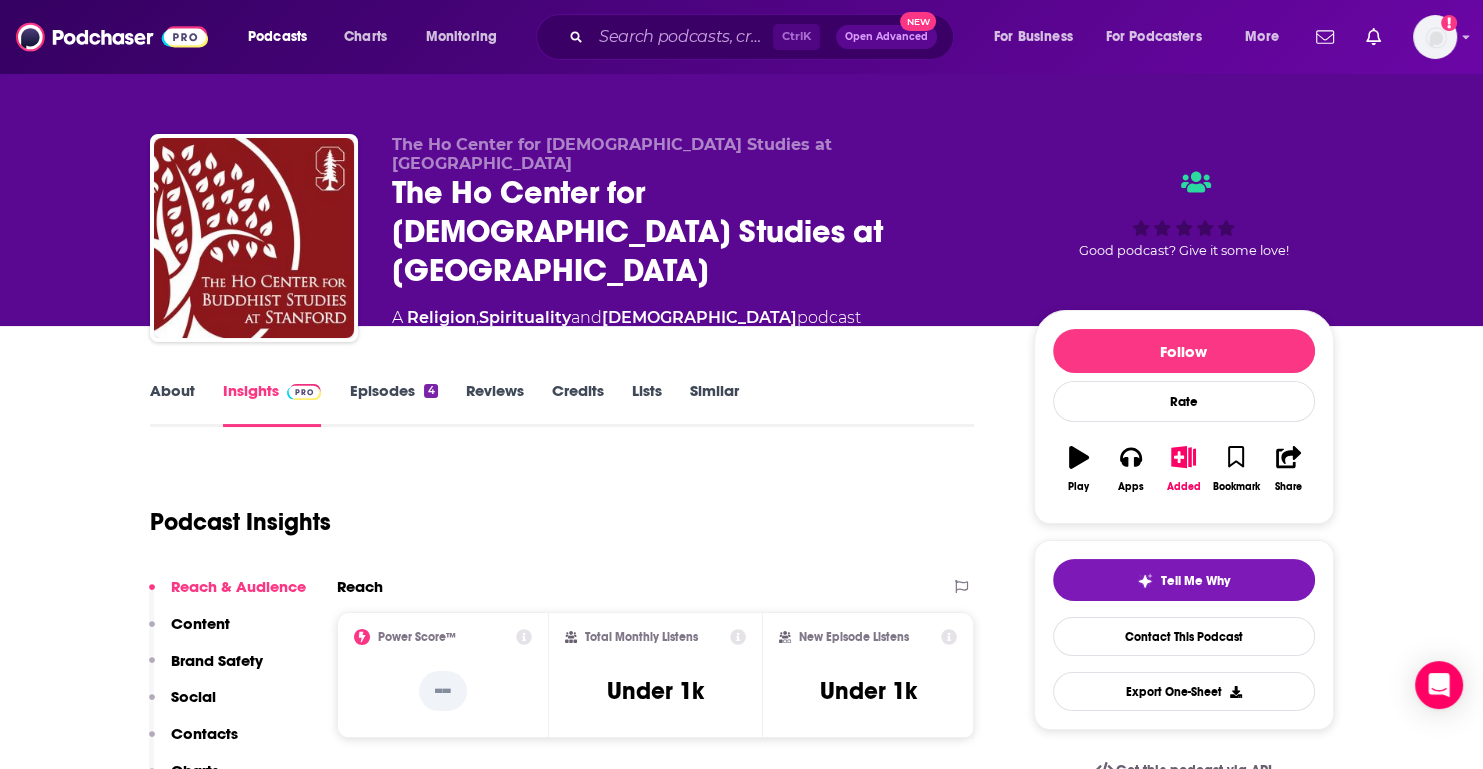 click on "Episodes 4" at bounding box center [393, 404] 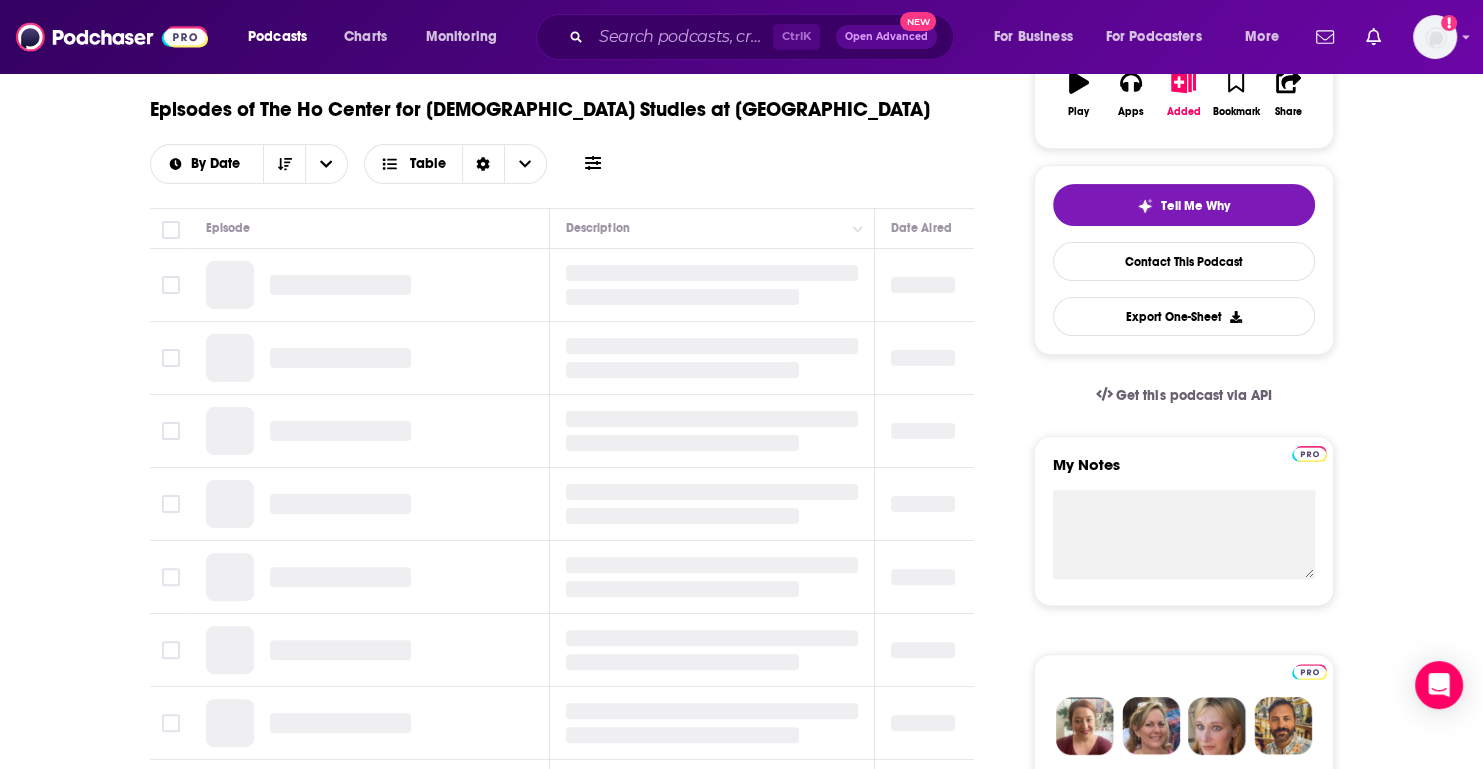 scroll, scrollTop: 400, scrollLeft: 0, axis: vertical 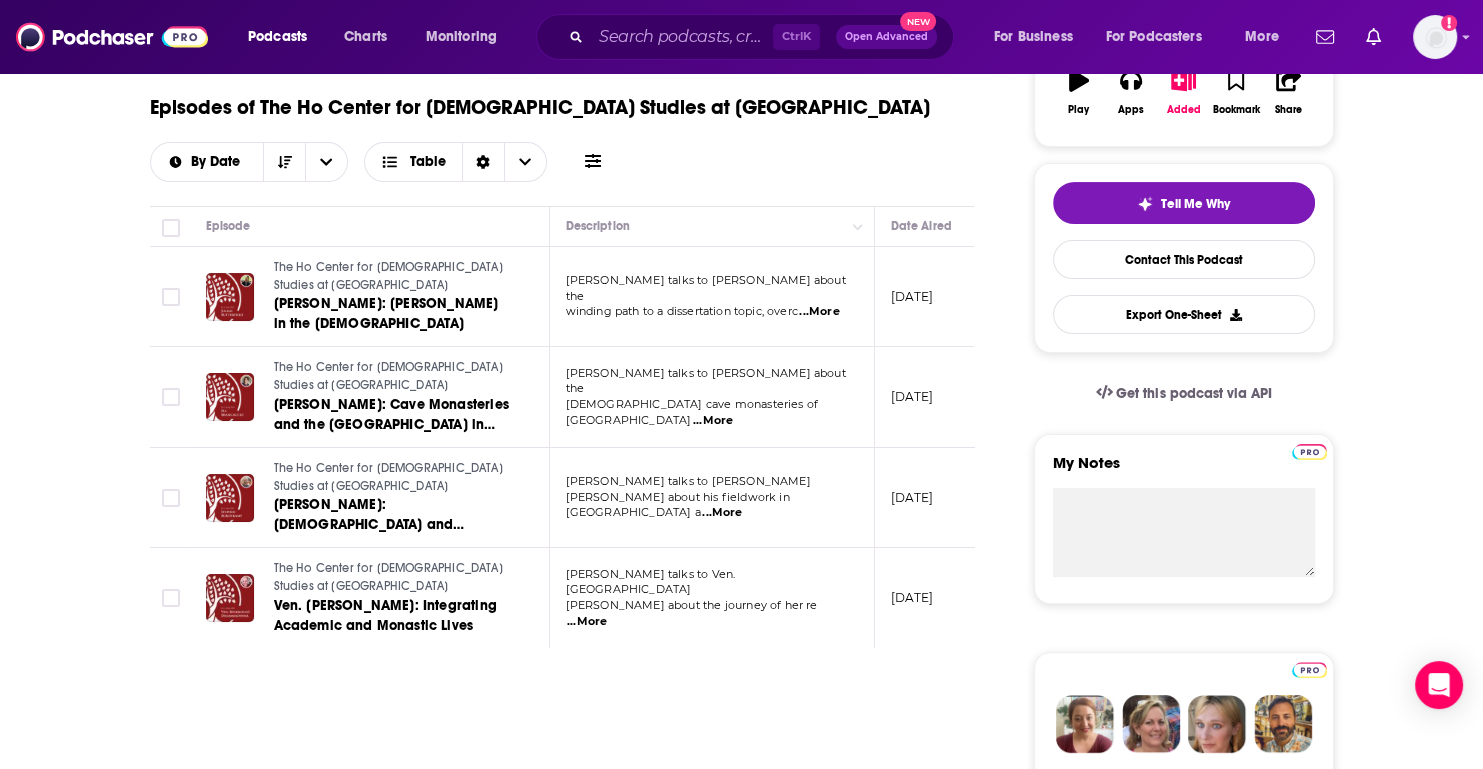 click on "...More" at bounding box center [819, 312] 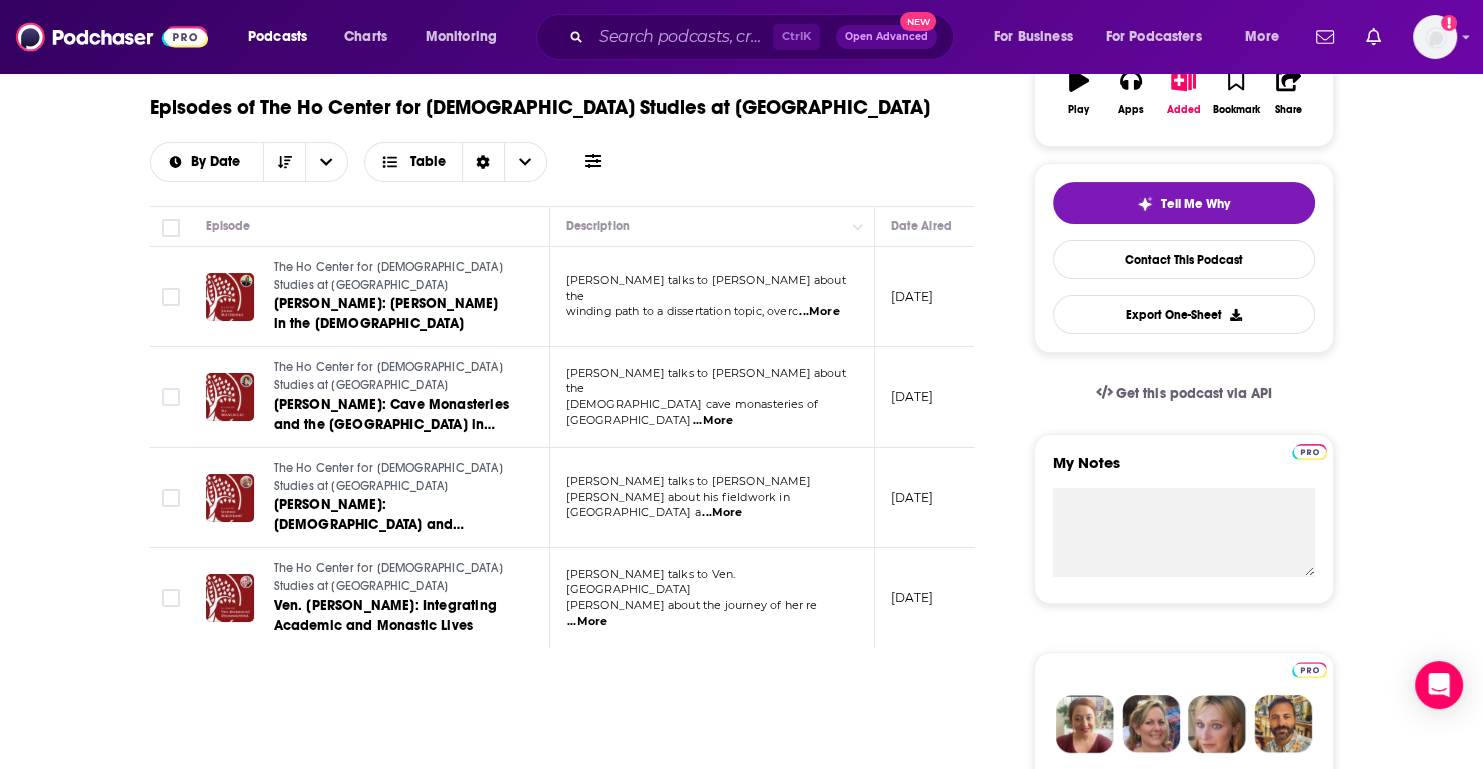 click on "About Insights Episodes 4 Reviews Credits Lists Similar Episodes of The Ho Center for Buddhist Studies at Stanford By Date Table Episode Description Date Aired Reach Episode Guests Length The Ho Center for Buddhist Studies at Stanford Julian Butterfield: Joy in the Lotus Sūtra Miles Osgood talks to Julian Butterfield about the winding path to a dissertation topic, overc  ...More July 1, 2025 Under 1k -- 45:28 s The Ho Center for Buddhist Studies at Stanford Pia Brancaccio: Cave Monasteries and the Cotton Road in Western Deccan Miles Osgood talks to Pia Brancaccio about the Buddhist cave monasteries of Western De  ...More June 1, 2025 Under 1k -- 50:58 s The Ho Center for Buddhist Studies at Stanford Stephen Bokenkamp: Daoism and Buddhism in China Miles Osgood talks to Professor Stephen Bokenkamp about his fieldwork in China a  ...More May 1, 2025 Under 1k -- 41:29 s The Ho Center for Buddhist Studies at Stanford Ven. Bhikkhunī Dhammadinnā: Integrating Academic and Monastic Lives  ...More April 1, 2025 -- s" at bounding box center [576, 1313] 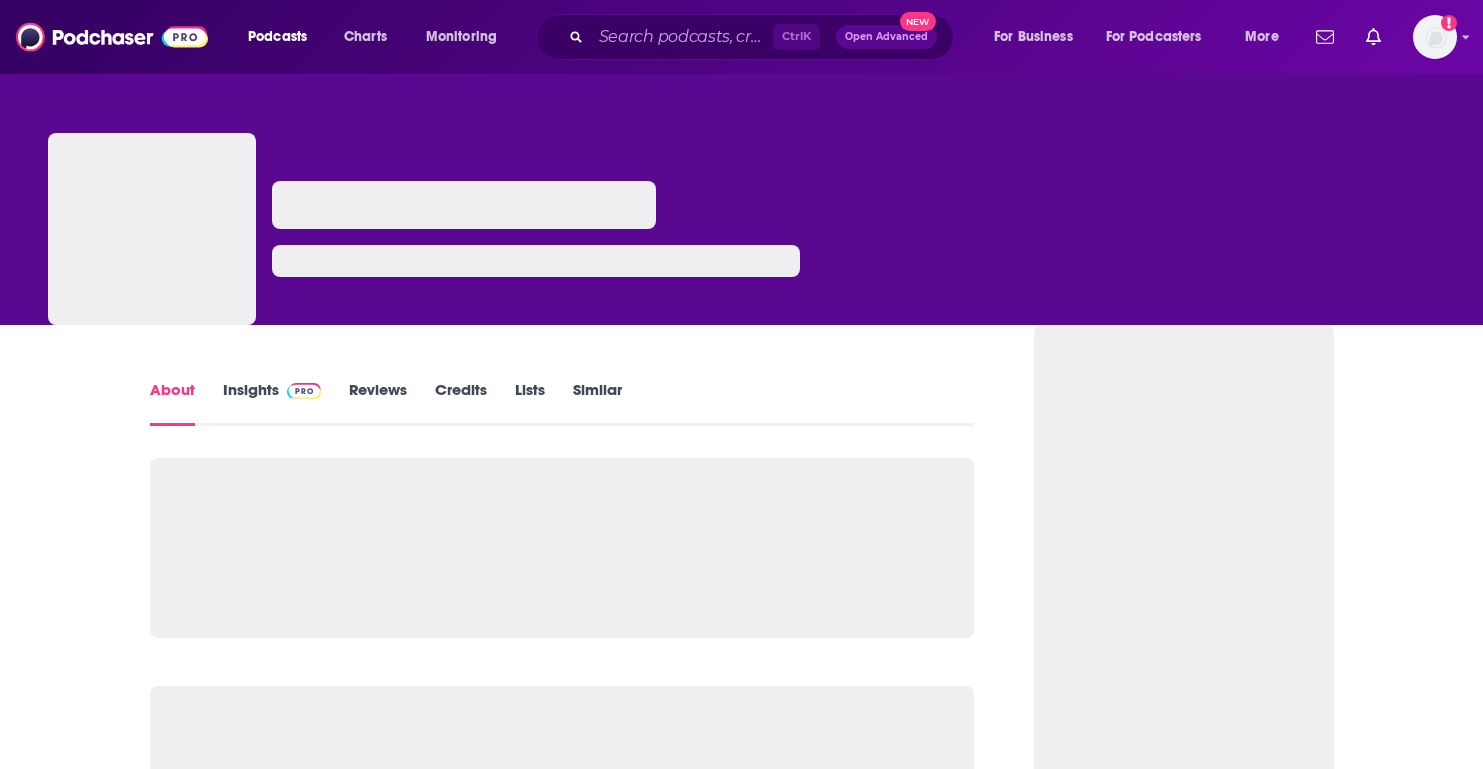 scroll, scrollTop: 0, scrollLeft: 0, axis: both 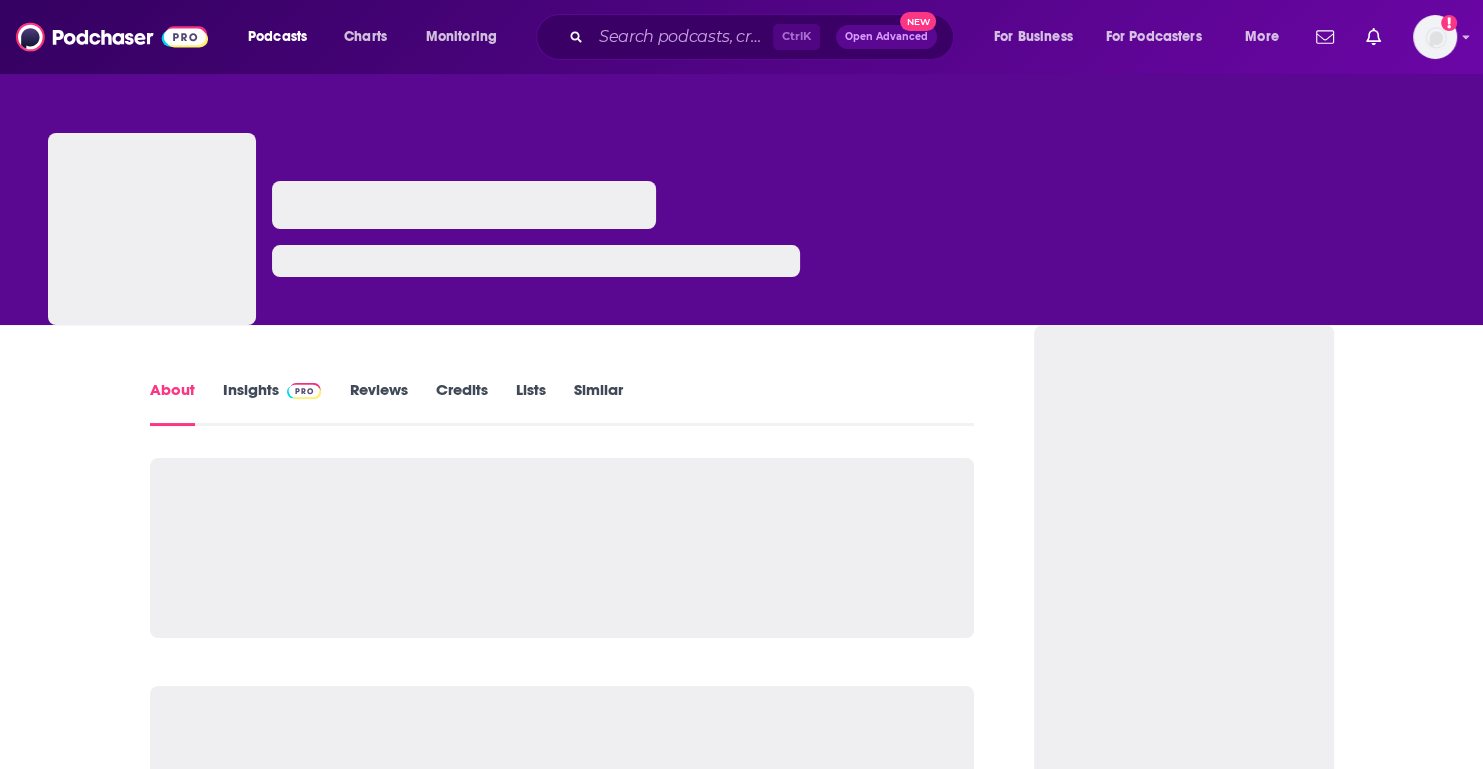 click on "Insights" at bounding box center (272, 403) 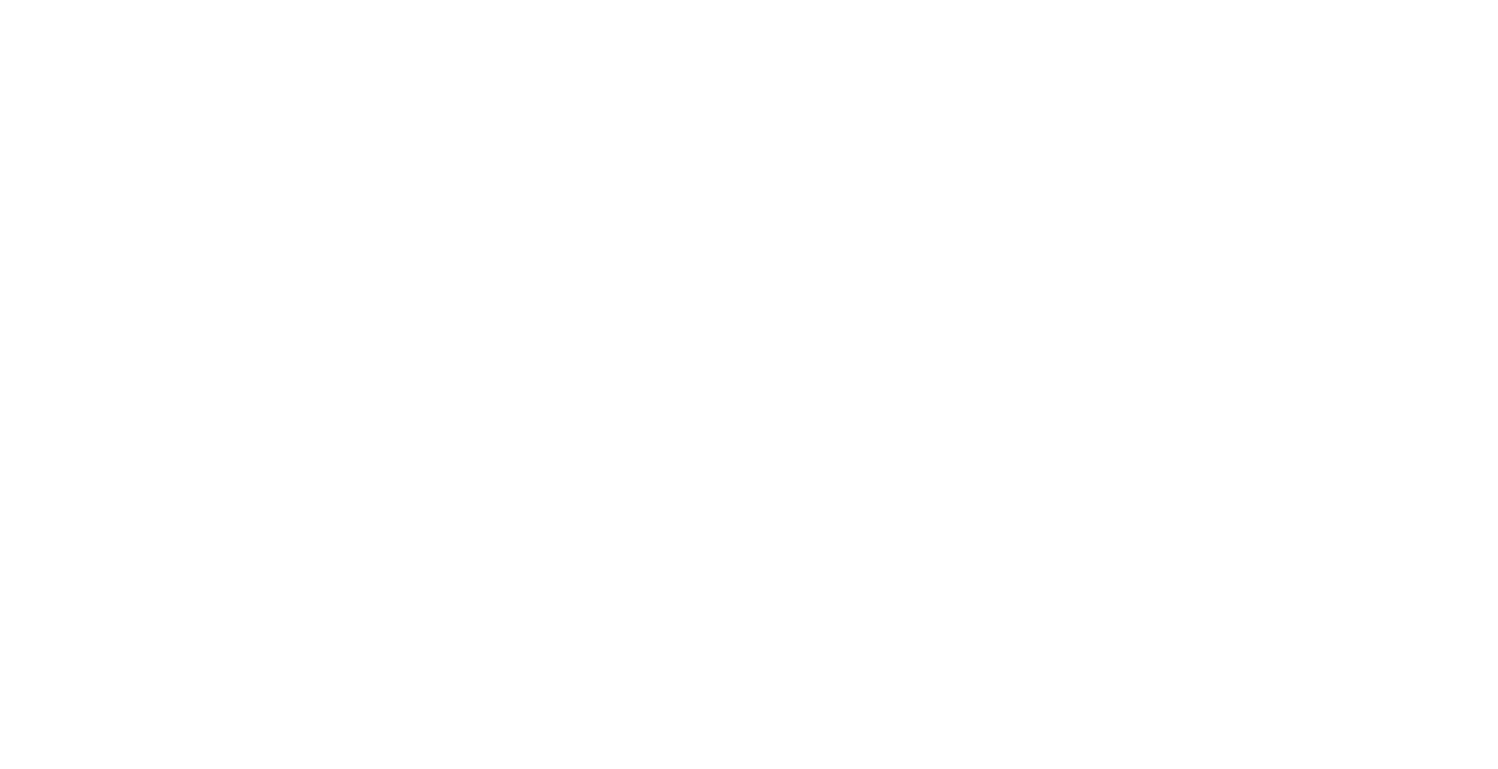 scroll, scrollTop: 0, scrollLeft: 0, axis: both 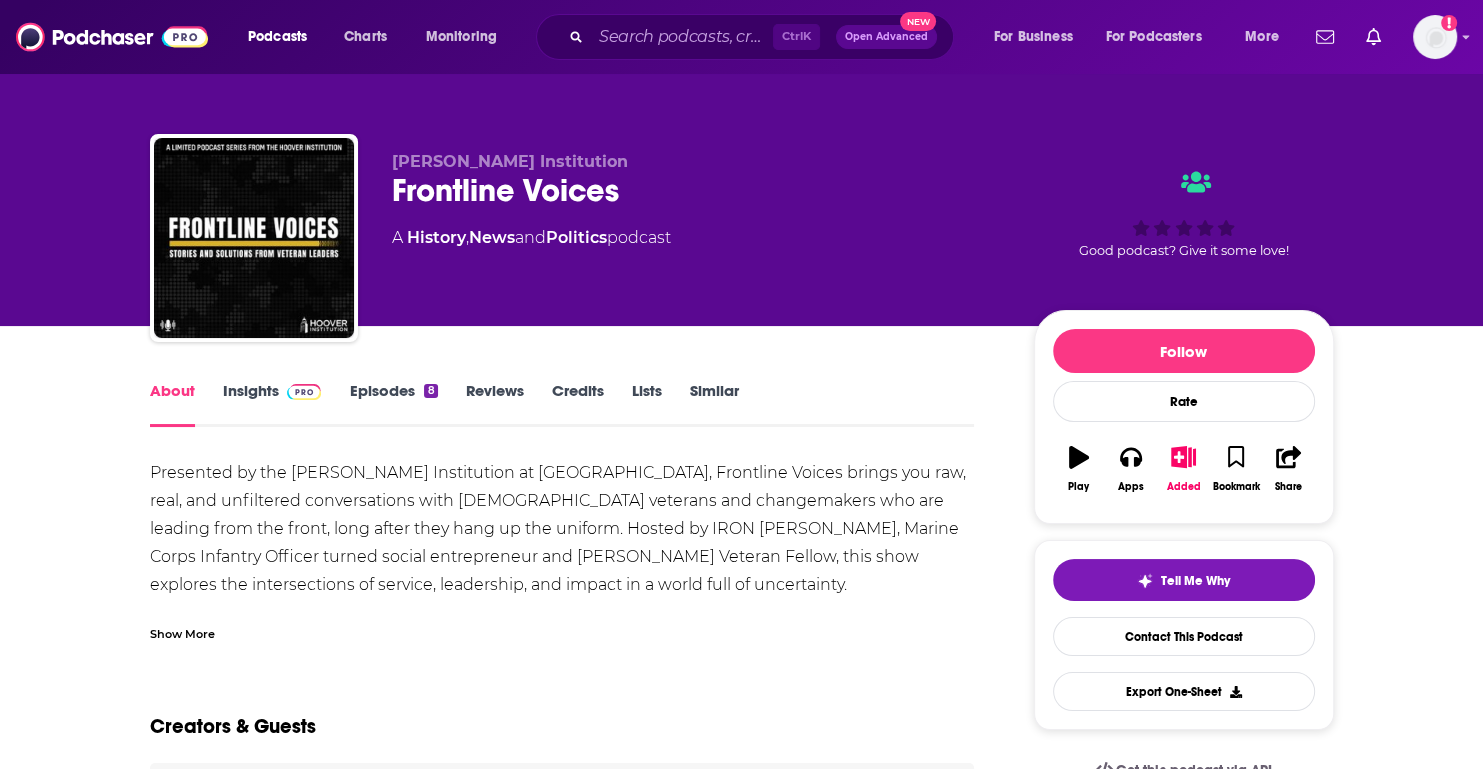 click on "Insights" at bounding box center [272, 404] 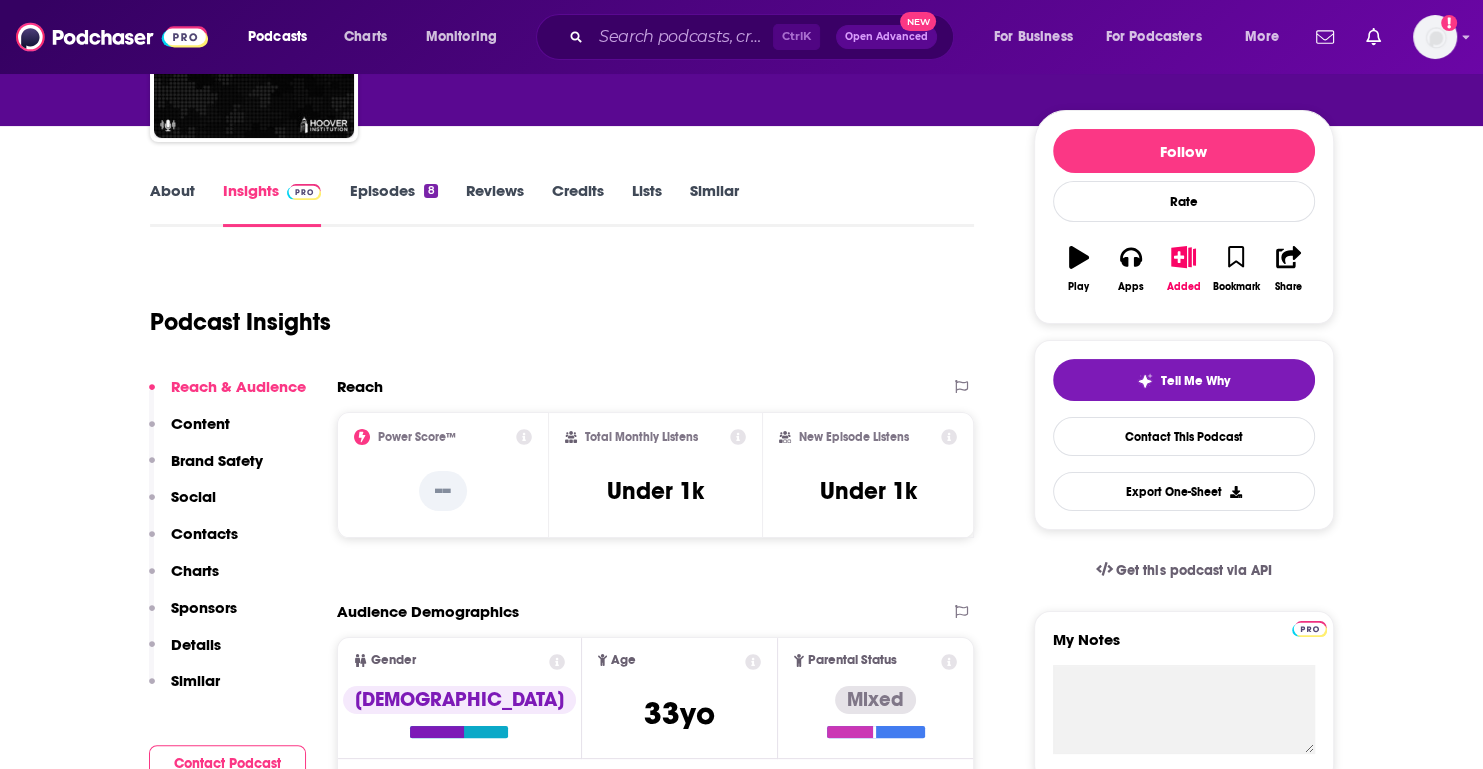 scroll, scrollTop: 0, scrollLeft: 0, axis: both 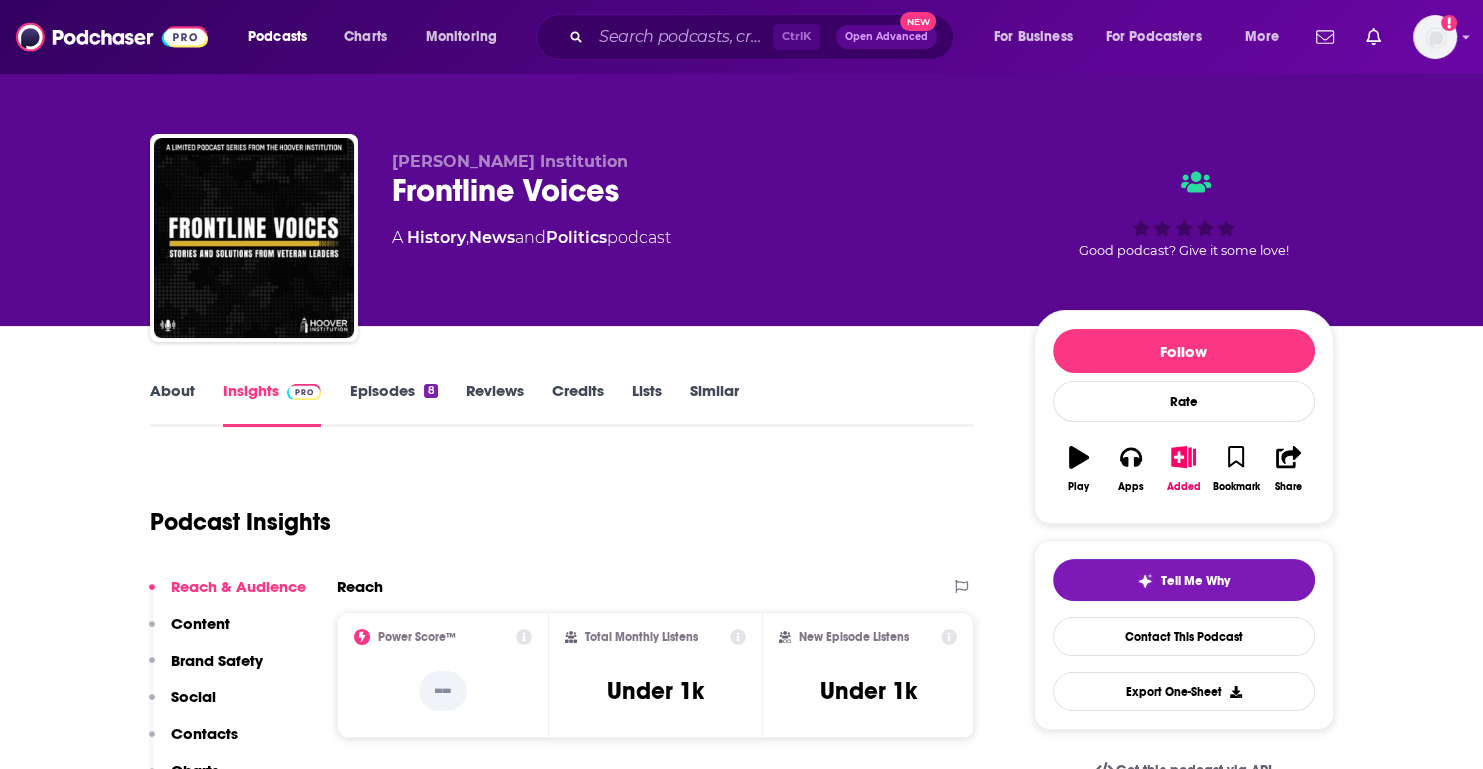 click on "Episodes 8" at bounding box center [393, 404] 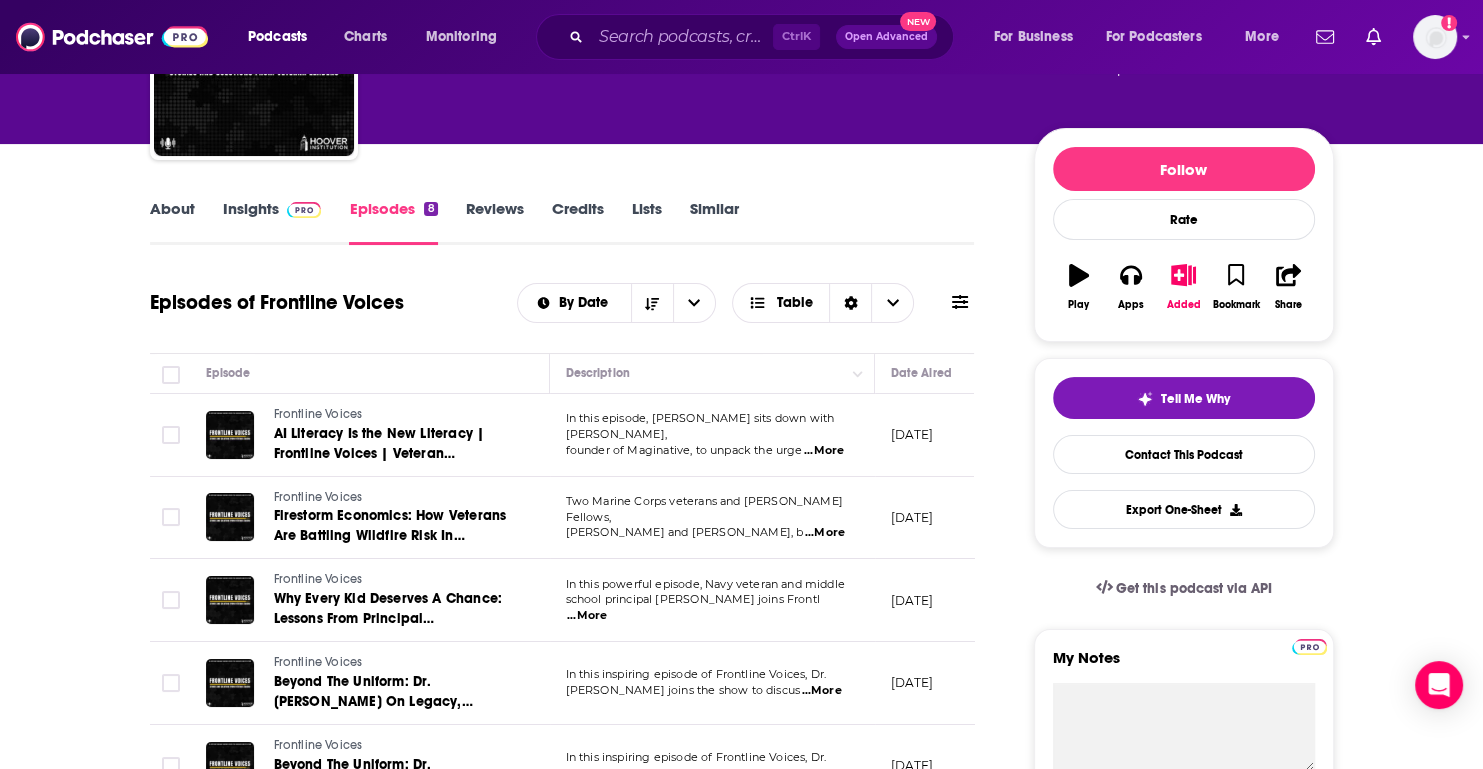 scroll, scrollTop: 200, scrollLeft: 0, axis: vertical 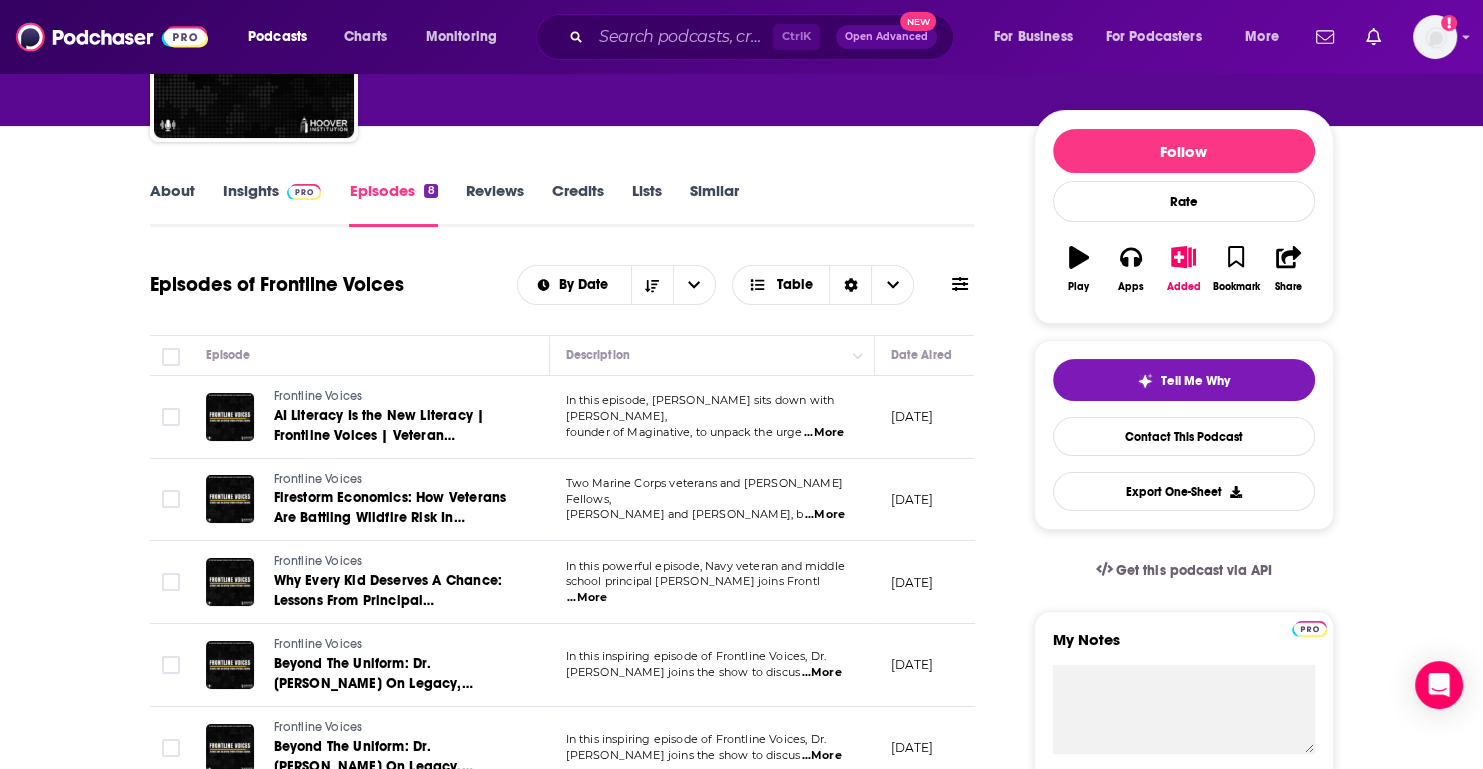 click on "...More" at bounding box center [824, 433] 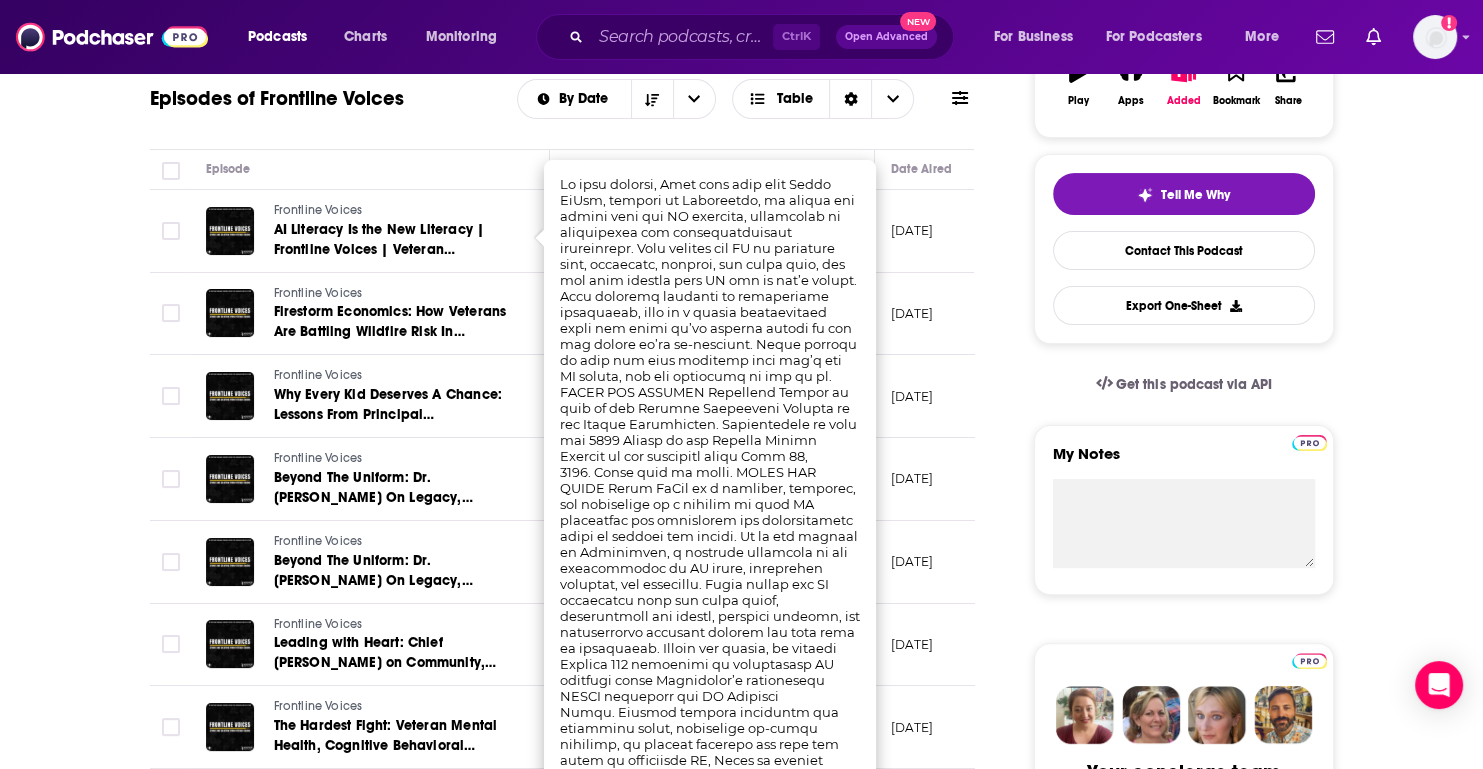 scroll, scrollTop: 400, scrollLeft: 0, axis: vertical 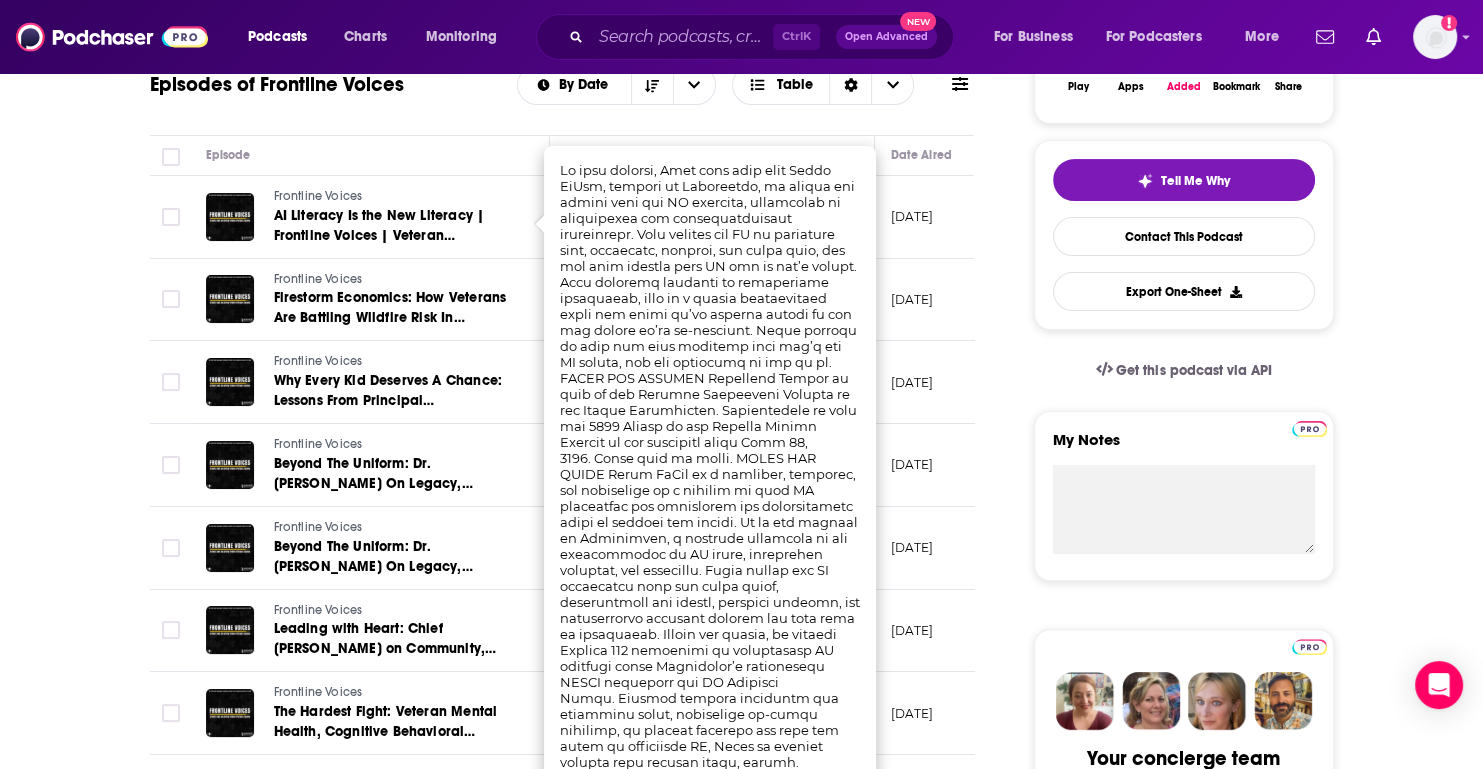 click on "About Insights Episodes 8 Reviews Credits Lists Similar Episodes of Frontline Voices By Date Table Episode Description Date Aired Reach Episode Guests Length Frontline Voices AI Literacy Is the New Literacy | Frontline Voices | Veteran Fellowship Program | [PERSON_NAME] Institution In this episode, [PERSON_NAME] sits down with [PERSON_NAME], founder of Maginative, to unpack the urge  ...More [DATE] Under 1k -- 52:18 s Frontline Voices Firestorm Economics: How Veterans Are Battling Wildfire Risk In [US_STATE] | Frontline Voices | Veteran Fellowship Program | [PERSON_NAME] Institution Two Marine Corps veterans and [PERSON_NAME] Fellows, [PERSON_NAME] and [PERSON_NAME], b  ...More [DATE] Under 1k -- 53:54 s Frontline Voices Why Every Kid Deserves A Chance: Lessons From Principal [PERSON_NAME] | Frontline Voices | Veteran Fellowship Program | [PERSON_NAME] Institution In this powerful episode, Navy veteran and middle school principal [PERSON_NAME] joins Frontl  ...More [DATE] Under 1k -- 57:15 s Frontline Voices  ...More --" at bounding box center (576, 1290) 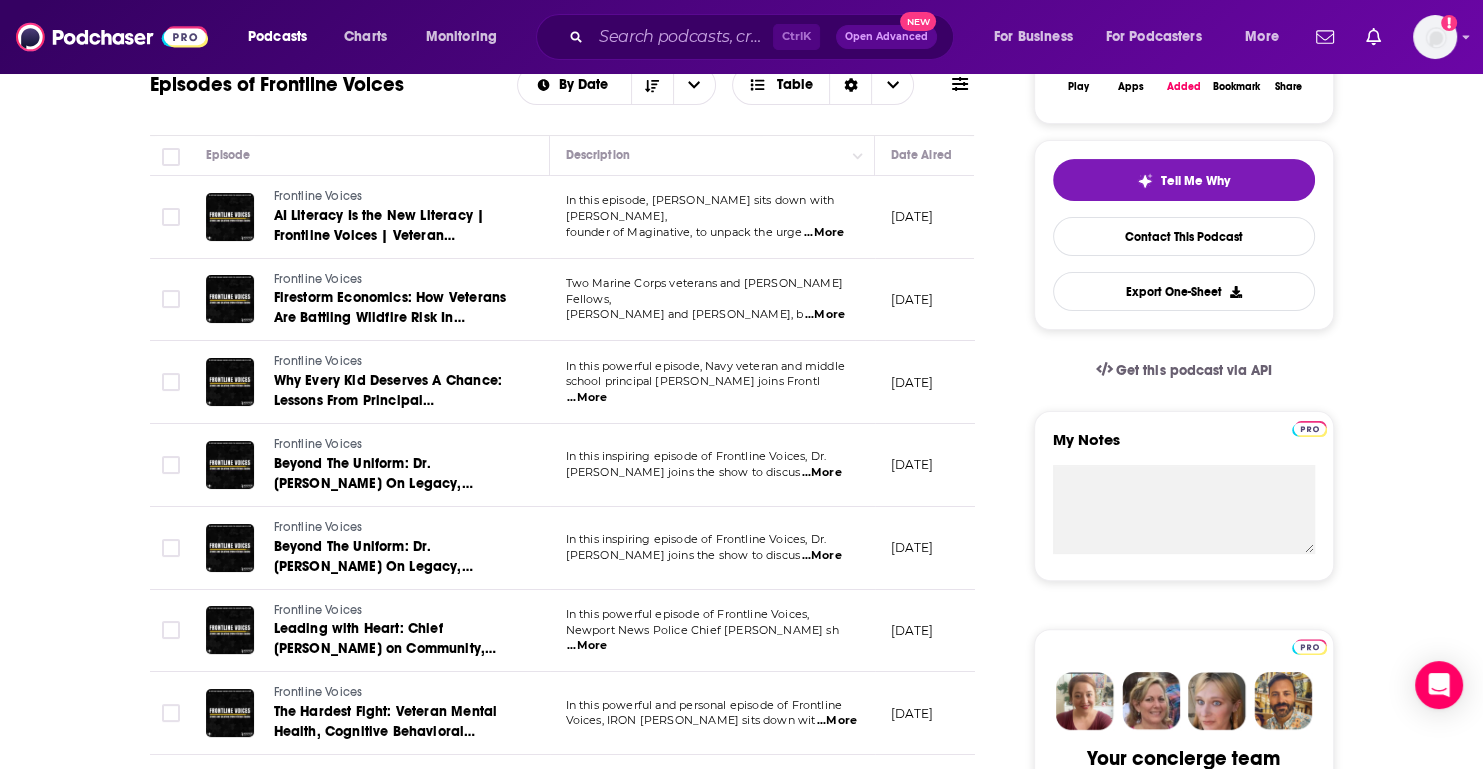 click on "...More" at bounding box center [825, 315] 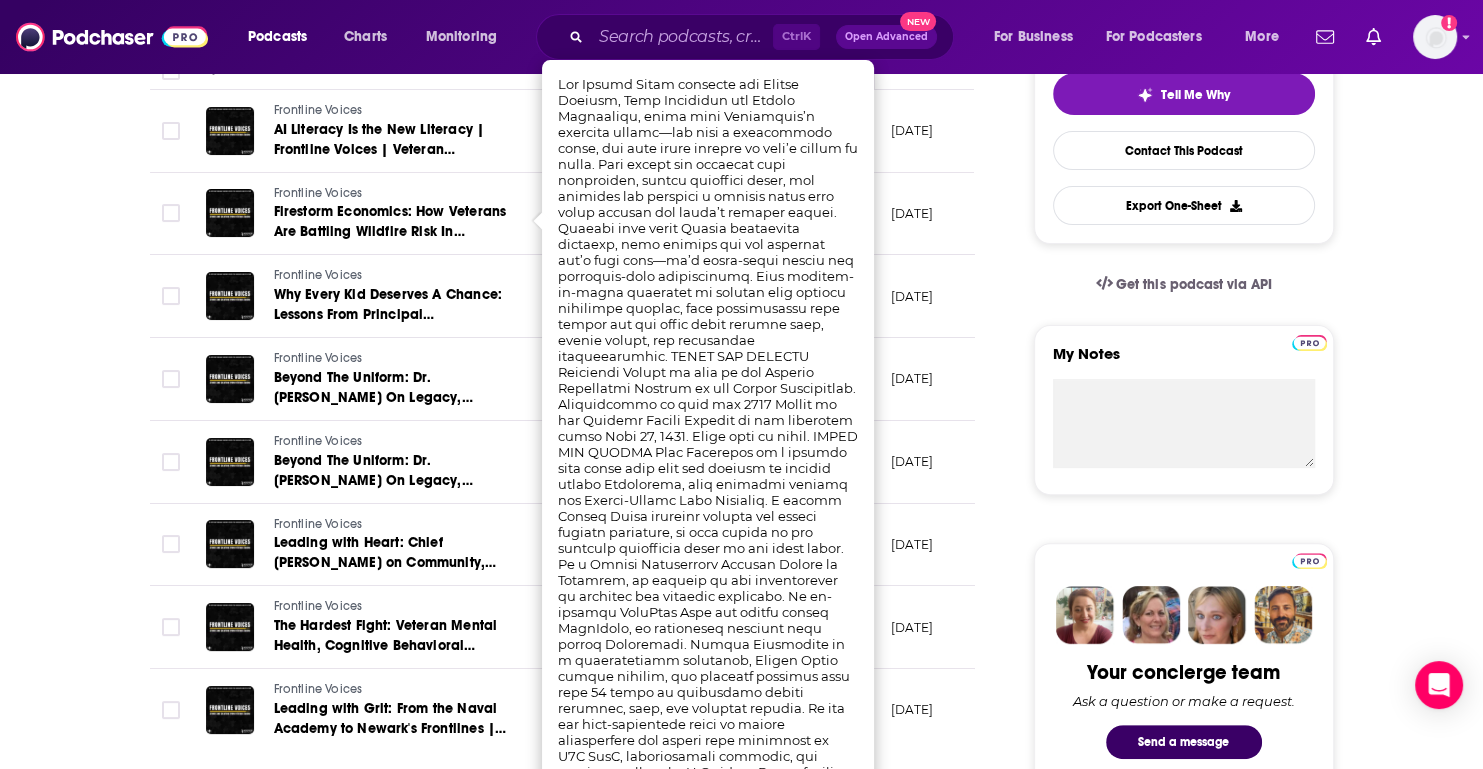 scroll, scrollTop: 500, scrollLeft: 0, axis: vertical 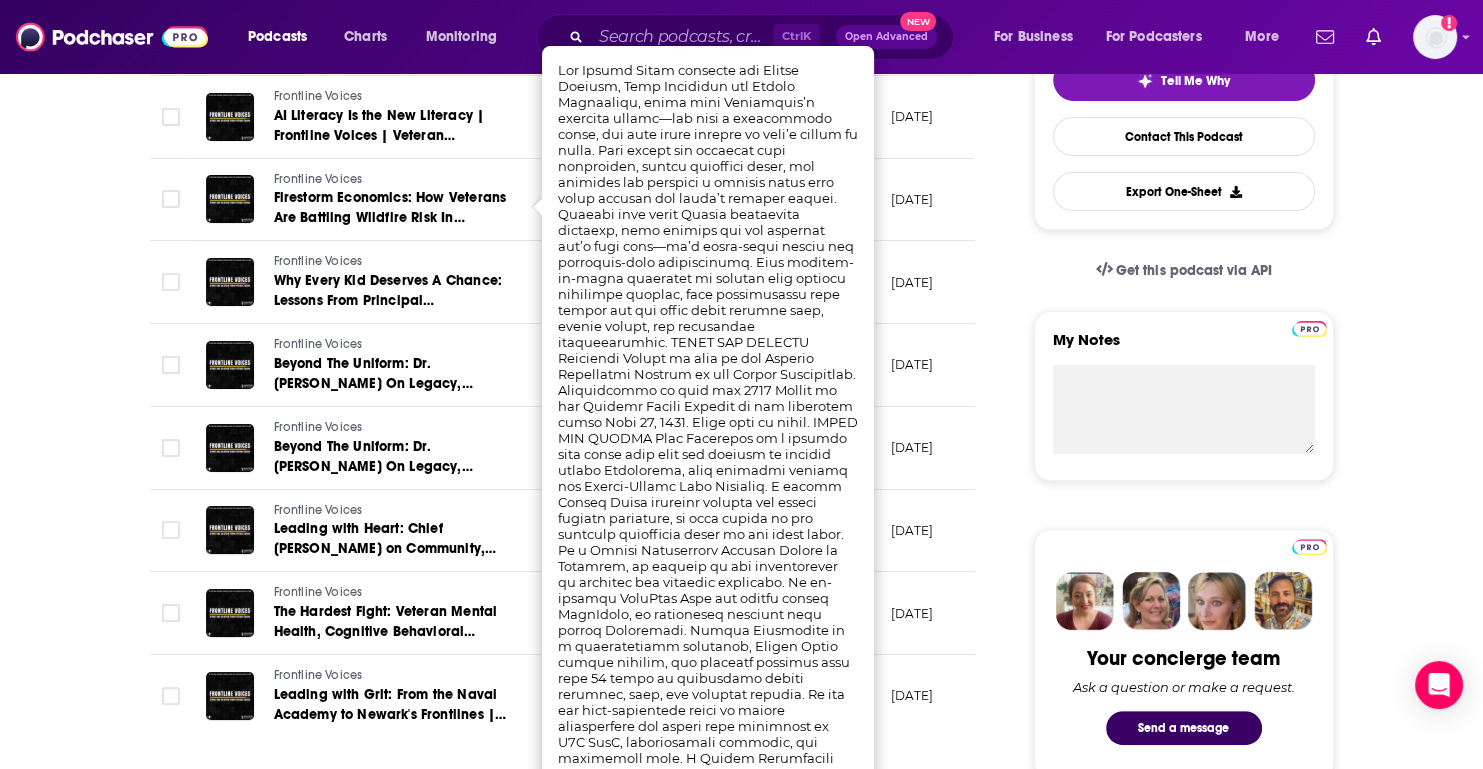 click on "About Insights Episodes 8 Reviews Credits Lists Similar Episodes of Frontline Voices By Date Table Episode Description Date Aired Reach Episode Guests Length Frontline Voices AI Literacy Is the New Literacy | Frontline Voices | Veteran Fellowship Program | [PERSON_NAME] Institution In this episode, [PERSON_NAME] sits down with [PERSON_NAME], founder of Maginative, to unpack the urge  ...More [DATE] Under 1k -- 52:18 s Frontline Voices Firestorm Economics: How Veterans Are Battling Wildfire Risk In [US_STATE] | Frontline Voices | Veteran Fellowship Program | [PERSON_NAME] Institution Two Marine Corps veterans and [PERSON_NAME] Fellows, [PERSON_NAME] and [PERSON_NAME], b  ...More [DATE] Under 1k -- 53:54 s Frontline Voices Why Every Kid Deserves A Chance: Lessons From Principal [PERSON_NAME] | Frontline Voices | Veteran Fellowship Program | [PERSON_NAME] Institution In this powerful episode, Navy veteran and middle school principal [PERSON_NAME] joins Frontl  ...More [DATE] Under 1k -- 57:15 s Frontline Voices  ...More --" at bounding box center [576, 1190] 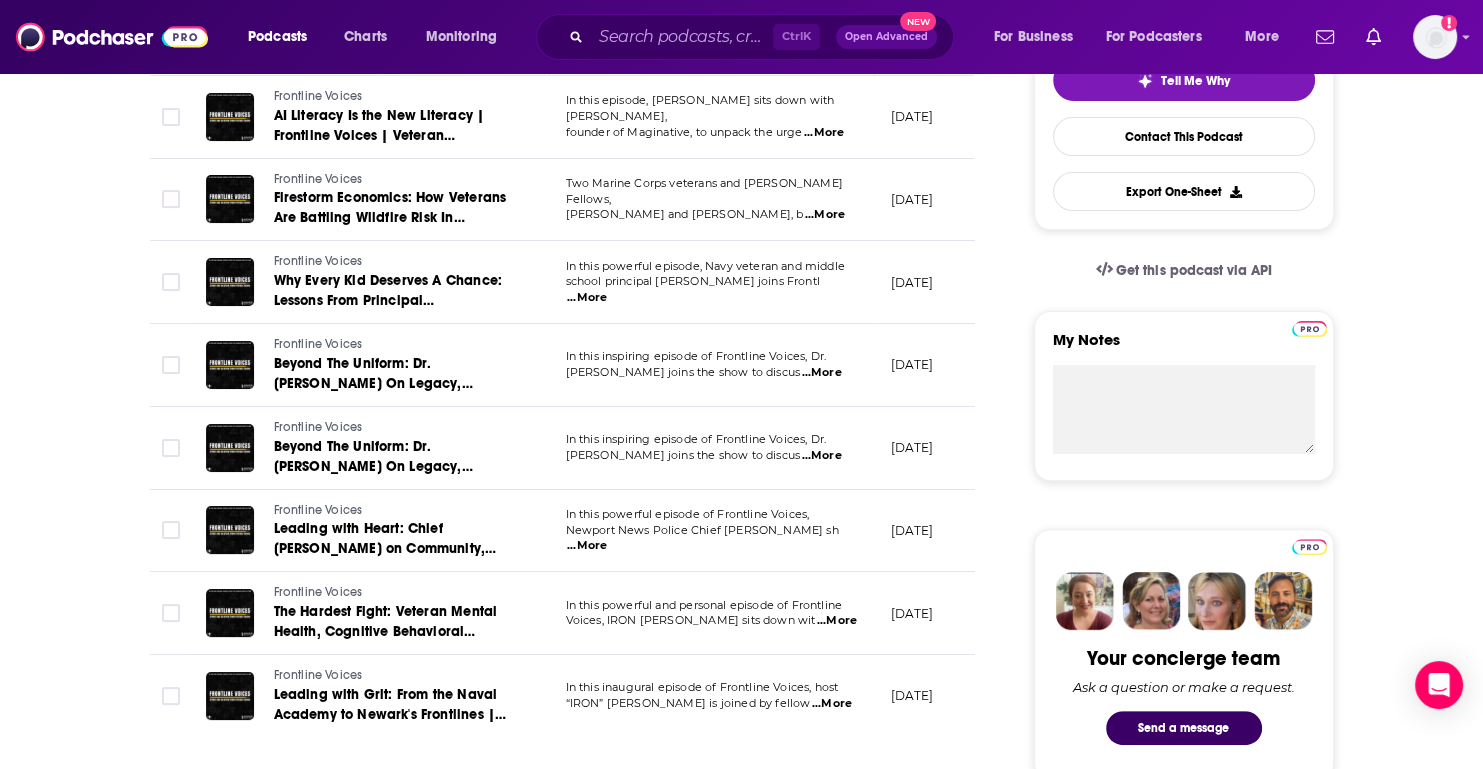click on "...More" at bounding box center [587, 298] 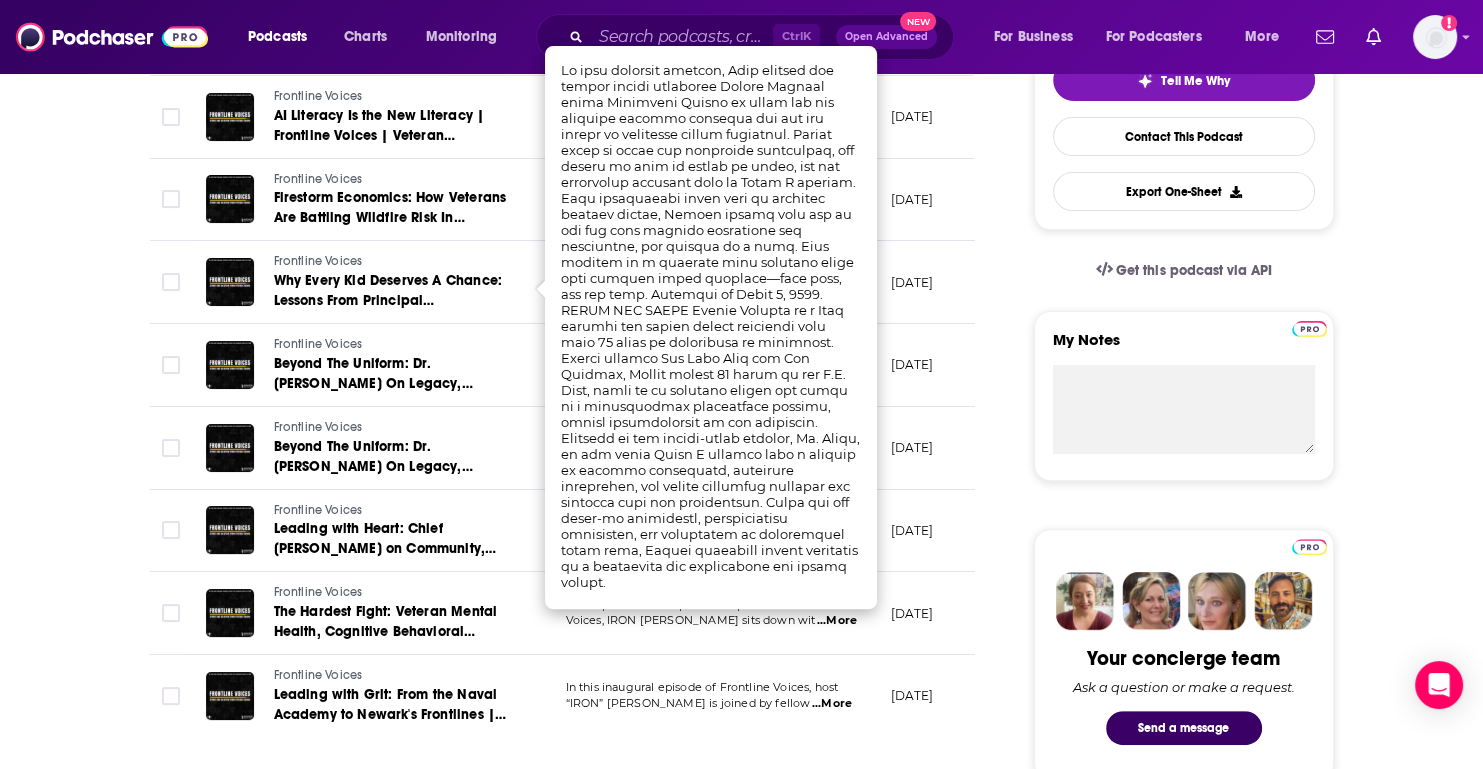 click on "About Insights Episodes 8 Reviews Credits Lists Similar Episodes of Frontline Voices By Date Table Episode Description Date Aired Reach Episode Guests Length Frontline Voices AI Literacy Is the New Literacy | Frontline Voices | Veteran Fellowship Program | [PERSON_NAME] Institution In this episode, [PERSON_NAME] sits down with [PERSON_NAME], founder of Maginative, to unpack the urge  ...More [DATE] Under 1k -- 52:18 s Frontline Voices Firestorm Economics: How Veterans Are Battling Wildfire Risk In [US_STATE] | Frontline Voices | Veteran Fellowship Program | [PERSON_NAME] Institution Two Marine Corps veterans and [PERSON_NAME] Fellows, [PERSON_NAME] and [PERSON_NAME], b  ...More [DATE] Under 1k -- 53:54 s Frontline Voices Why Every Kid Deserves A Chance: Lessons From Principal [PERSON_NAME] | Frontline Voices | Veteran Fellowship Program | [PERSON_NAME] Institution In this powerful episode, Navy veteran and middle school principal [PERSON_NAME] joins Frontl  ...More [DATE] Under 1k -- 57:15 s Frontline Voices  ...More --" at bounding box center [576, 1190] 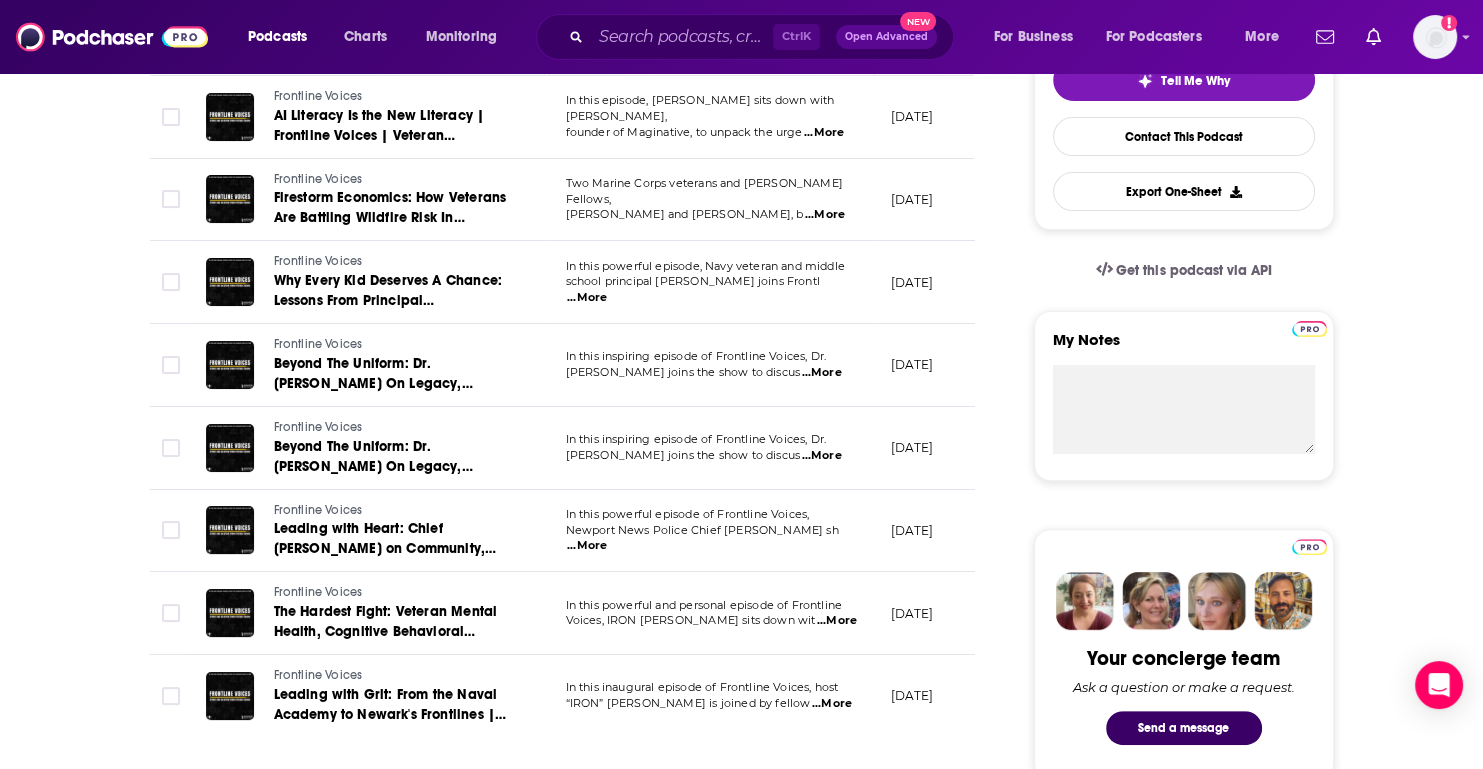 click on "...More" at bounding box center (587, 546) 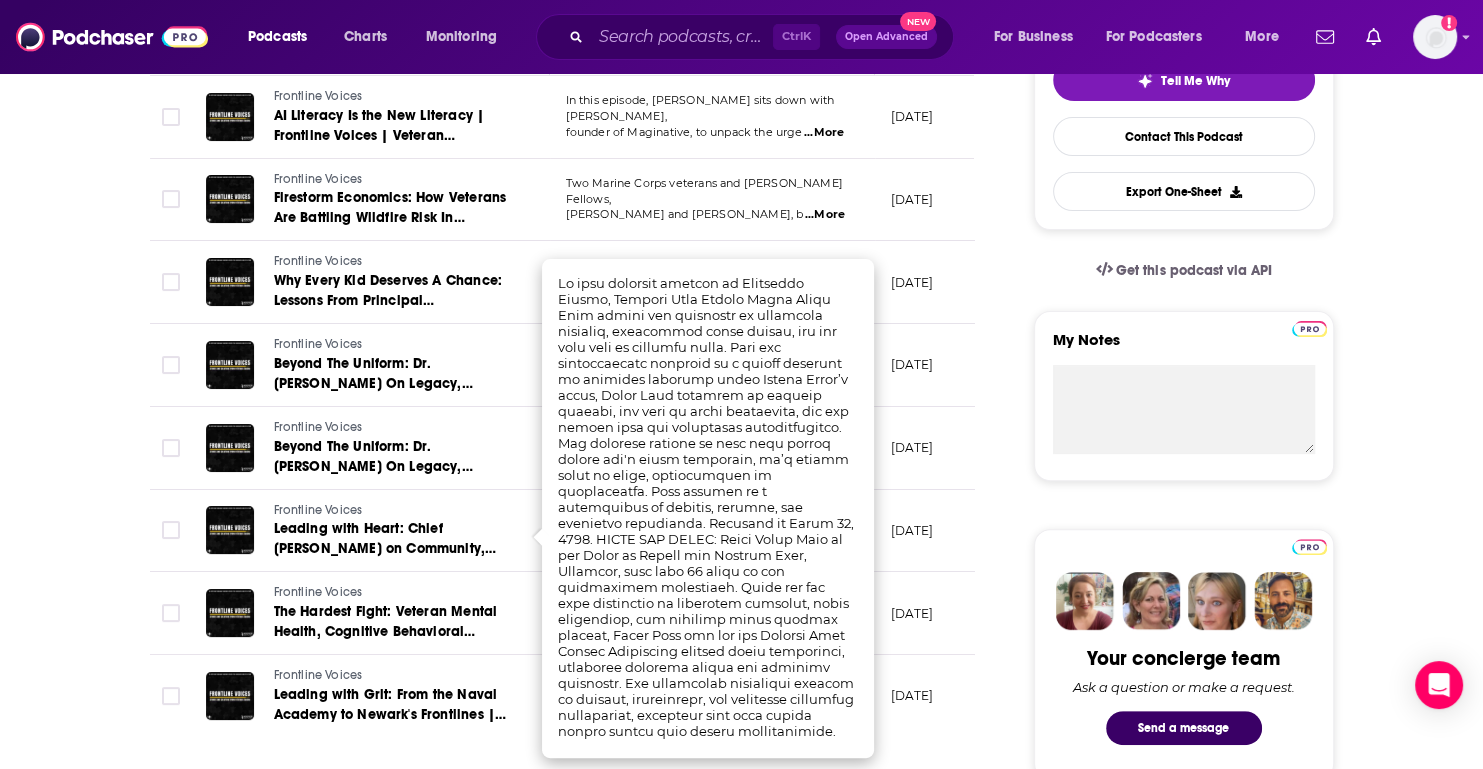 click on "About Insights Episodes 8 Reviews Credits Lists Similar Episodes of Frontline Voices By Date Table Episode Description Date Aired Reach Episode Guests Length Frontline Voices AI Literacy Is the New Literacy | Frontline Voices | Veteran Fellowship Program | Hoover Institution In this episode, Mike sits down with Chris McKay, founder of Maginative, to unpack the urge  ...More June 24, 2025 Under 1k -- 52:18 s Frontline Voices Firestorm Economics: How Veterans Are Battling Wildfire Risk In California | Frontline Voices | Veteran Fellowship Program | Hoover Institution Two Marine Corps veterans and Hoover Fellows, Dave Winnacker and Donnie Hasseltine, b  ...More June 10, 2025 Under 1k -- 53:54 s Frontline Voices Why Every Kid Deserves A Chance: Lessons From Principal Trevor Clayton | Frontline Voices | Veteran Fellowship Program | Hoover Institution In this powerful episode, Navy veteran and middle school principal Trevor Clayton joins Frontl  ...More May 27, 2025 Under 1k -- 57:15 s Frontline Voices  ...More --" at bounding box center [576, 1190] 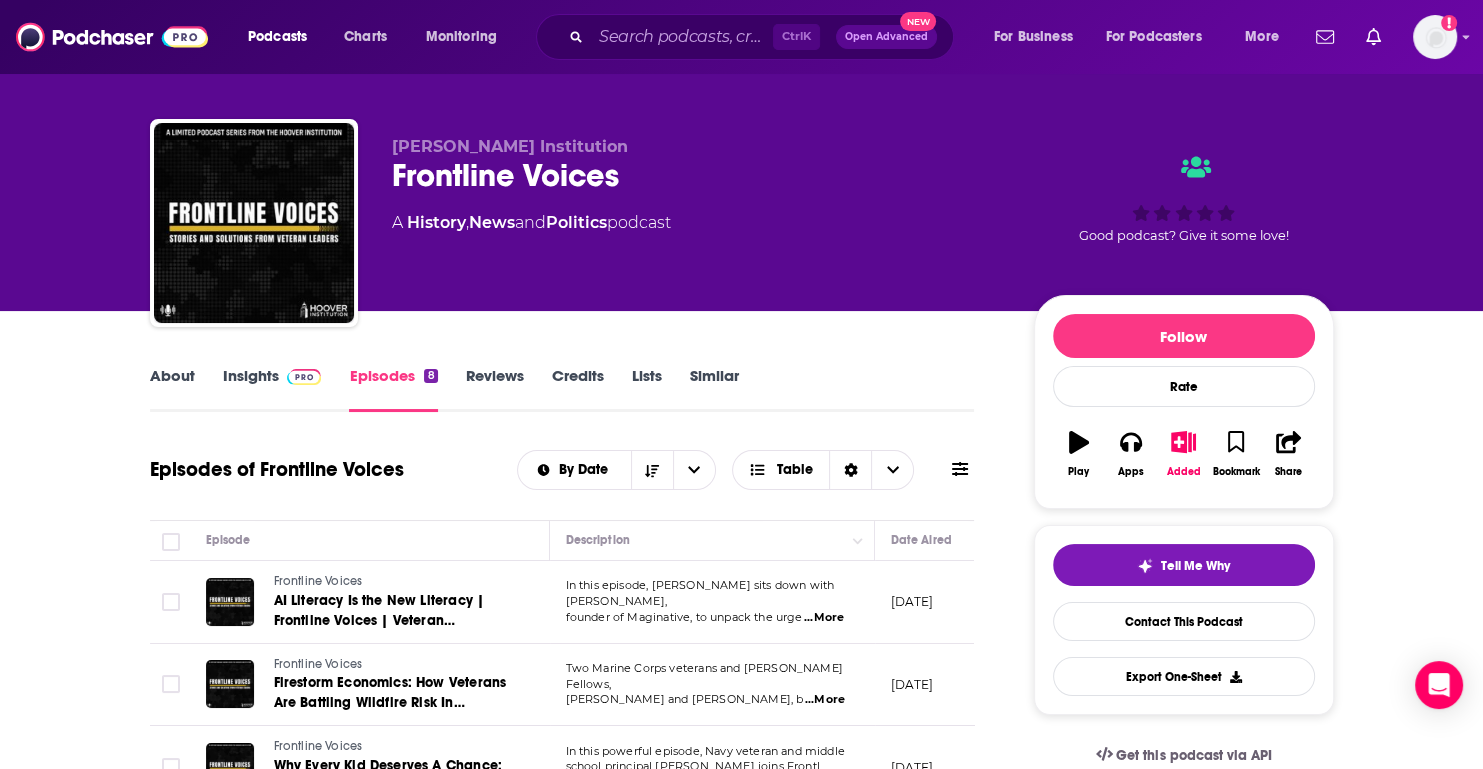 scroll, scrollTop: 0, scrollLeft: 0, axis: both 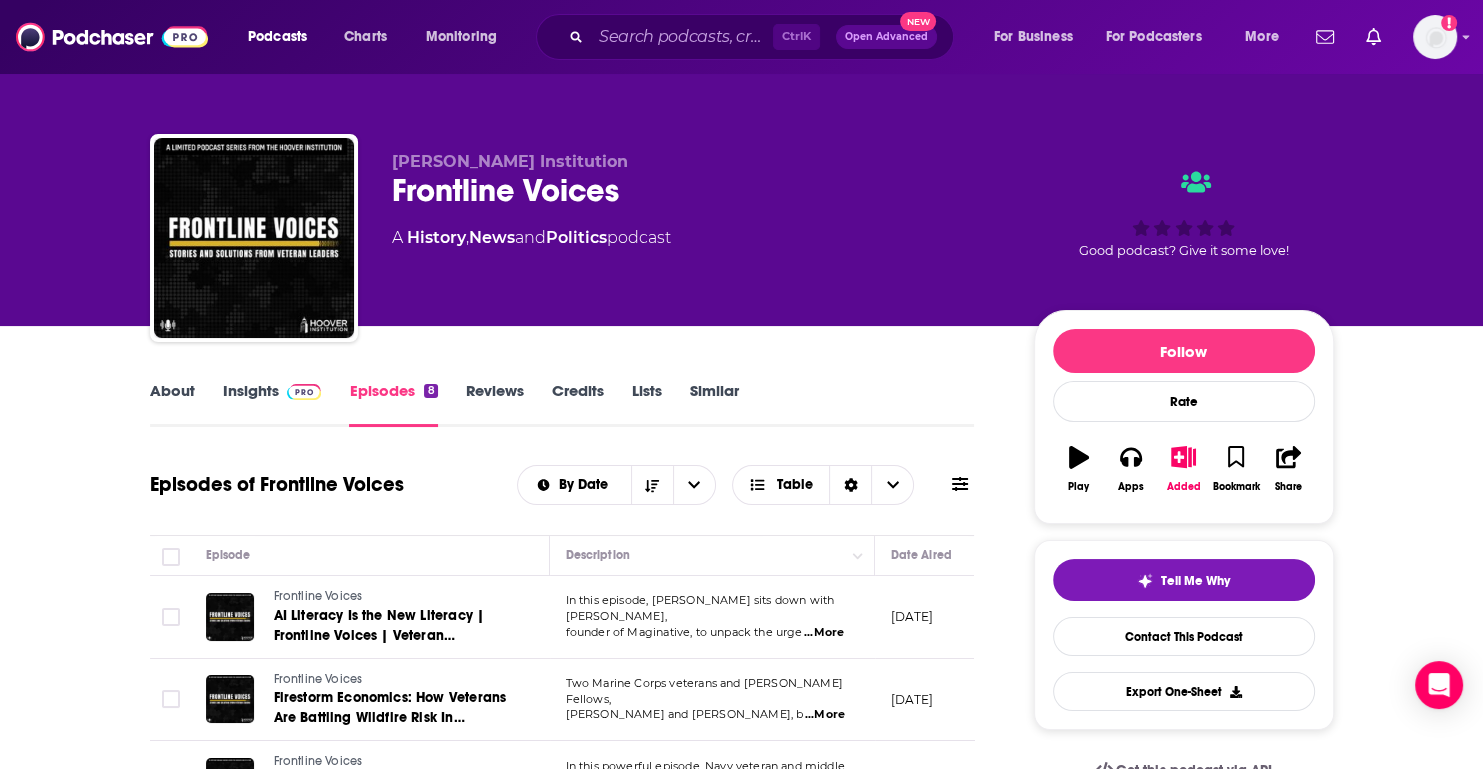click at bounding box center [304, 392] 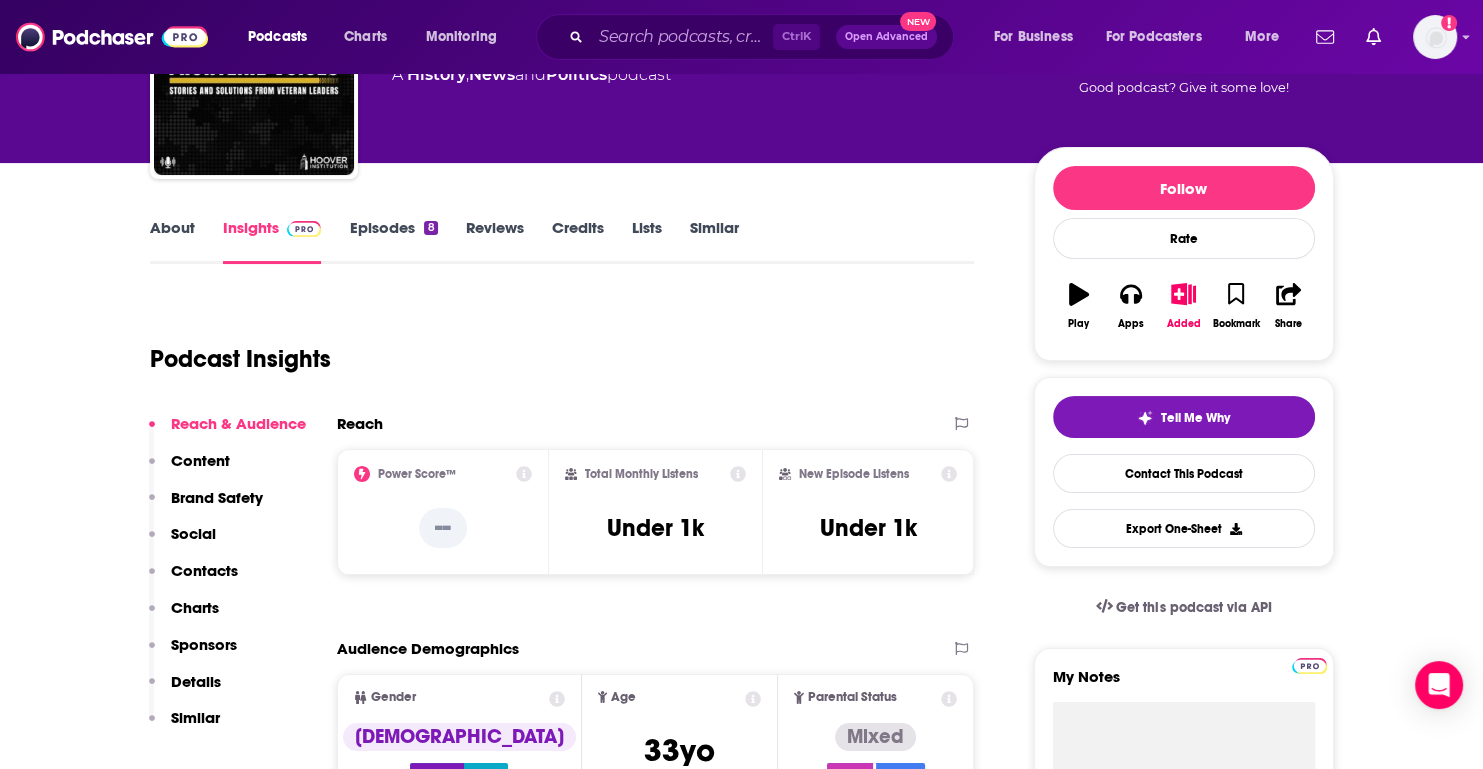 scroll, scrollTop: 200, scrollLeft: 0, axis: vertical 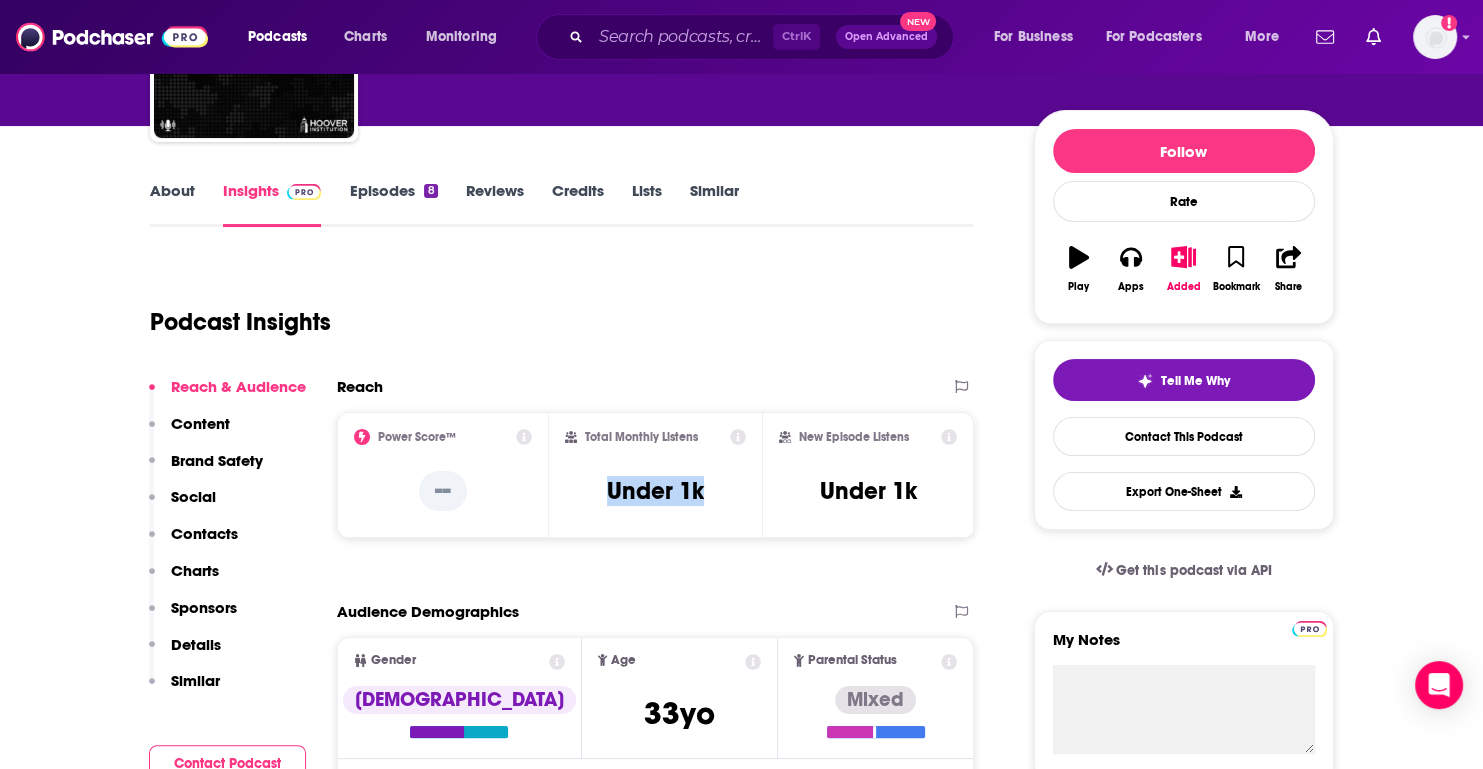 drag, startPoint x: 596, startPoint y: 490, endPoint x: 736, endPoint y: 484, distance: 140.12851 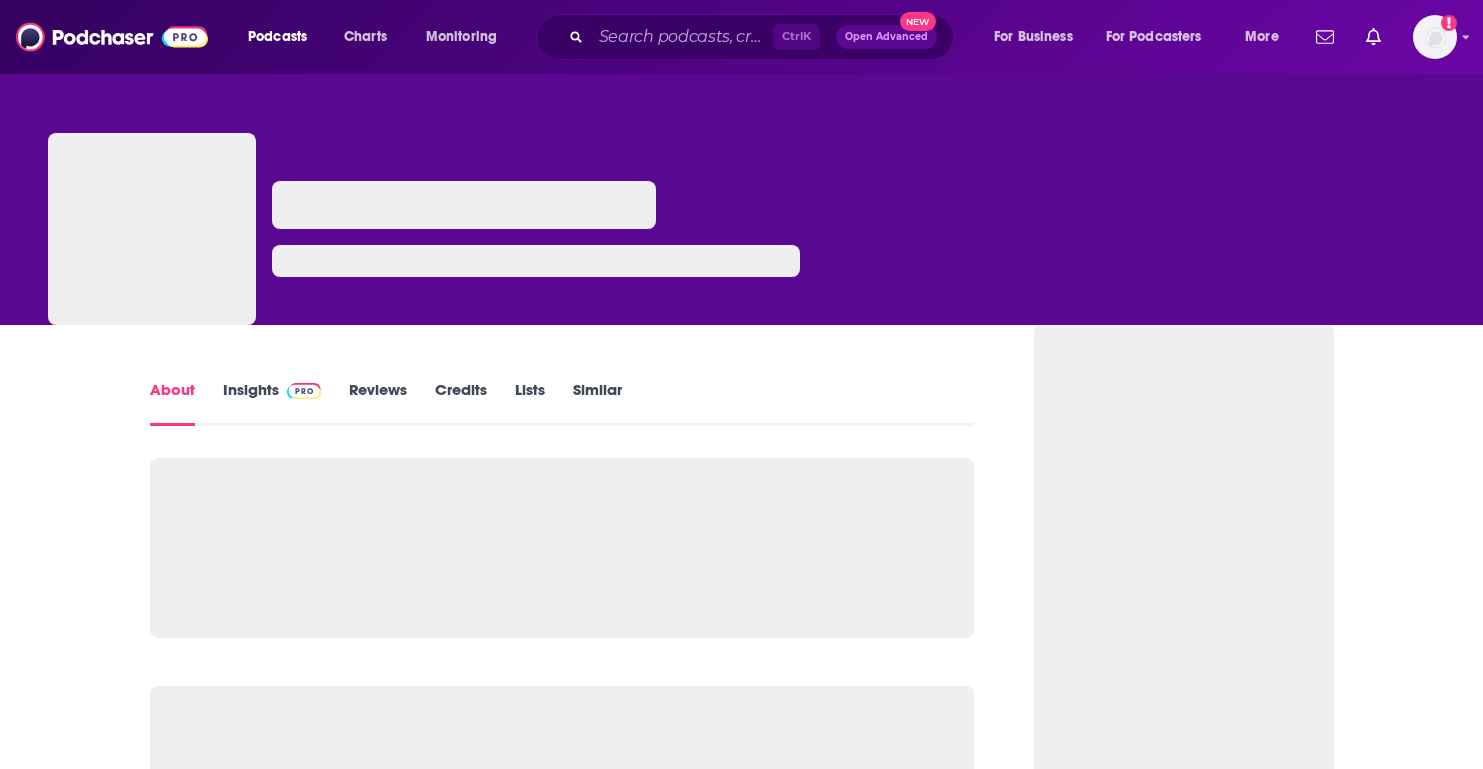 scroll, scrollTop: 0, scrollLeft: 0, axis: both 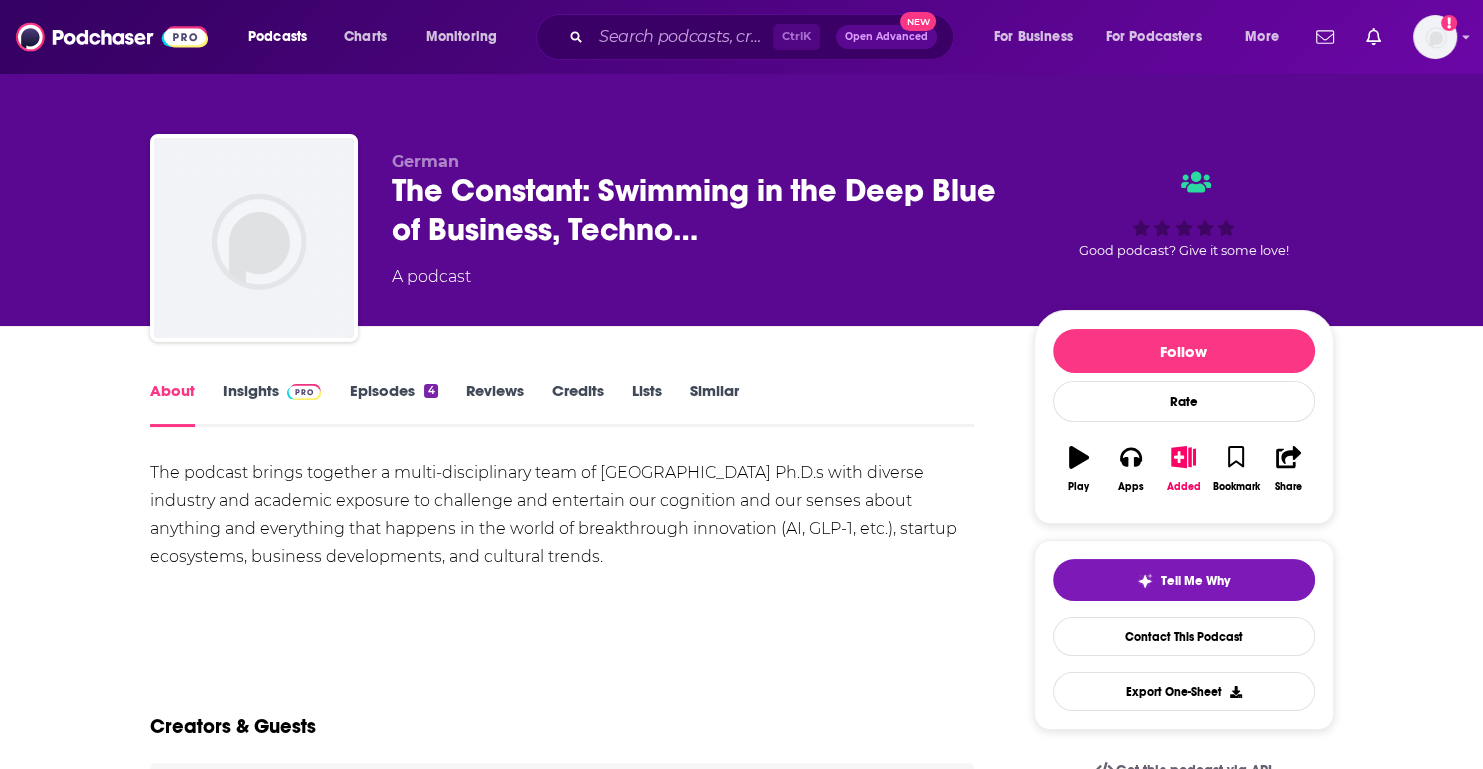 click on "Insights" at bounding box center (272, 404) 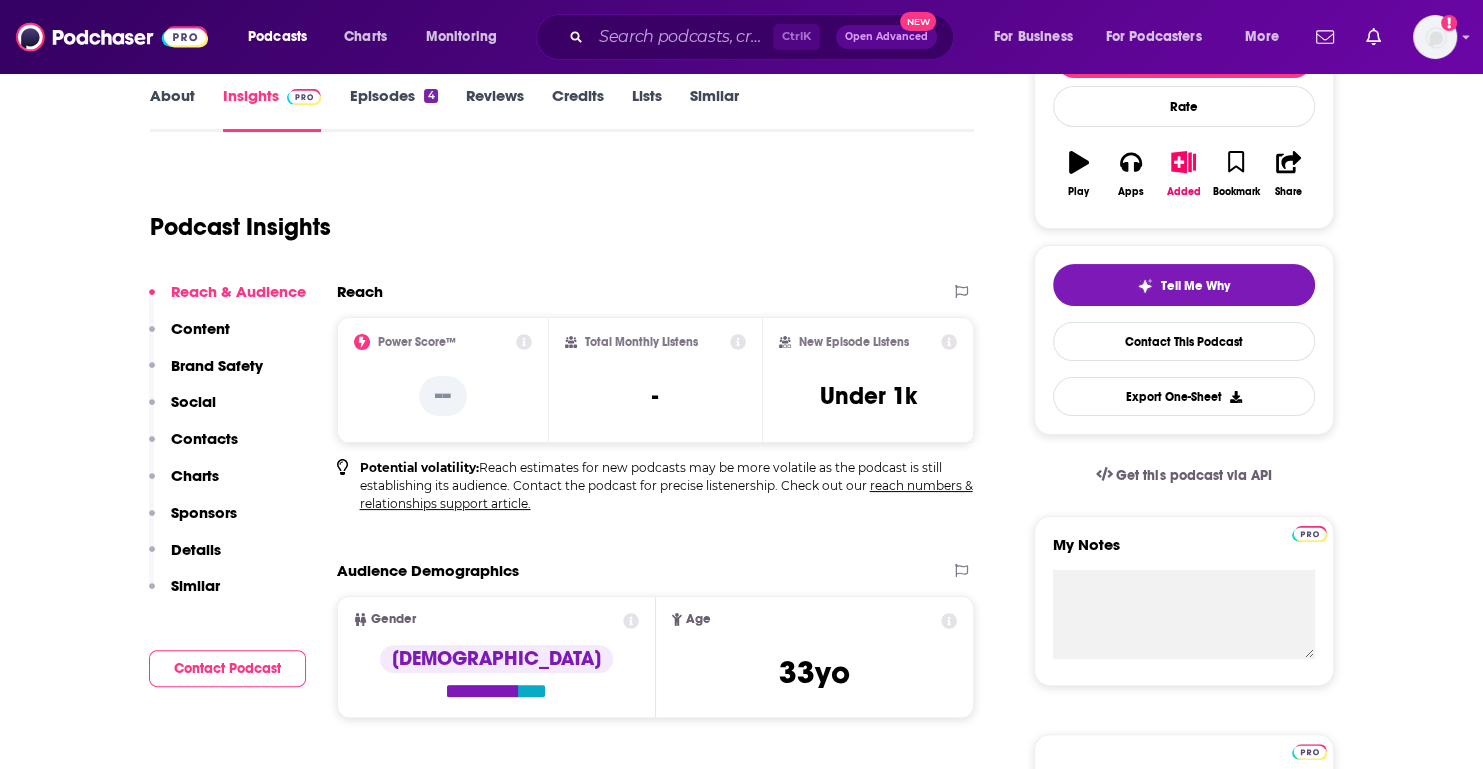 scroll, scrollTop: 300, scrollLeft: 0, axis: vertical 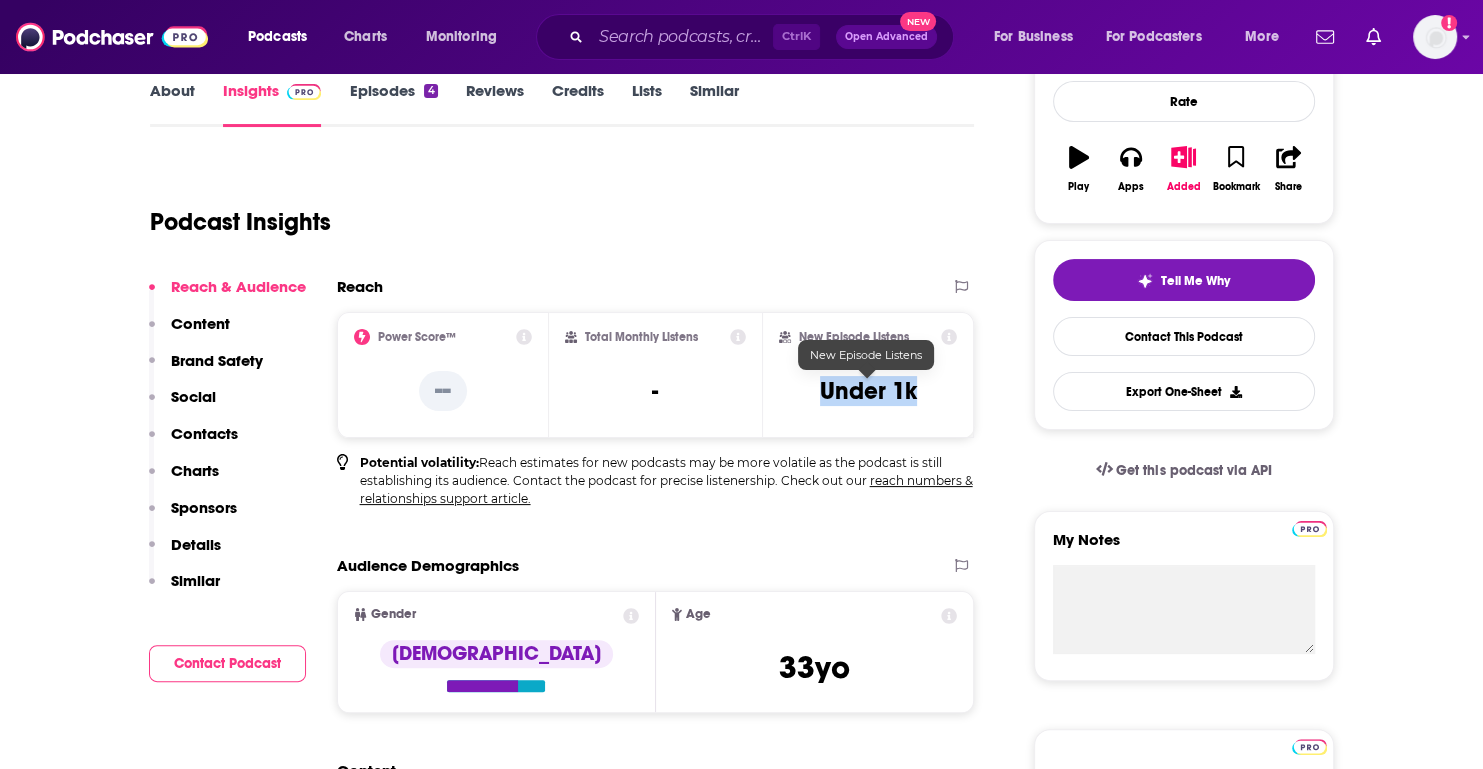 drag, startPoint x: 815, startPoint y: 391, endPoint x: 918, endPoint y: 391, distance: 103 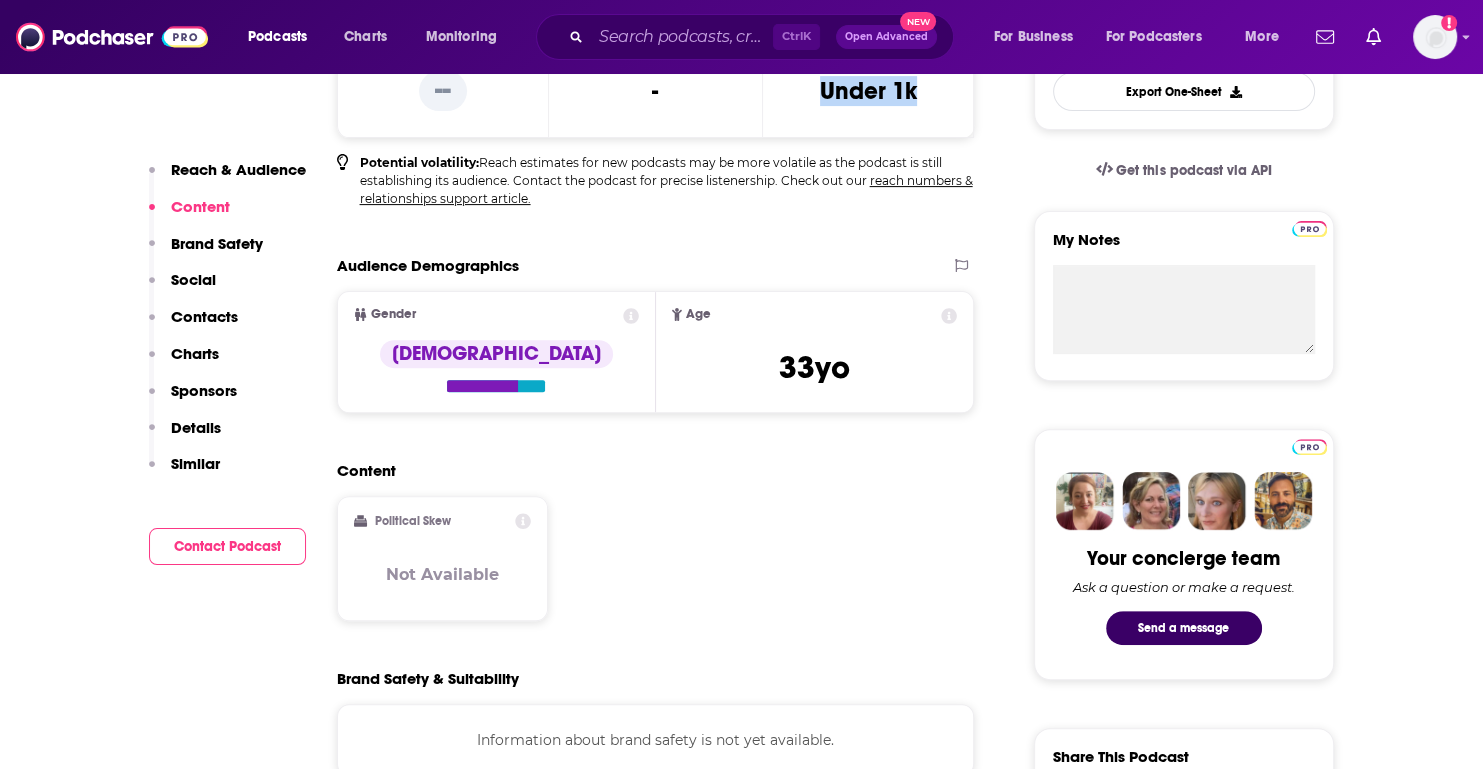 scroll, scrollTop: 300, scrollLeft: 0, axis: vertical 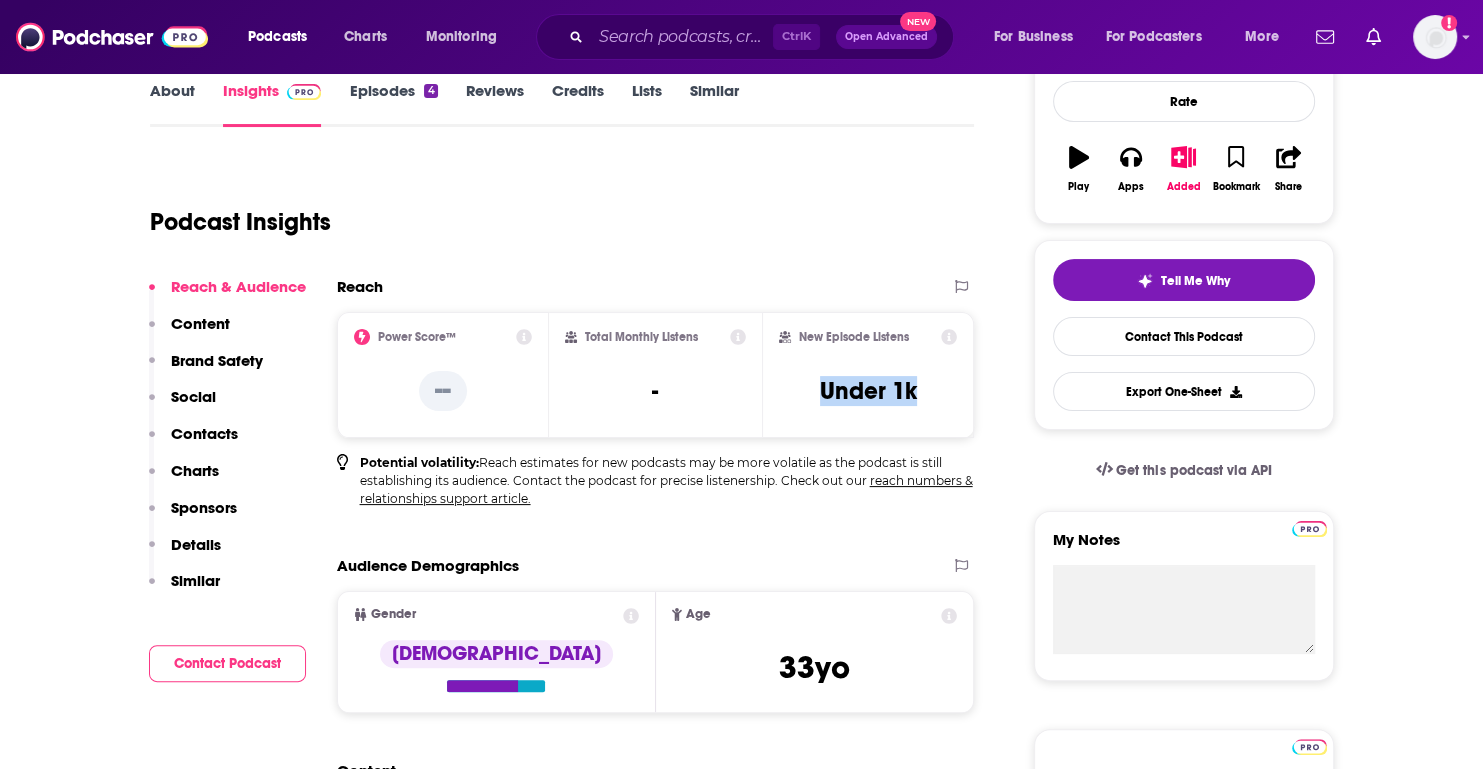 click on "Episodes 4" at bounding box center (393, 104) 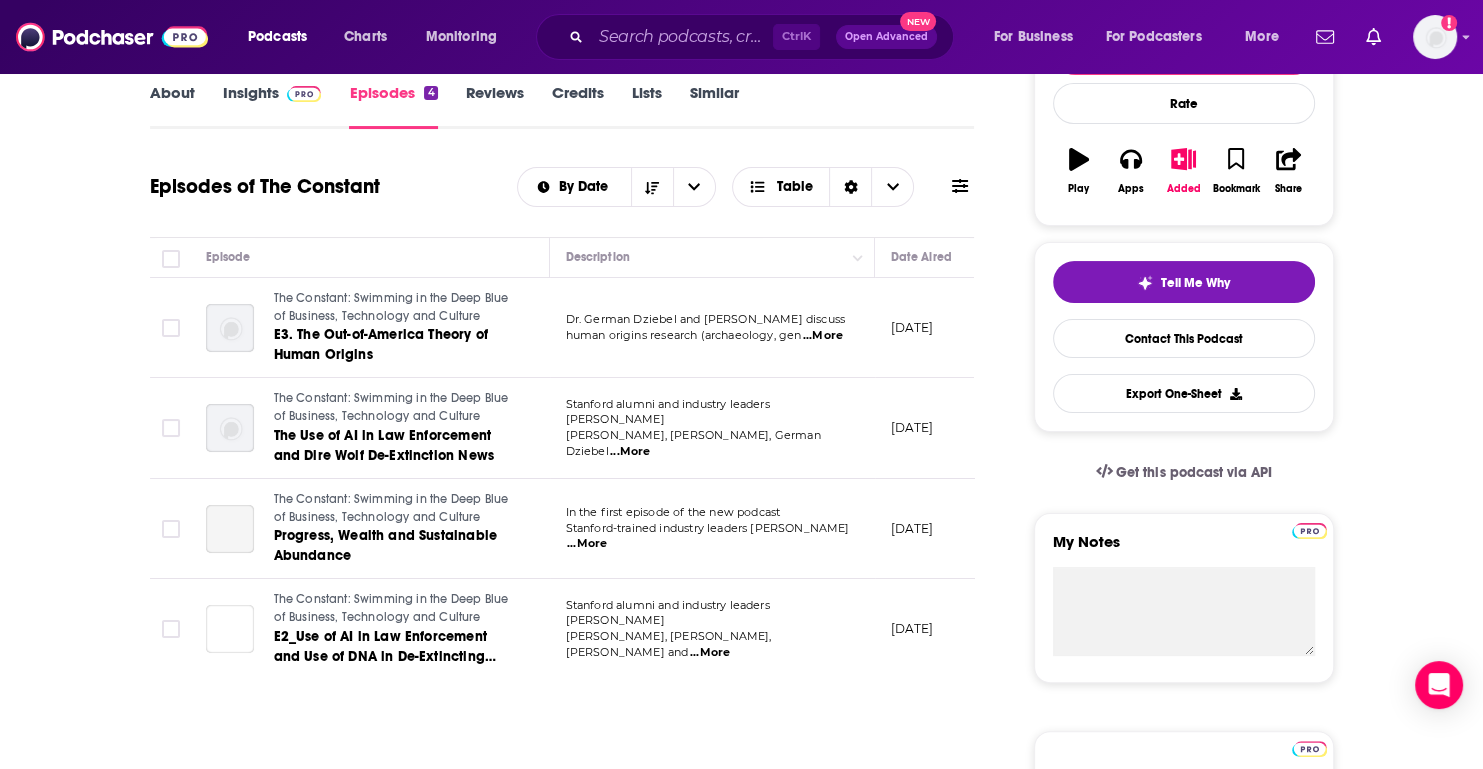 scroll, scrollTop: 300, scrollLeft: 0, axis: vertical 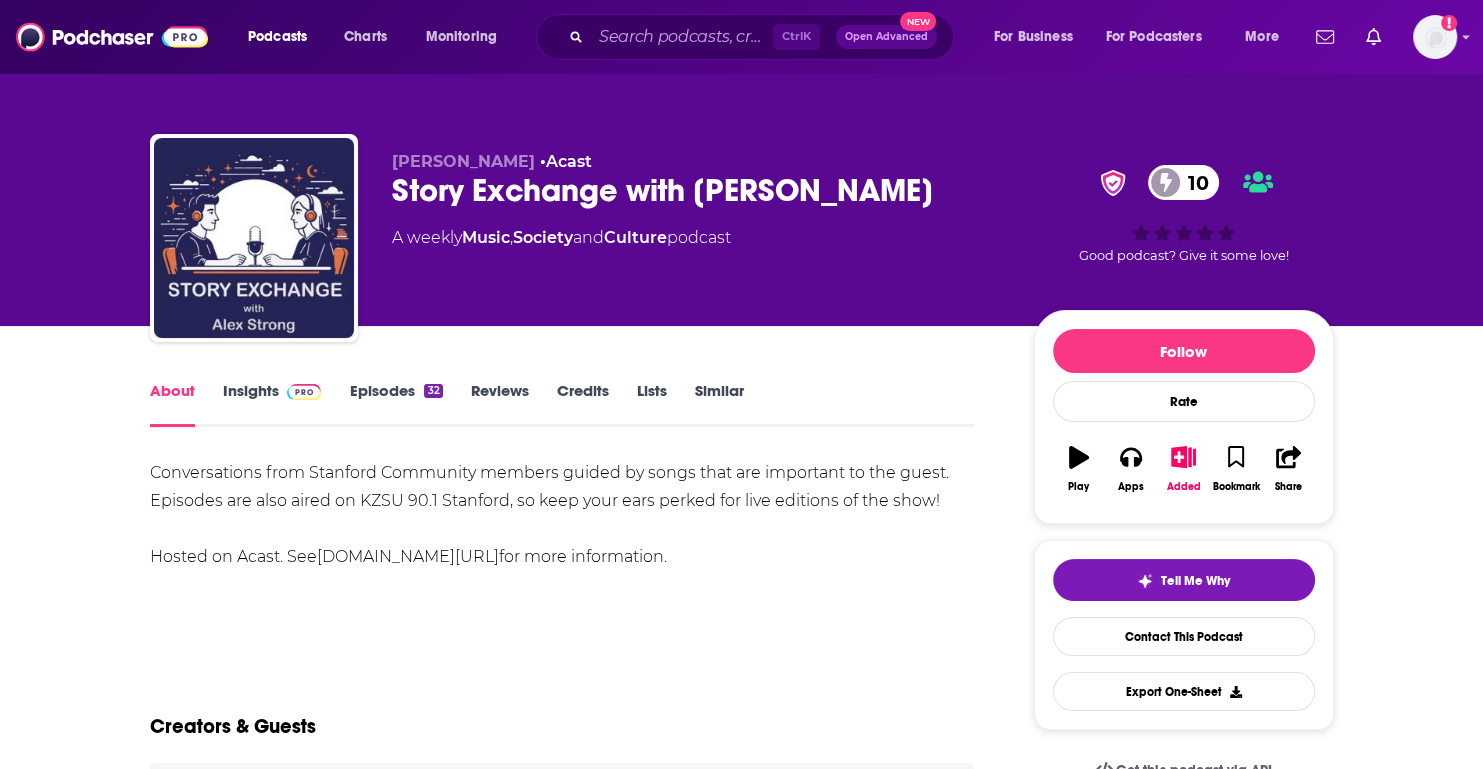 click on "Insights" at bounding box center (272, 404) 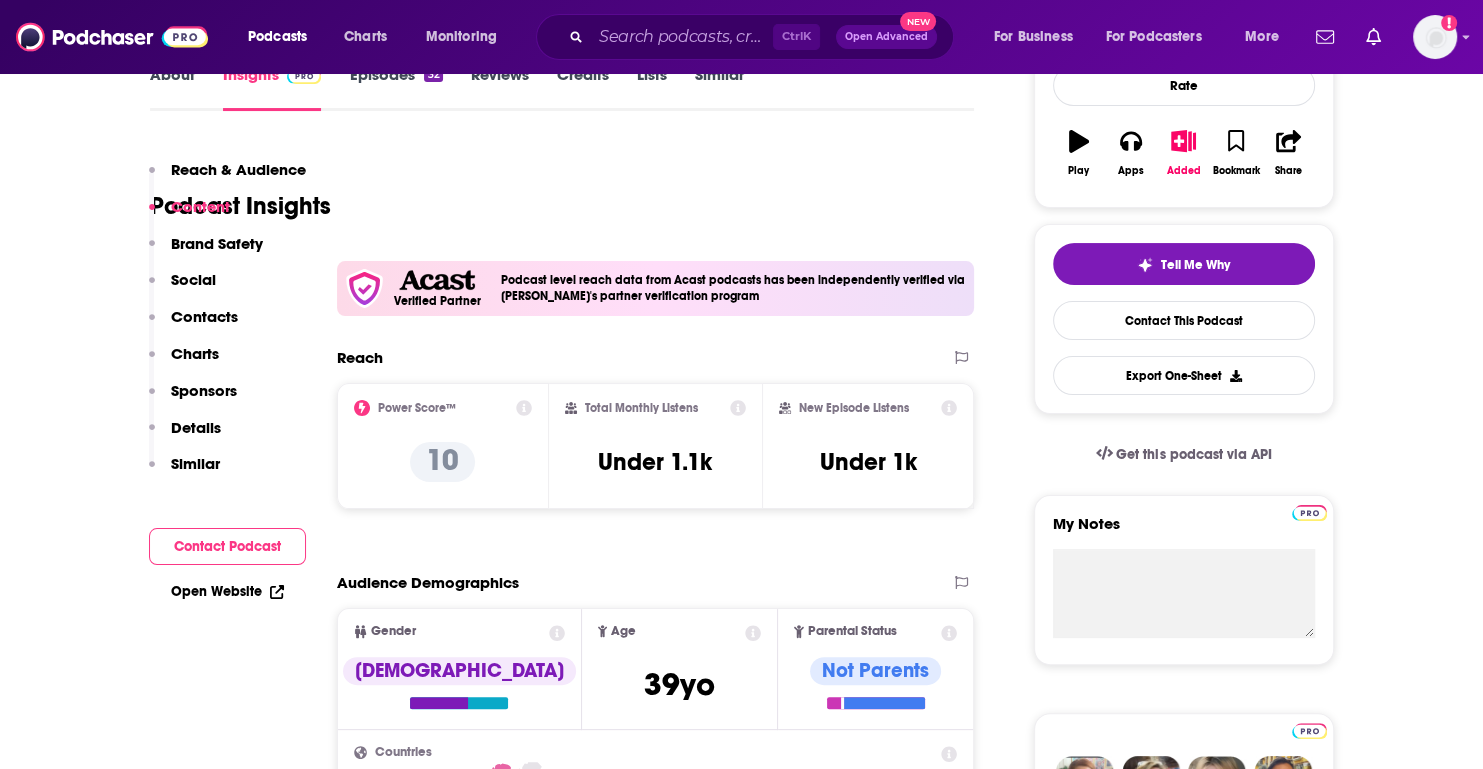 scroll, scrollTop: 300, scrollLeft: 0, axis: vertical 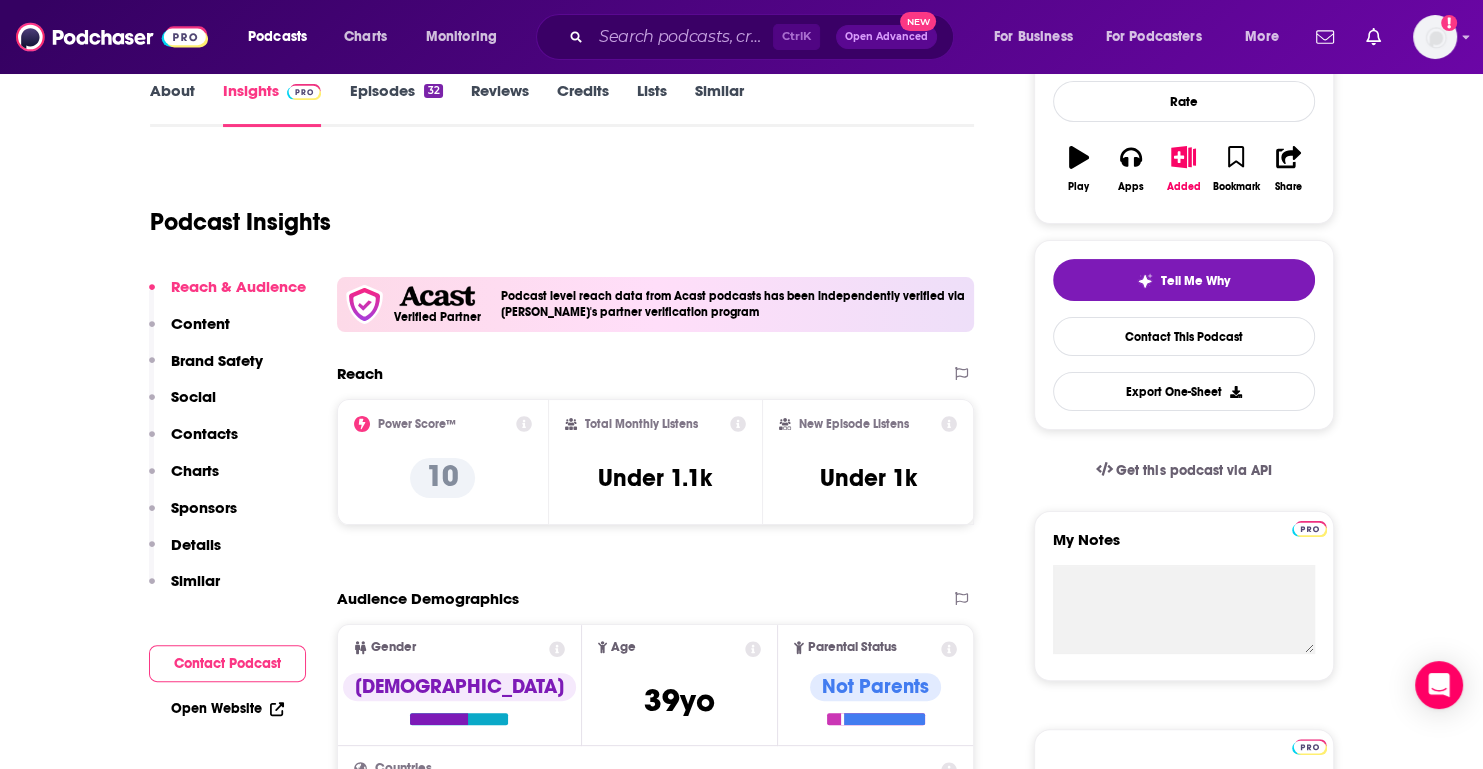 click on "Episodes 32" at bounding box center [395, 104] 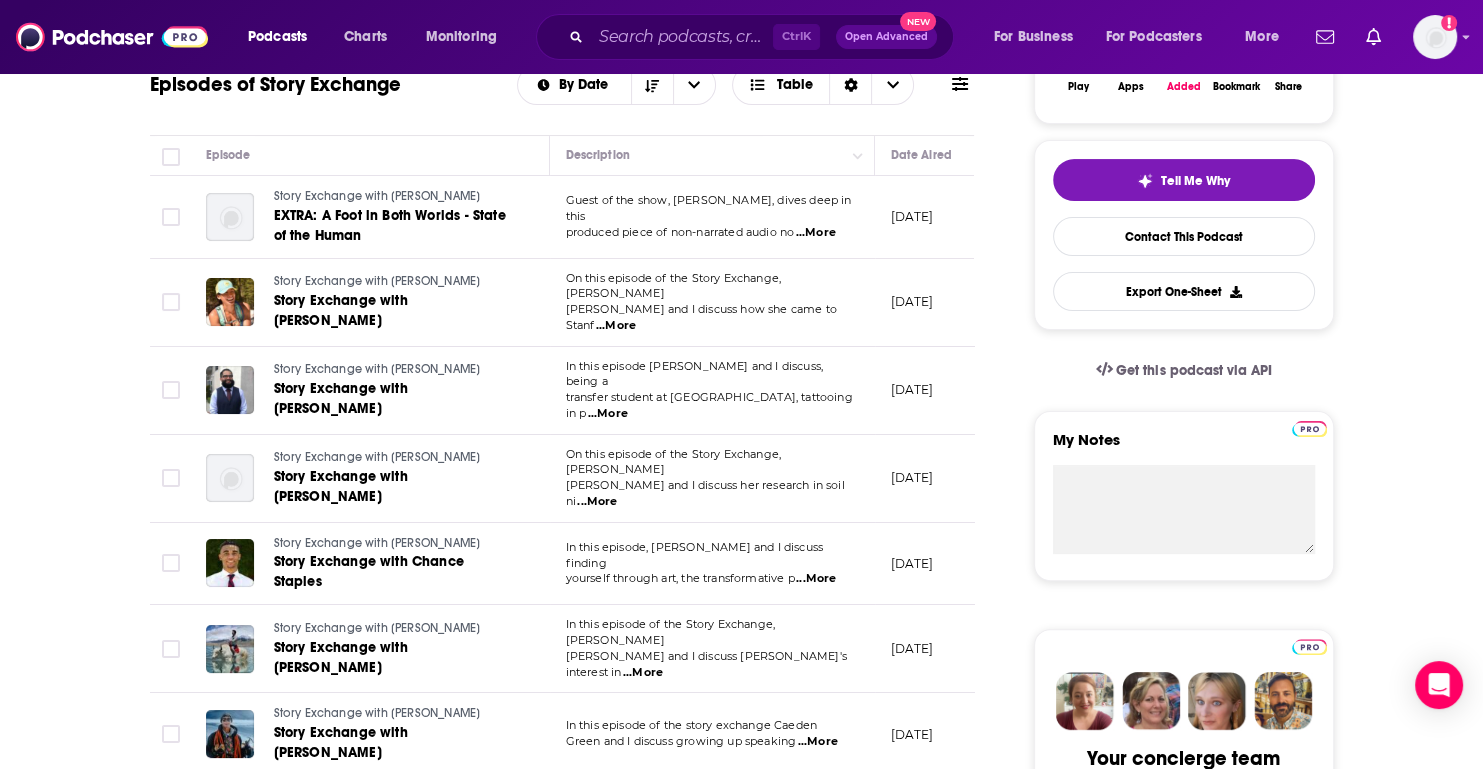 scroll, scrollTop: 100, scrollLeft: 0, axis: vertical 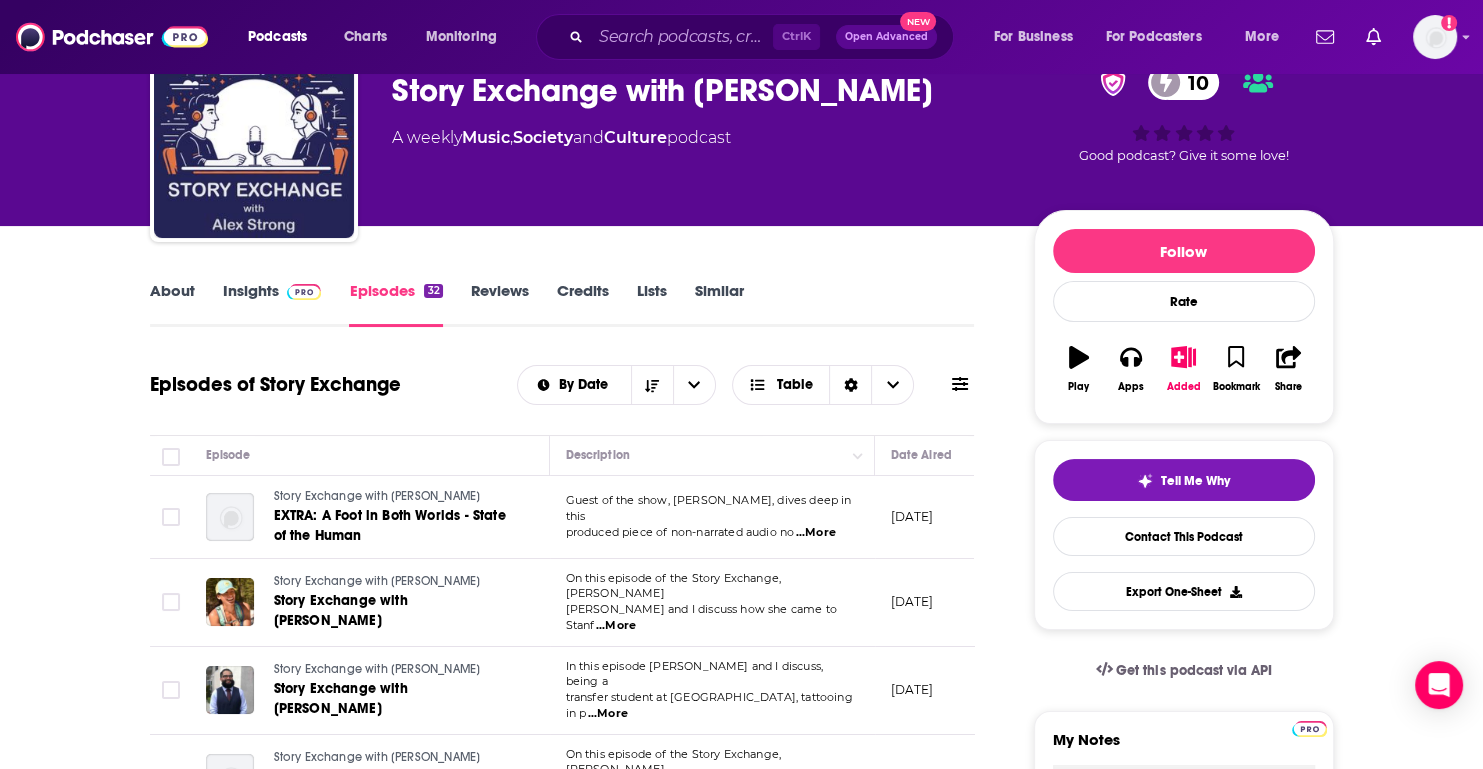 click on "...More" at bounding box center [816, 533] 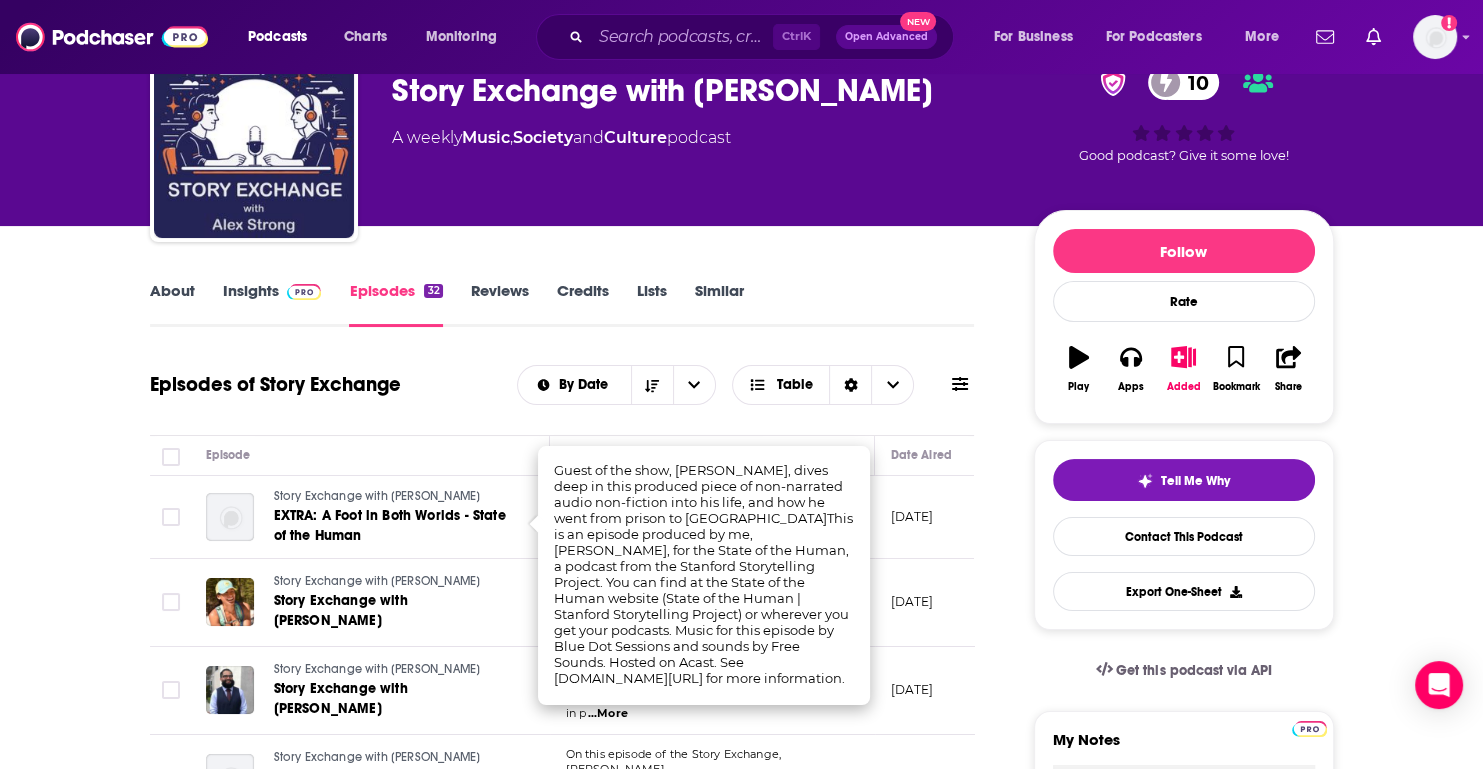 click on "About Insights Episodes 32 Reviews Credits Lists Similar Episodes of Story Exchange By Date Table Episode Description Date Aired Reach Episode Guests Length Story Exchange with Alex Strong EXTRA: A Foot in Both Worlds - State of the Human Guest of the show, Paul Calvo, dives deep in this produced piece of non-narrated audio no  ...More June 21, 2025 Under 1k -- 1:00:53 s Story Exchange with Alex Strong Story Exchange with Alyson Chun On this episode of the Story Exchange, Alyson Chun and I discuss how she came to Stanf  ...More May 3, 2025 Under 1k -- 1:00:00 s Story Exchange with Alex Strong Story Exchange with Paul Calvo In this episode Paul Calvo and I discuss, being a transfer student at Stanford, tattooing in p  ...More April 24, 2025 Under 1k -- 1:00:00 s Story Exchange with Alex Strong Story Exchange with Anna Gomes On this episode of the Story Exchange, Anna Gomes and I discuss her research in soil ni  ...More April 17, 2025 Under 1k -- 1:00:00 s Story Exchange with Alex Strong  ...More April 10, 2025" at bounding box center [576, 1590] 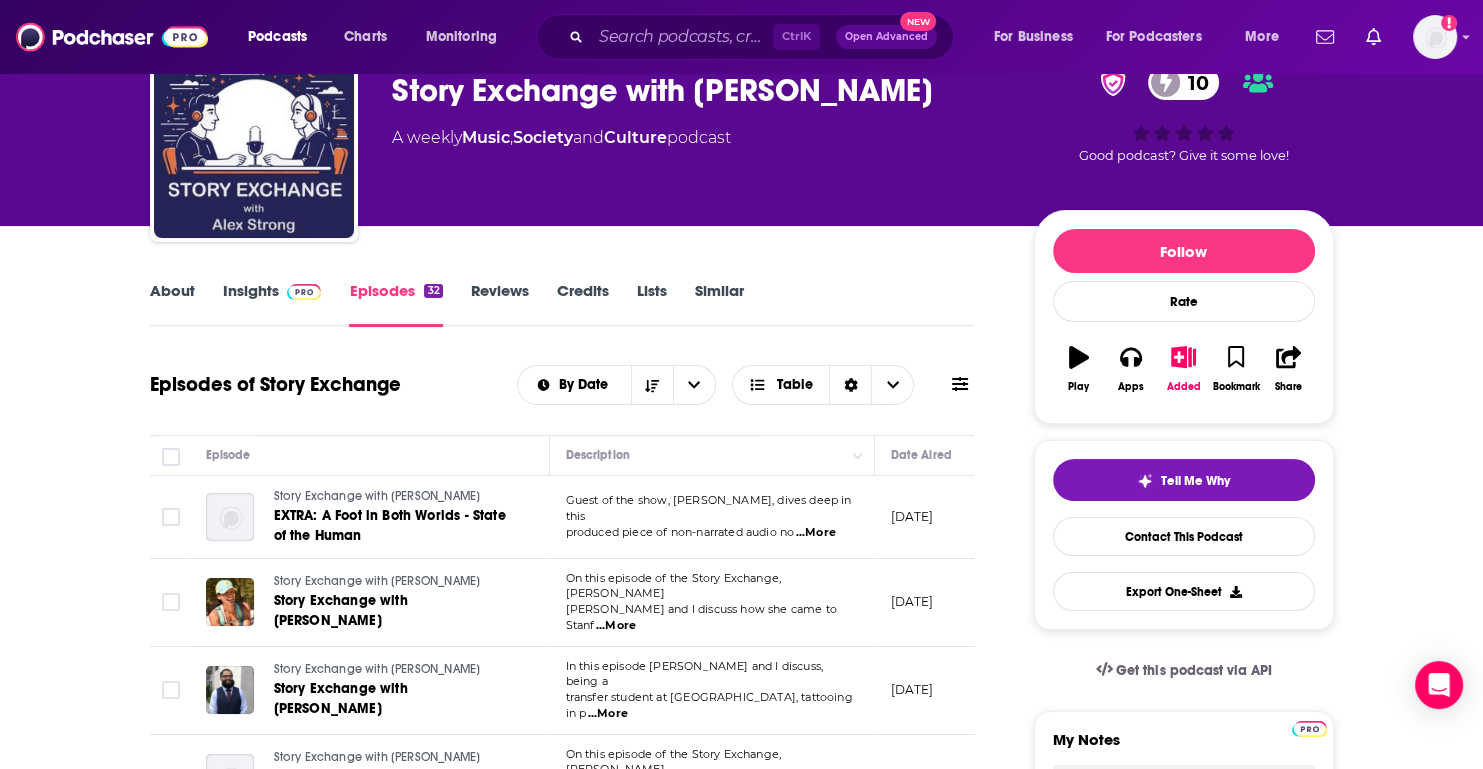 click on "...More" at bounding box center [616, 626] 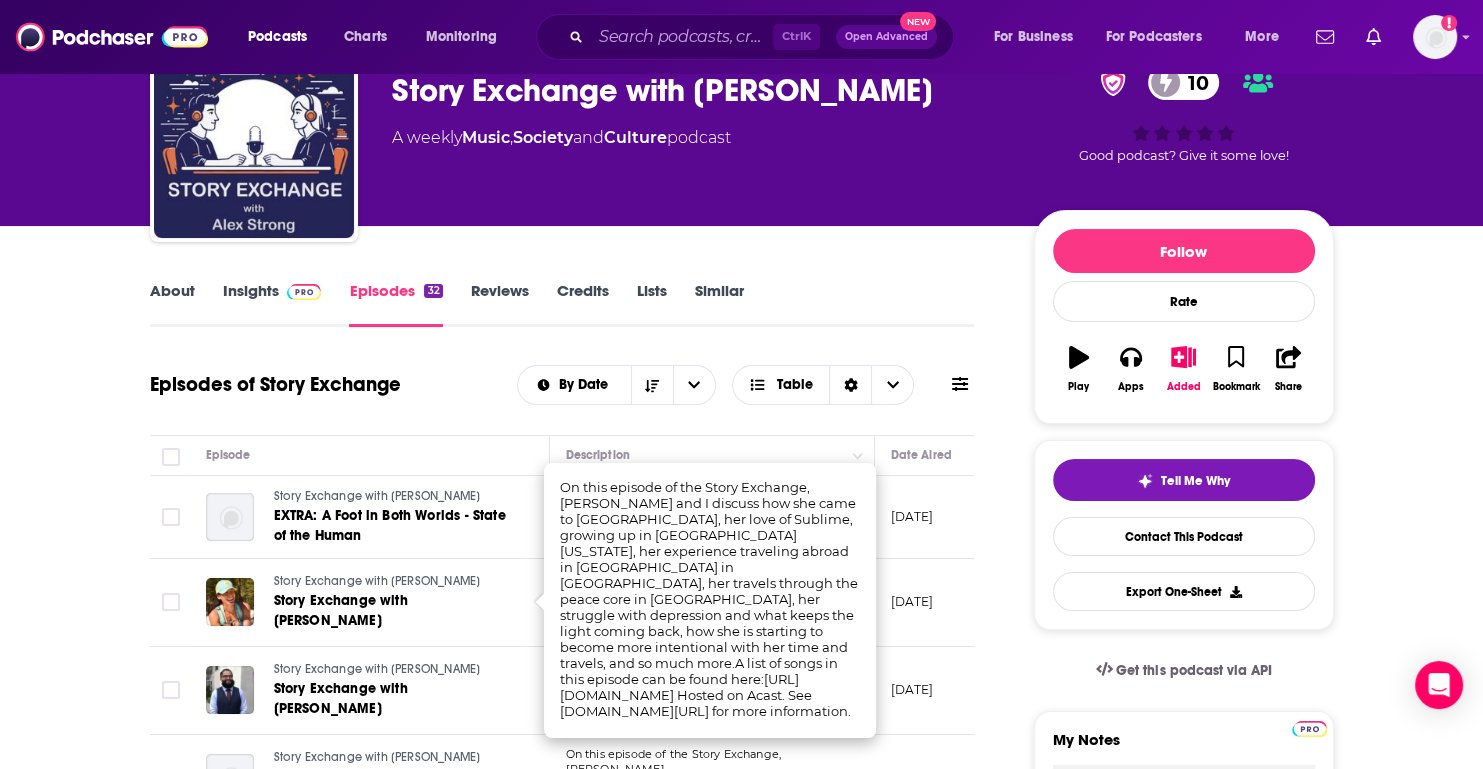 click on "About Insights Episodes 32 Reviews Credits Lists Similar Episodes of Story Exchange By Date Table Episode Description Date Aired Reach Episode Guests Length Story Exchange with Alex Strong EXTRA: A Foot in Both Worlds - State of the Human Guest of the show, Paul Calvo, dives deep in this produced piece of non-narrated audio no  ...More June 21, 2025 Under 1k -- 1:00:53 s Story Exchange with Alex Strong Story Exchange with Alyson Chun On this episode of the Story Exchange, Alyson Chun and I discuss how she came to Stanf  ...More May 3, 2025 Under 1k -- 1:00:00 s Story Exchange with Alex Strong Story Exchange with Paul Calvo In this episode Paul Calvo and I discuss, being a transfer student at Stanford, tattooing in p  ...More April 24, 2025 Under 1k -- 1:00:00 s Story Exchange with Alex Strong Story Exchange with Anna Gomes On this episode of the Story Exchange, Anna Gomes and I discuss her research in soil ni  ...More April 17, 2025 Under 1k -- 1:00:00 s Story Exchange with Alex Strong  ...More April 10, 2025" at bounding box center [576, 1590] 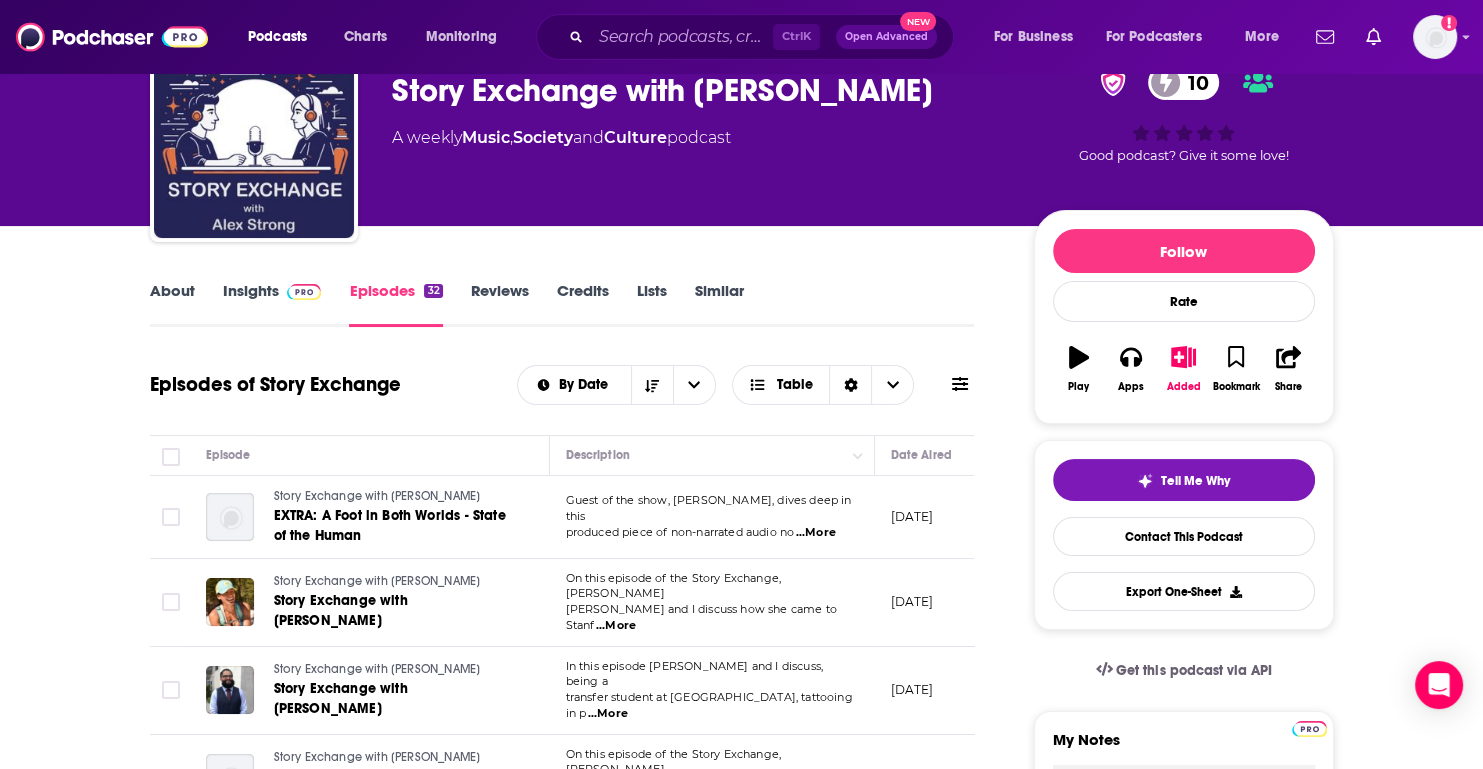 click on "...More" at bounding box center [608, 714] 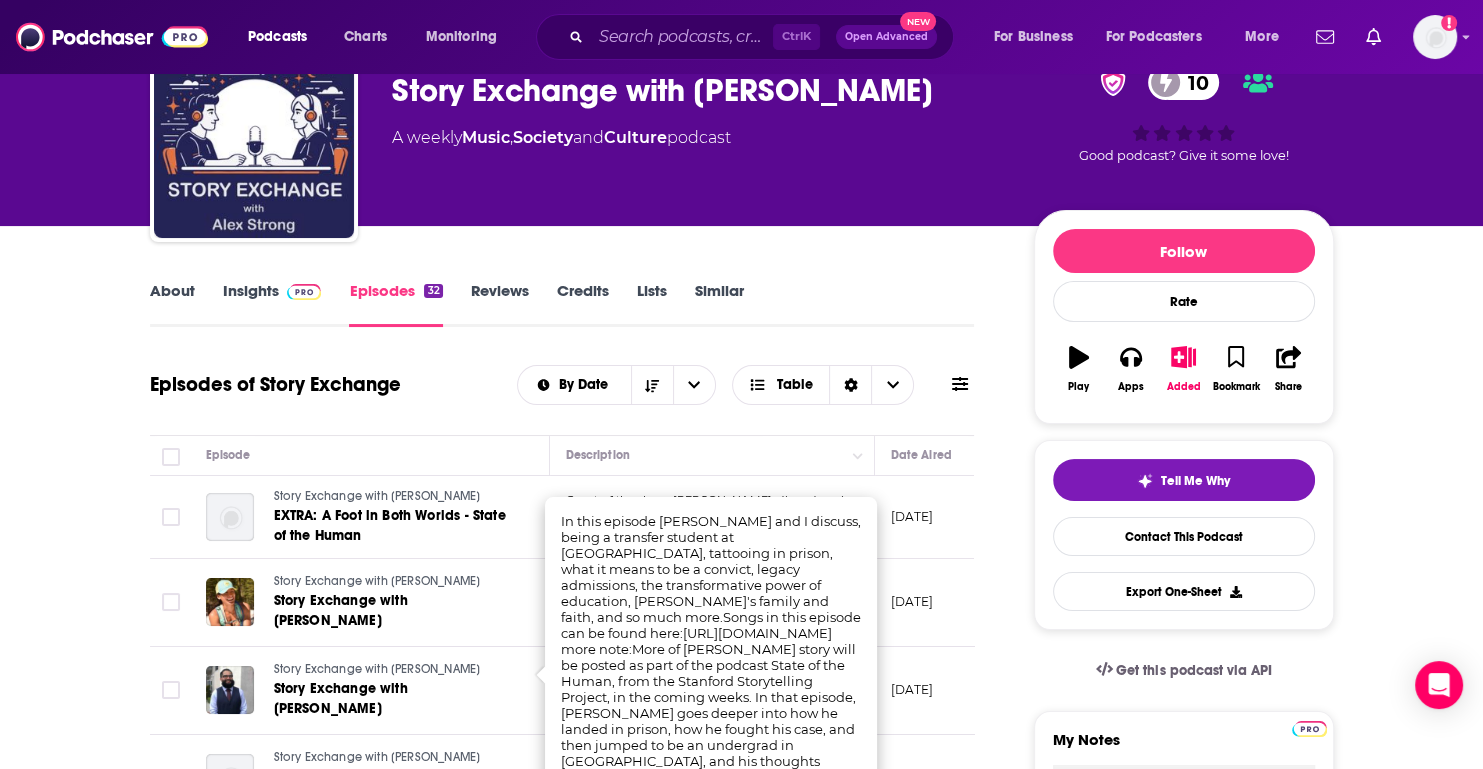 click on "About Insights Episodes 32 Reviews Credits Lists Similar Episodes of Story Exchange By Date Table Episode Description Date Aired Reach Episode Guests Length Story Exchange with Alex Strong EXTRA: A Foot in Both Worlds - State of the Human Guest of the show, Paul Calvo, dives deep in this produced piece of non-narrated audio no  ...More June 21, 2025 Under 1k -- 1:00:53 s Story Exchange with Alex Strong Story Exchange with Alyson Chun On this episode of the Story Exchange, Alyson Chun and I discuss how she came to Stanf  ...More May 3, 2025 Under 1k -- 1:00:00 s Story Exchange with Alex Strong Story Exchange with Paul Calvo In this episode Paul Calvo and I discuss, being a transfer student at Stanford, tattooing in p  ...More April 24, 2025 Under 1k -- 1:00:00 s Story Exchange with Alex Strong Story Exchange with Anna Gomes On this episode of the Story Exchange, Anna Gomes and I discuss her research in soil ni  ...More April 17, 2025 Under 1k -- 1:00:00 s Story Exchange with Alex Strong  ...More April 10, 2025" at bounding box center [576, 1590] 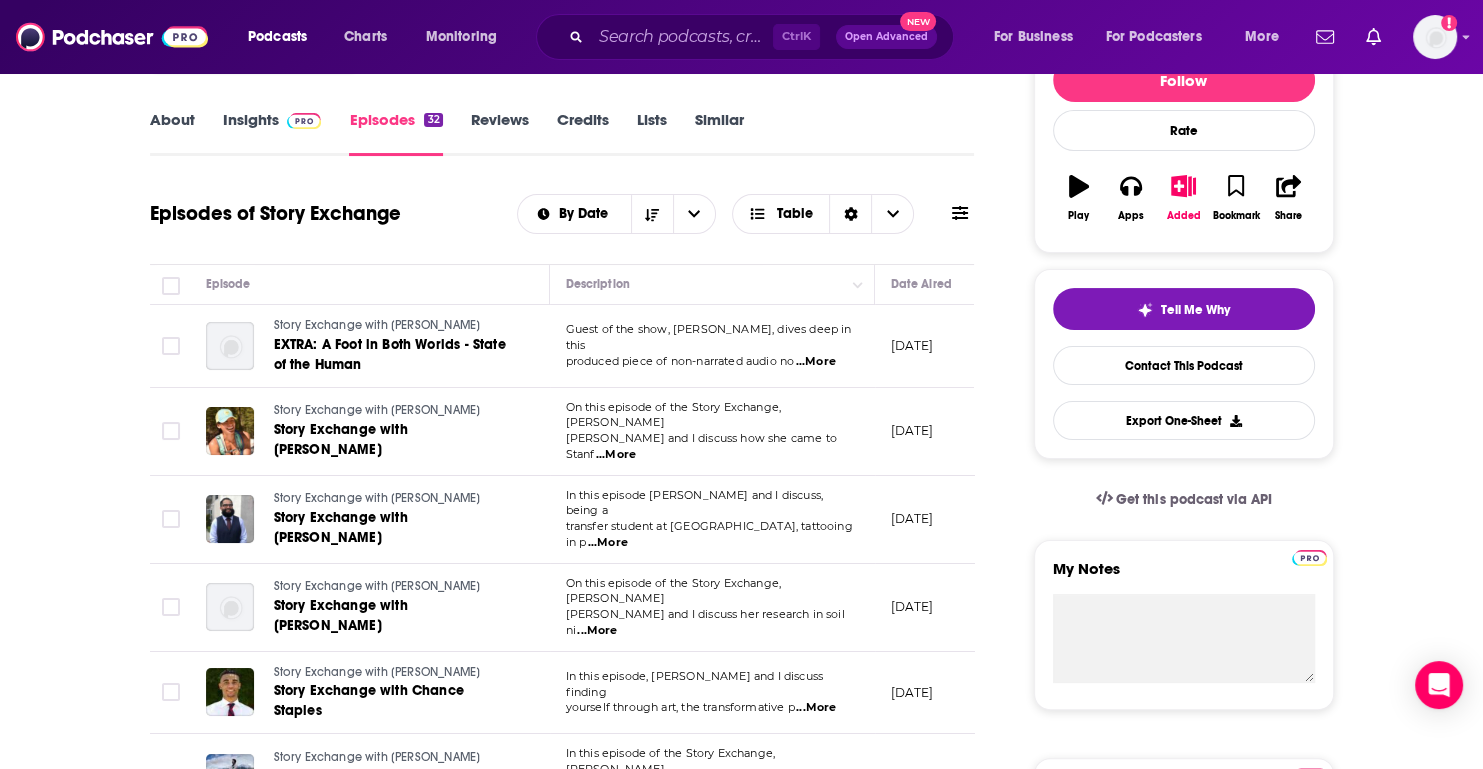 scroll, scrollTop: 300, scrollLeft: 0, axis: vertical 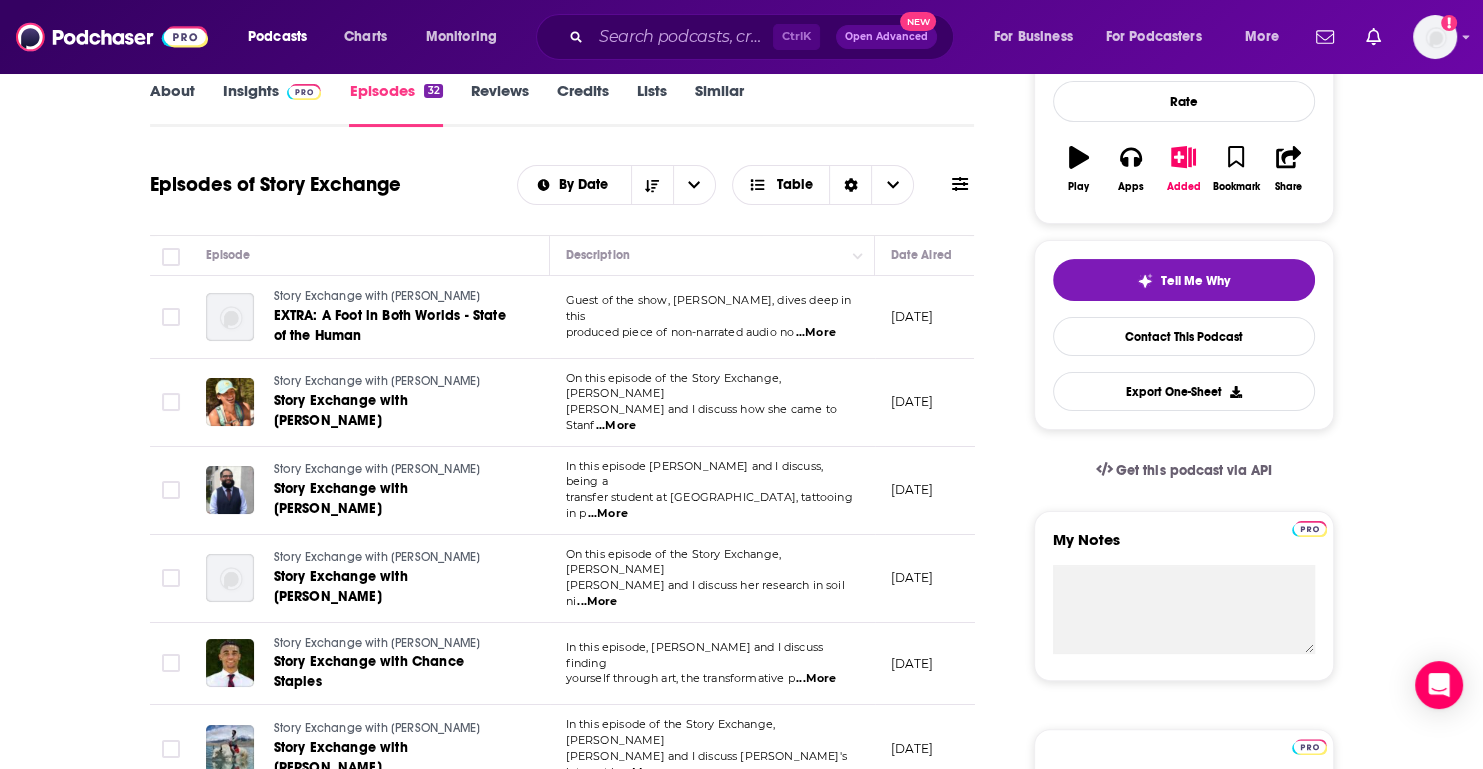 click on "...More" at bounding box center (597, 602) 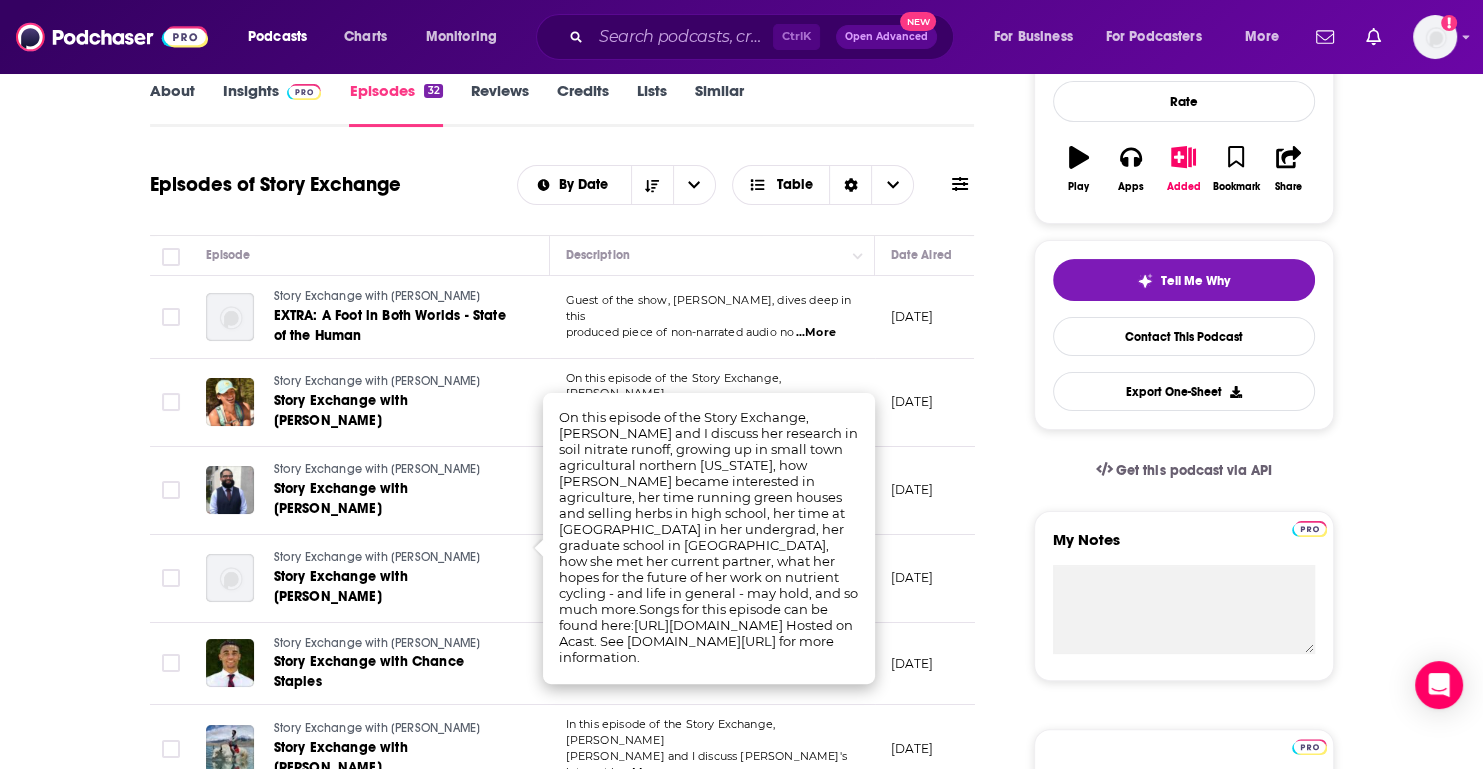 click on "About Insights Episodes 32 Reviews Credits Lists Similar Episodes of Story Exchange By Date Table Episode Description Date Aired Reach Episode Guests Length Story Exchange with Alex Strong EXTRA: A Foot in Both Worlds - State of the Human Guest of the show, Paul Calvo, dives deep in this produced piece of non-narrated audio no  ...More June 21, 2025 Under 1k -- 1:00:53 s Story Exchange with Alex Strong Story Exchange with Alyson Chun On this episode of the Story Exchange, Alyson Chun and I discuss how she came to Stanf  ...More May 3, 2025 Under 1k -- 1:00:00 s Story Exchange with Alex Strong Story Exchange with Paul Calvo In this episode Paul Calvo and I discuss, being a transfer student at Stanford, tattooing in p  ...More April 24, 2025 Under 1k -- 1:00:00 s Story Exchange with Alex Strong Story Exchange with Anna Gomes On this episode of the Story Exchange, Anna Gomes and I discuss her research in soil ni  ...More April 17, 2025 Under 1k -- 1:00:00 s Story Exchange with Alex Strong  ...More April 10, 2025" at bounding box center (576, 1390) 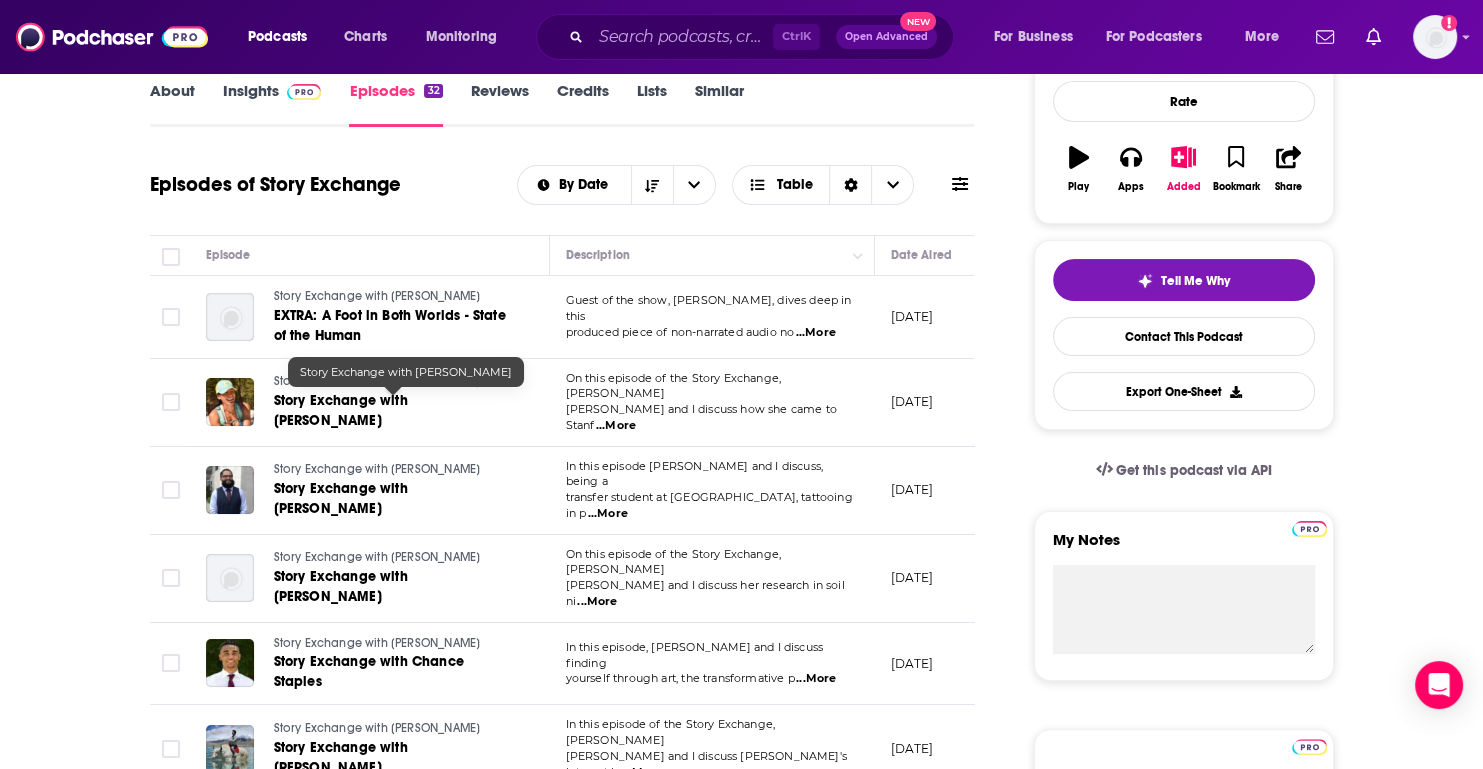 click on "Story Exchange with Alyson Chun" at bounding box center (341, 410) 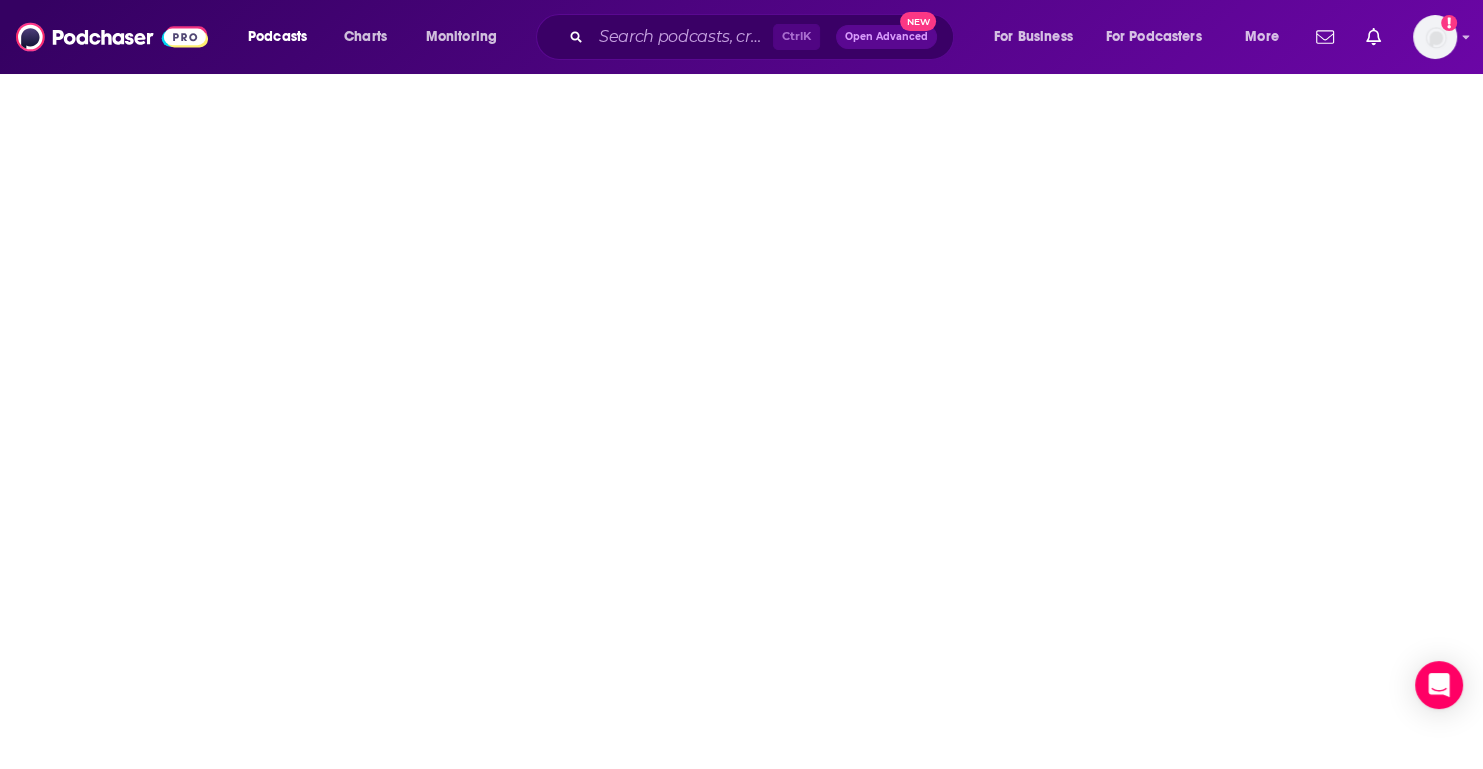 scroll, scrollTop: 0, scrollLeft: 0, axis: both 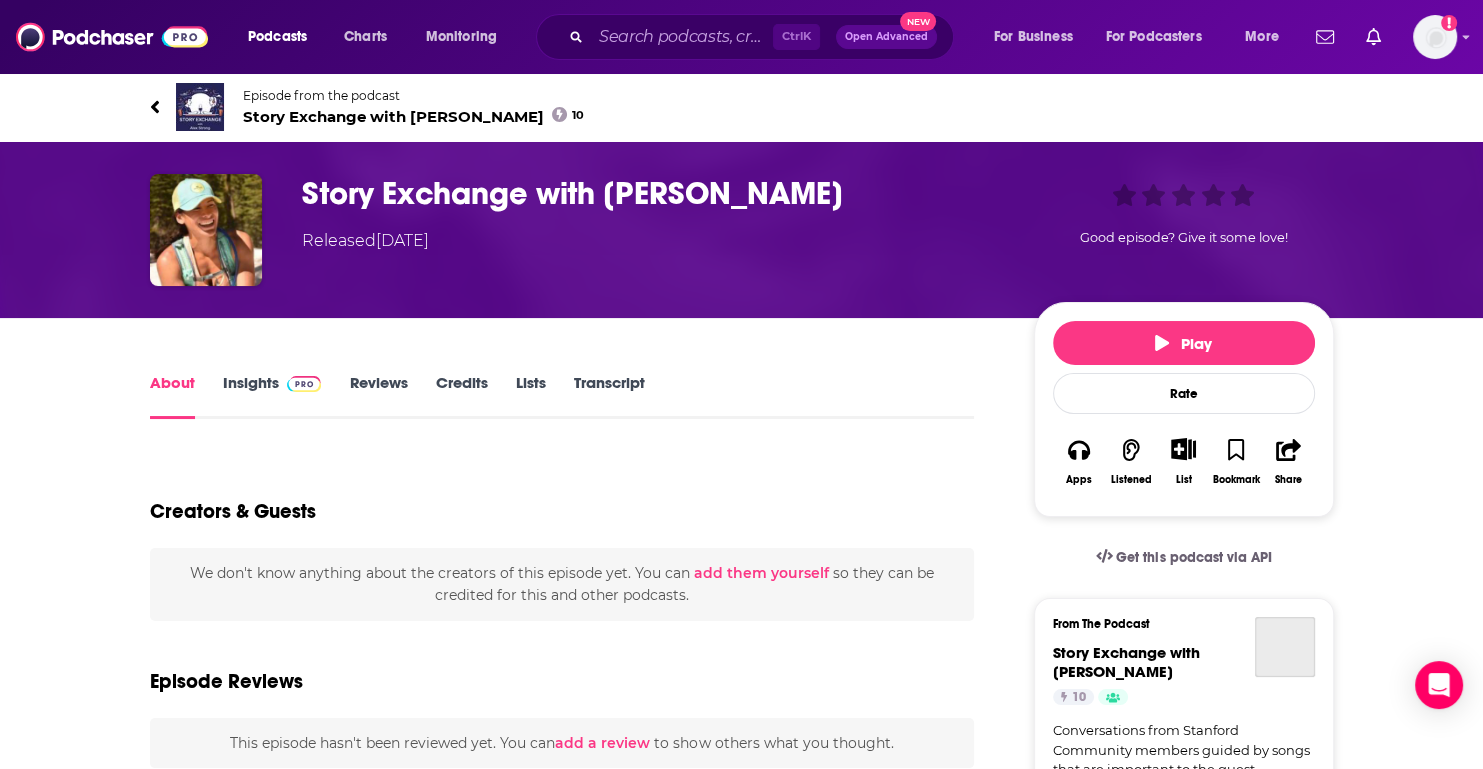 click on "Transcript" at bounding box center (608, 396) 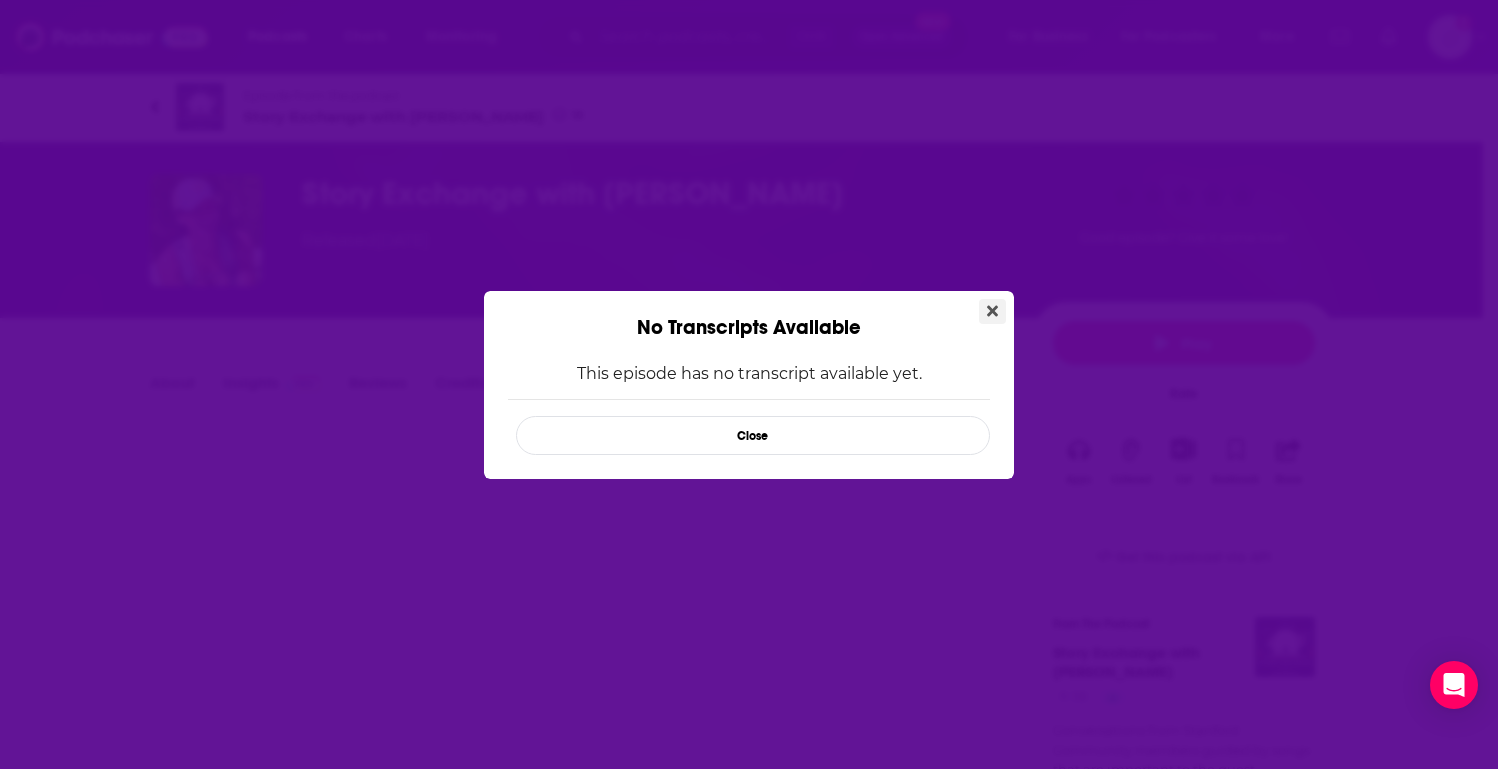 click at bounding box center [992, 311] 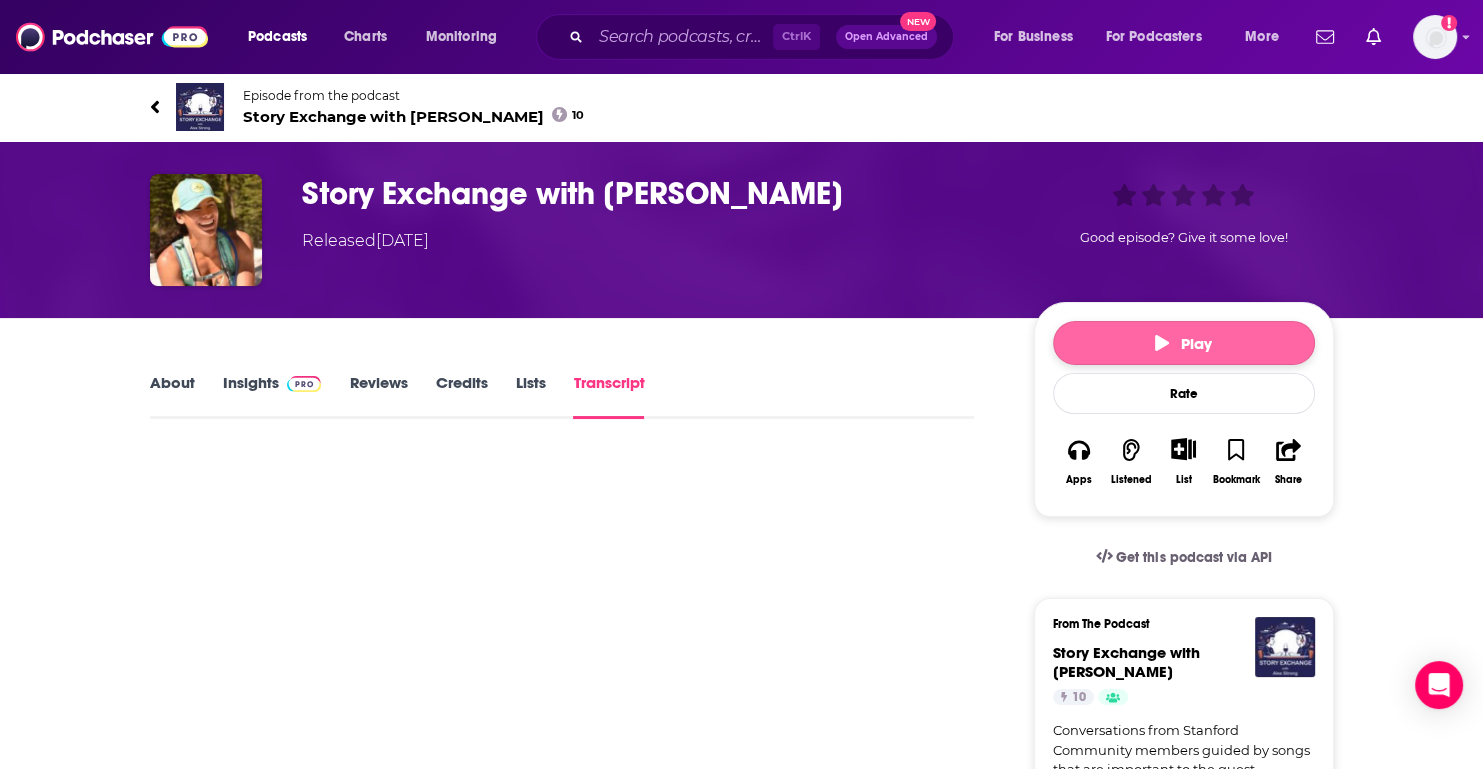 click on "Play" at bounding box center (1184, 343) 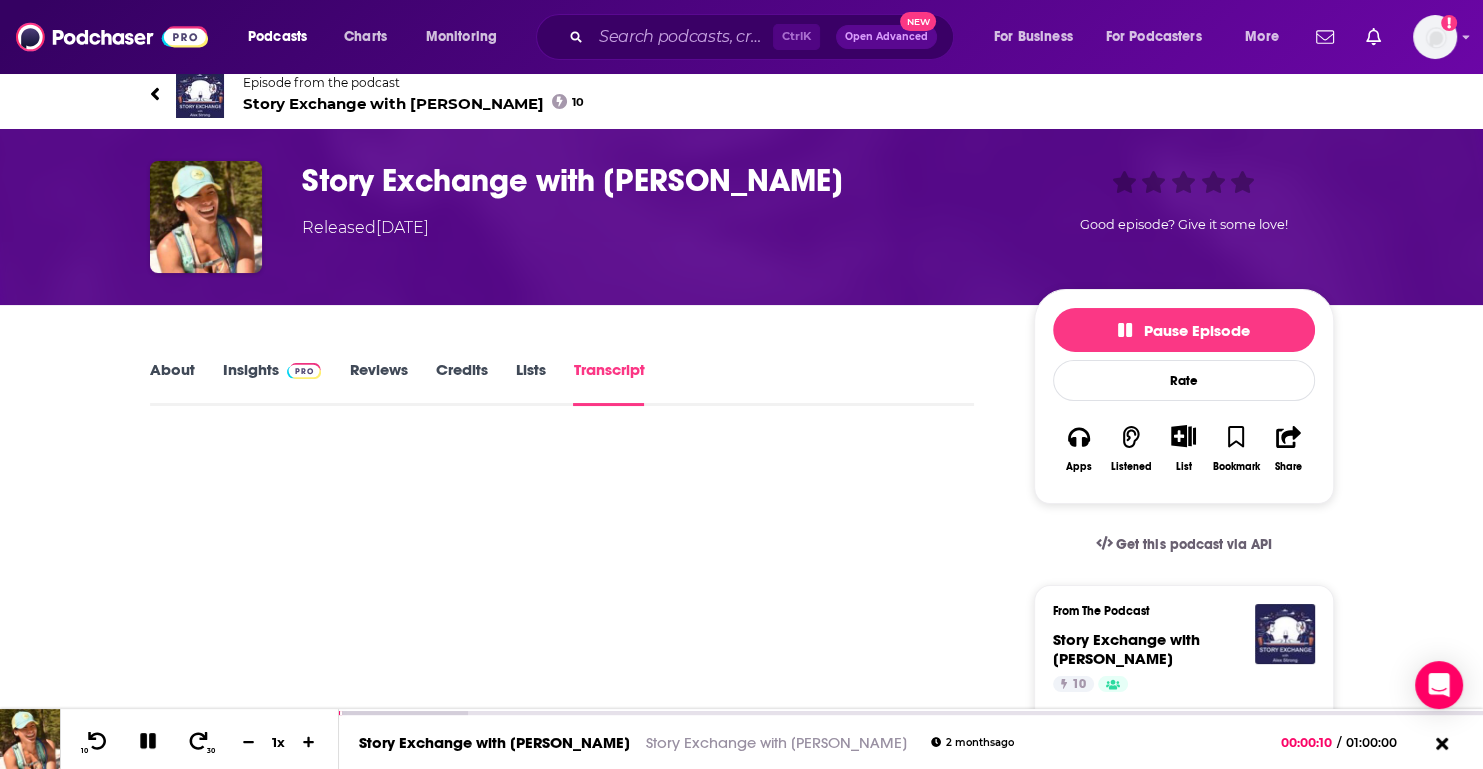 scroll, scrollTop: 0, scrollLeft: 0, axis: both 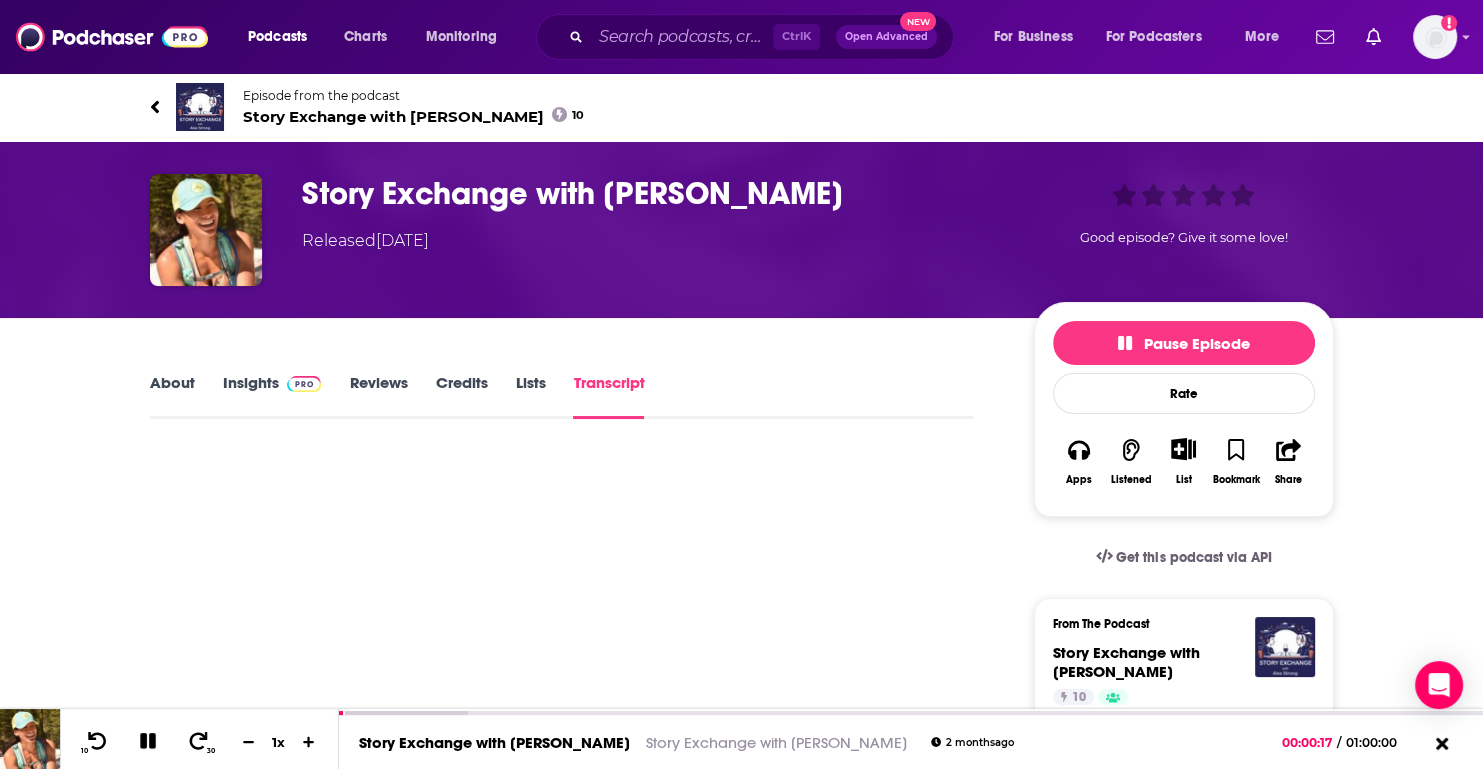 click on "About" at bounding box center [172, 396] 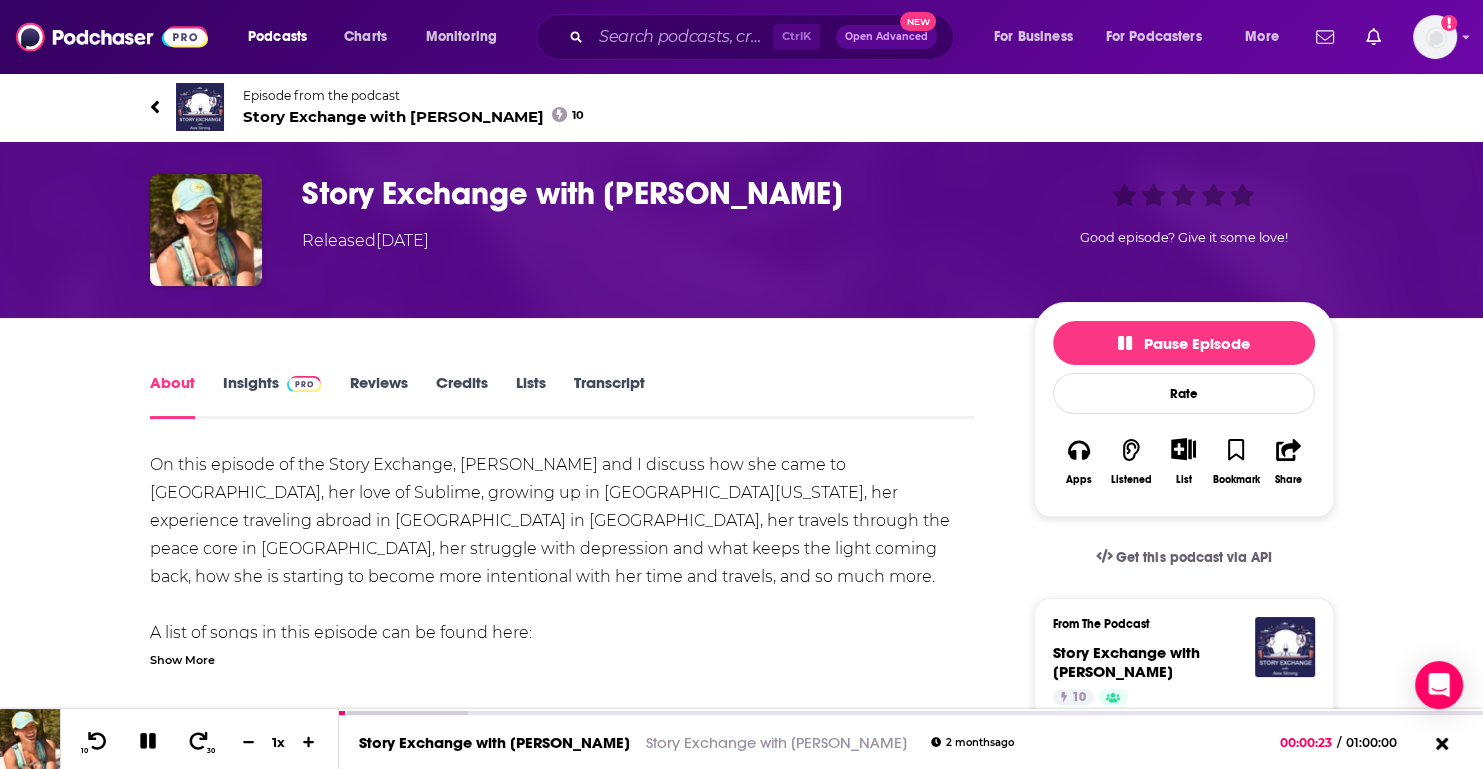 click on "Insights" at bounding box center [272, 396] 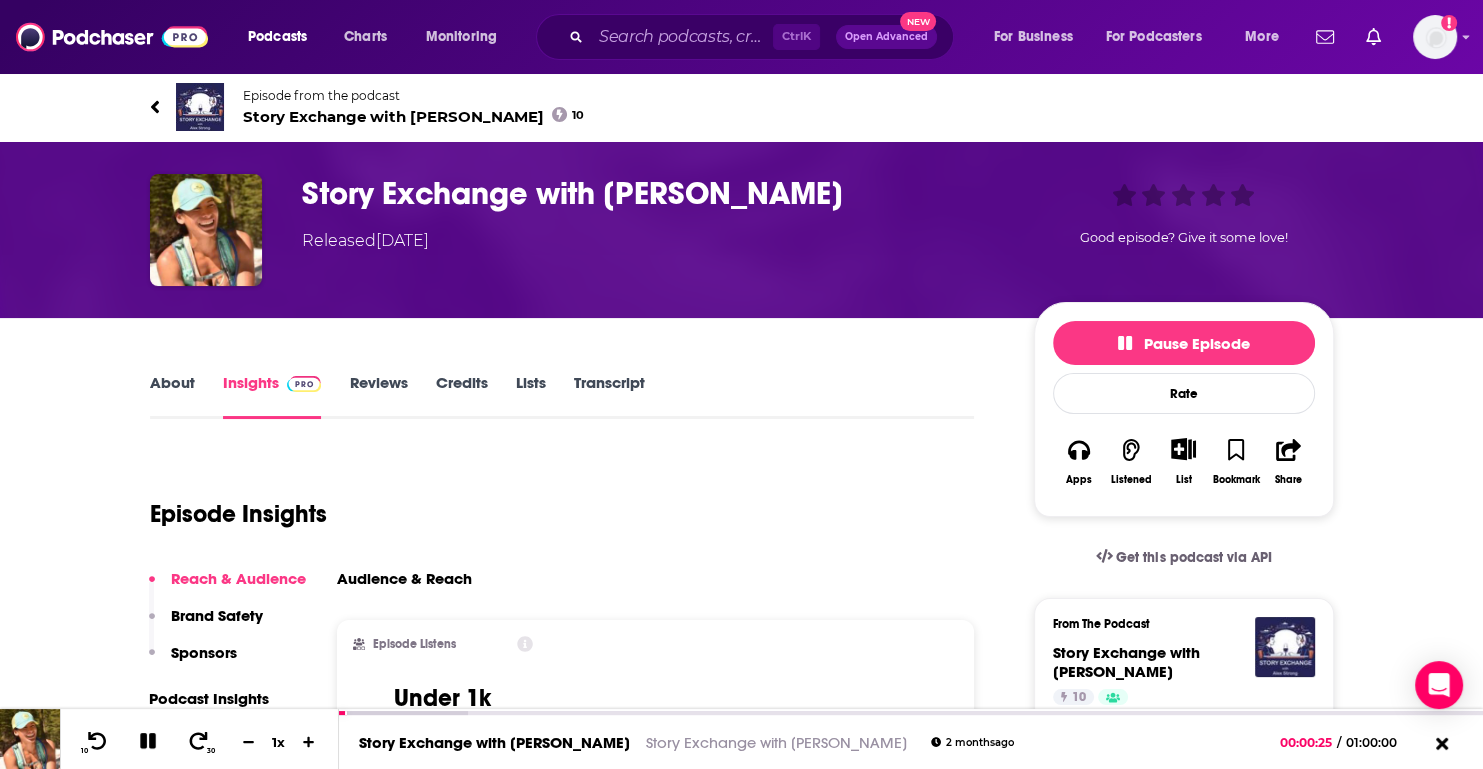 scroll, scrollTop: 200, scrollLeft: 0, axis: vertical 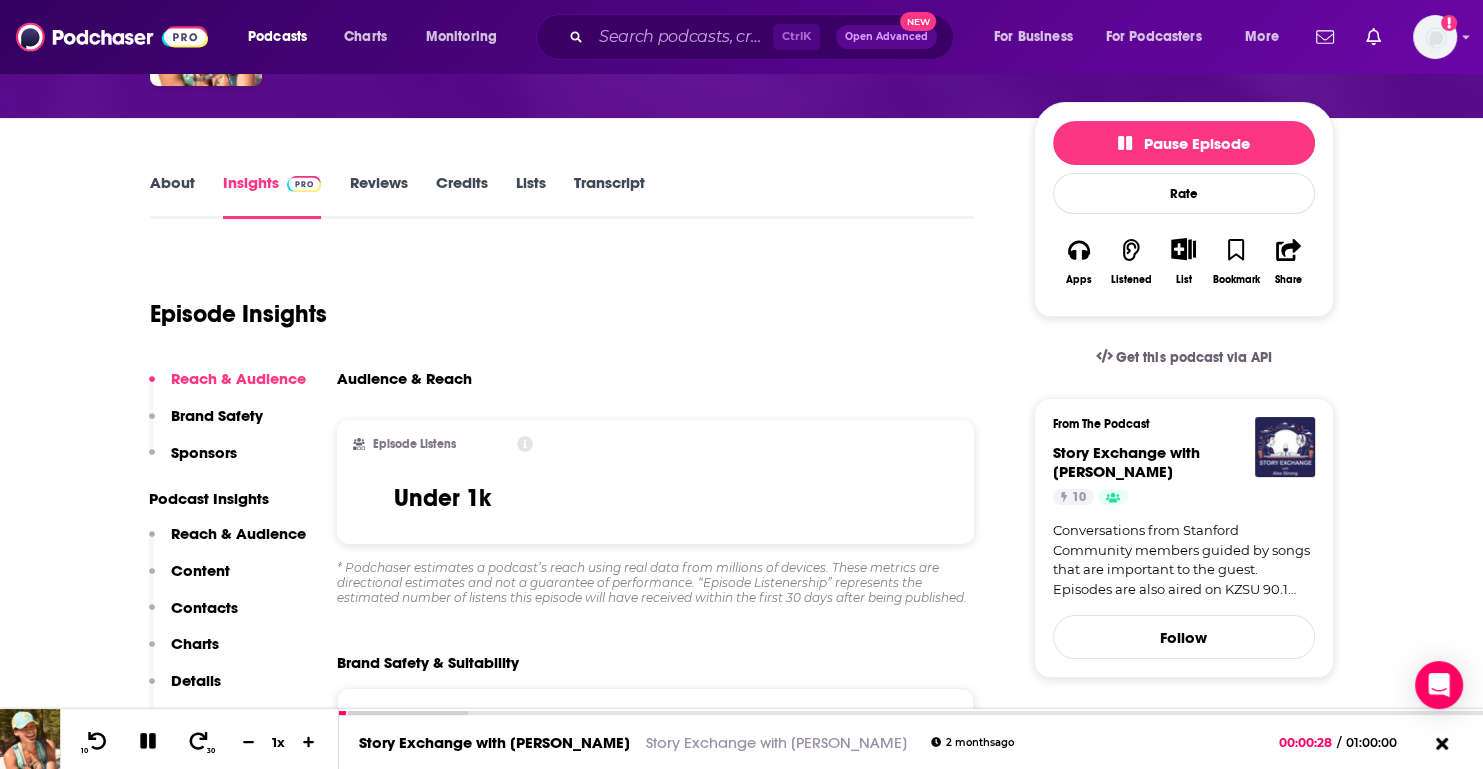 click on "Brand Safety" at bounding box center [206, 424] 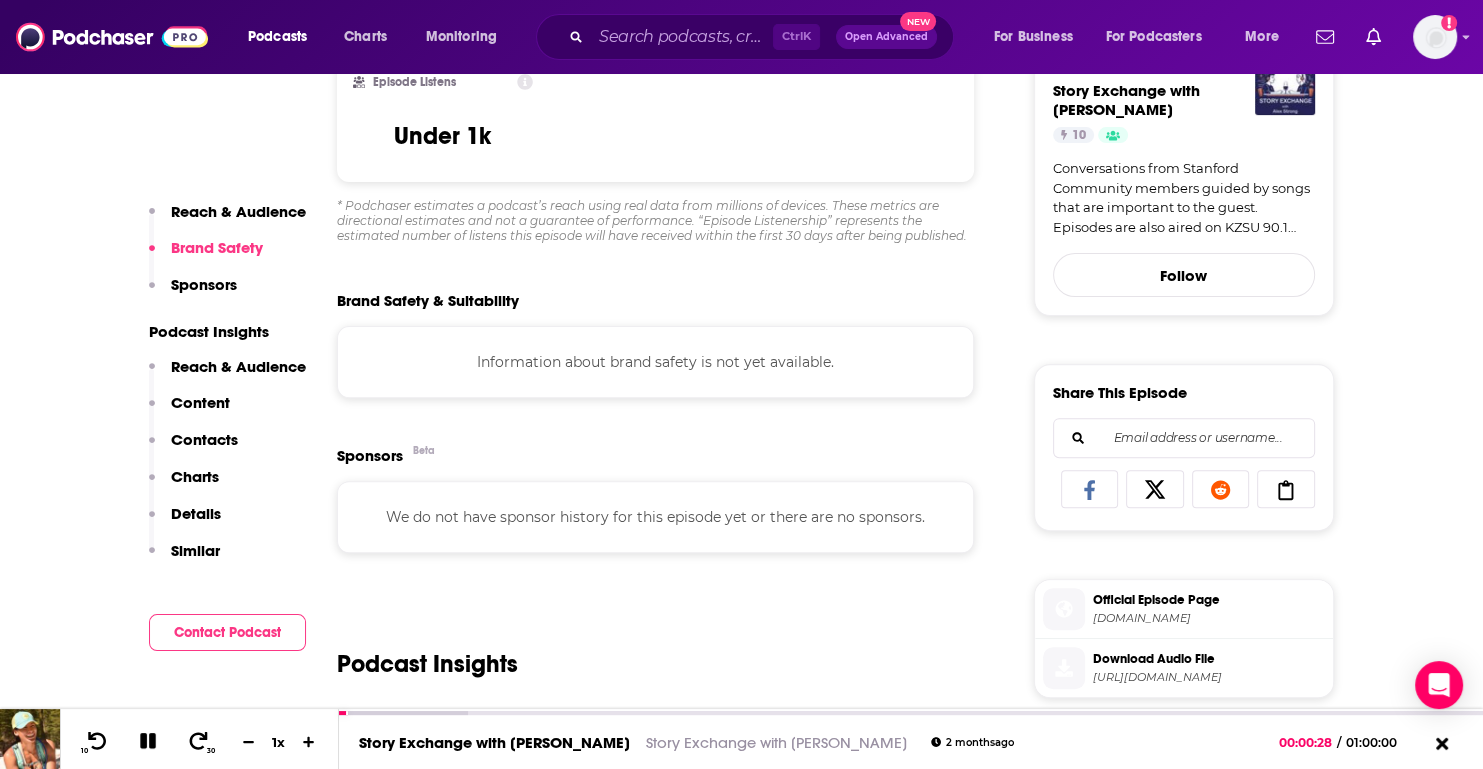 scroll, scrollTop: 582, scrollLeft: 0, axis: vertical 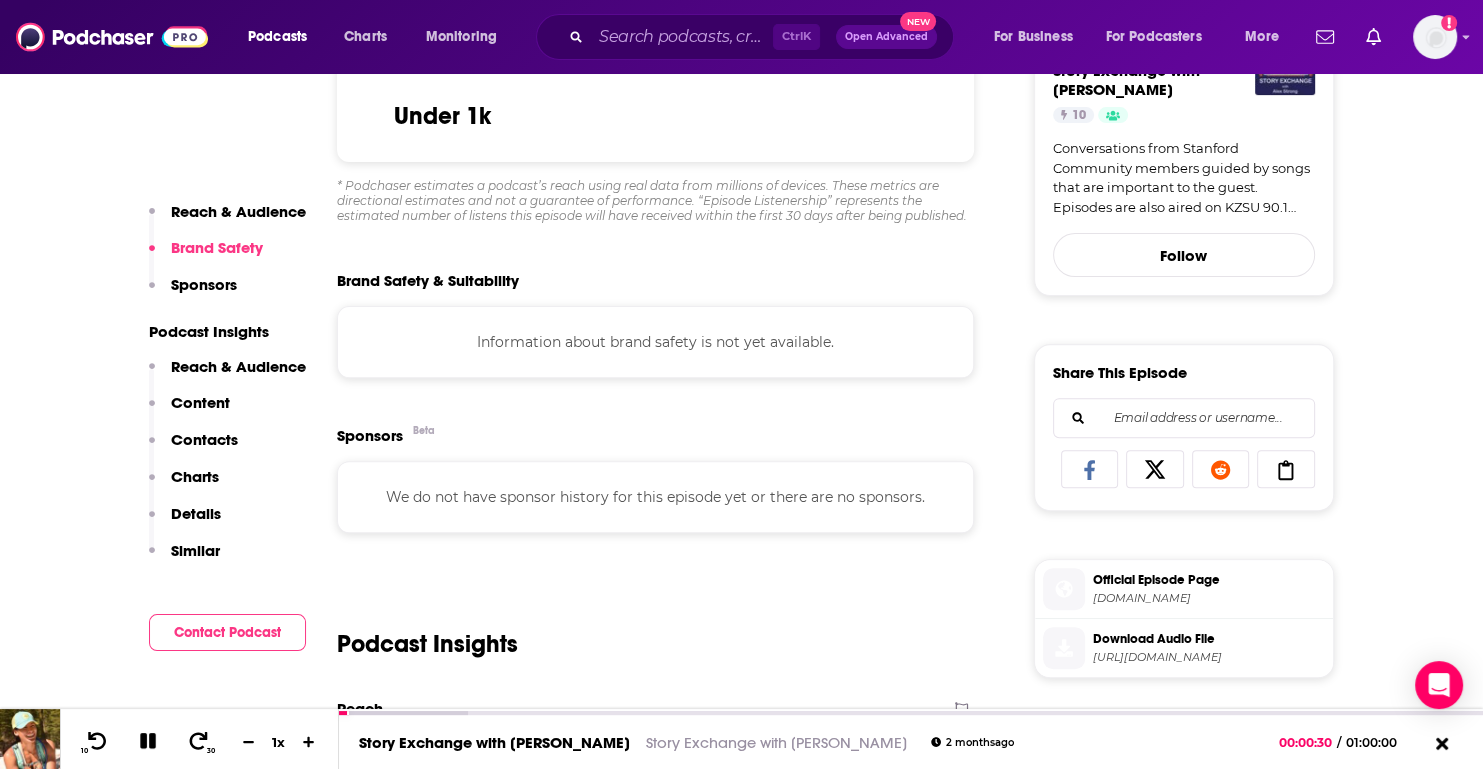 click on "Sponsors" at bounding box center (204, 284) 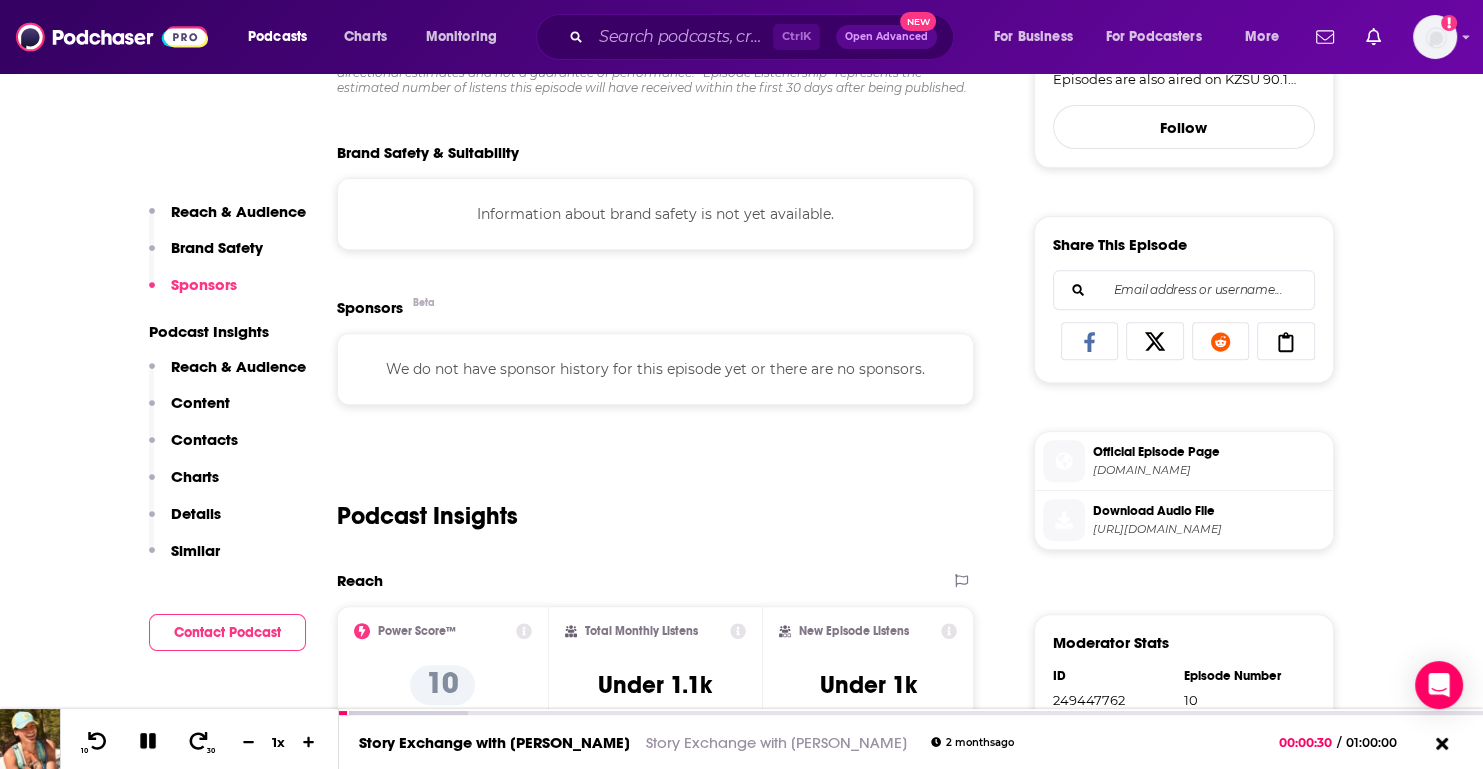 scroll, scrollTop: 738, scrollLeft: 0, axis: vertical 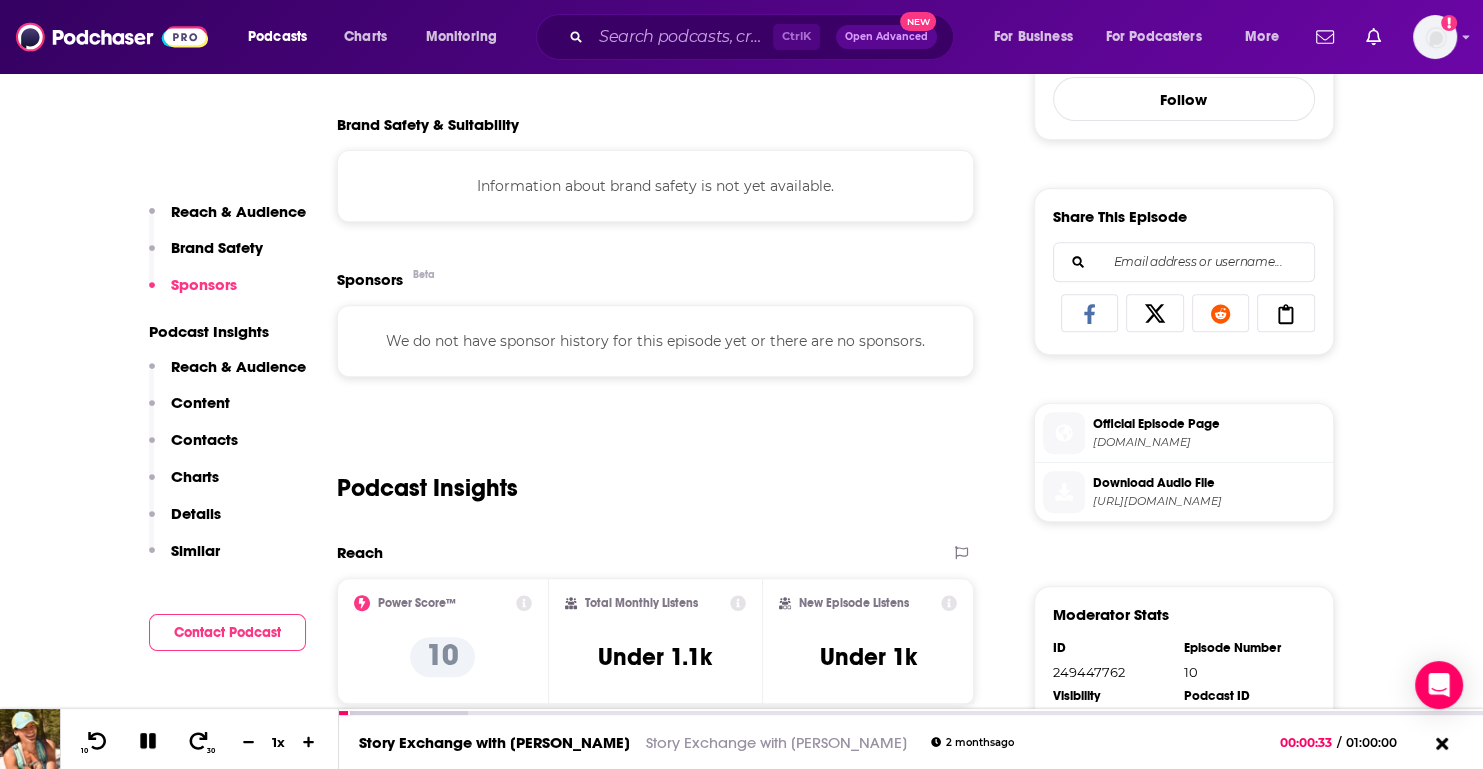 click on "Reach & Audience" at bounding box center (238, 366) 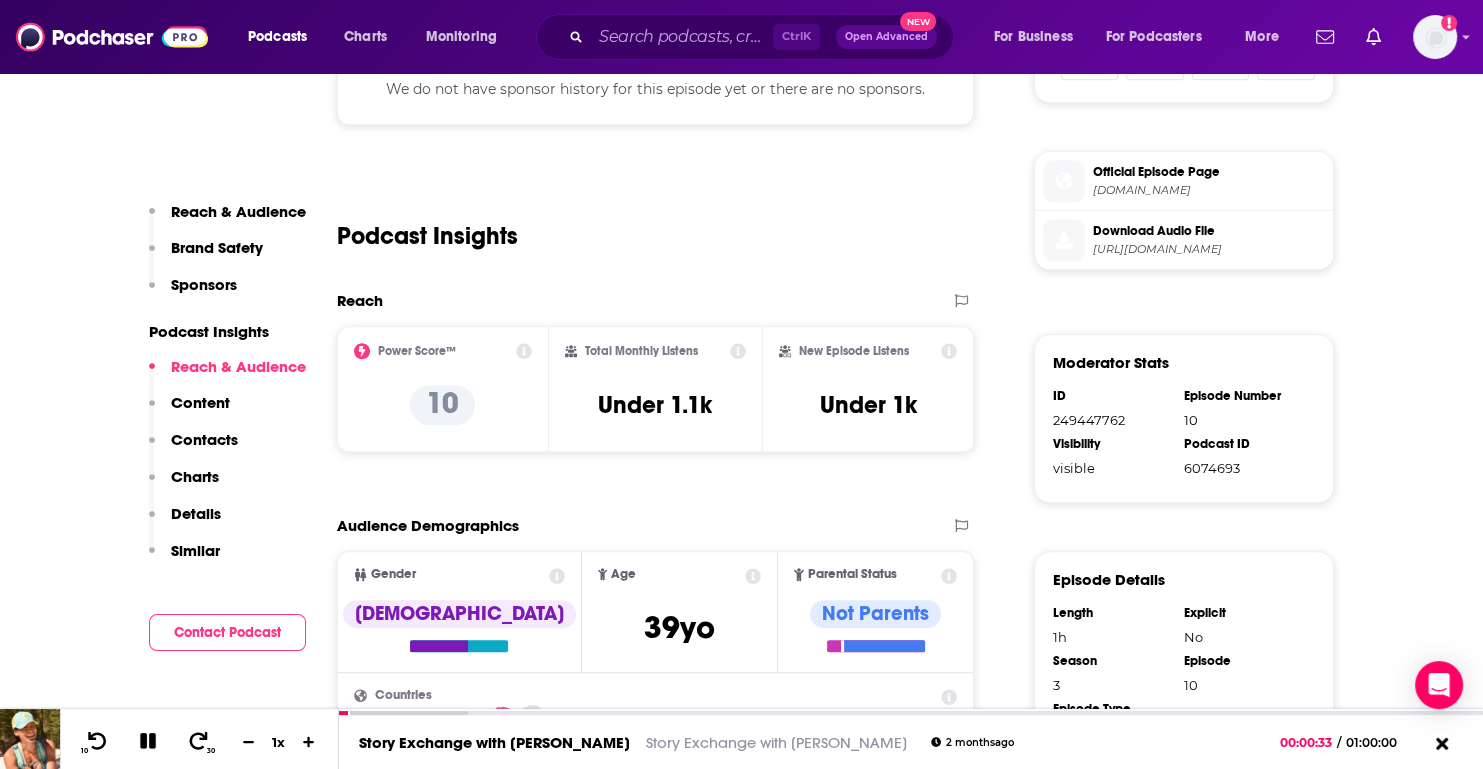 scroll, scrollTop: 1011, scrollLeft: 0, axis: vertical 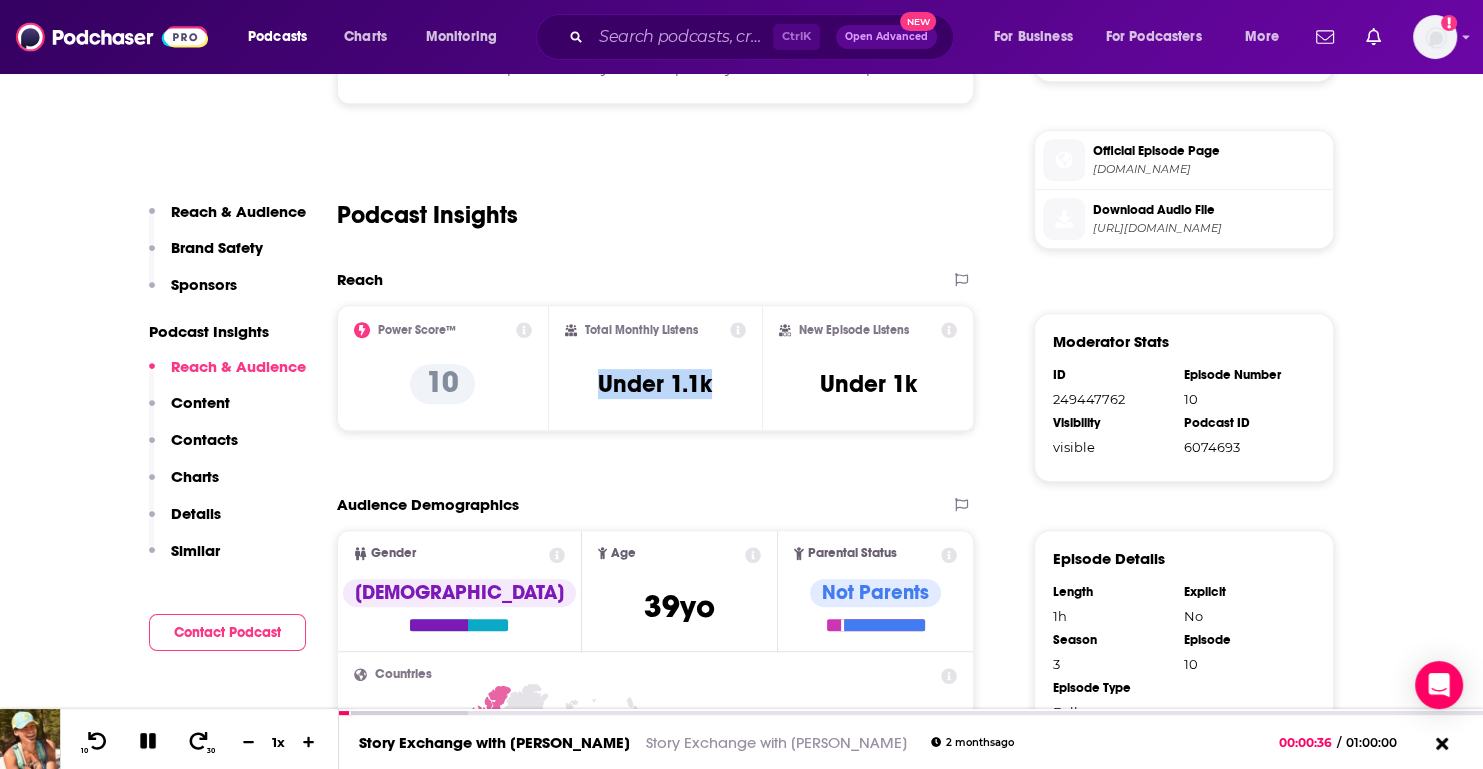 drag, startPoint x: 588, startPoint y: 380, endPoint x: 755, endPoint y: 386, distance: 167.10774 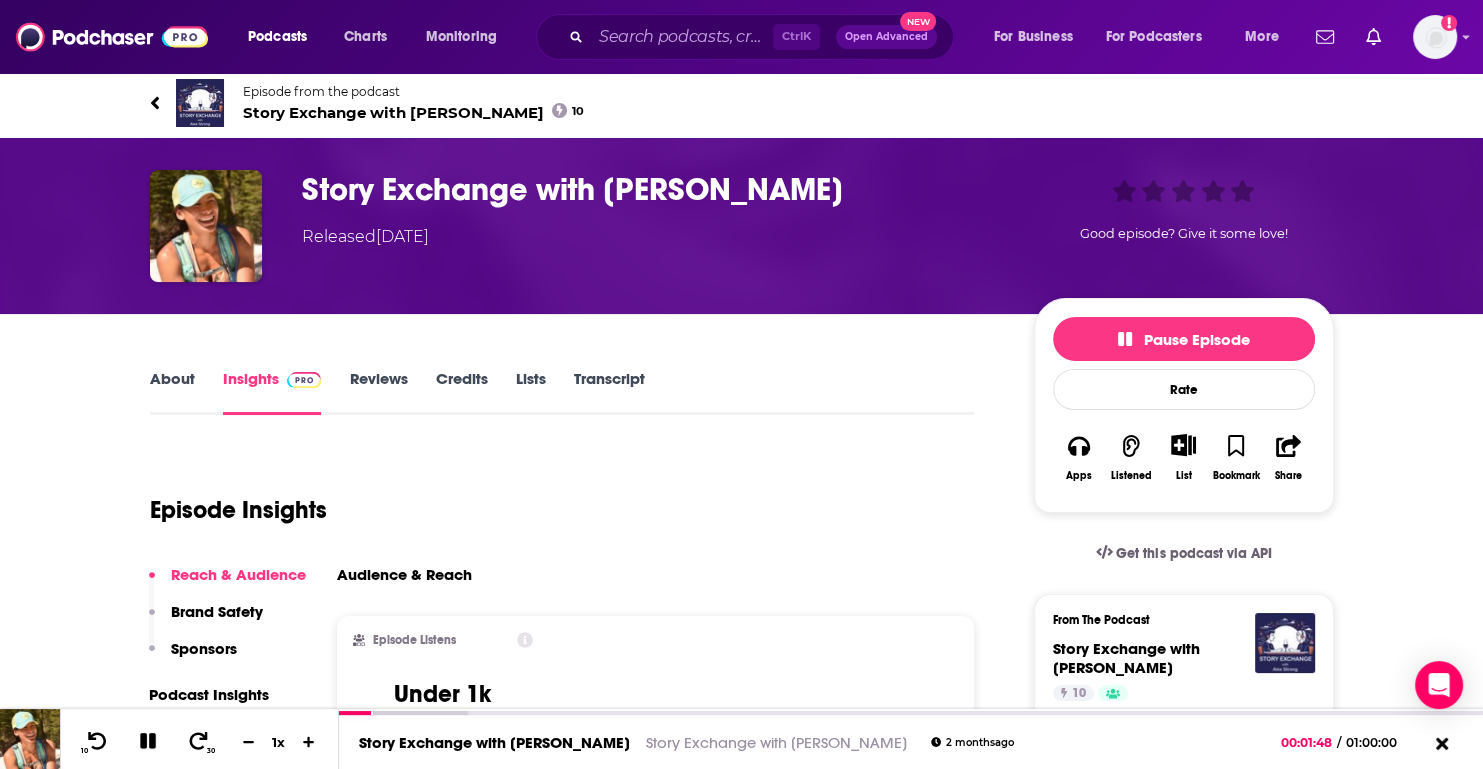 scroll, scrollTop: 0, scrollLeft: 0, axis: both 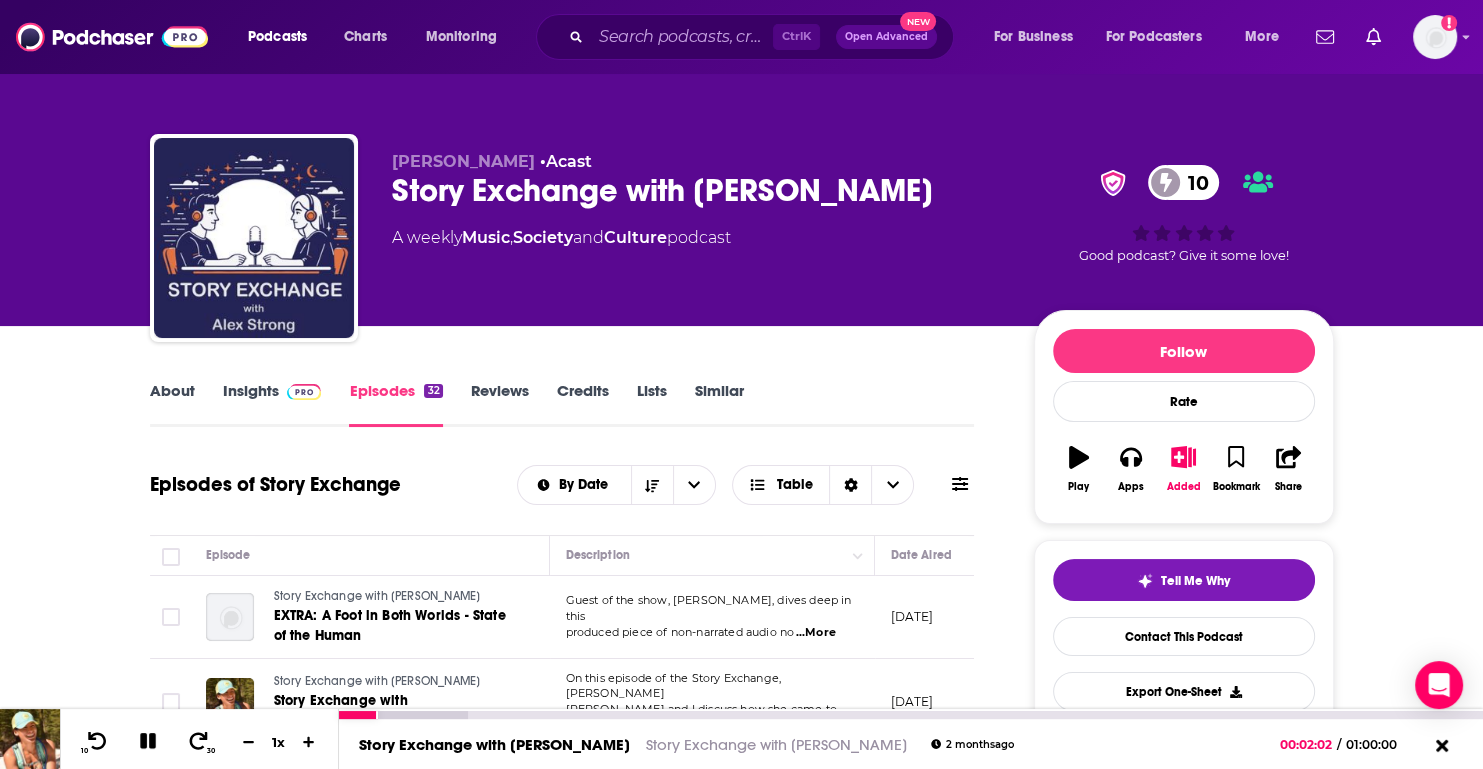 click 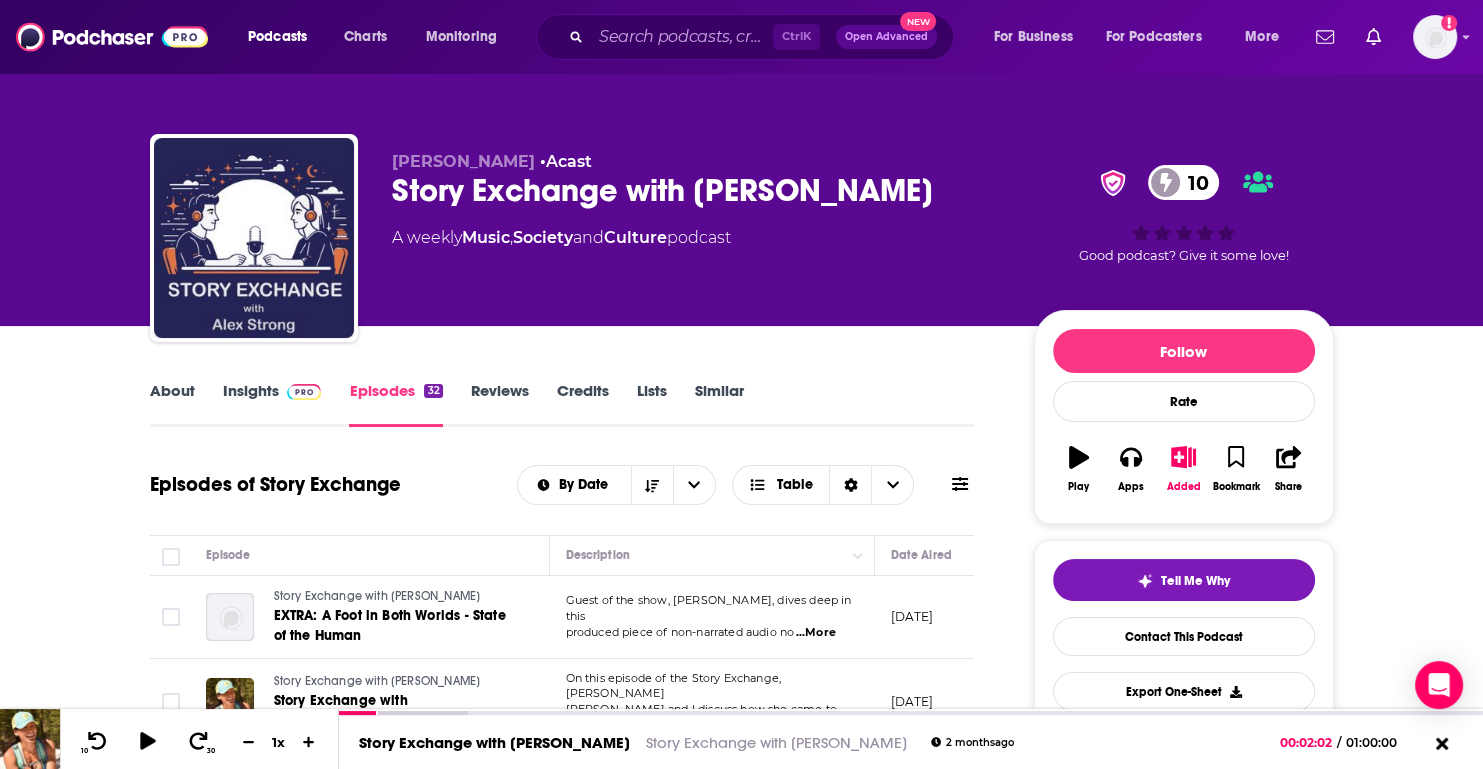 scroll, scrollTop: 300, scrollLeft: 0, axis: vertical 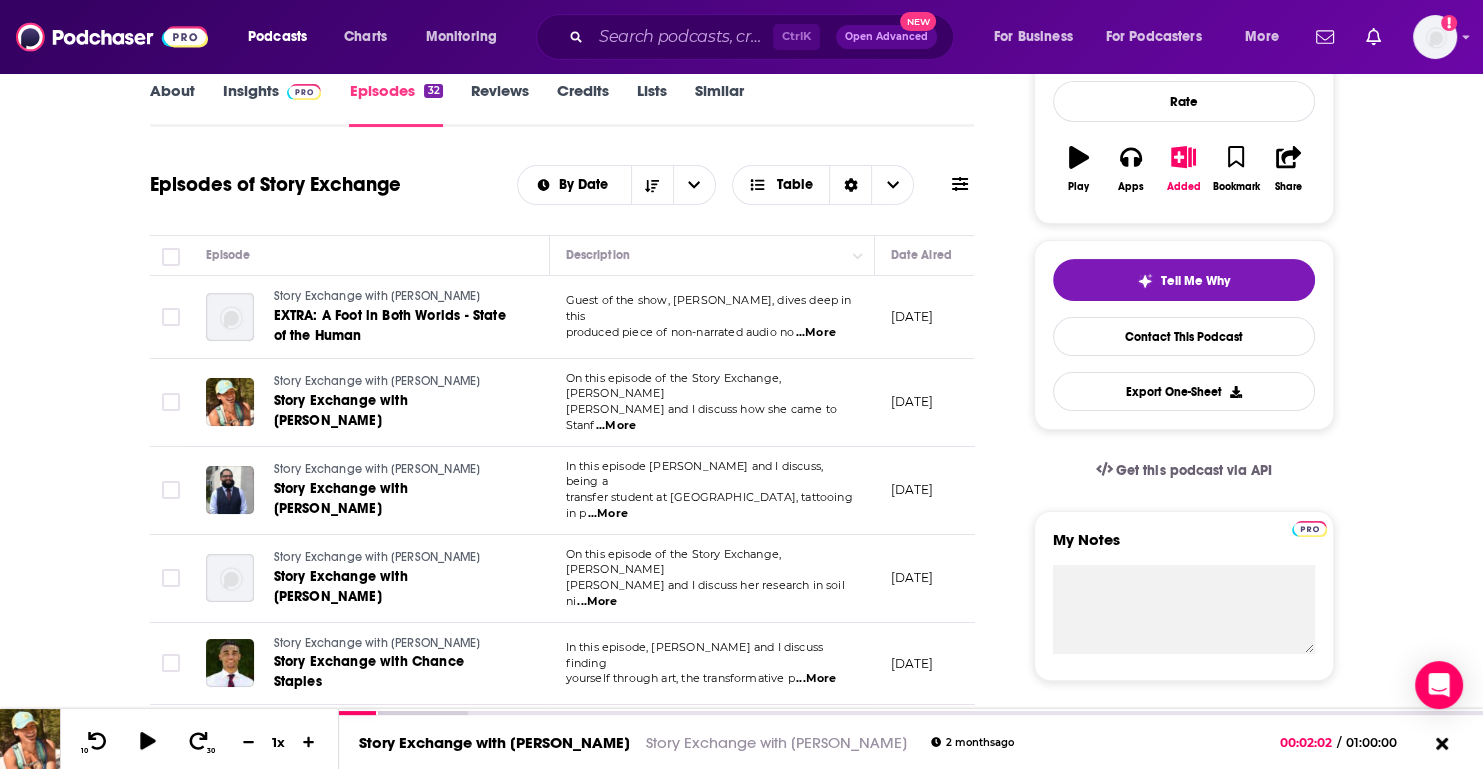click on "...More" at bounding box center (816, 679) 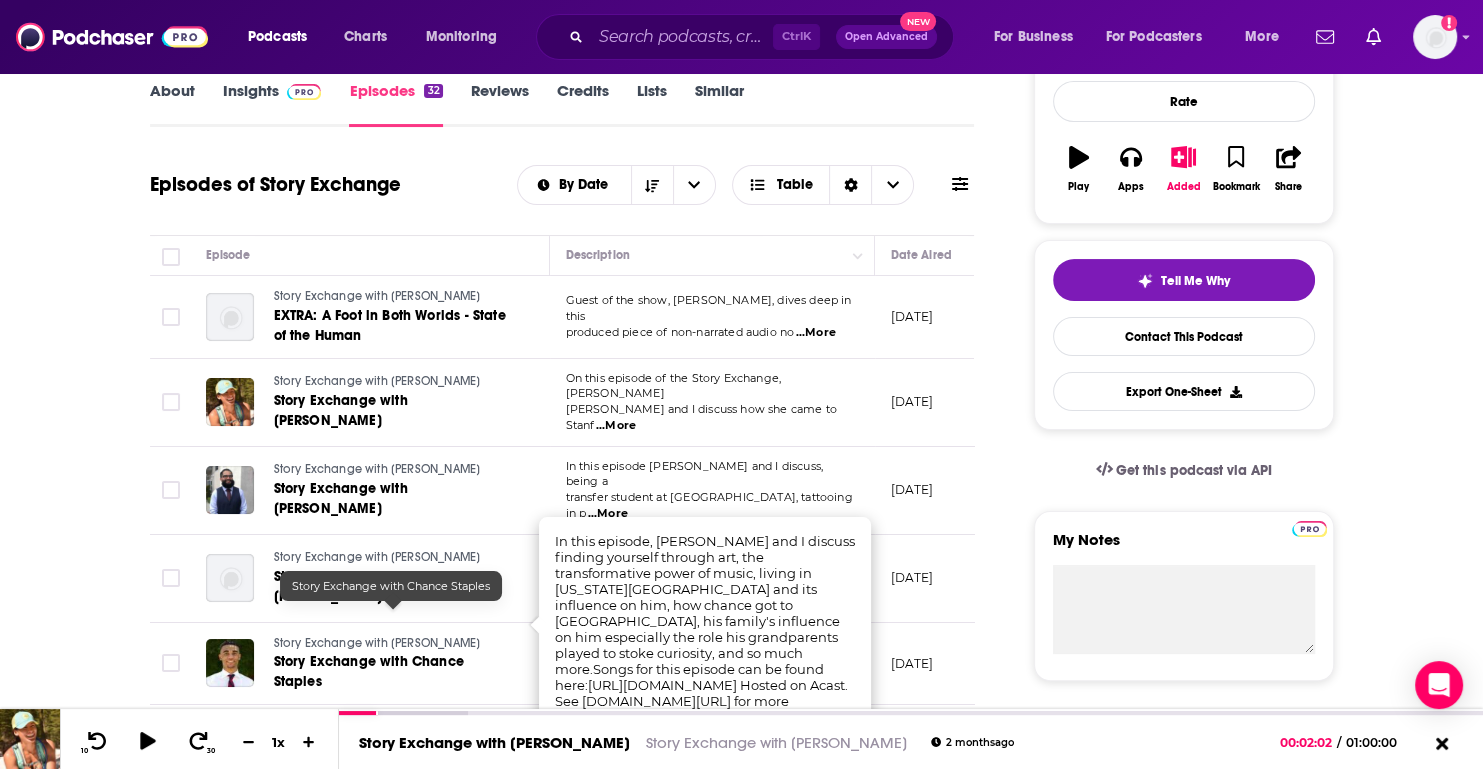 click on "Story Exchange with Chance Staples" at bounding box center [369, 671] 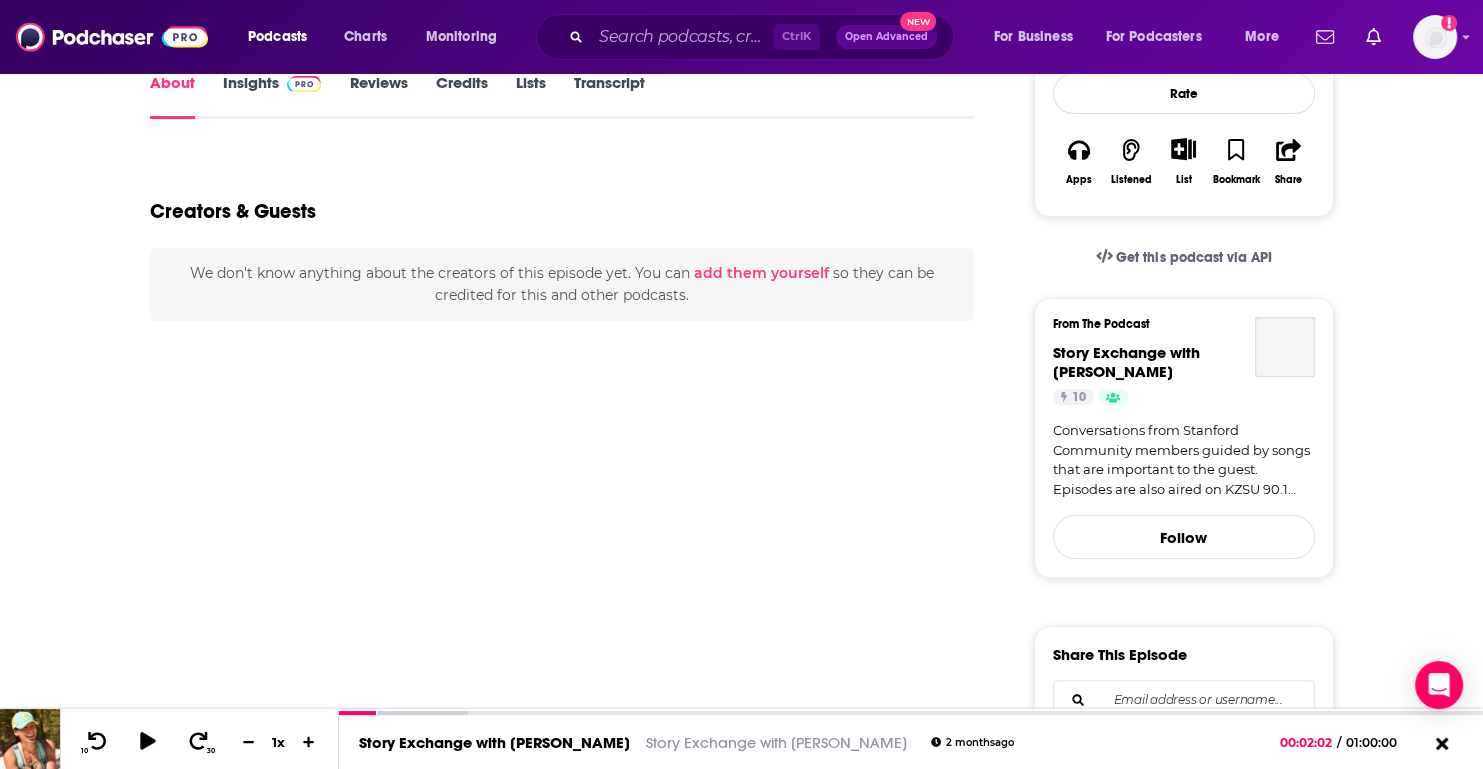 scroll, scrollTop: 0, scrollLeft: 0, axis: both 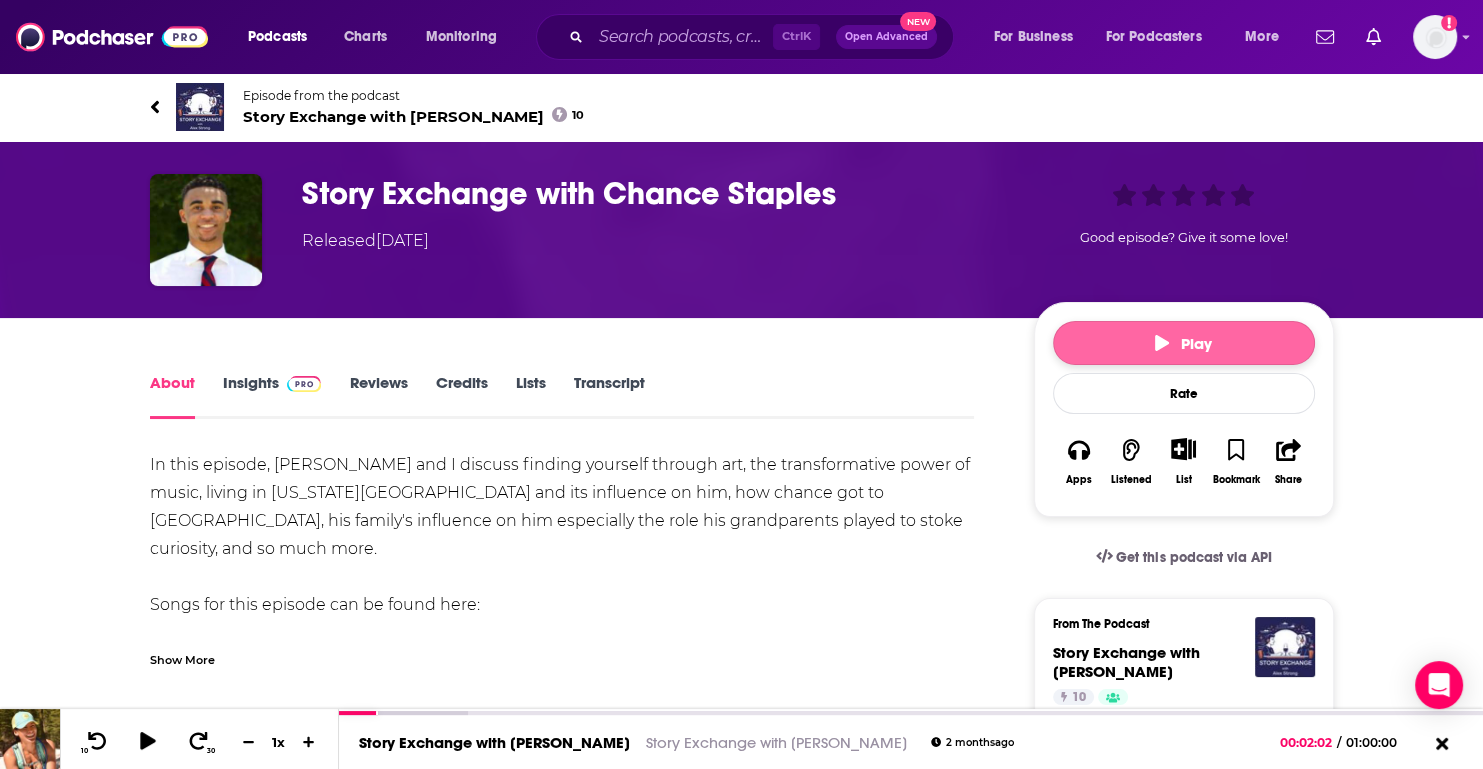 click on "Play" at bounding box center [1184, 343] 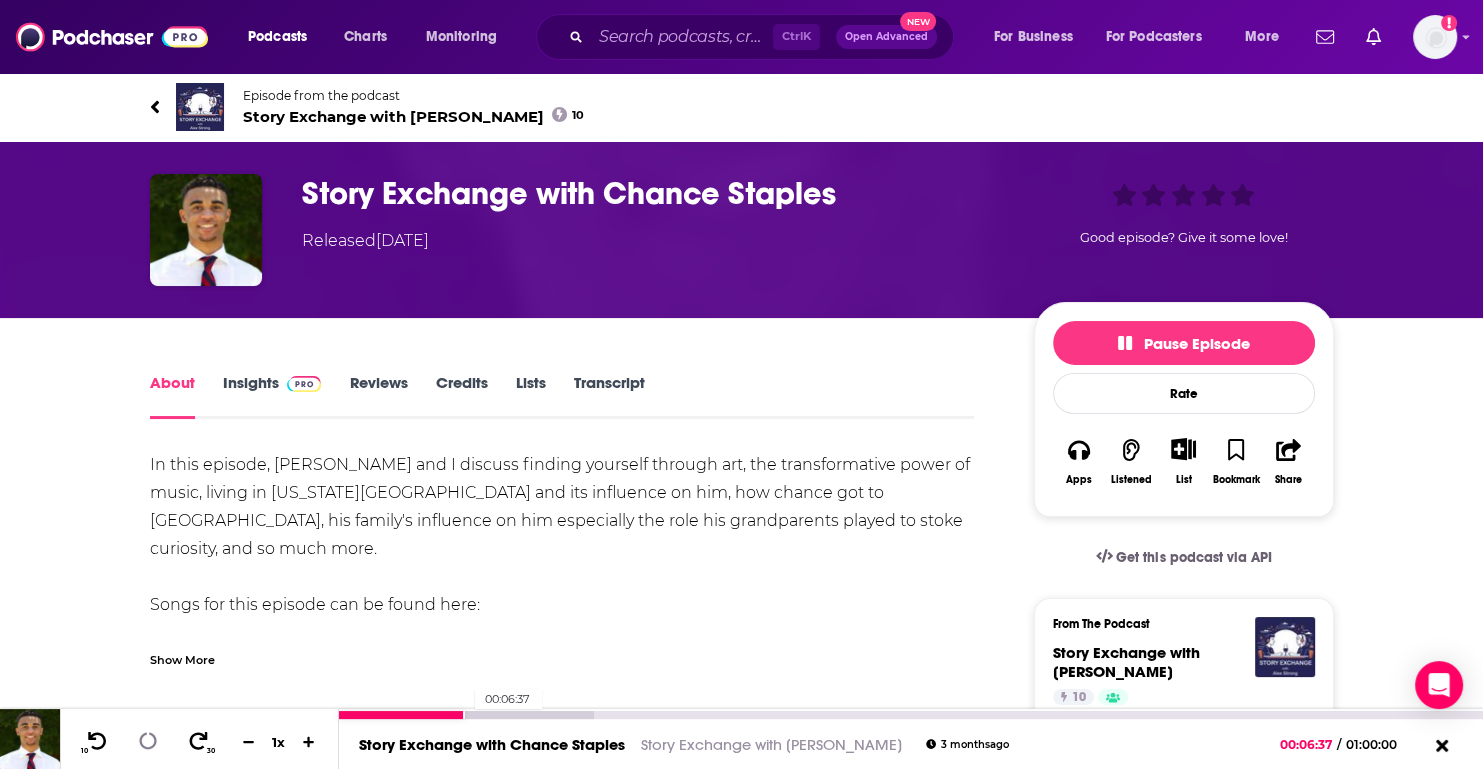 click at bounding box center (466, 715) 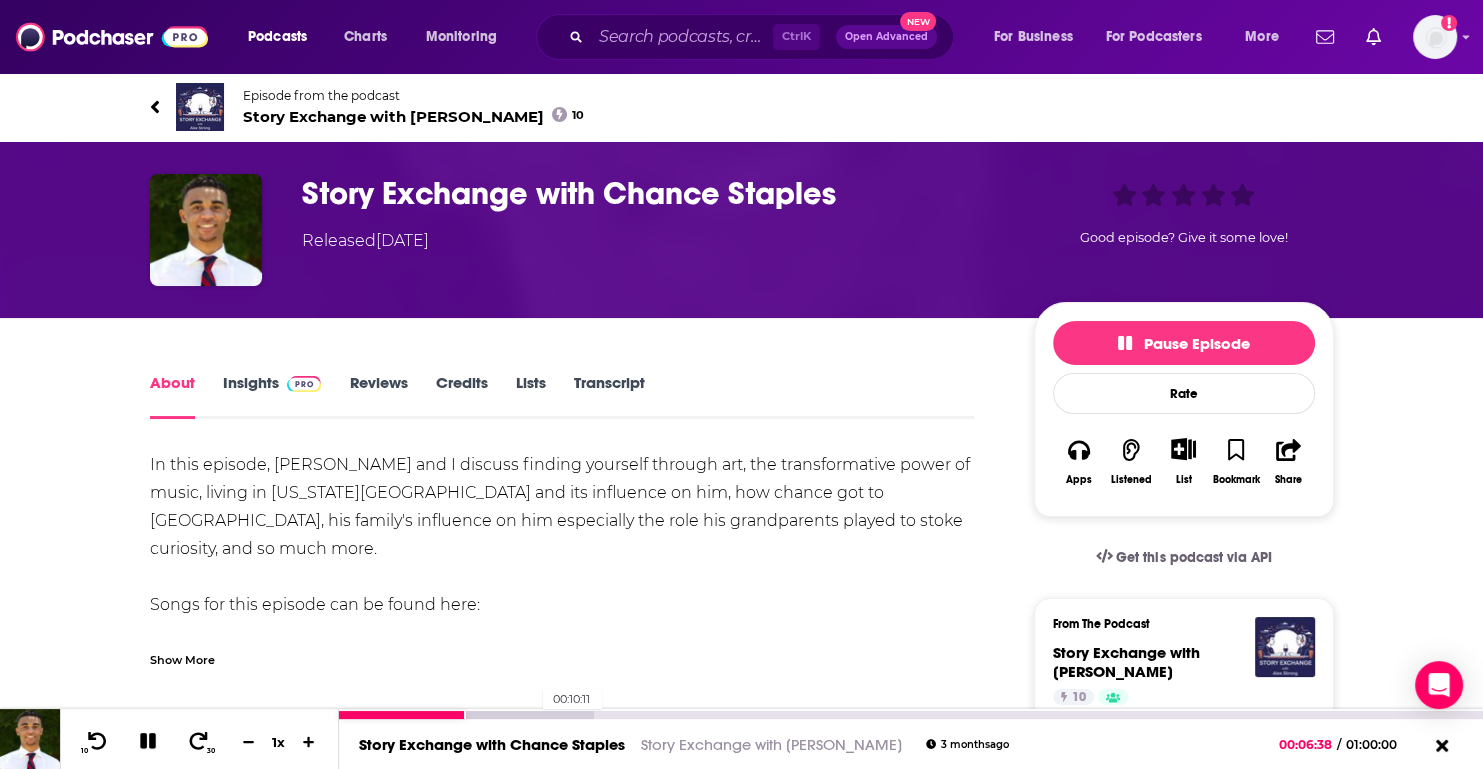 click at bounding box center (466, 715) 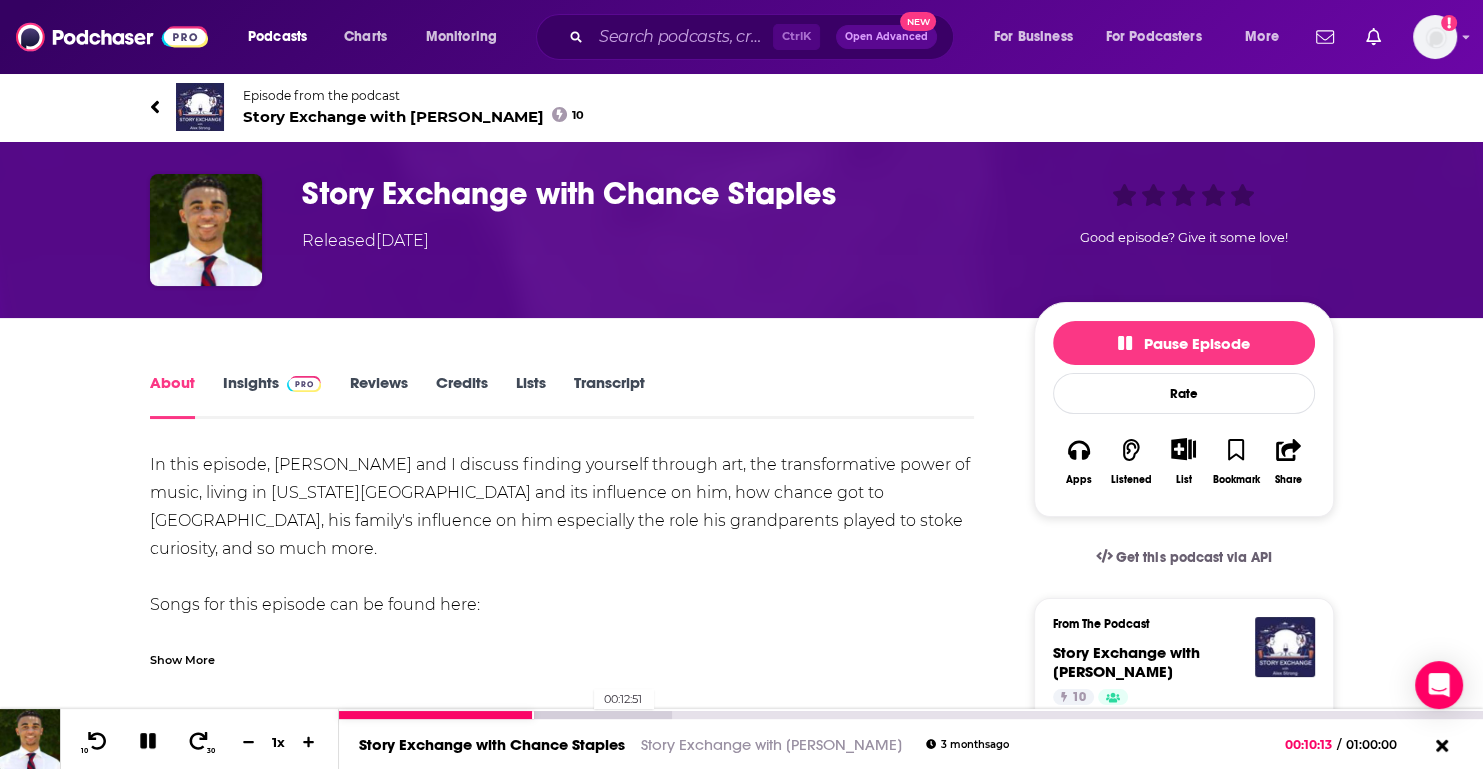 click at bounding box center [505, 715] 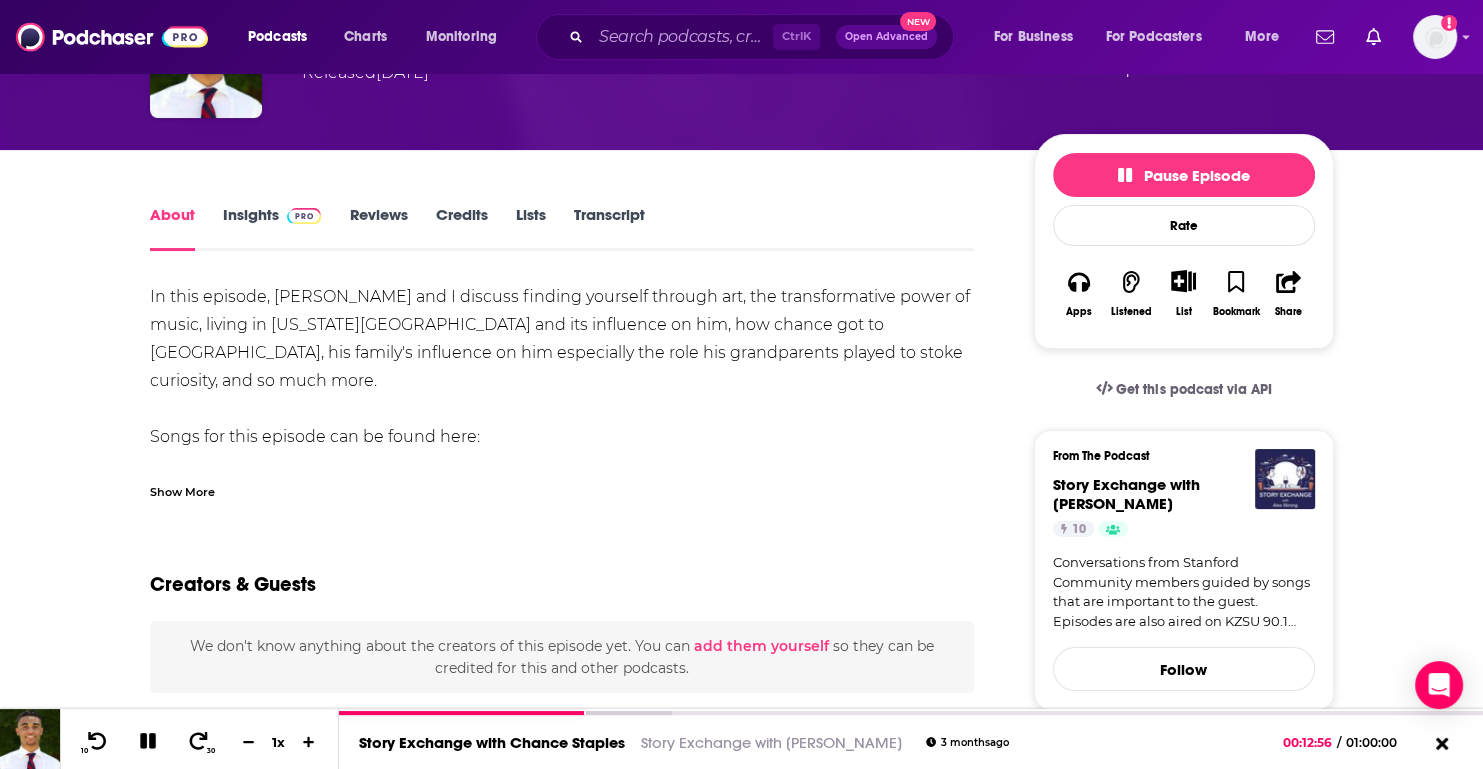 scroll, scrollTop: 0, scrollLeft: 0, axis: both 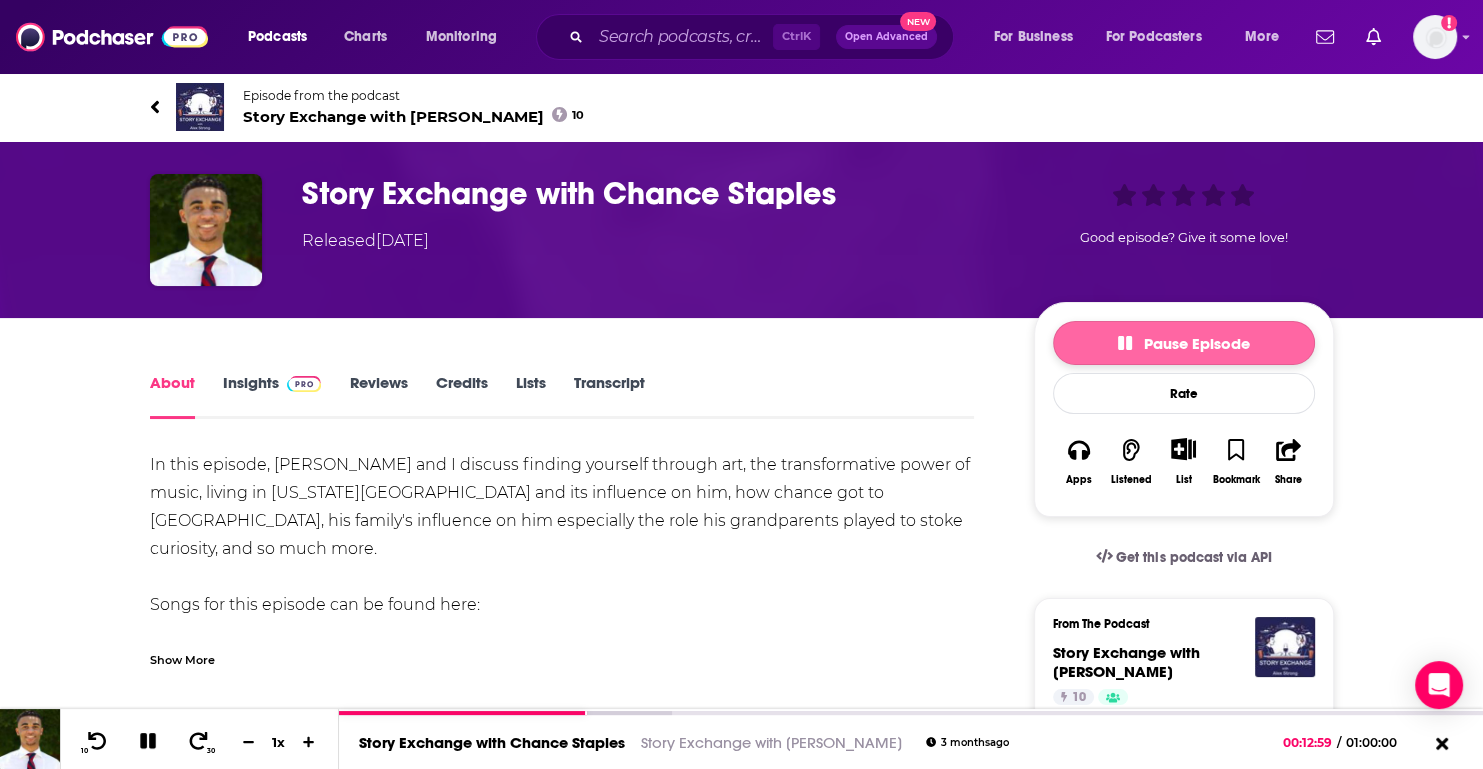 click on "Pause Episode" at bounding box center [1184, 343] 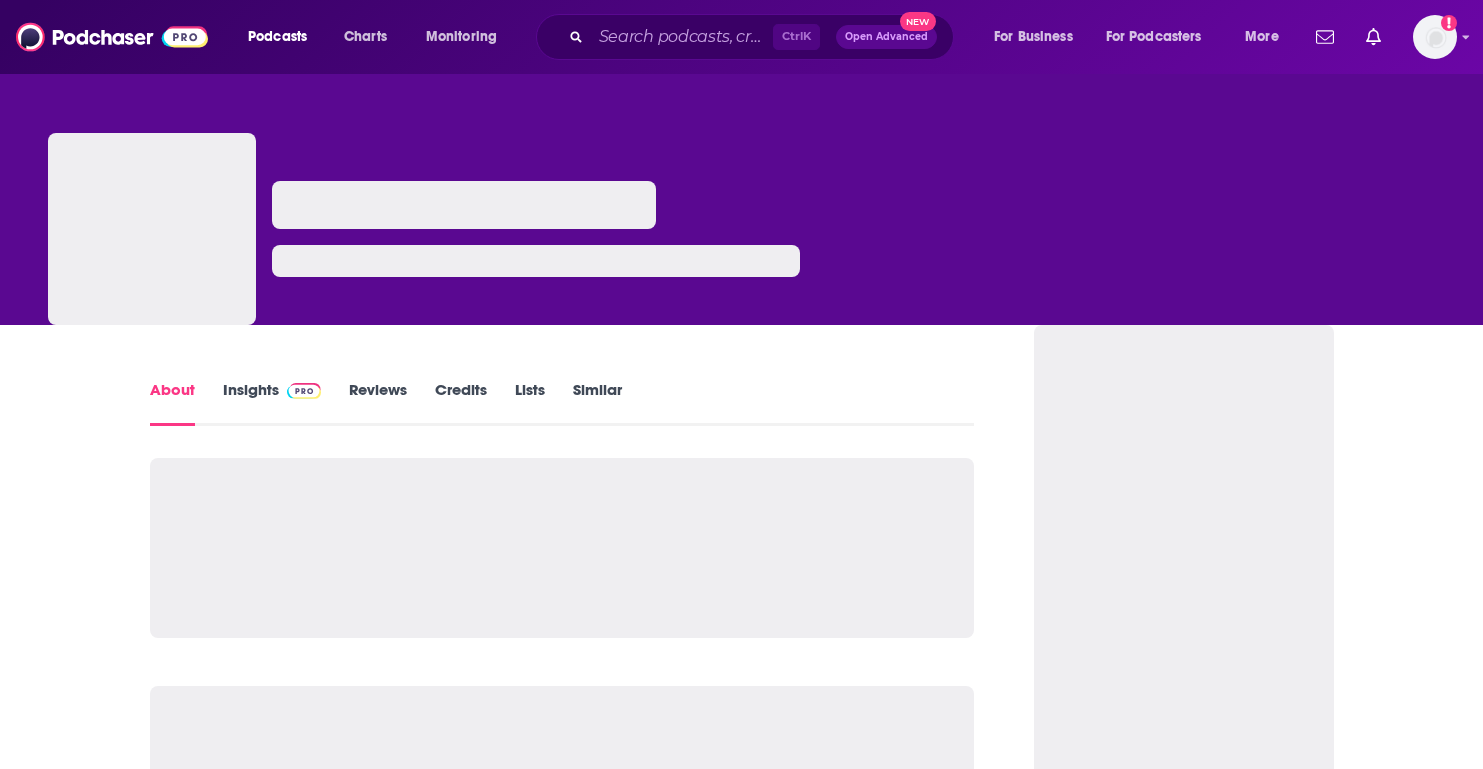 scroll, scrollTop: 0, scrollLeft: 0, axis: both 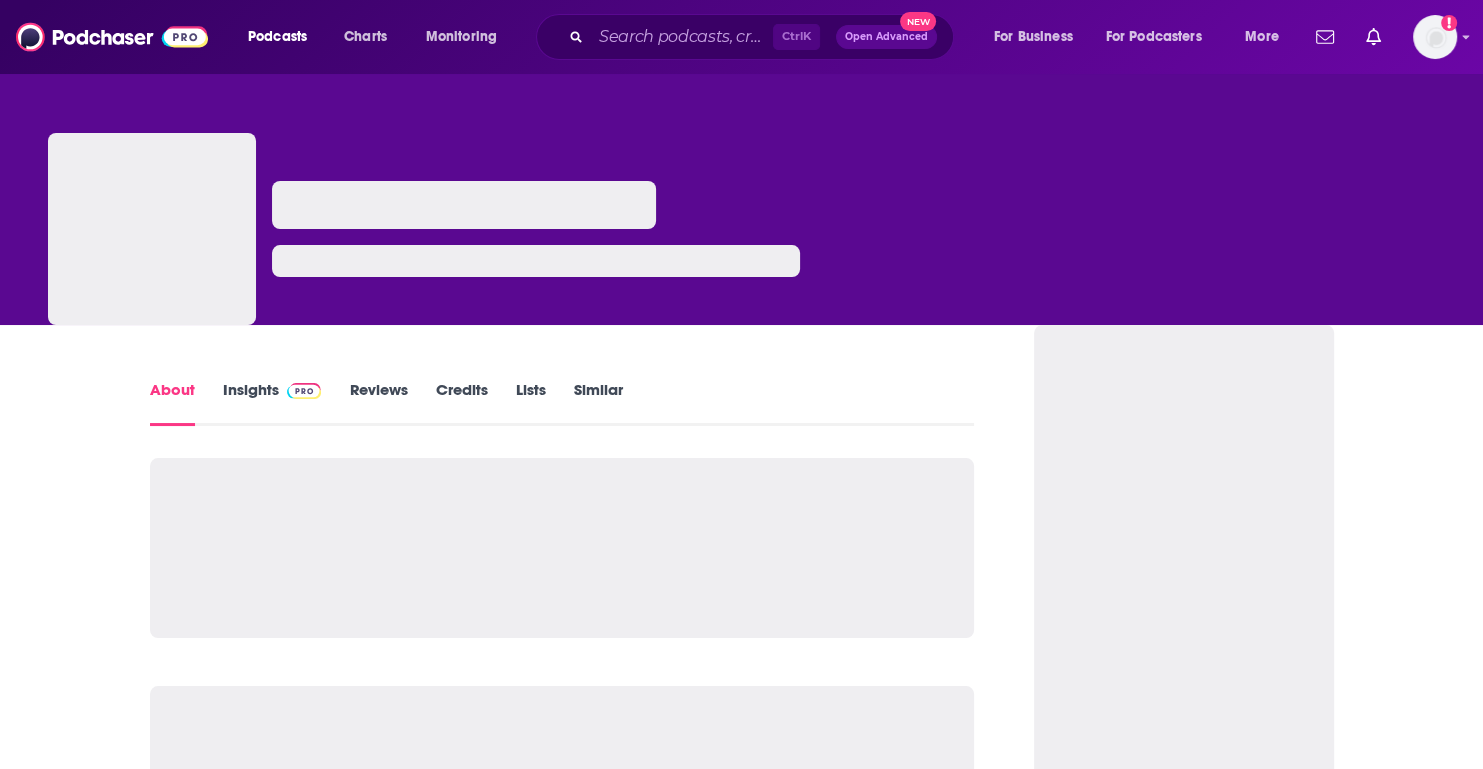 click on "Insights" at bounding box center [272, 403] 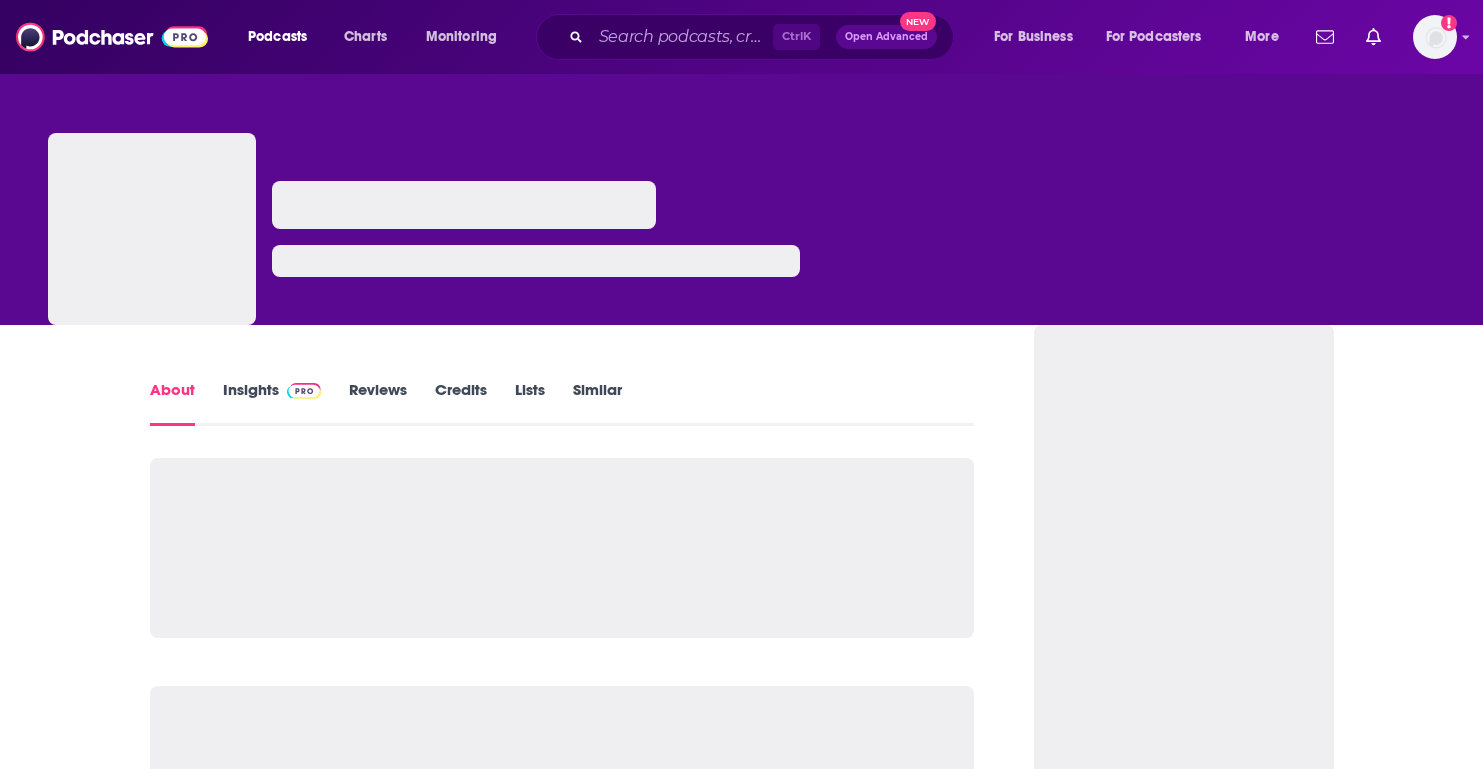 scroll, scrollTop: 0, scrollLeft: 0, axis: both 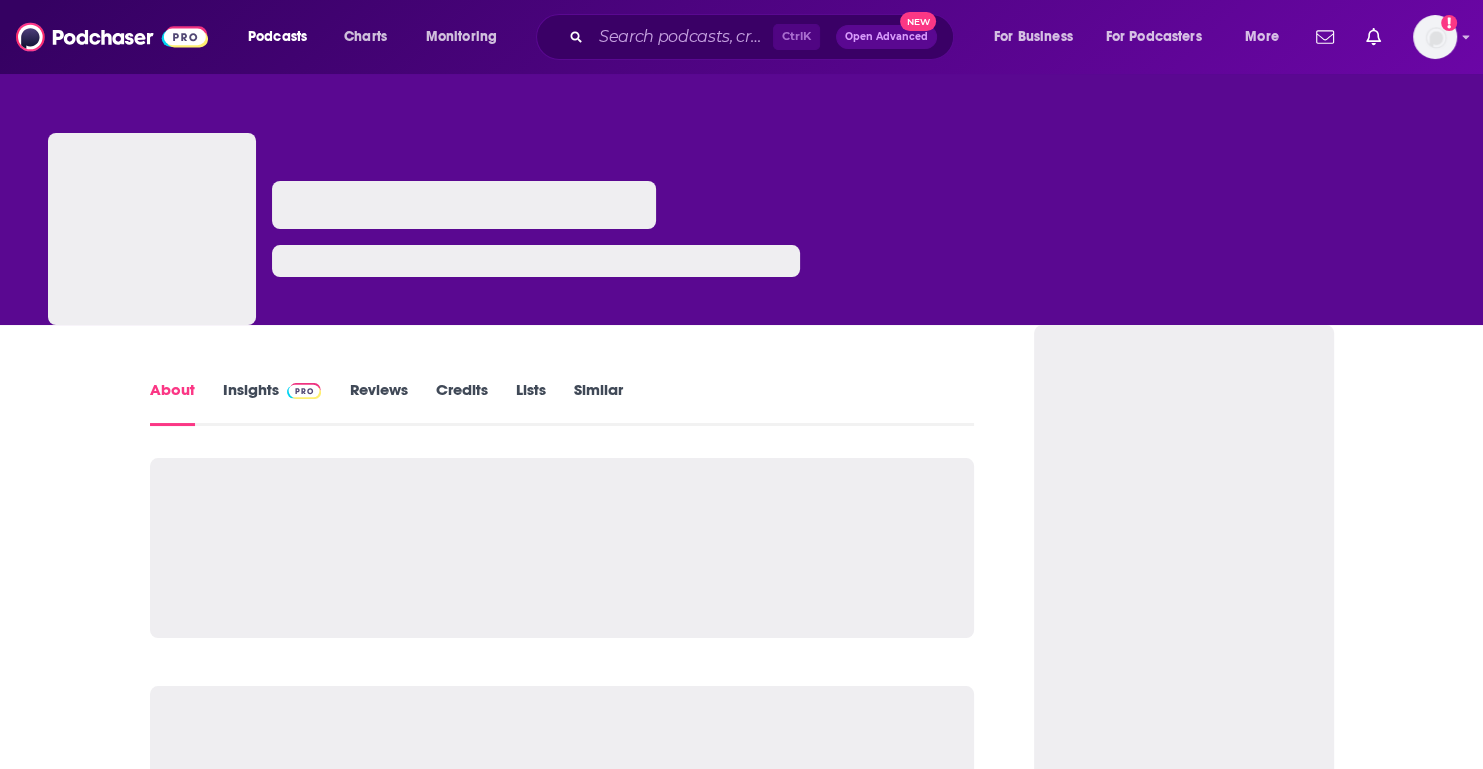 click on "Insights" at bounding box center (272, 403) 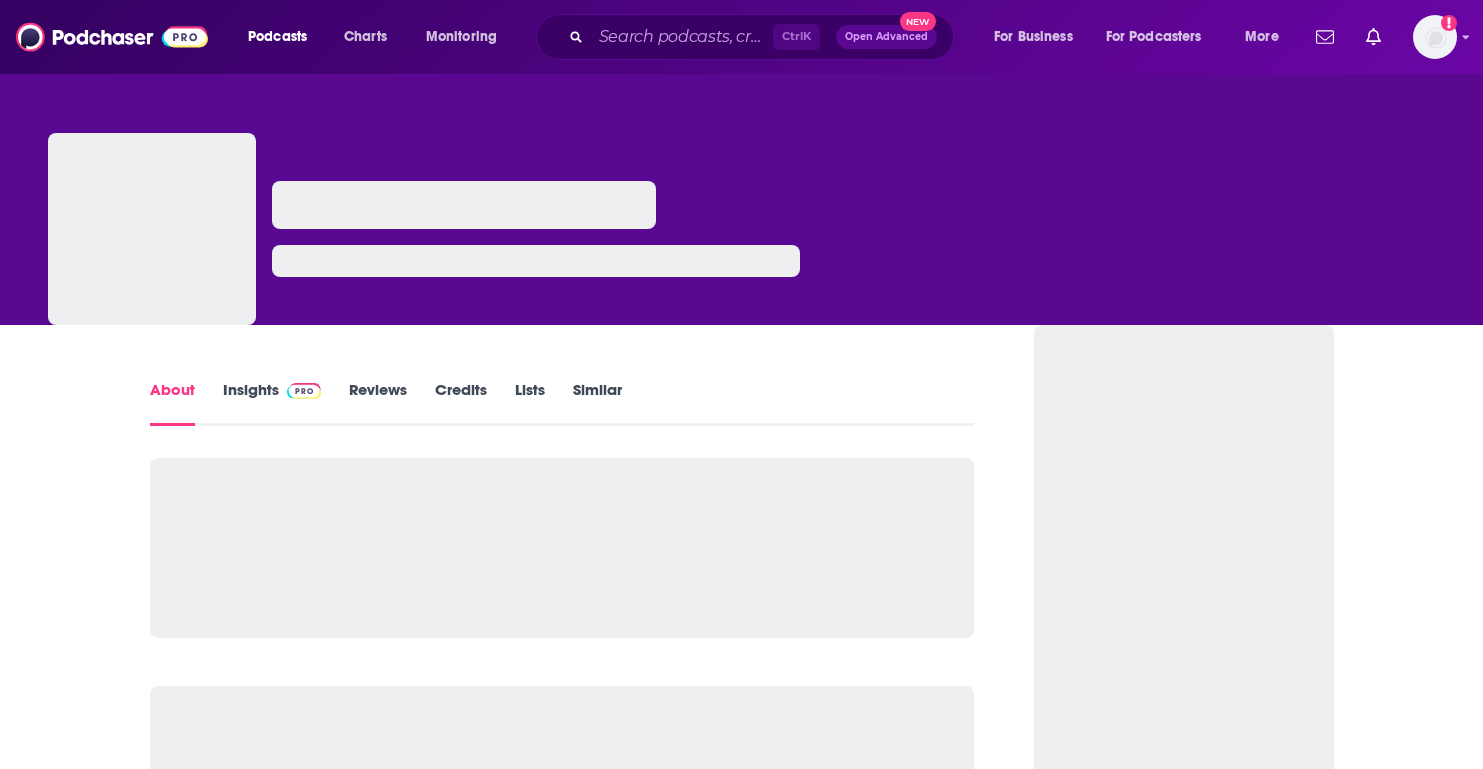 scroll, scrollTop: 0, scrollLeft: 0, axis: both 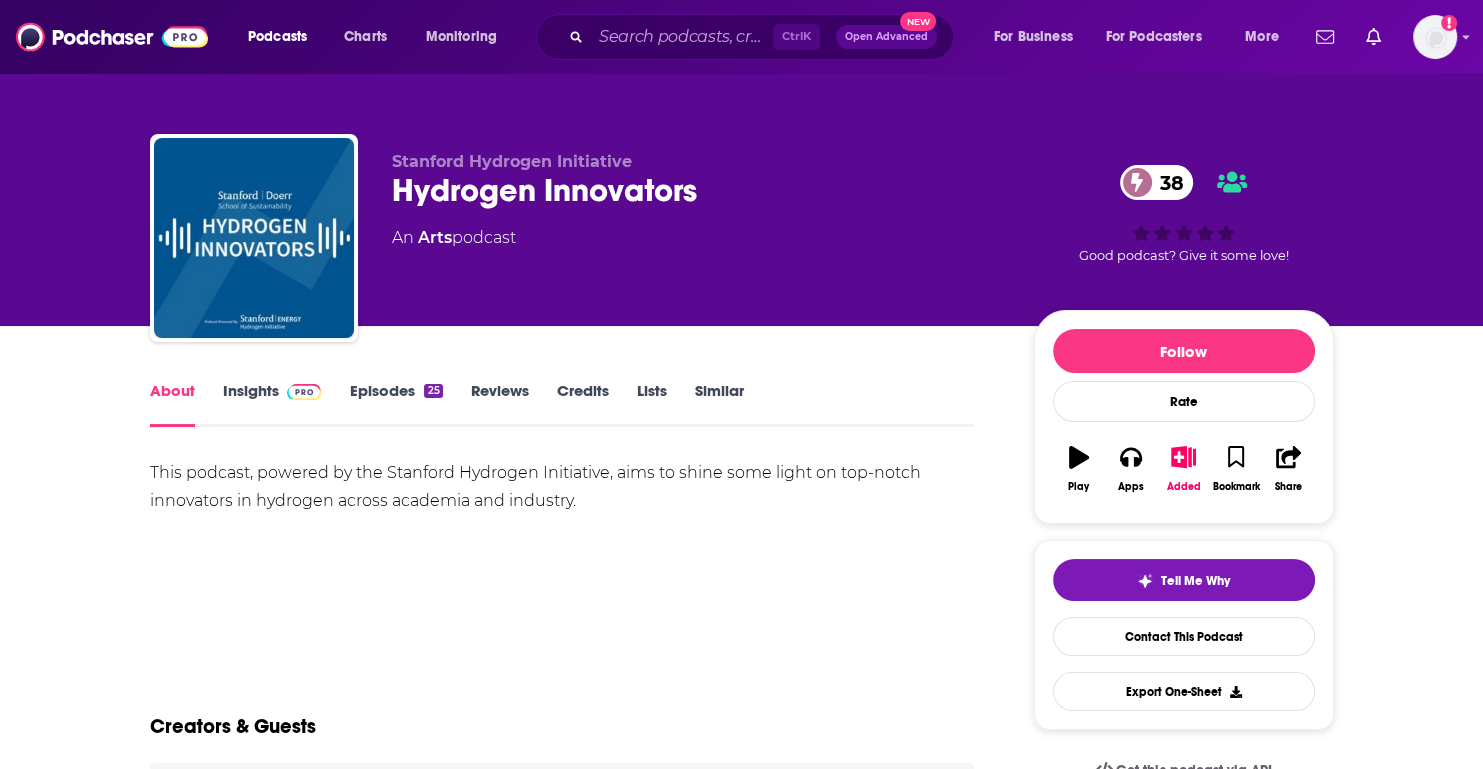 click on "Insights" at bounding box center (272, 404) 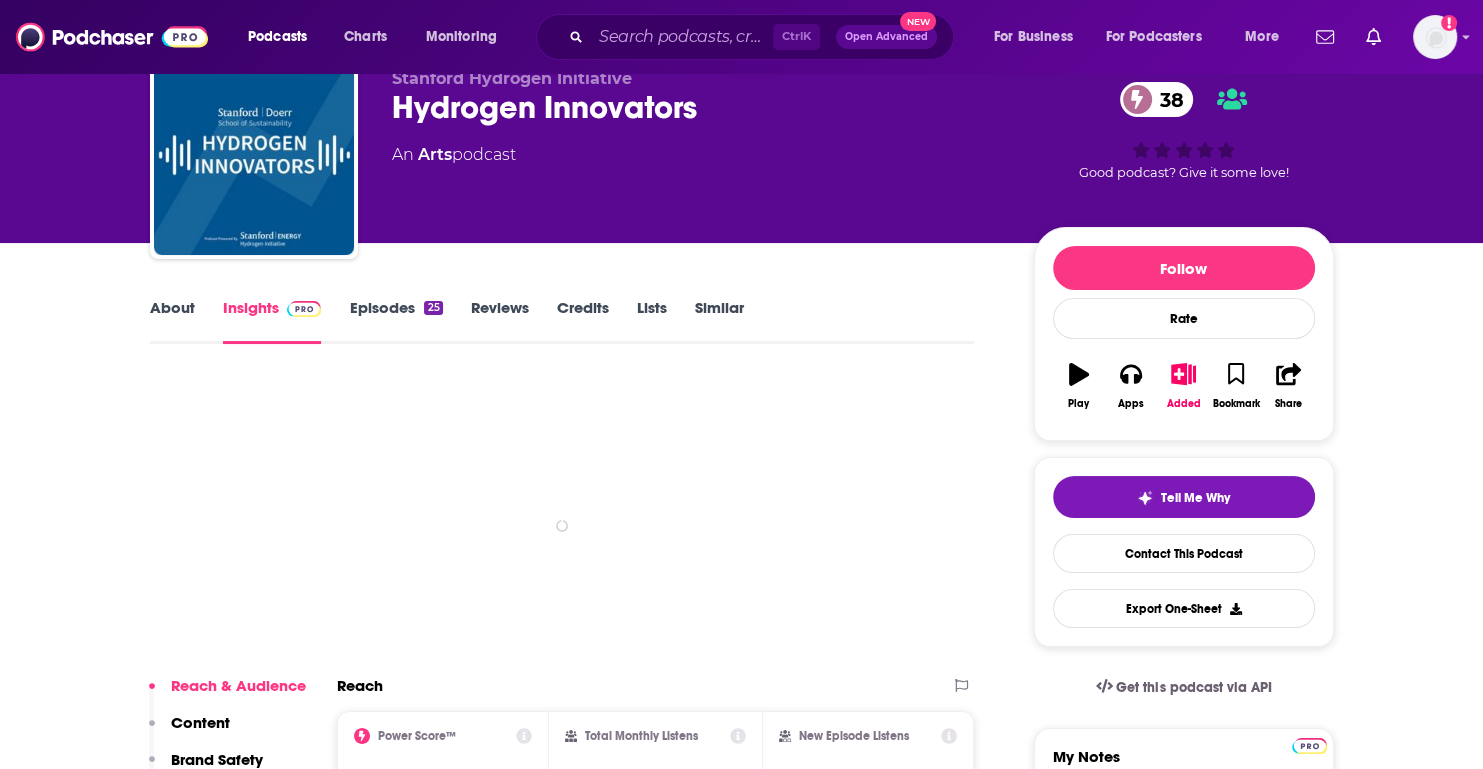 scroll, scrollTop: 100, scrollLeft: 0, axis: vertical 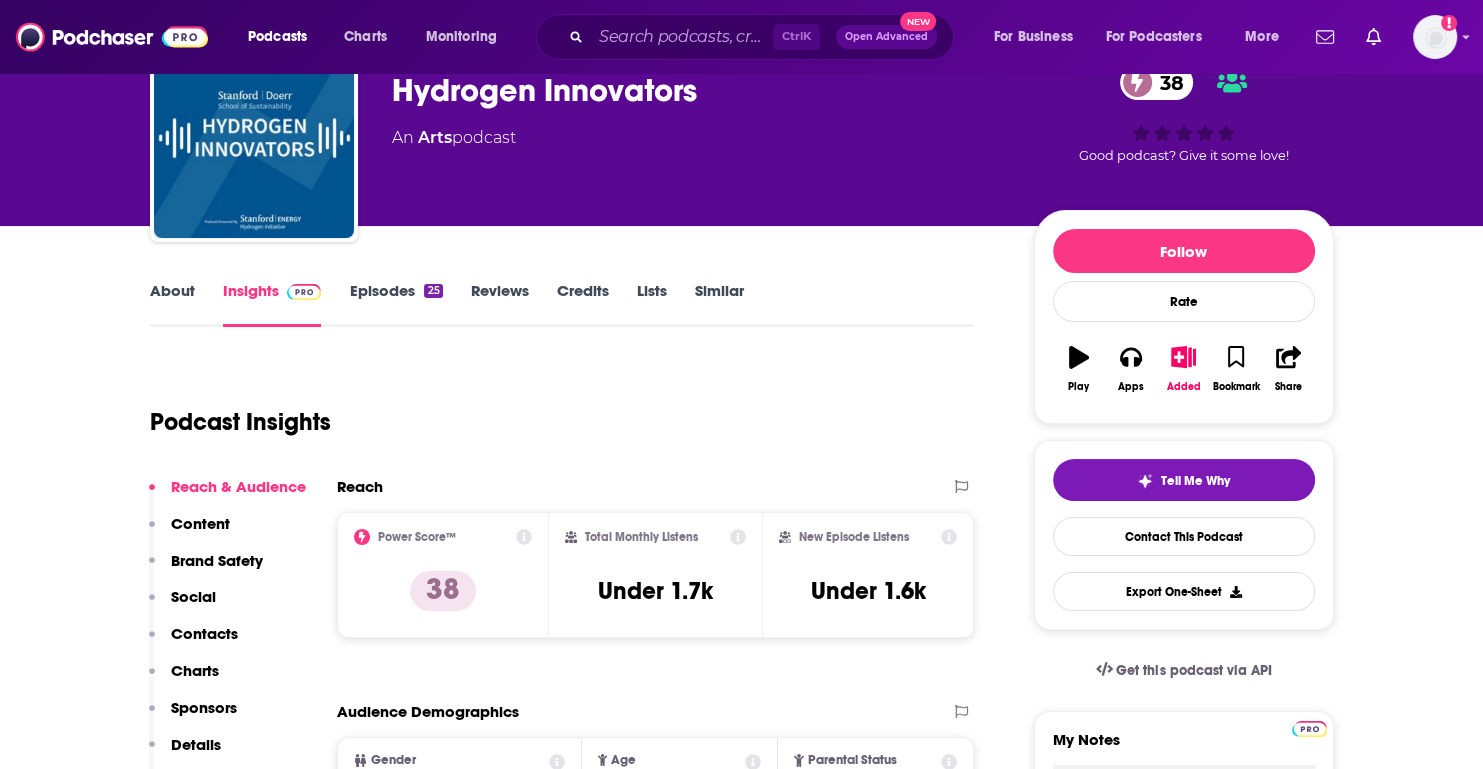 click 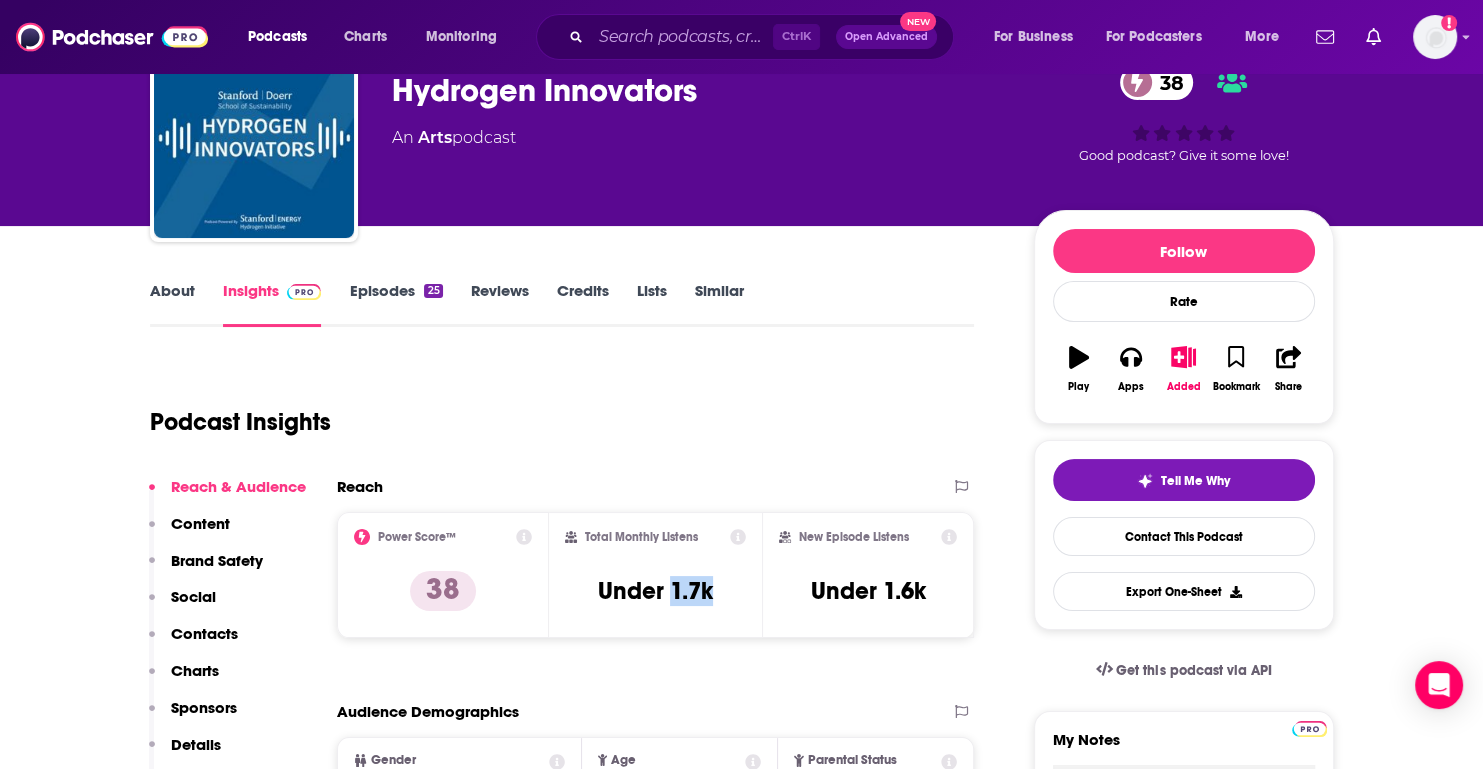 drag, startPoint x: 670, startPoint y: 593, endPoint x: 715, endPoint y: 593, distance: 45 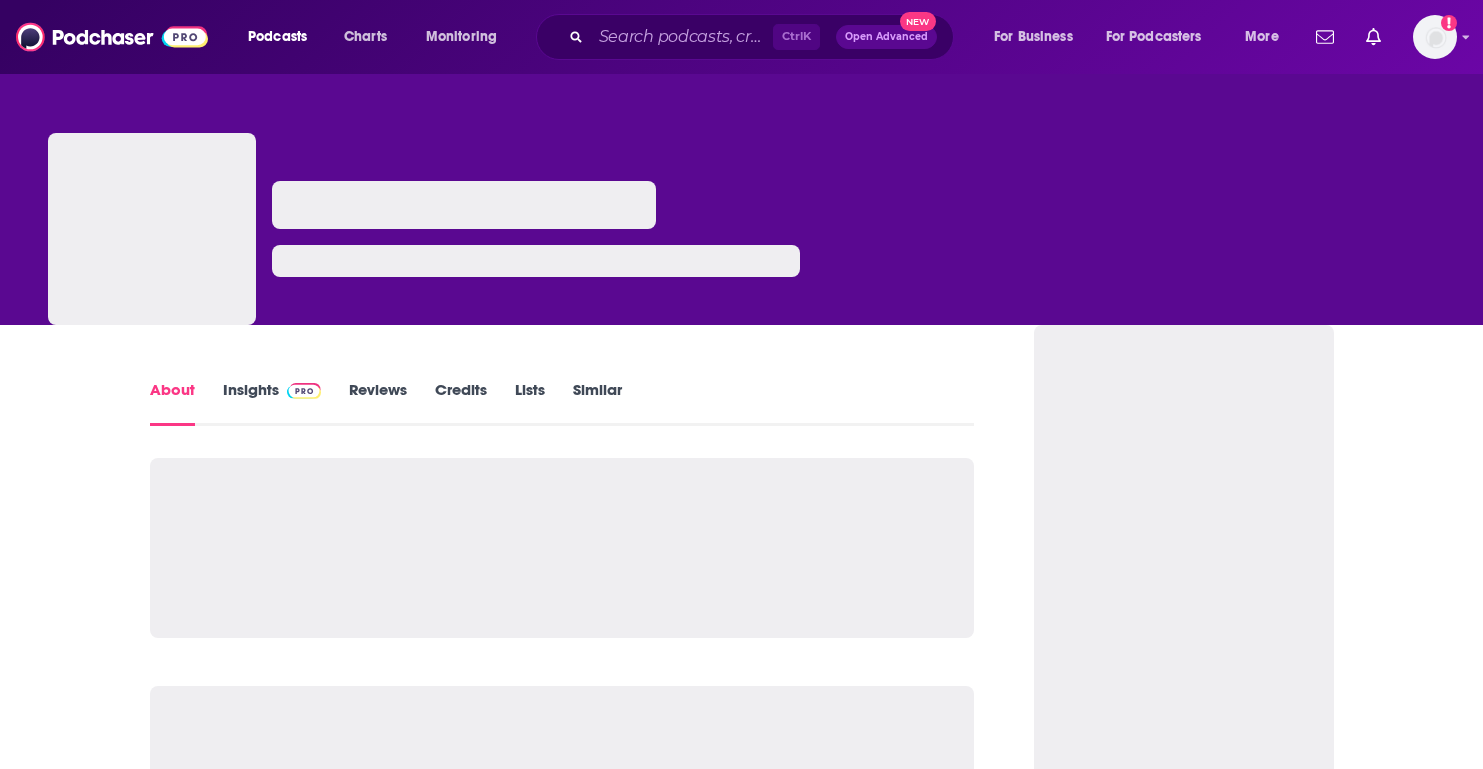 scroll, scrollTop: 0, scrollLeft: 0, axis: both 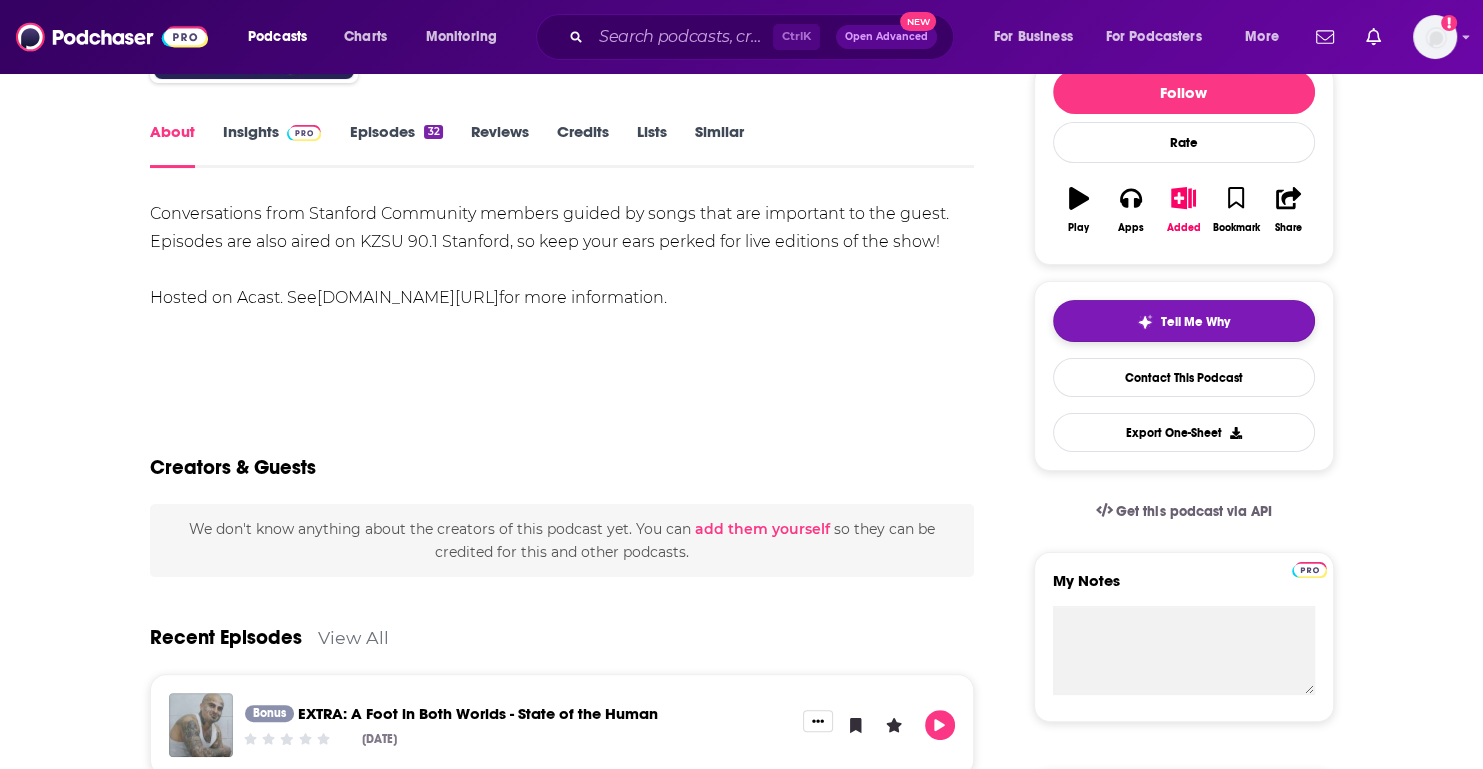 click on "Tell Me Why" at bounding box center (1184, 321) 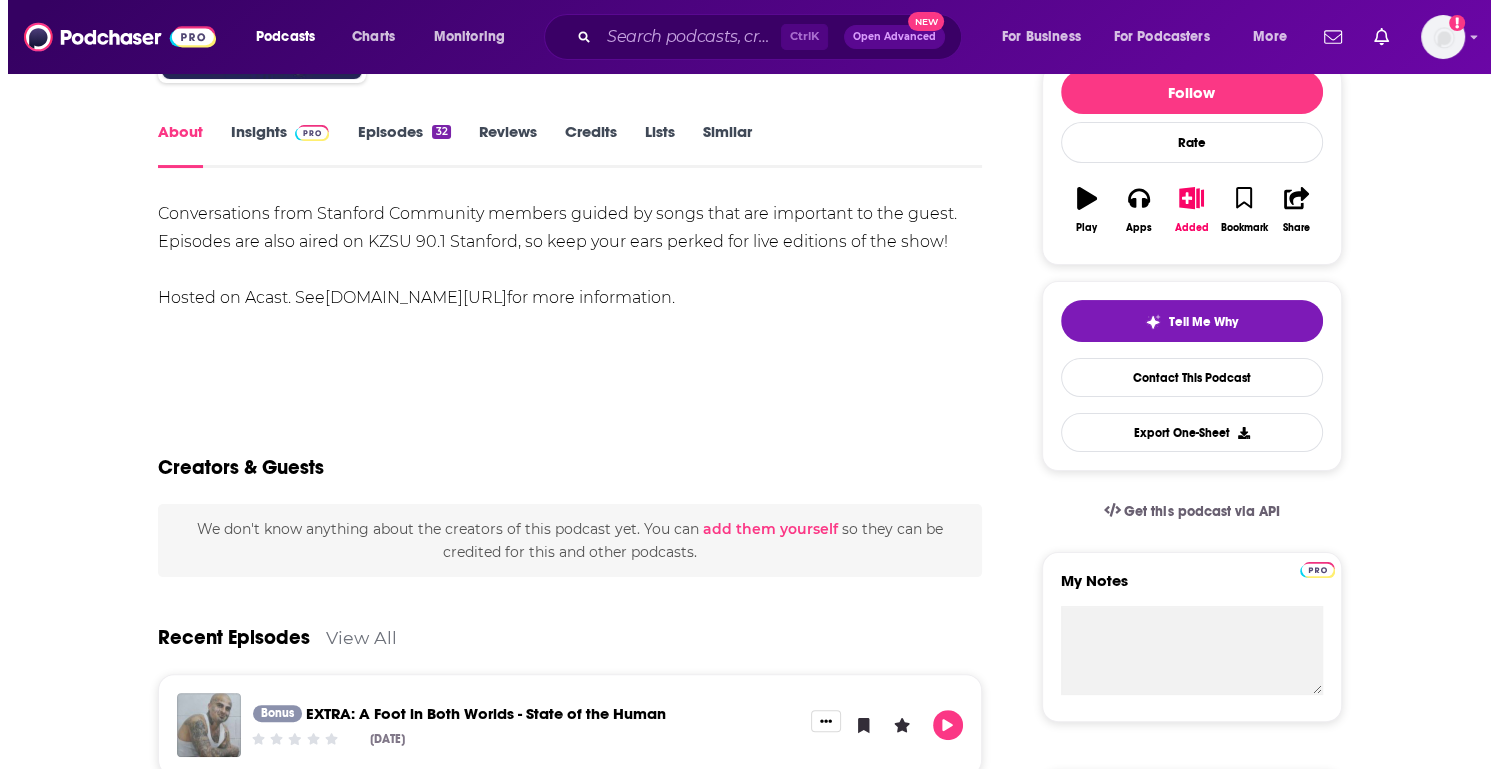 scroll, scrollTop: 0, scrollLeft: 0, axis: both 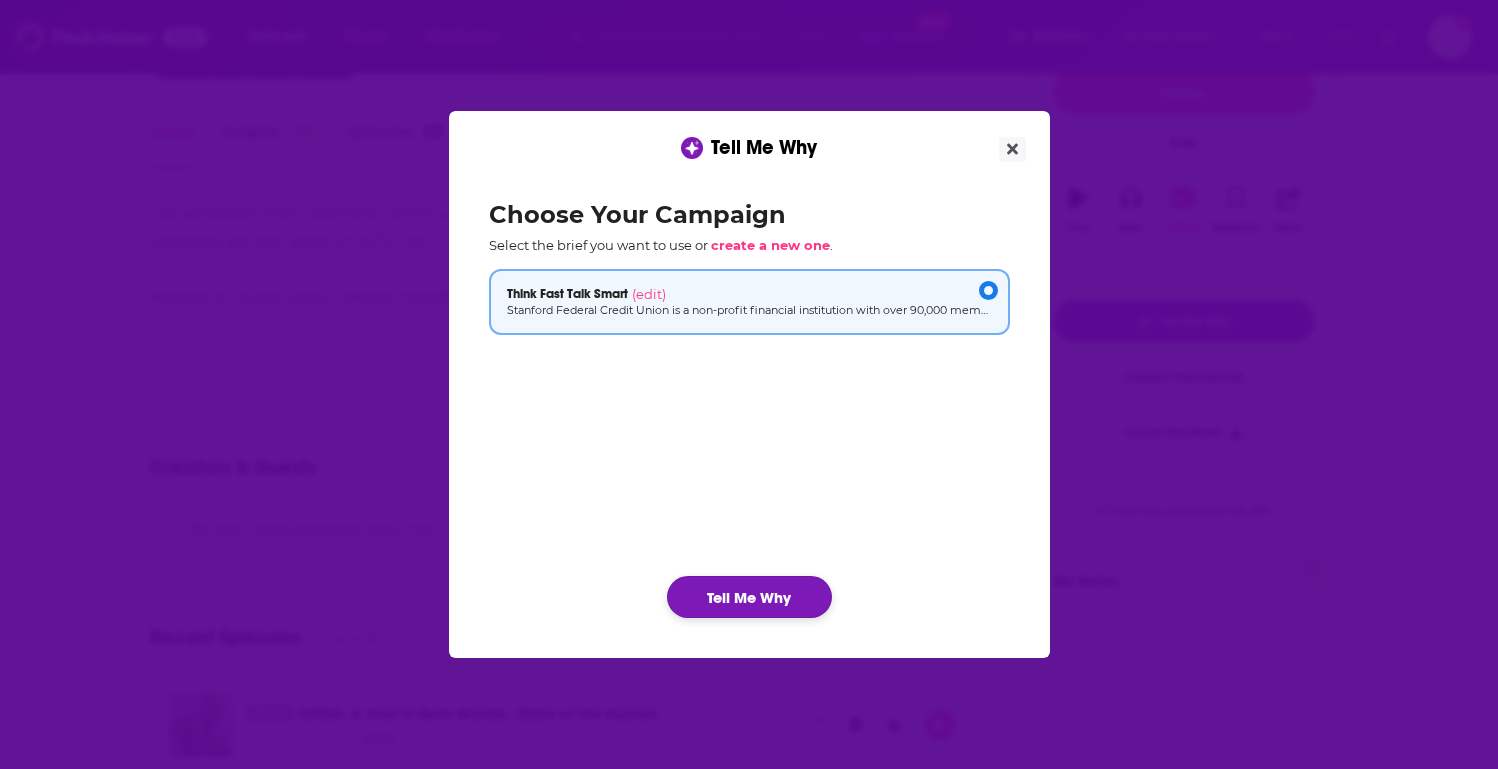 click on "Tell Me Why" 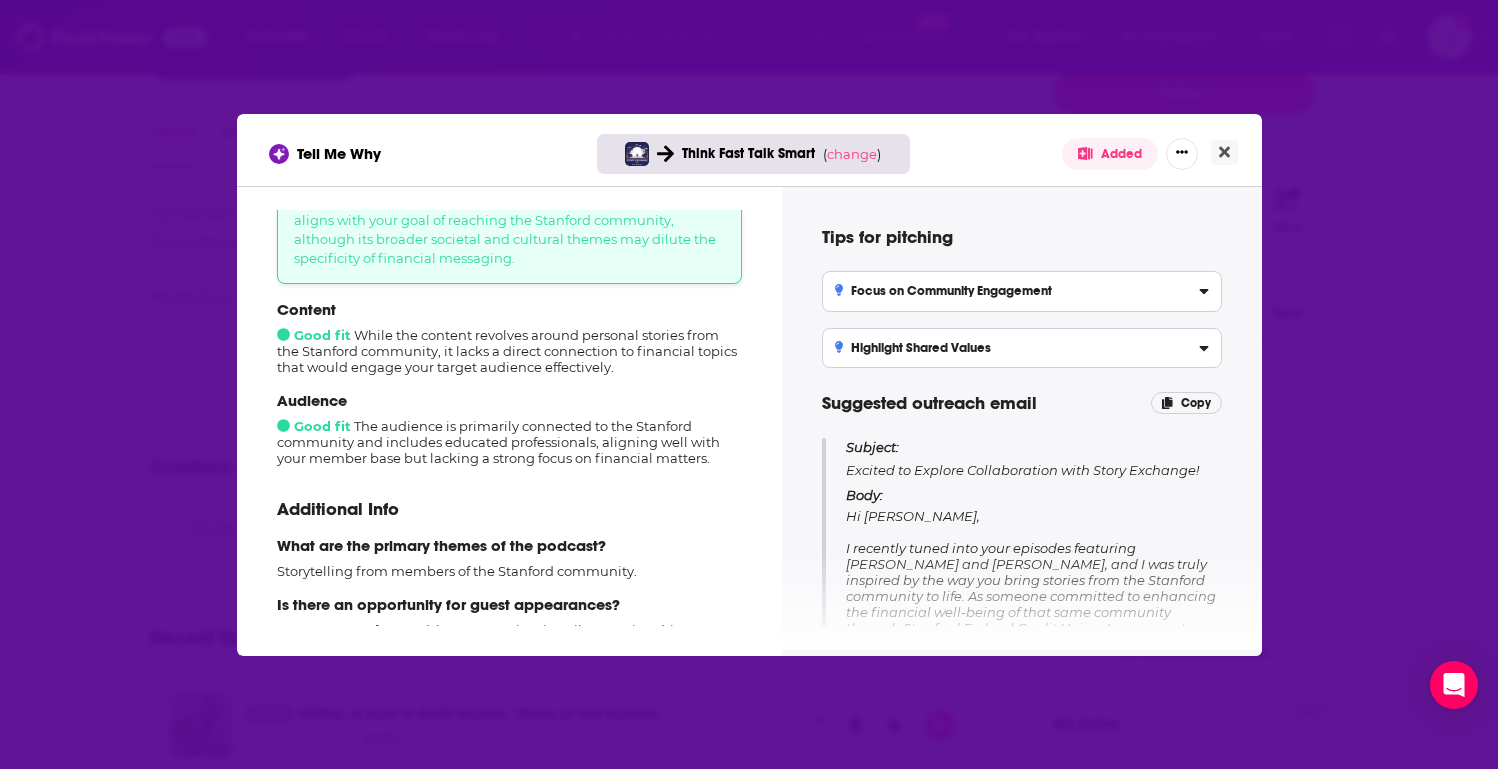 scroll, scrollTop: 230, scrollLeft: 0, axis: vertical 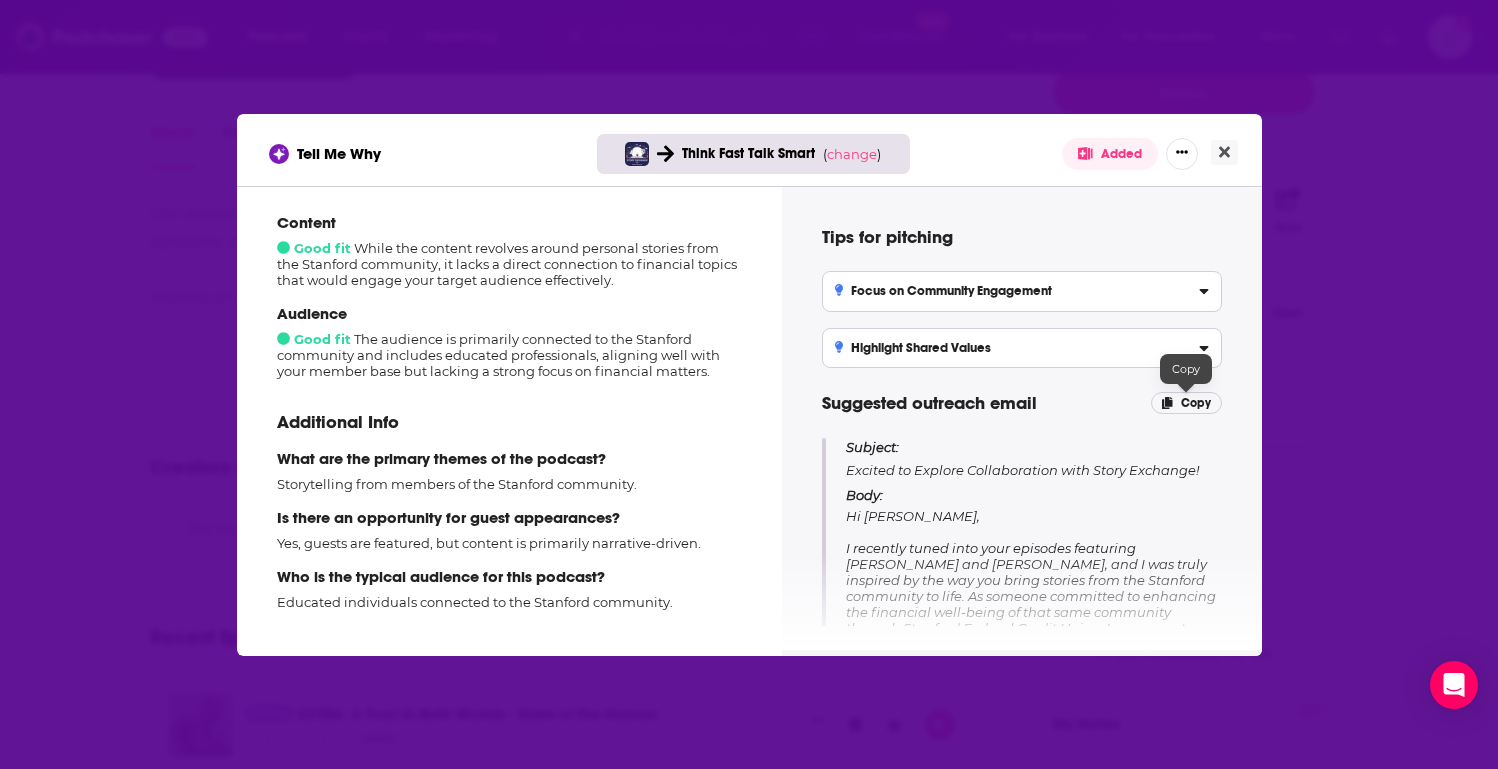 click on "Copy" at bounding box center (1196, 403) 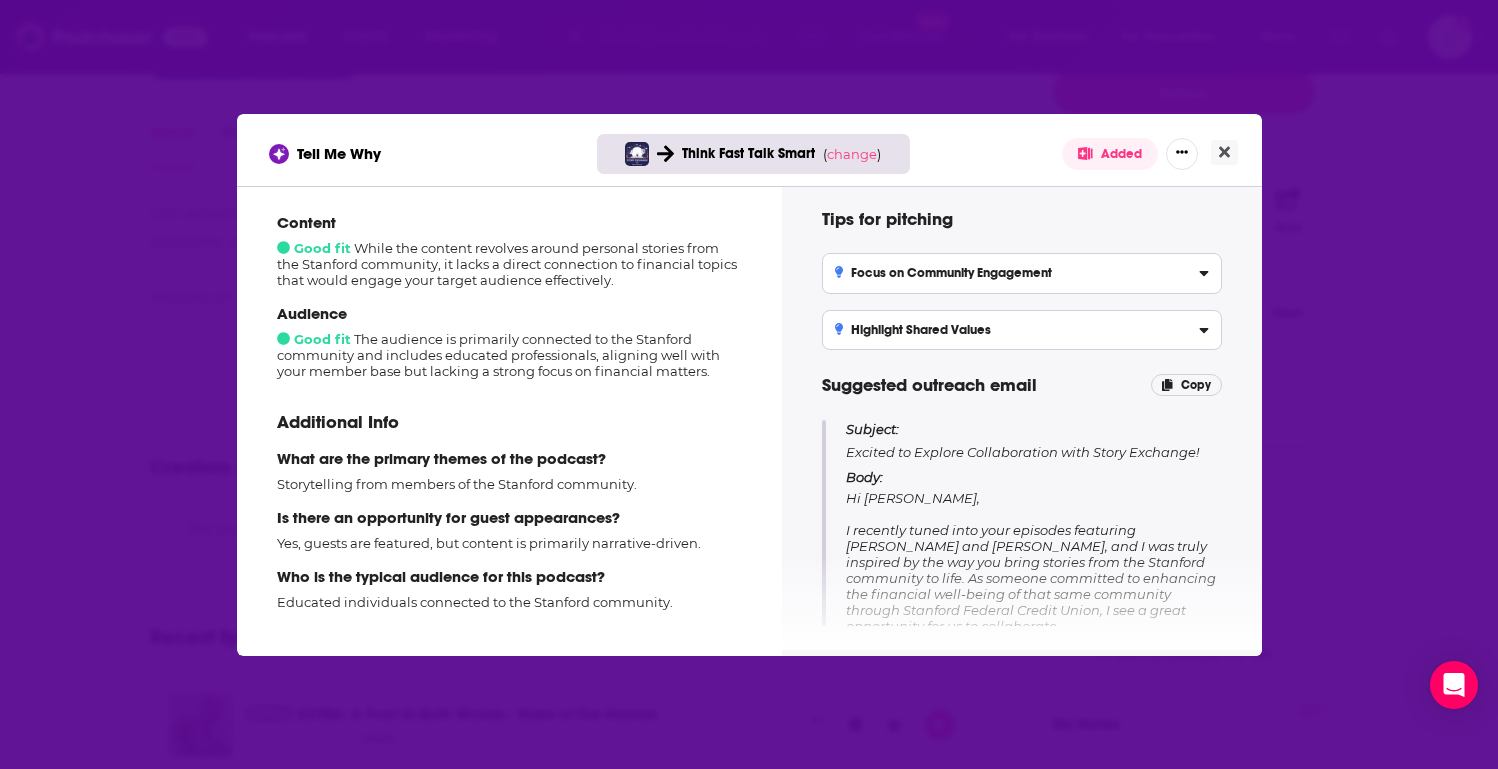 scroll, scrollTop: 0, scrollLeft: 0, axis: both 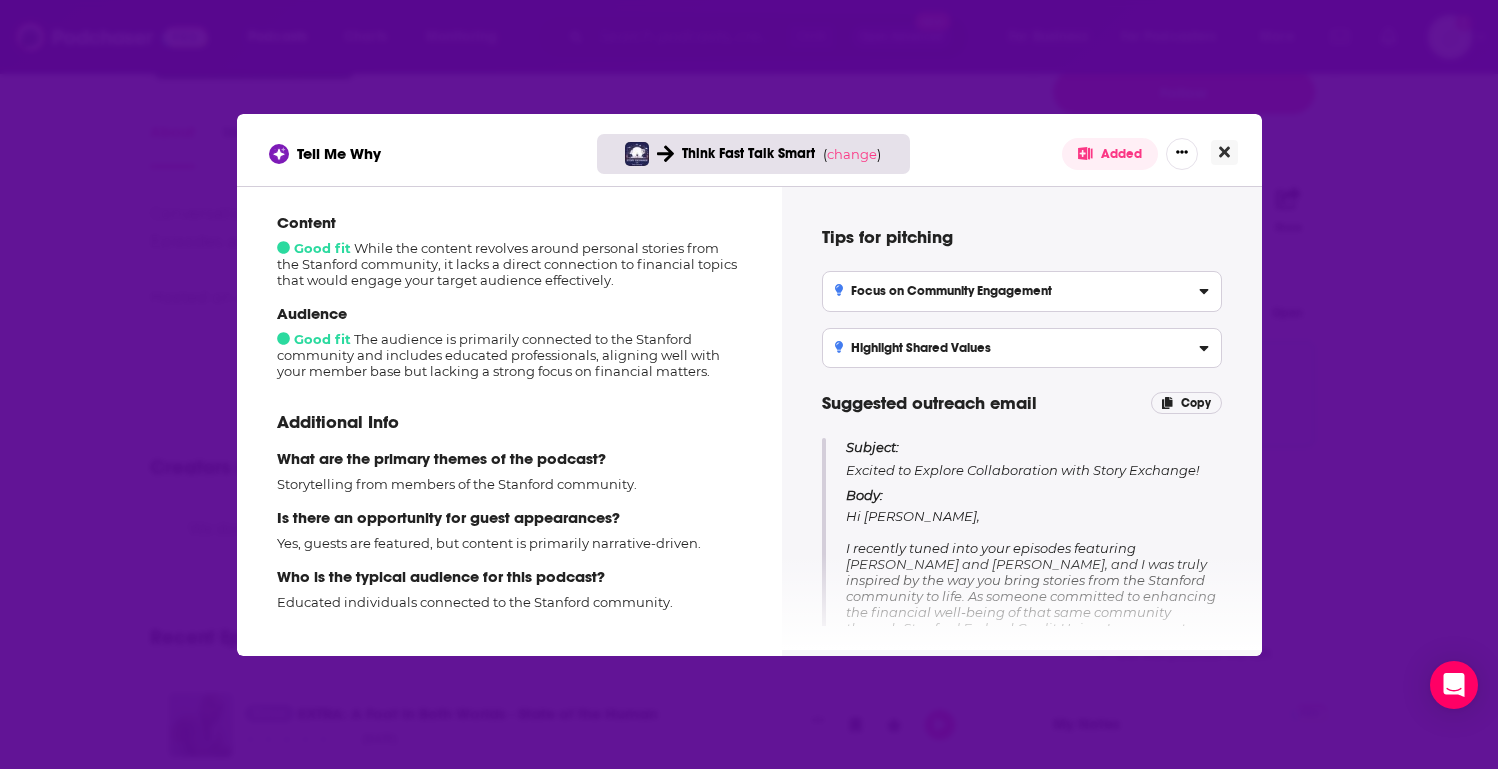 click 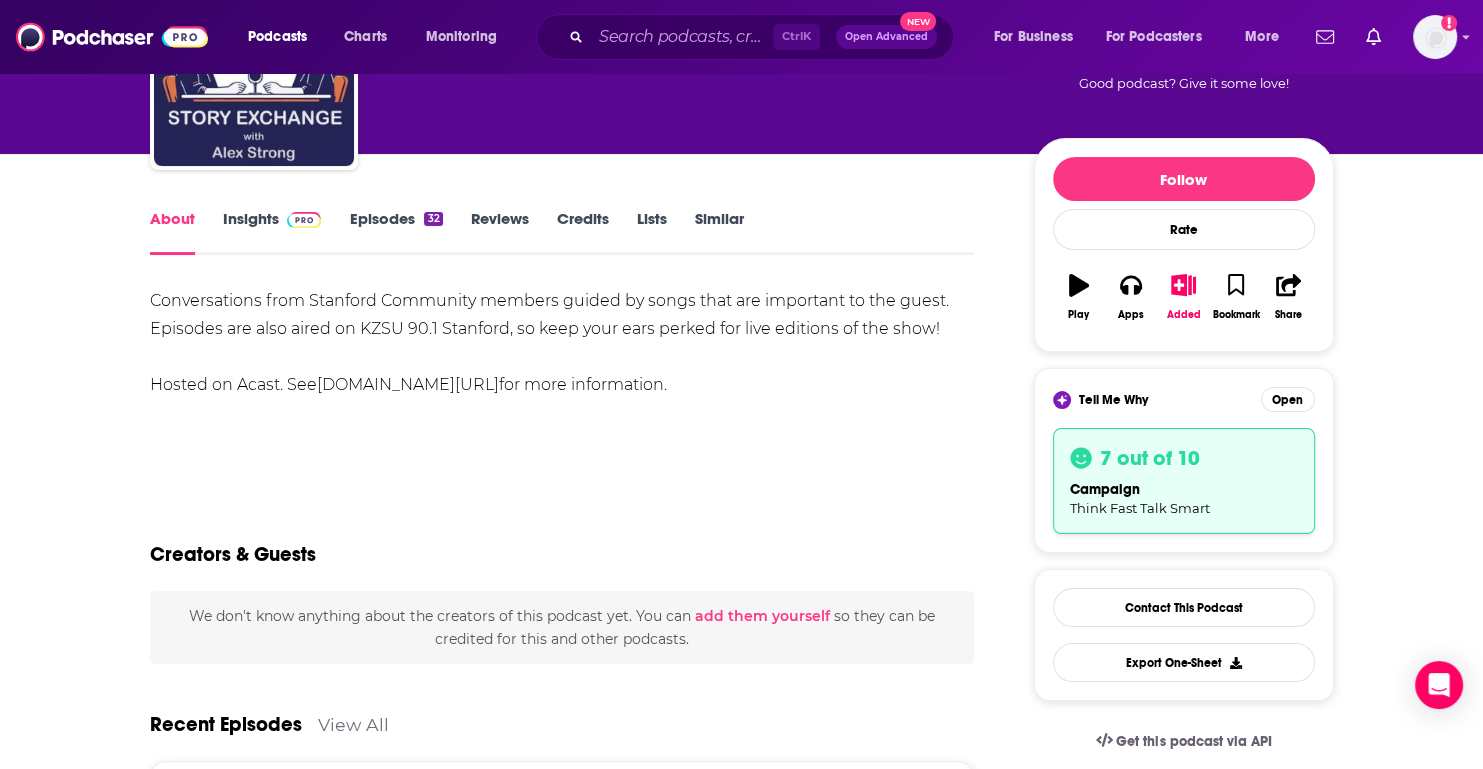 scroll, scrollTop: 159, scrollLeft: 0, axis: vertical 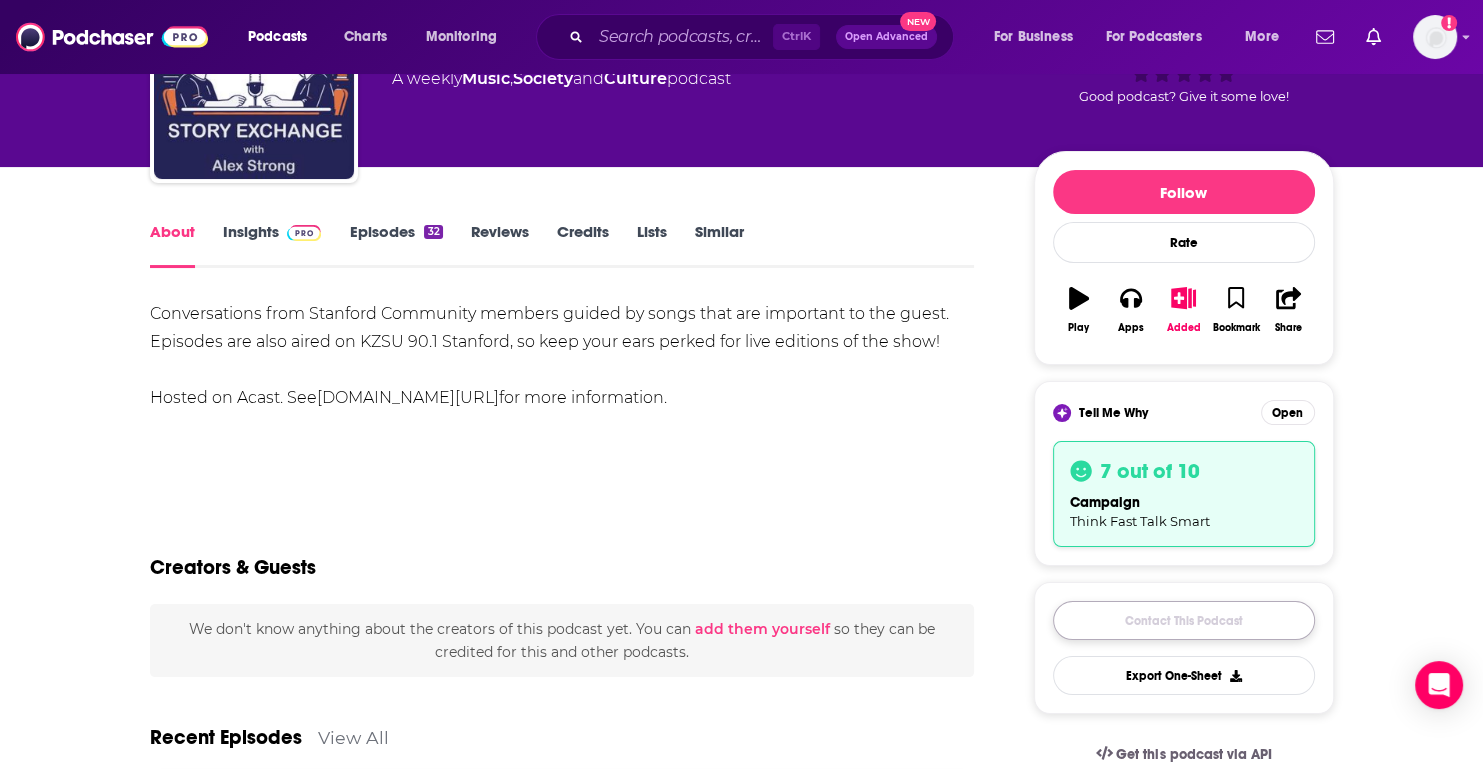 click on "Contact This Podcast" at bounding box center (1184, 620) 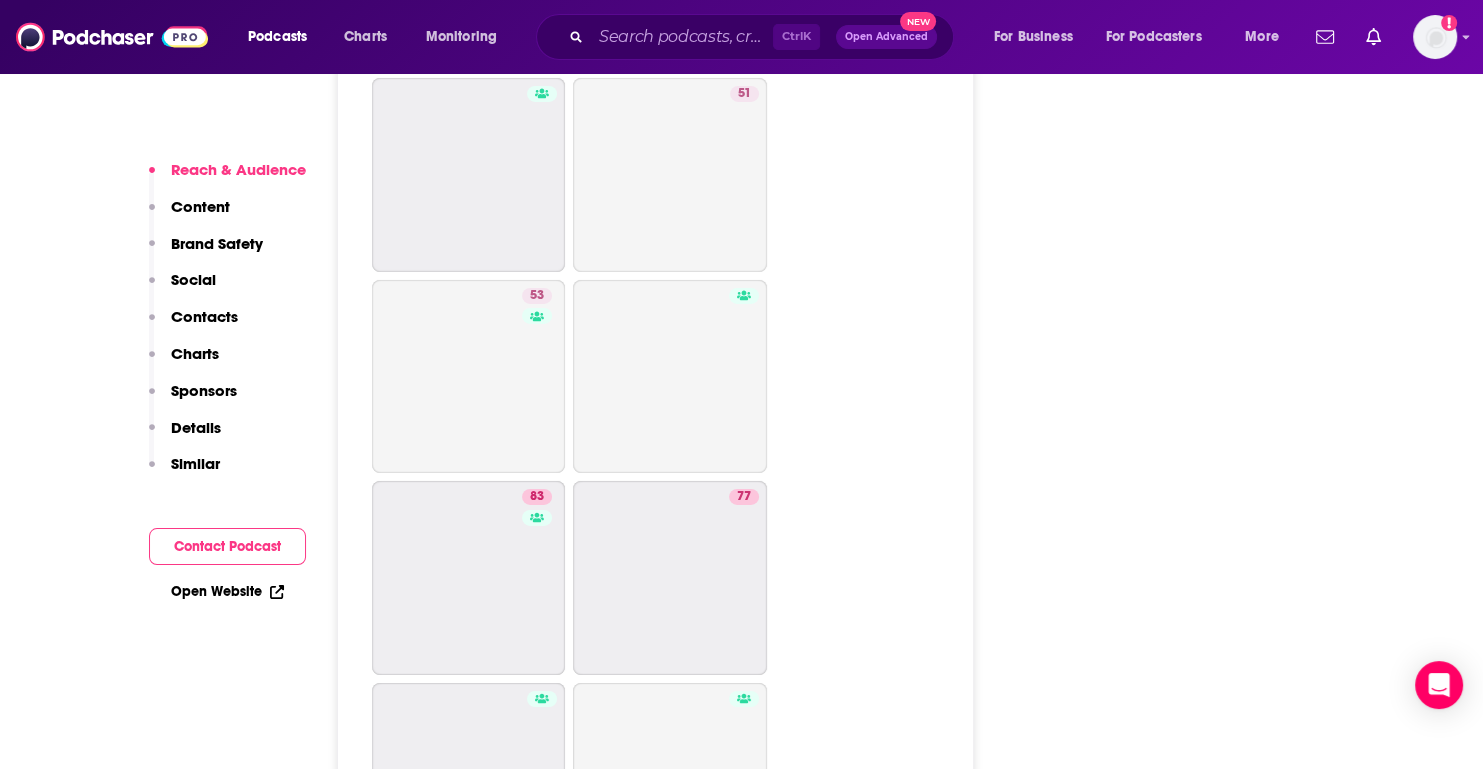 scroll, scrollTop: 6461, scrollLeft: 0, axis: vertical 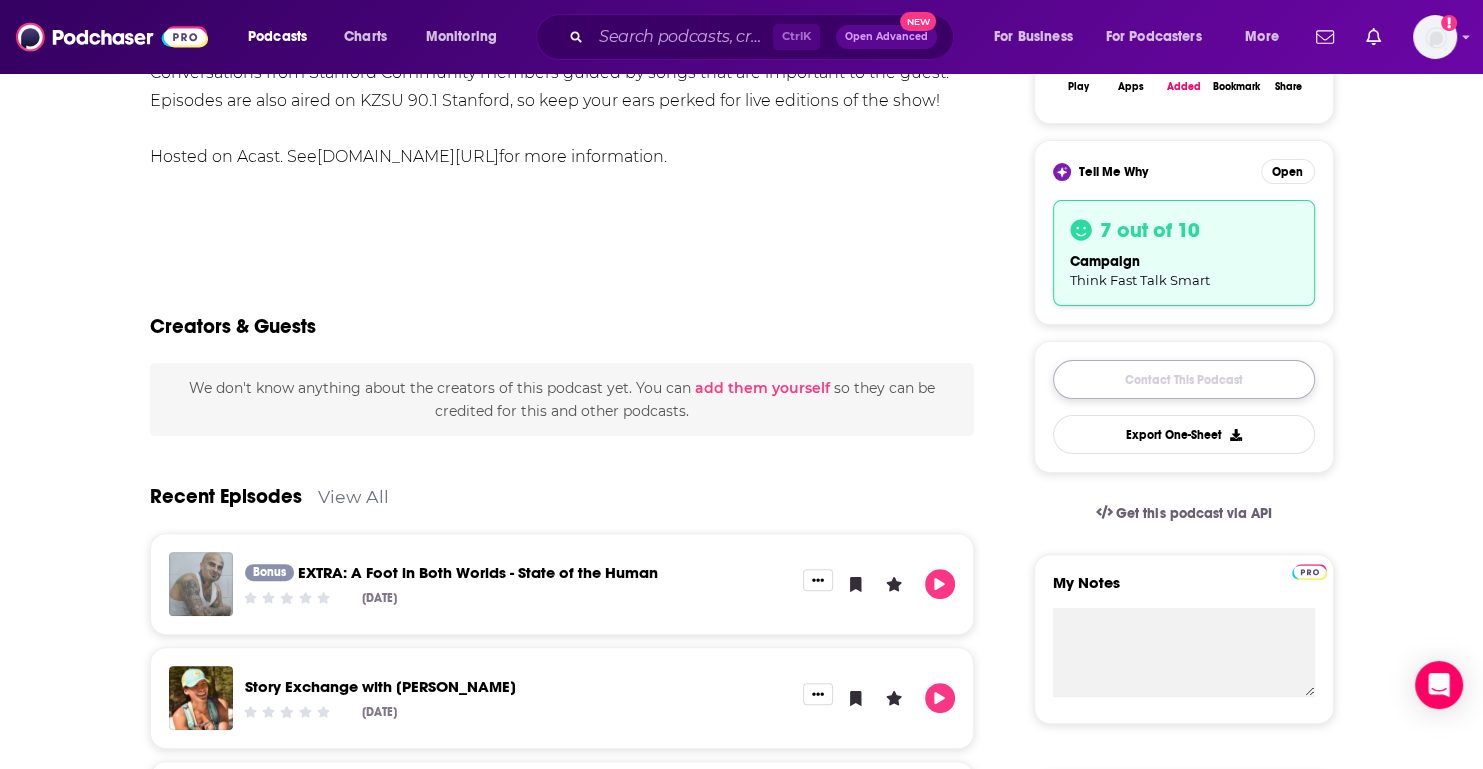 click on "Contact This Podcast" at bounding box center (1184, 379) 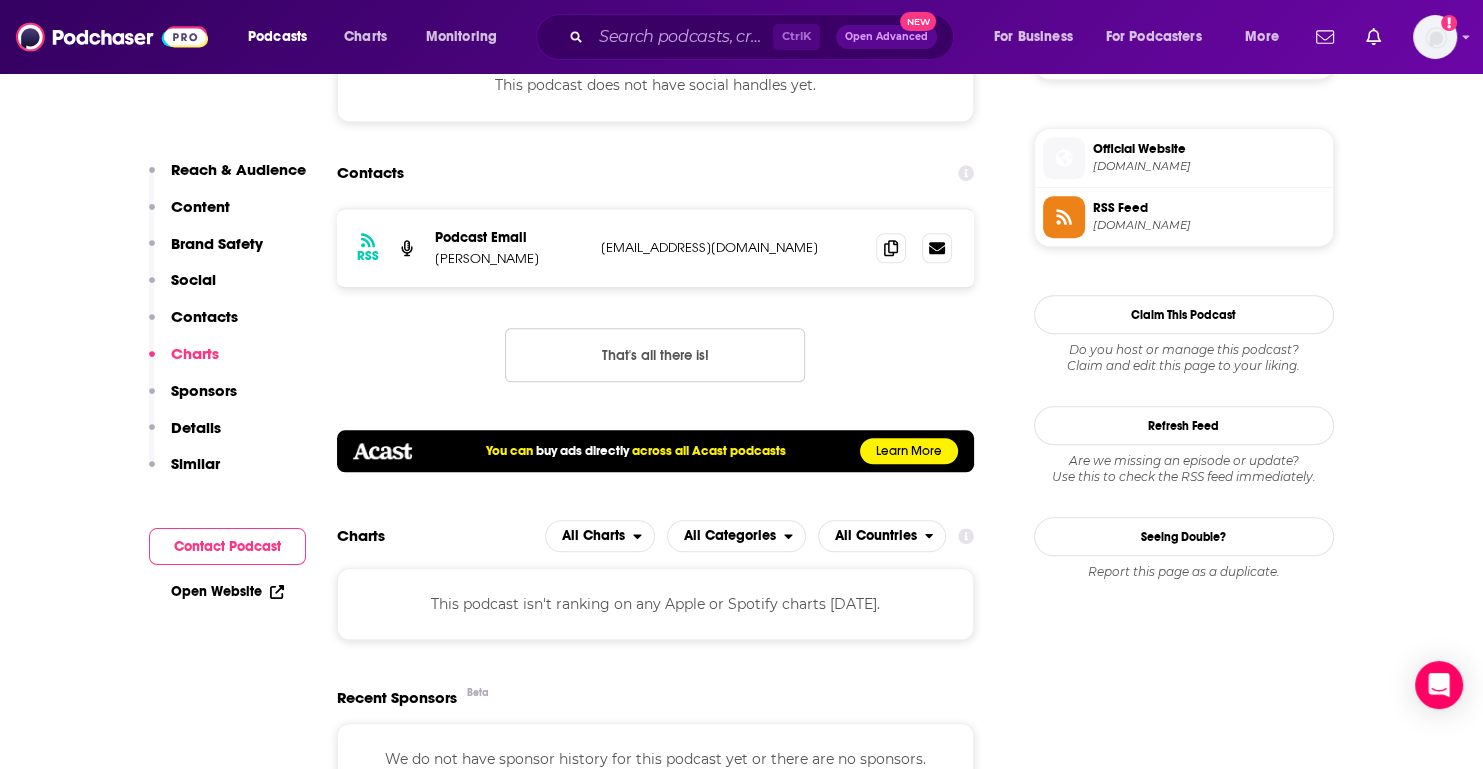 scroll, scrollTop: 1689, scrollLeft: 0, axis: vertical 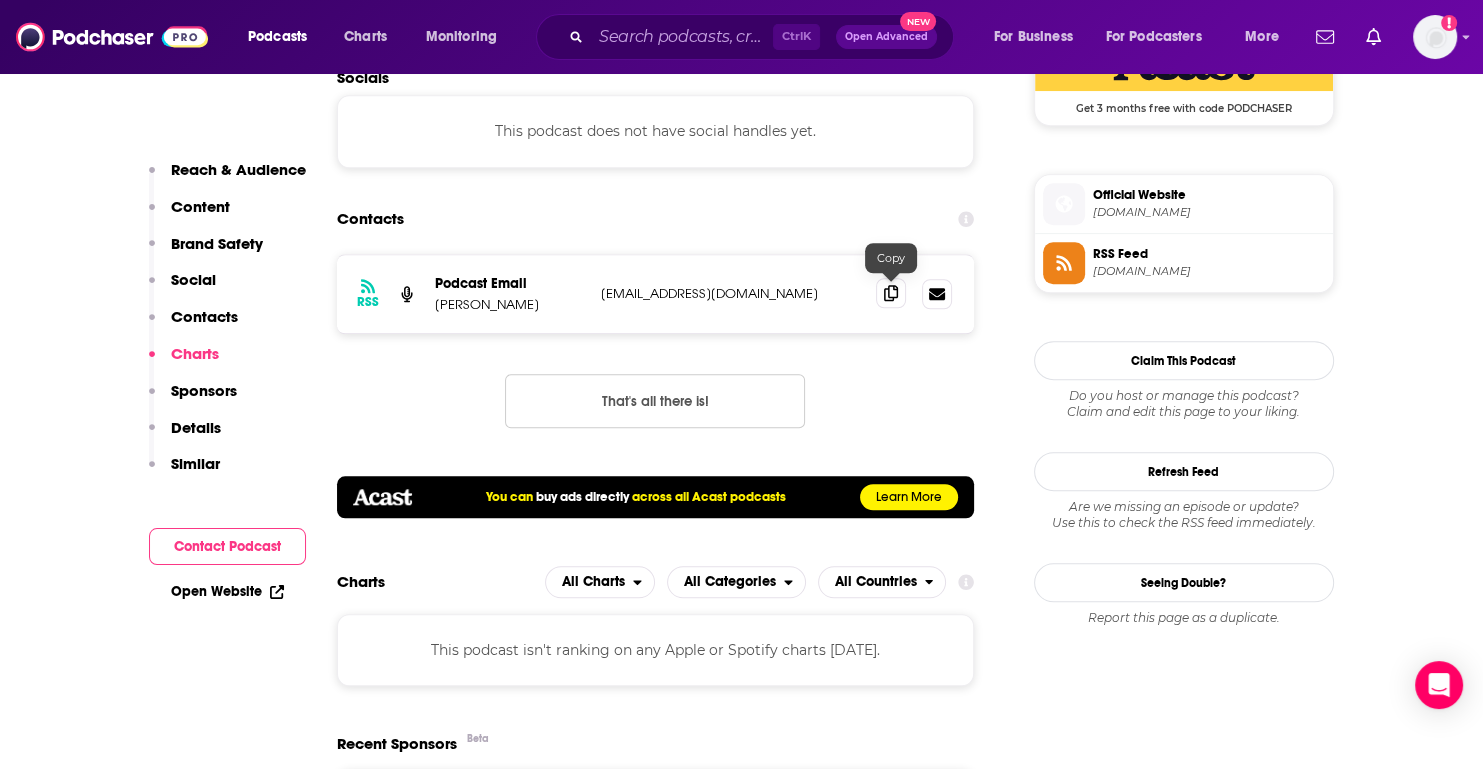click 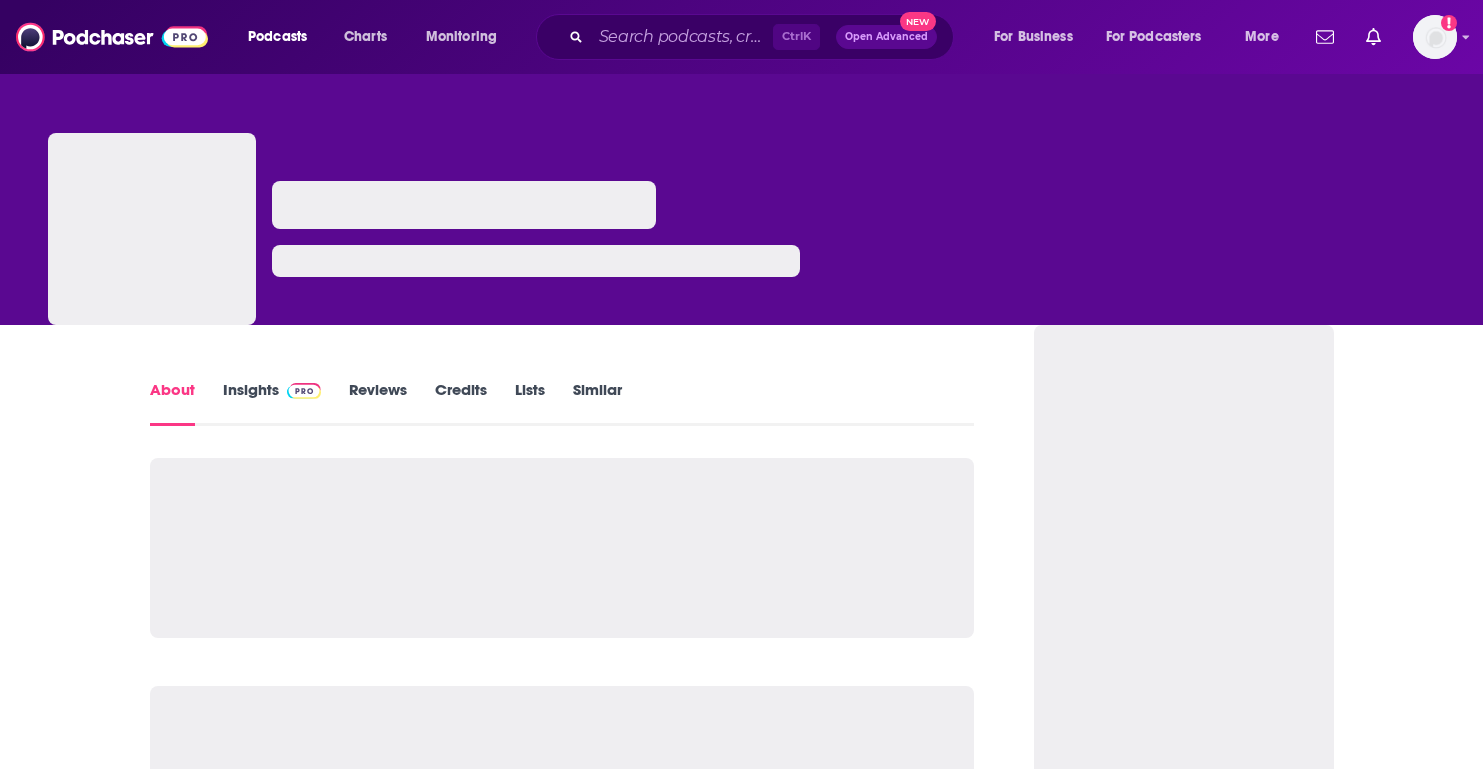 scroll, scrollTop: 0, scrollLeft: 0, axis: both 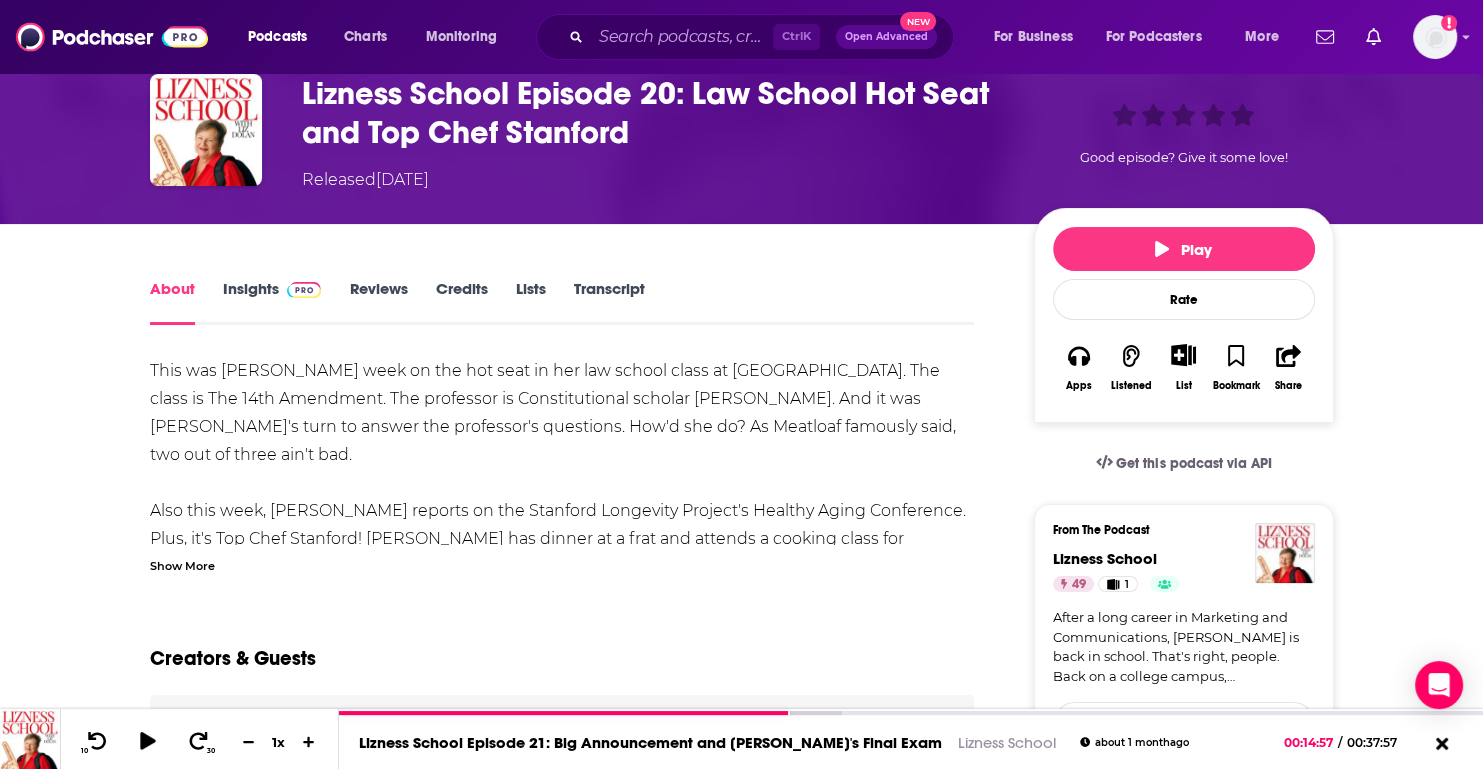 click on "Insights" at bounding box center (272, 302) 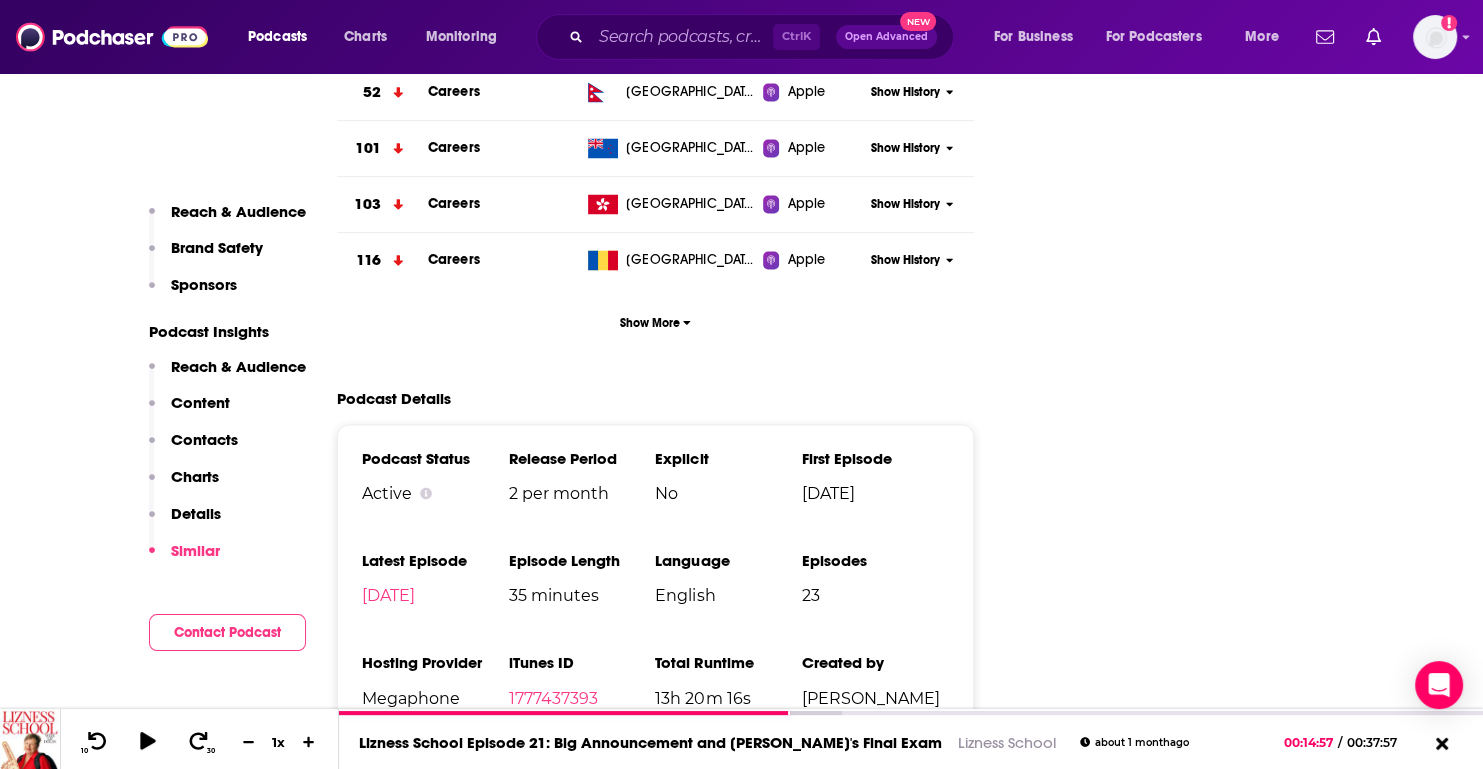 scroll, scrollTop: 3000, scrollLeft: 0, axis: vertical 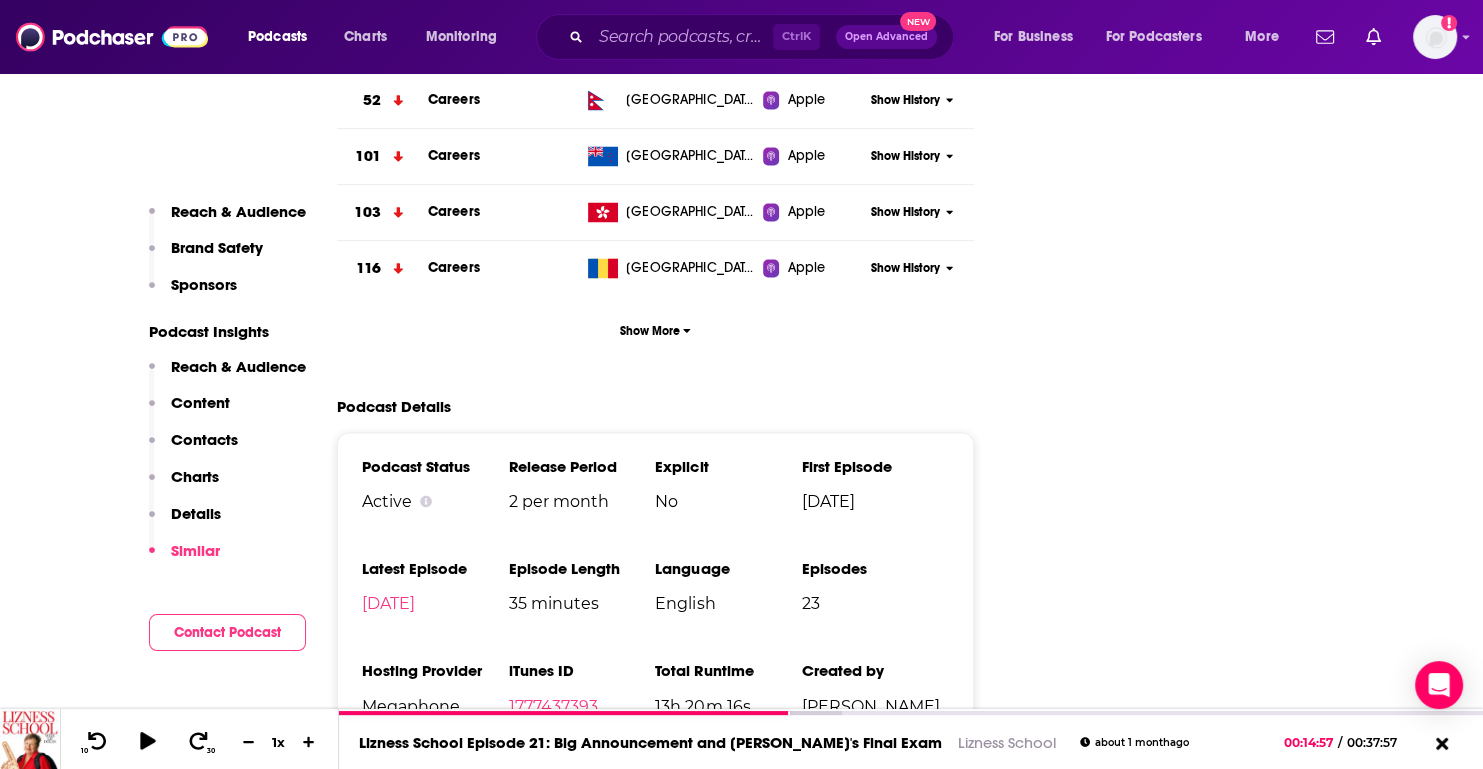 click on "Contact Podcast" at bounding box center [227, 632] 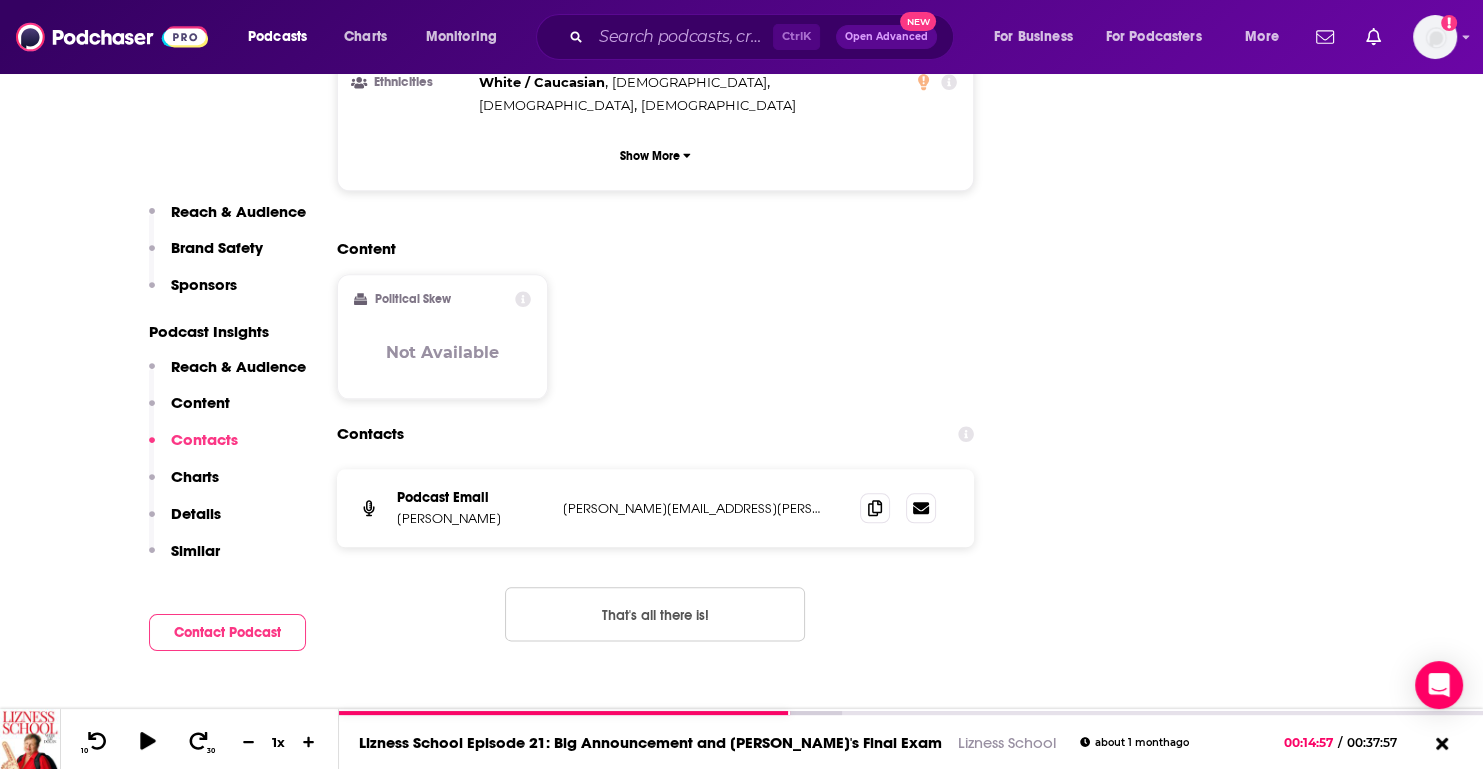scroll, scrollTop: 2184, scrollLeft: 0, axis: vertical 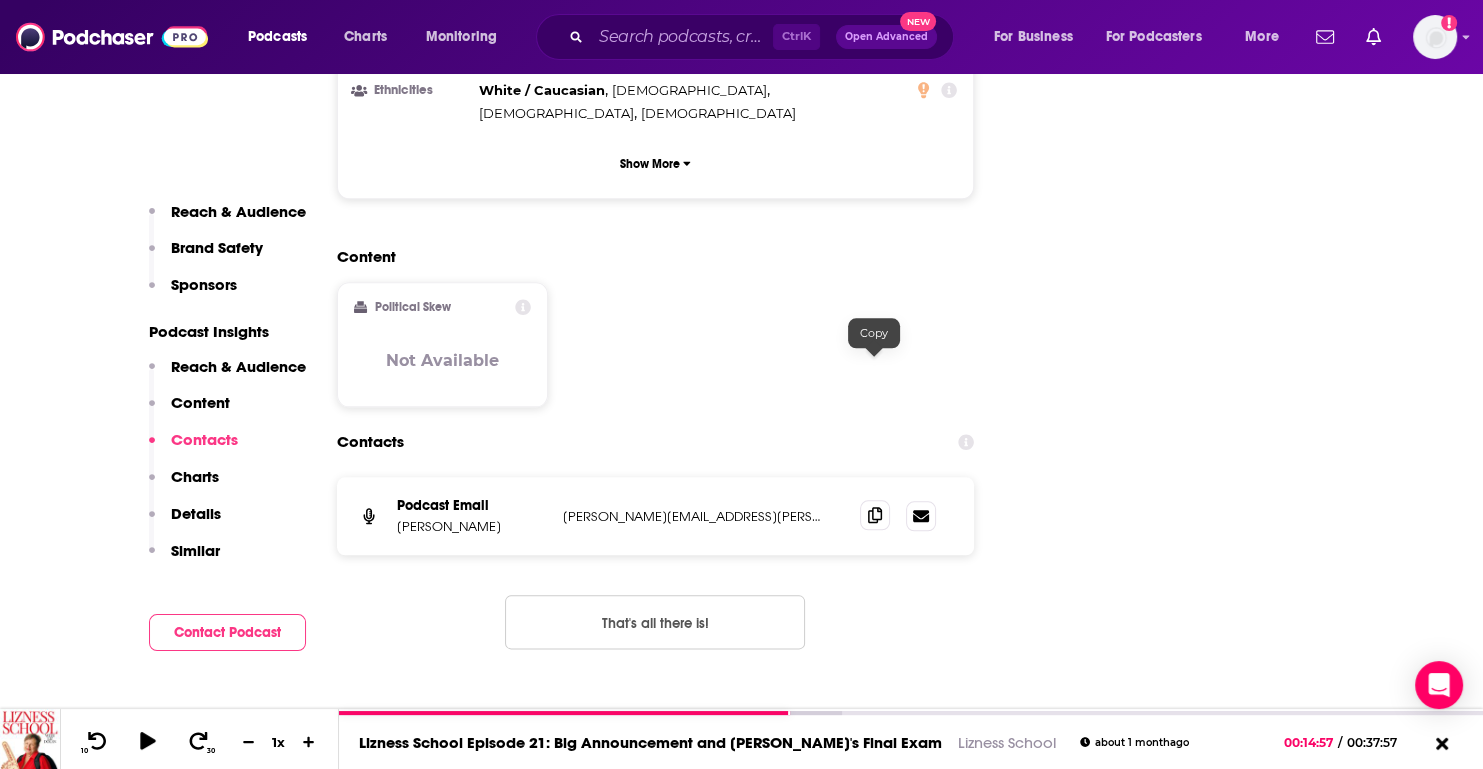 click at bounding box center [875, 515] 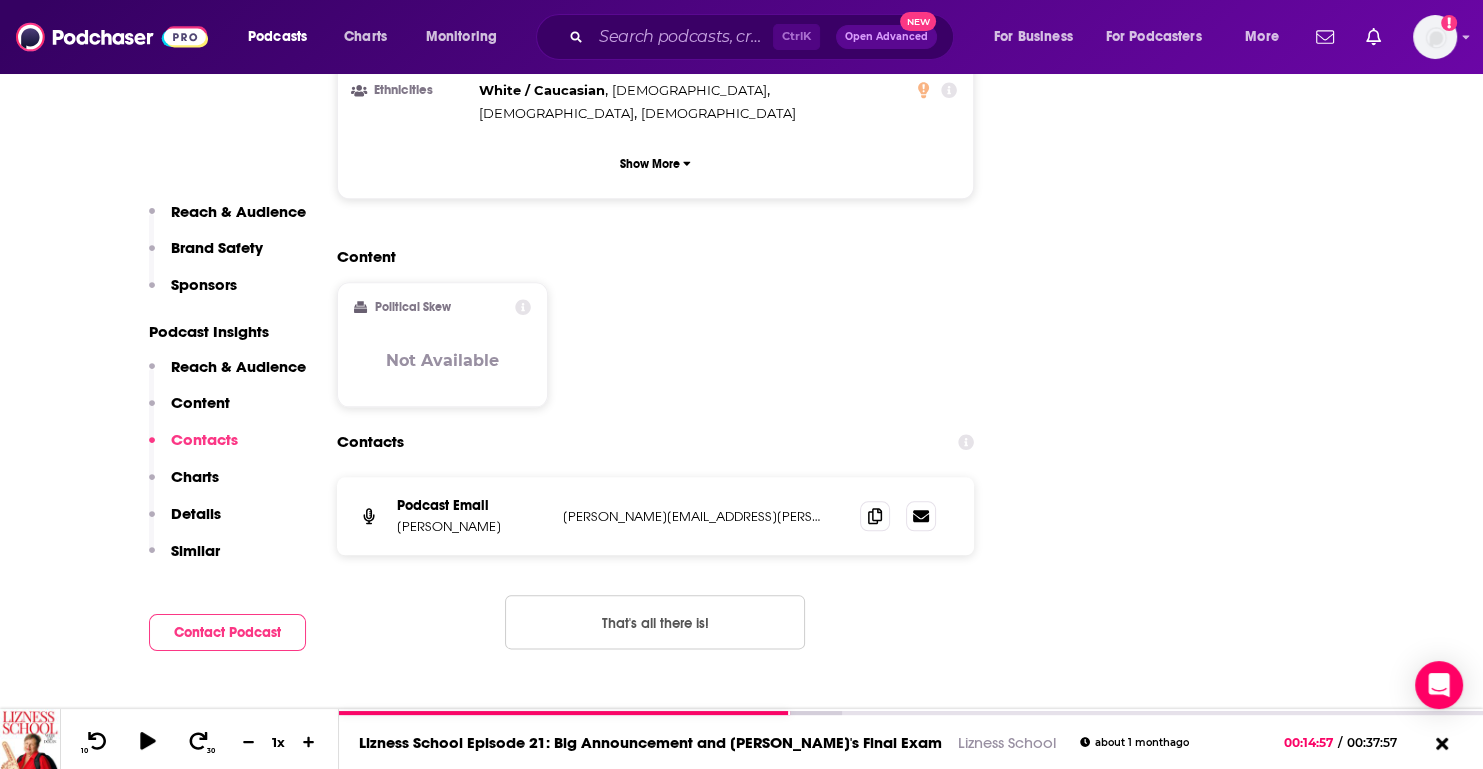 click on "About Insights Reviews Credits Lists Transcript Episode Insights Reach & Audience Brand Safety Sponsors Podcast Insights Reach & Audience Content Contacts Charts Details Similar Contact Podcast Audience & Reach Episode Listens 1.4k-3.4k * Podchaser estimates a podcast’s reach using real data from millions of devices. These metrics are directional estimates and not a guarantee of performance. “Episode Listenership” represents the estimated number of listens this episode will have received within the first 30 days after being published. Brand Safety & Suitability Information about brand safety is not yet available. Sponsors Beta We do not have sponsor history for this episode yet or there are no sponsors. Podcast Insights Reach Power Score™ 49 Total Monthly Listens 5.2k-7.8k New Episode Listens 1.3k-3.3k Export One-Sheet Audience Demographics Gender [DEMOGRAPHIC_DATA] Age [DEMOGRAPHIC_DATA] yo Income $ $ $ $ $ Parental Status Mixed Countries 1 [GEOGRAPHIC_DATA] 2 [GEOGRAPHIC_DATA] 3 [GEOGRAPHIC_DATA] 4 [GEOGRAPHIC_DATA] 5 [GEOGRAPHIC_DATA] Top Cities [GEOGRAPHIC_DATA] ," at bounding box center (742, 3517) 